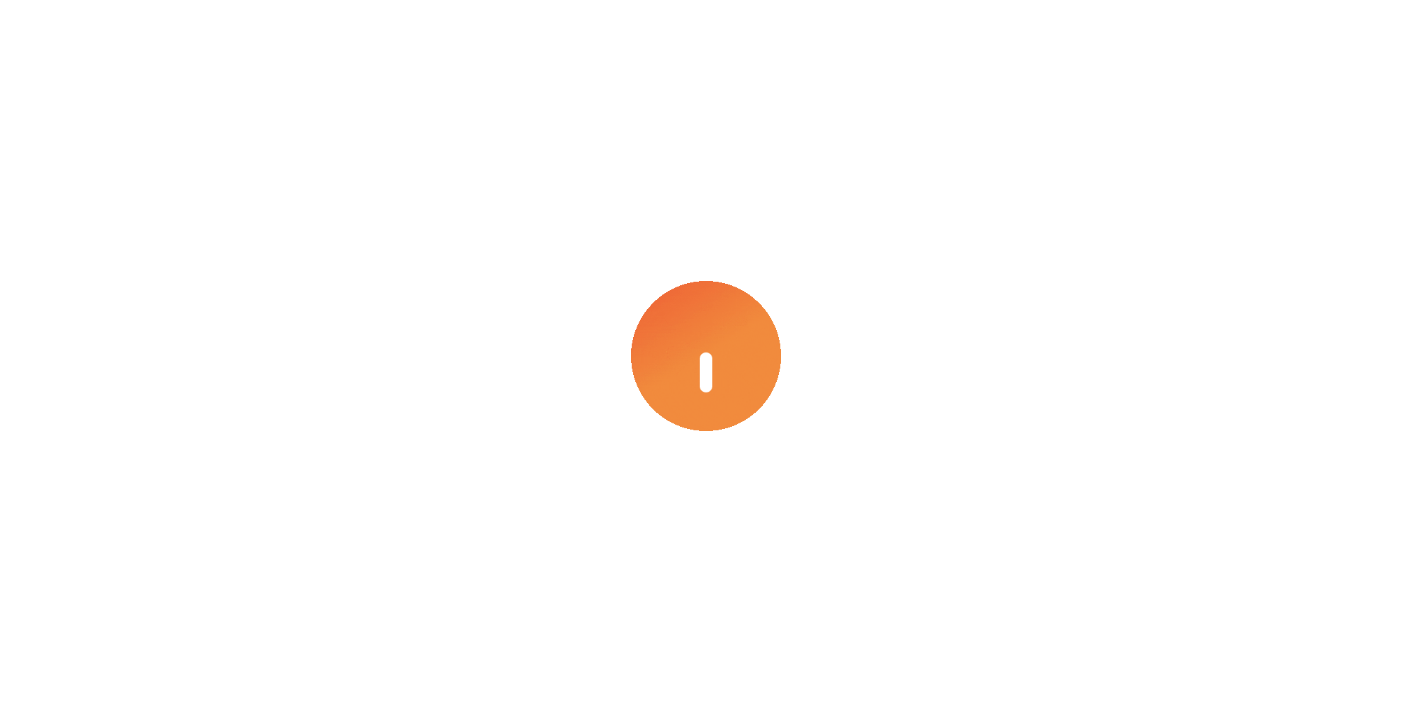 scroll, scrollTop: 0, scrollLeft: 0, axis: both 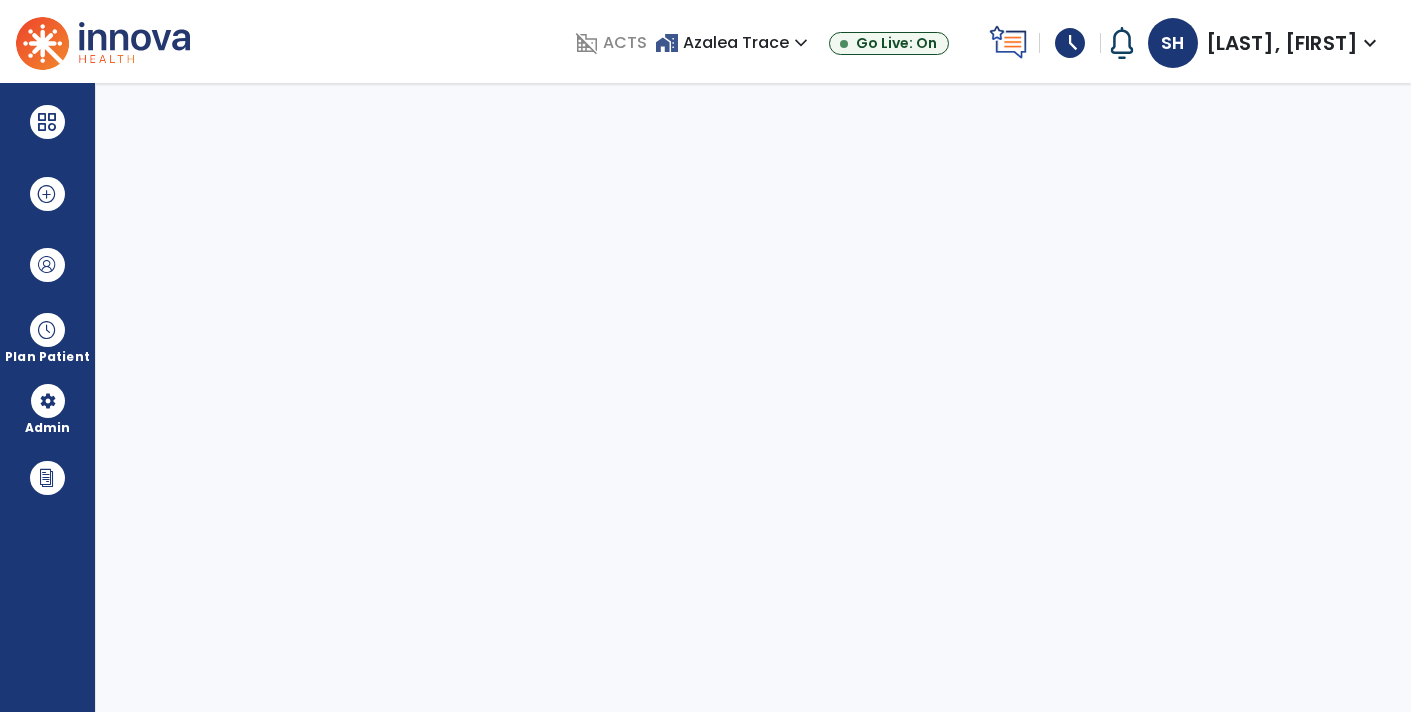 select on "****" 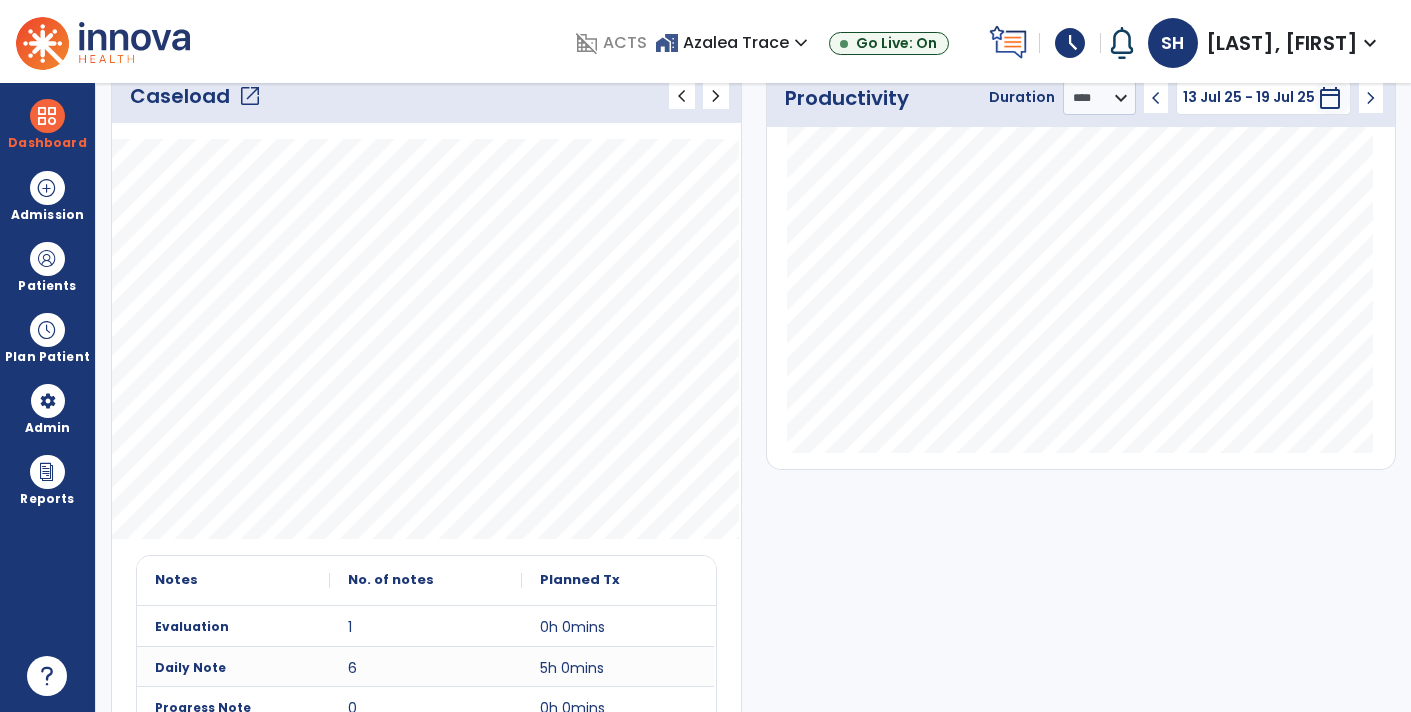 scroll, scrollTop: 0, scrollLeft: 0, axis: both 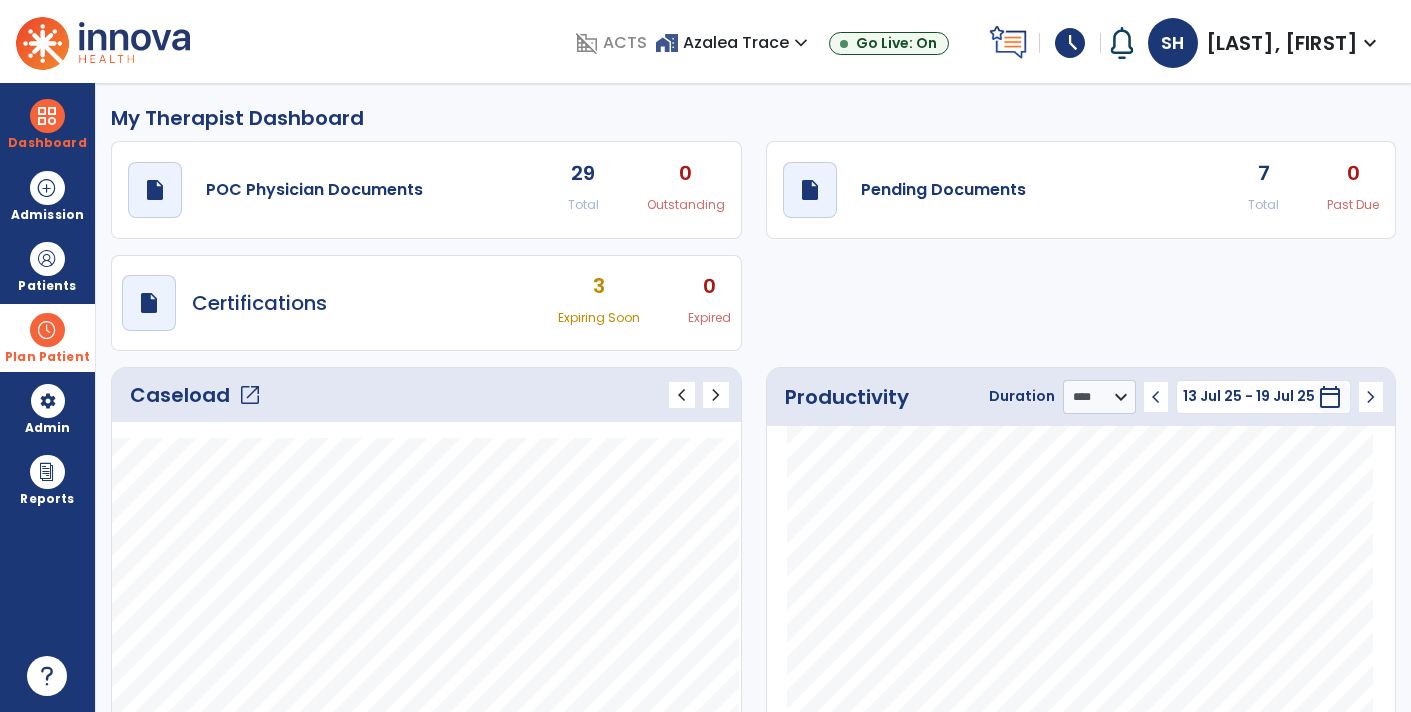 click on "Plan Patient" at bounding box center (47, 286) 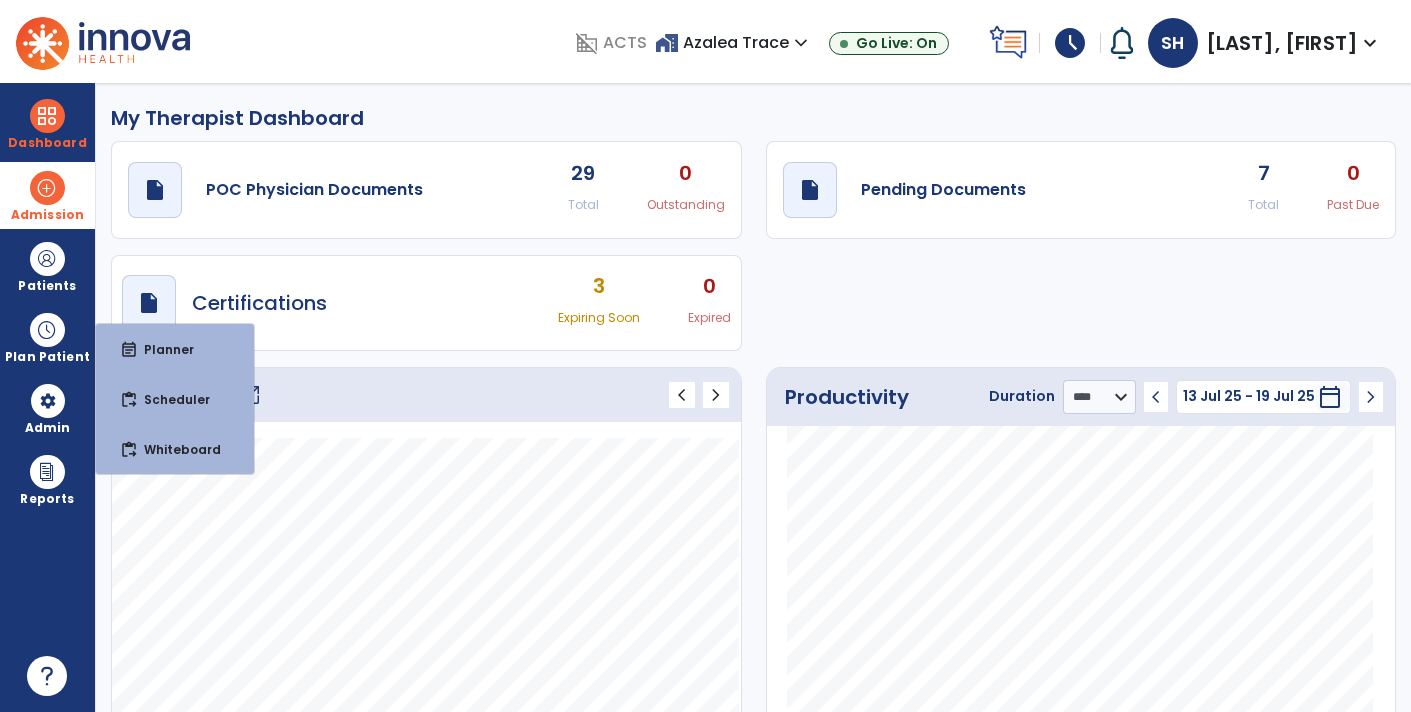 click at bounding box center (47, 188) 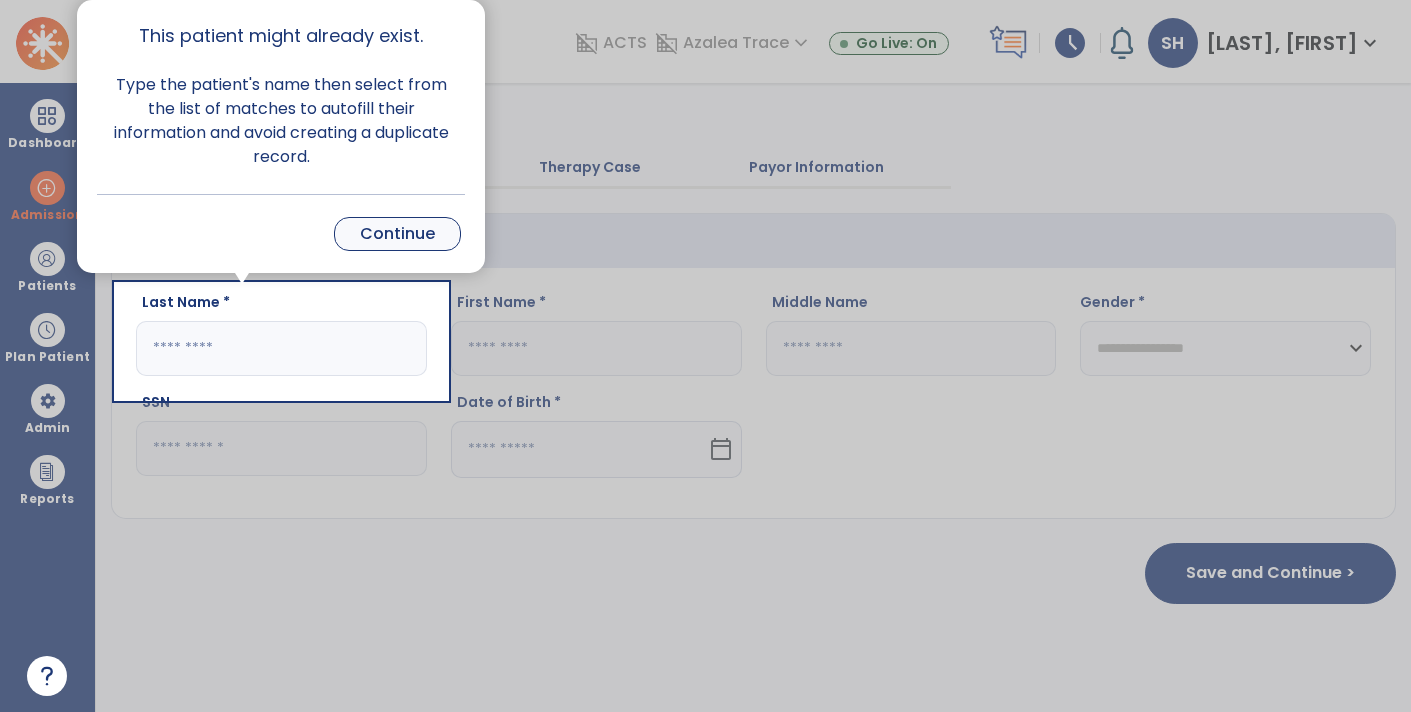 click on "Continue" at bounding box center (397, 234) 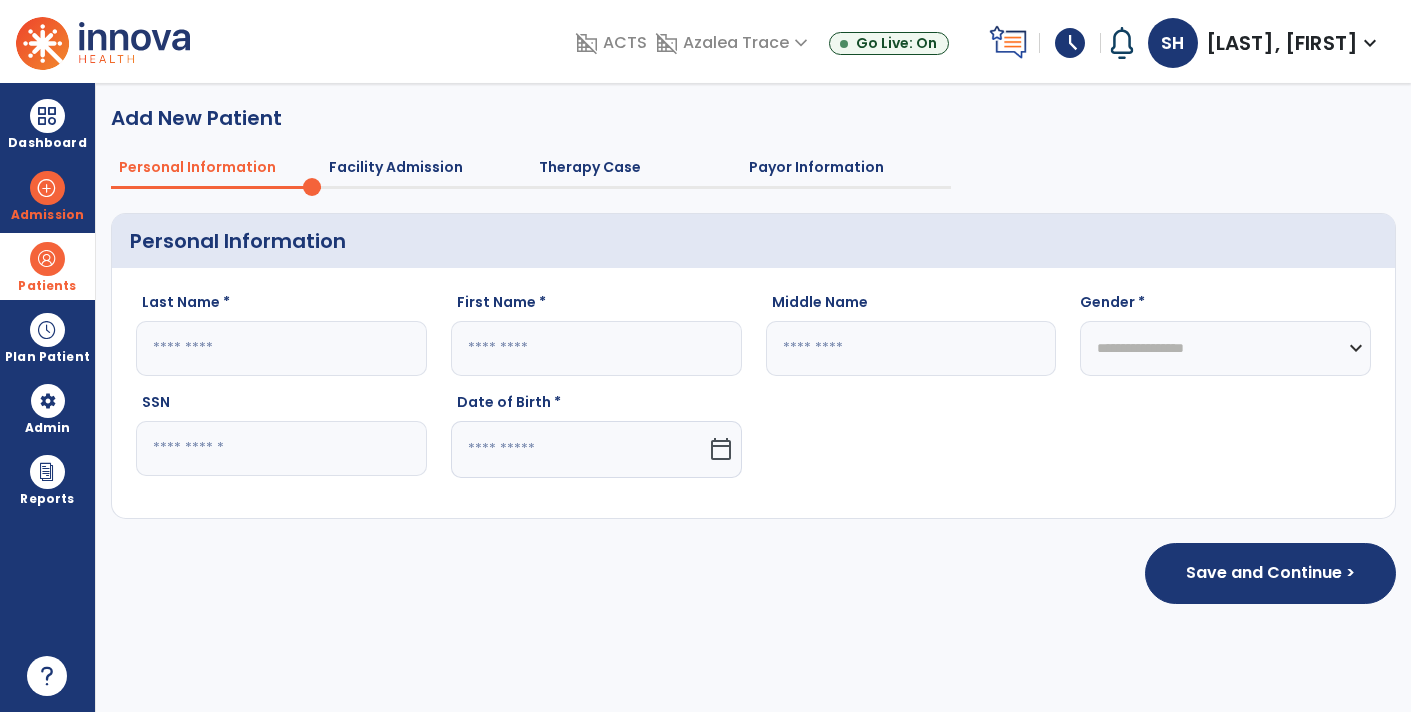 click at bounding box center [47, 259] 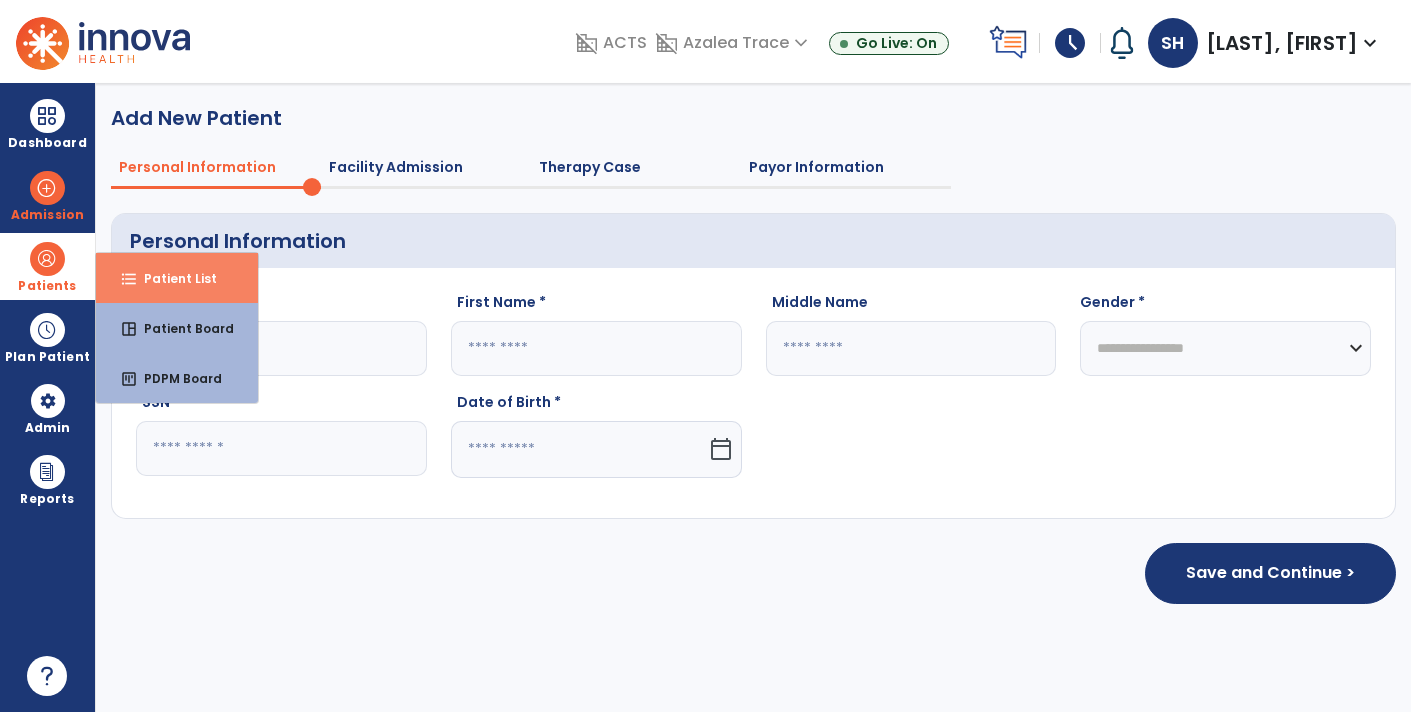 click on "format_list_bulleted  Patient List" at bounding box center (177, 278) 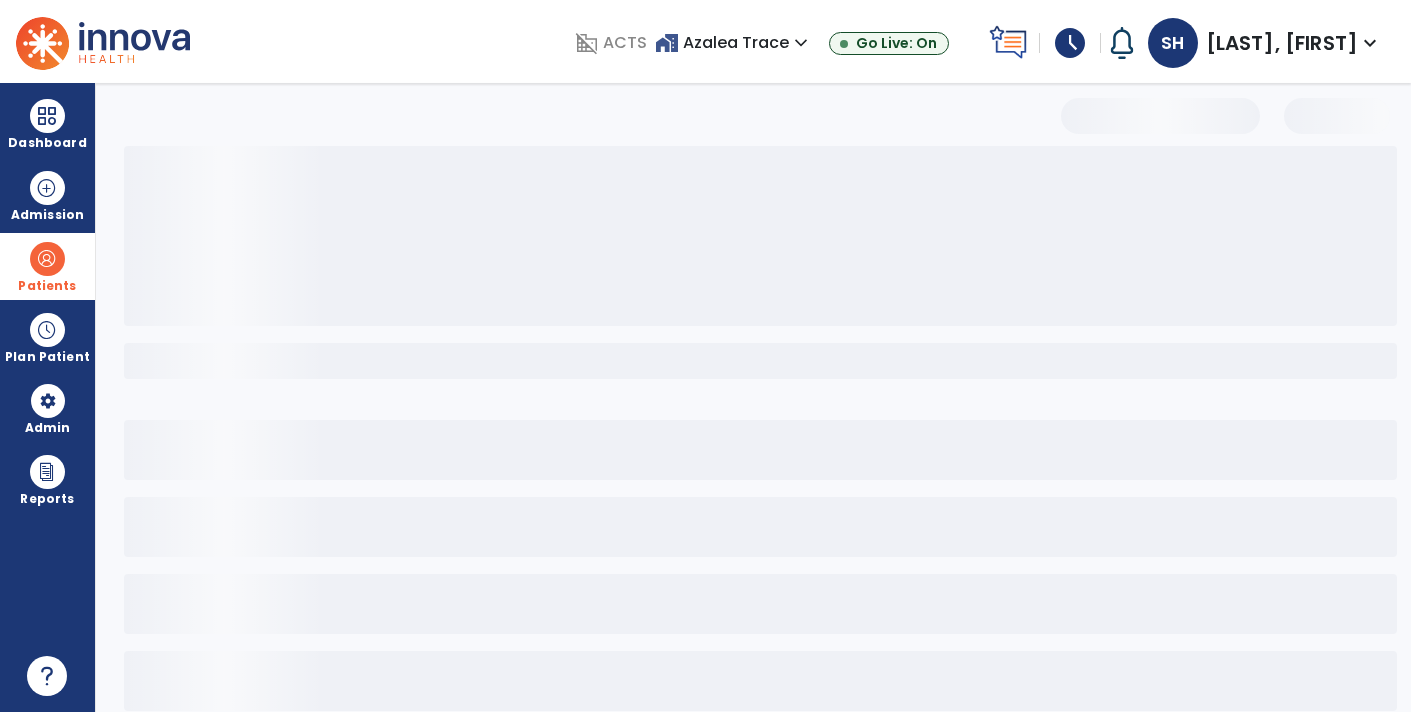 select on "***" 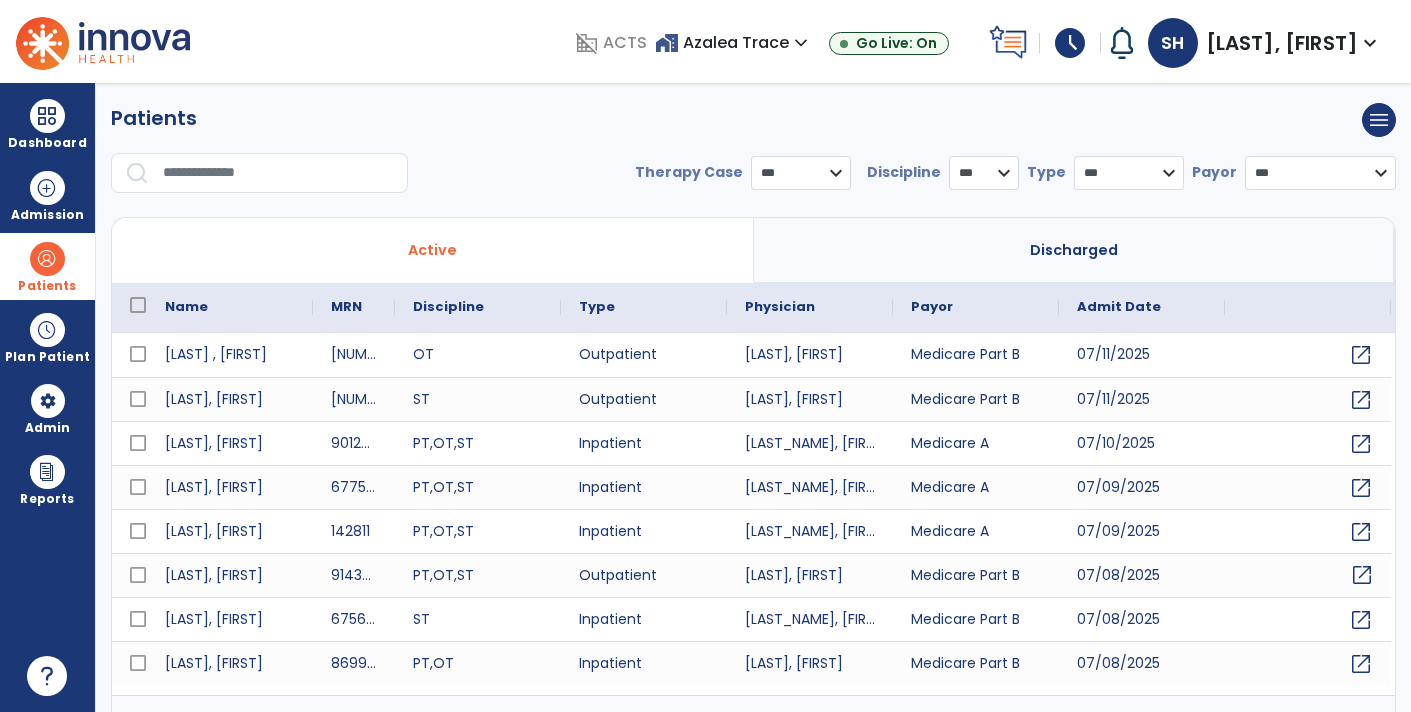 click on "open_in_new" at bounding box center (1362, 575) 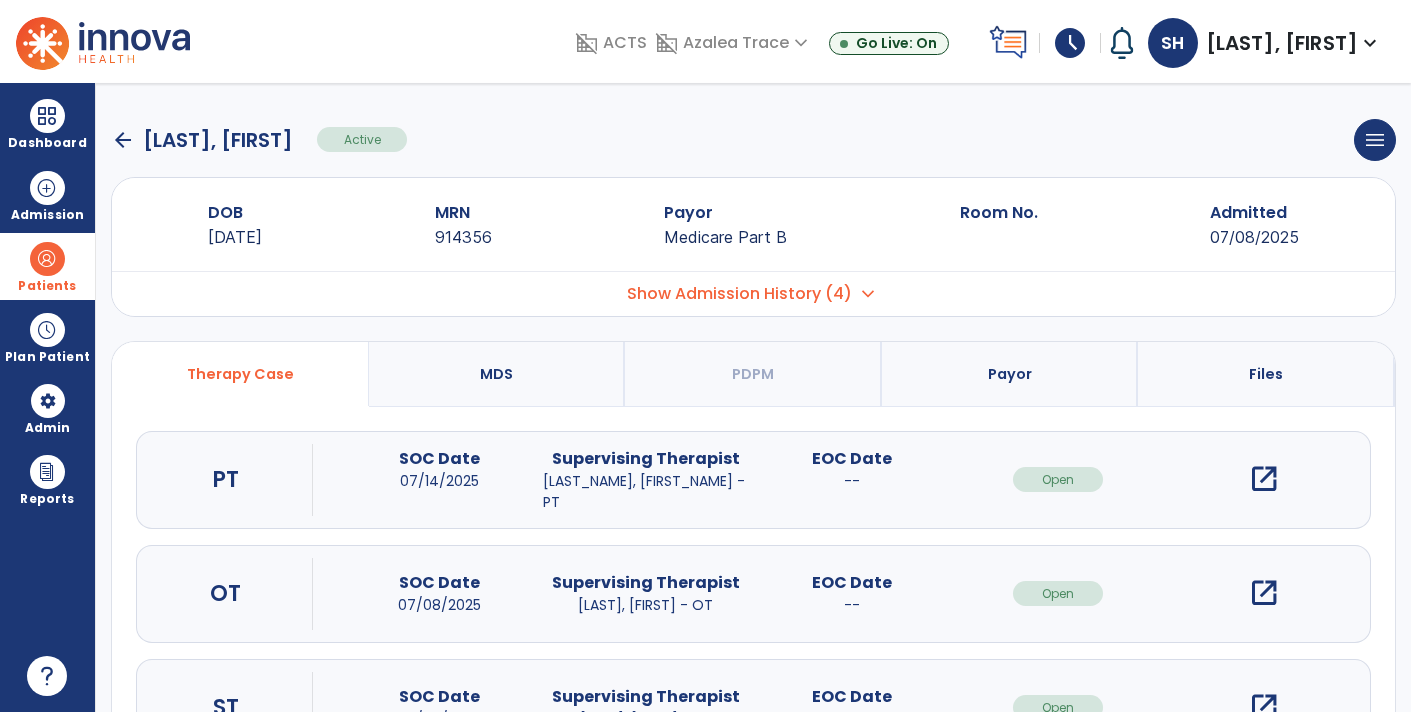 click on "open_in_new" at bounding box center (1264, 479) 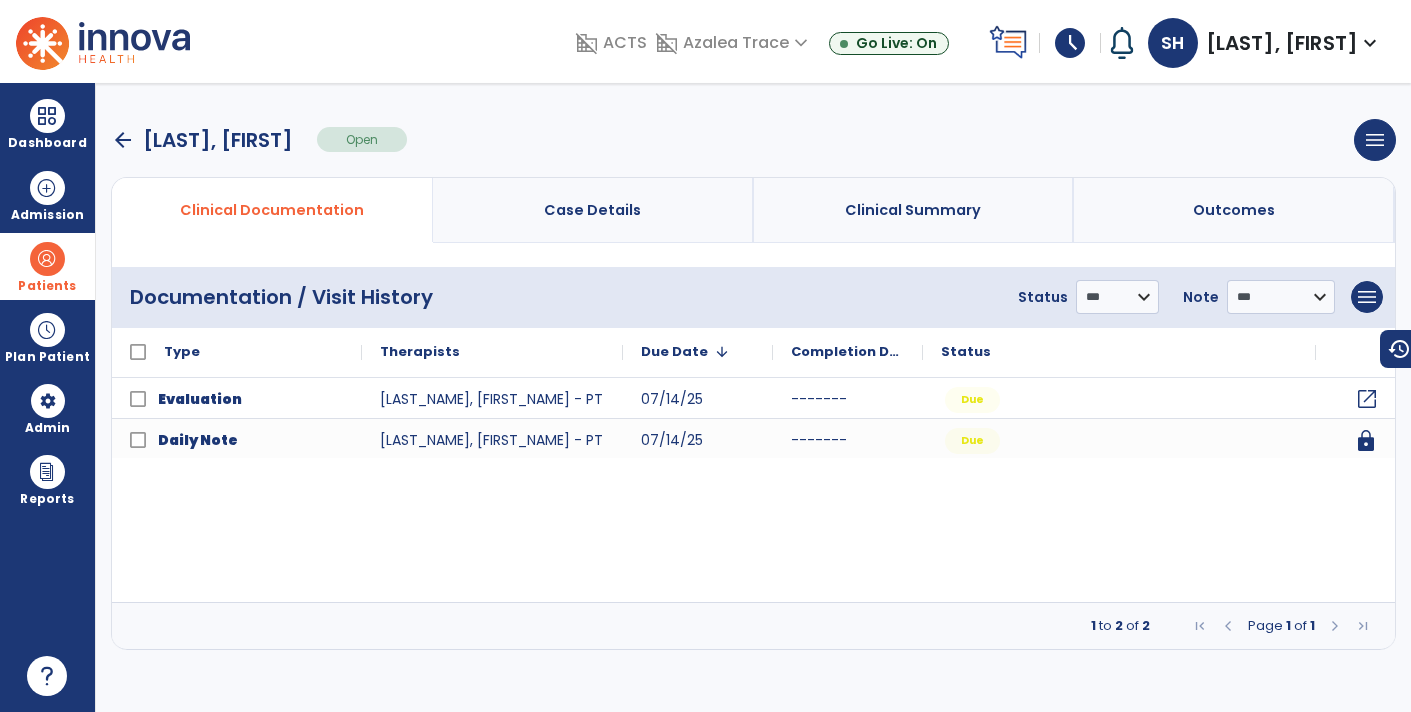 click on "open_in_new" 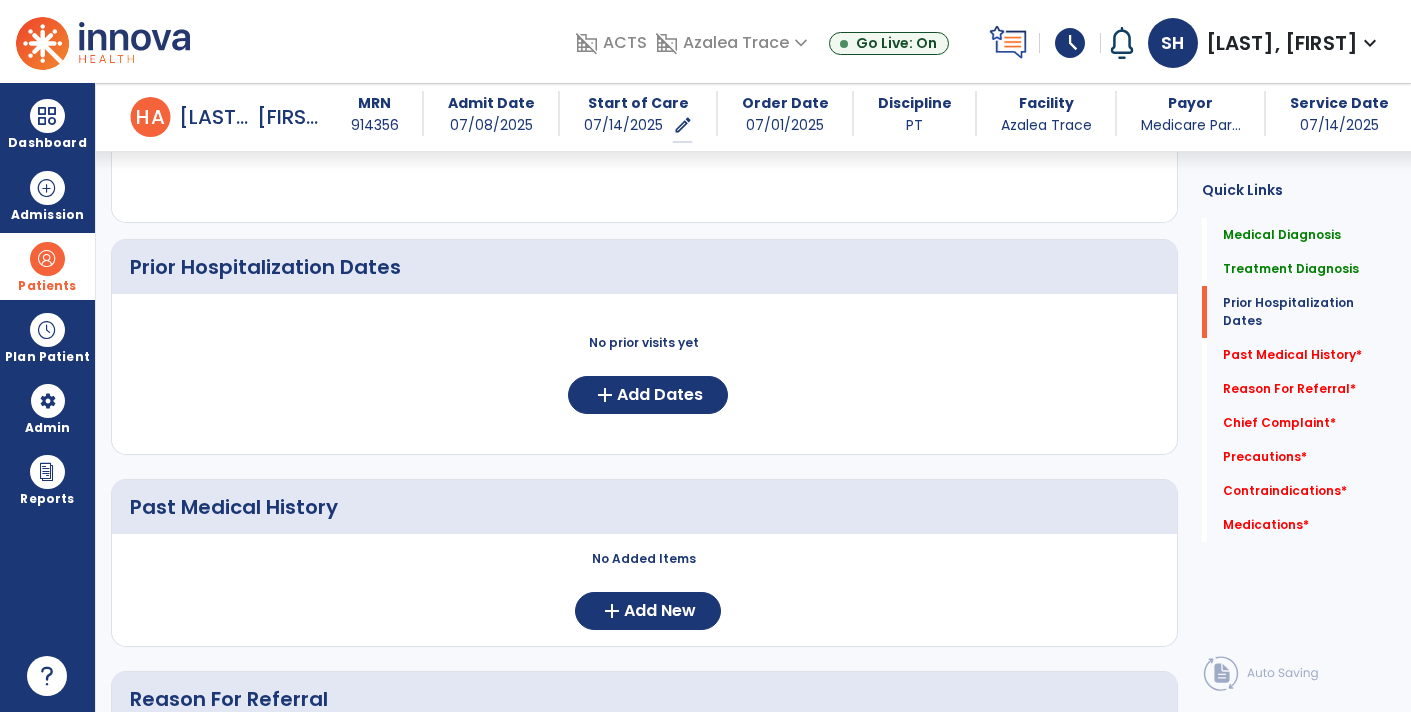 scroll, scrollTop: 648, scrollLeft: 0, axis: vertical 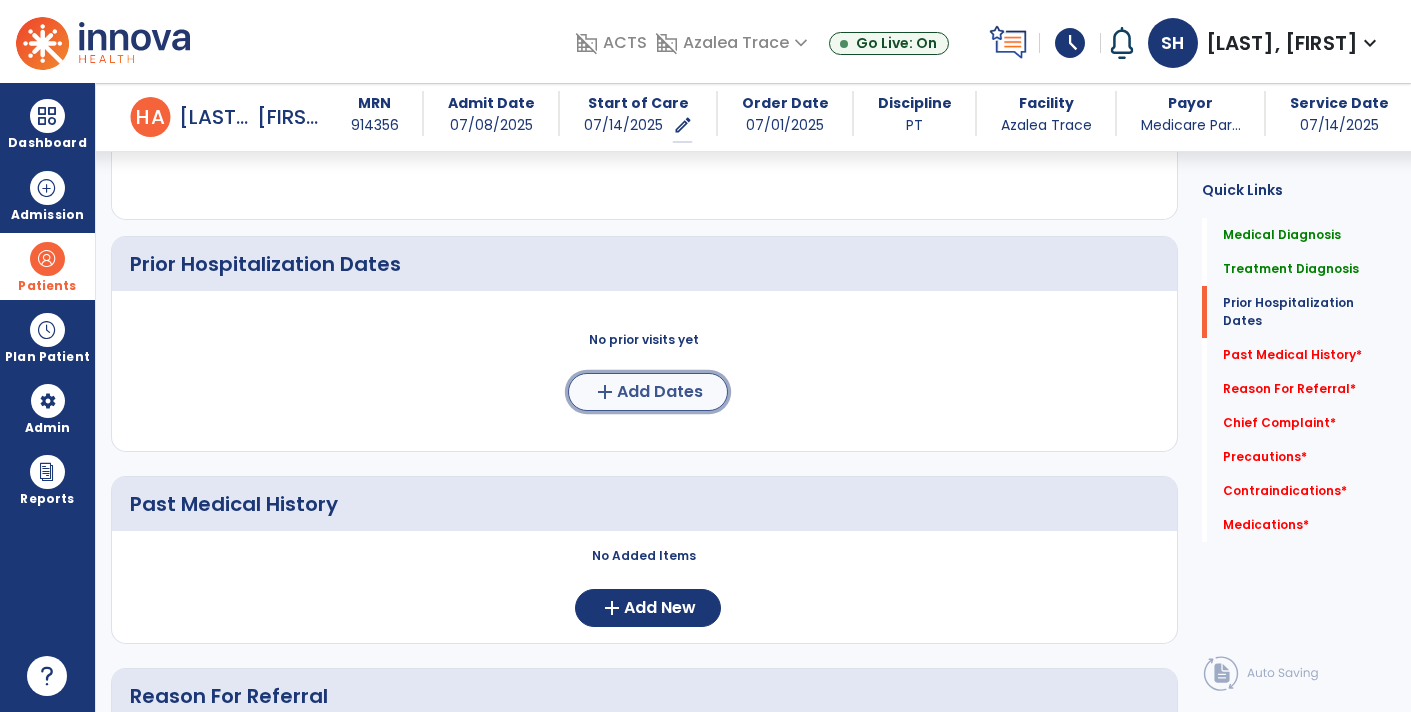 click on "Add Dates" 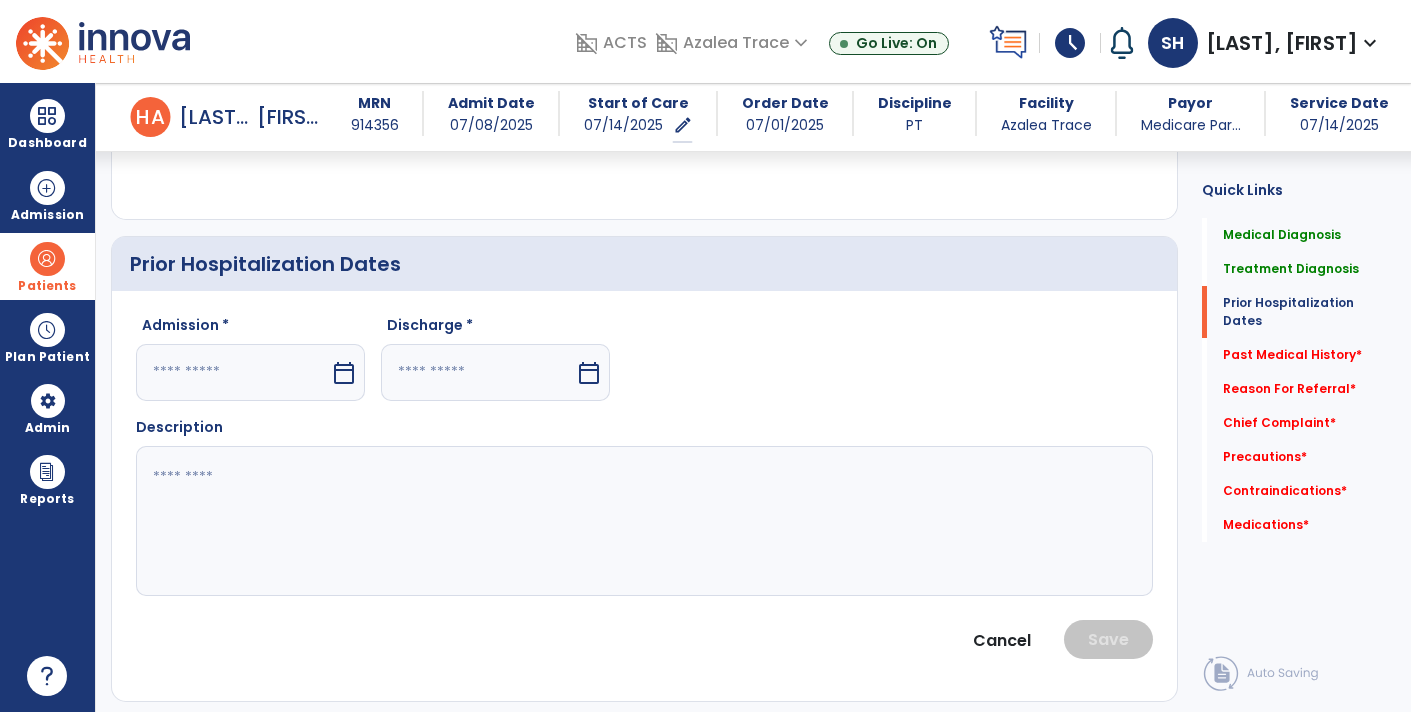 click on "calendar_today" at bounding box center [346, 372] 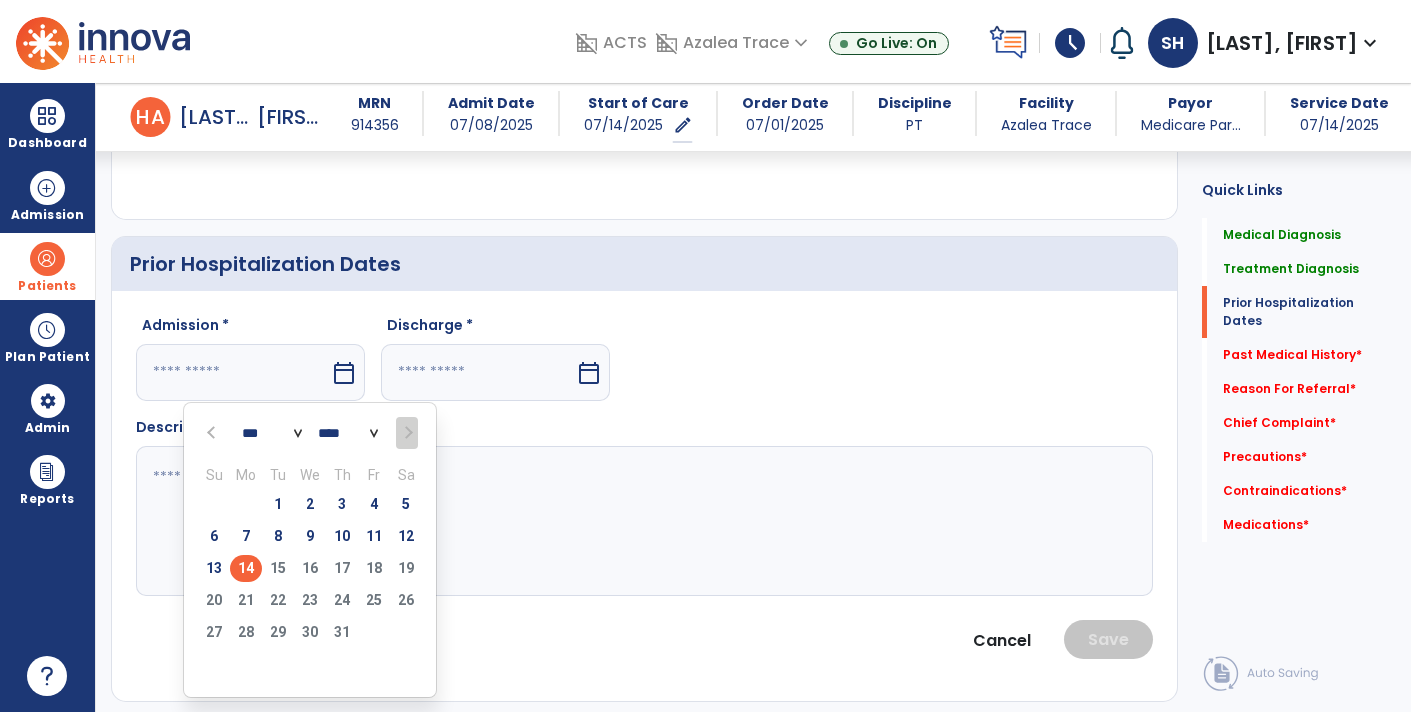 click on "*** *** *** *** *** *** ***" at bounding box center [272, 434] 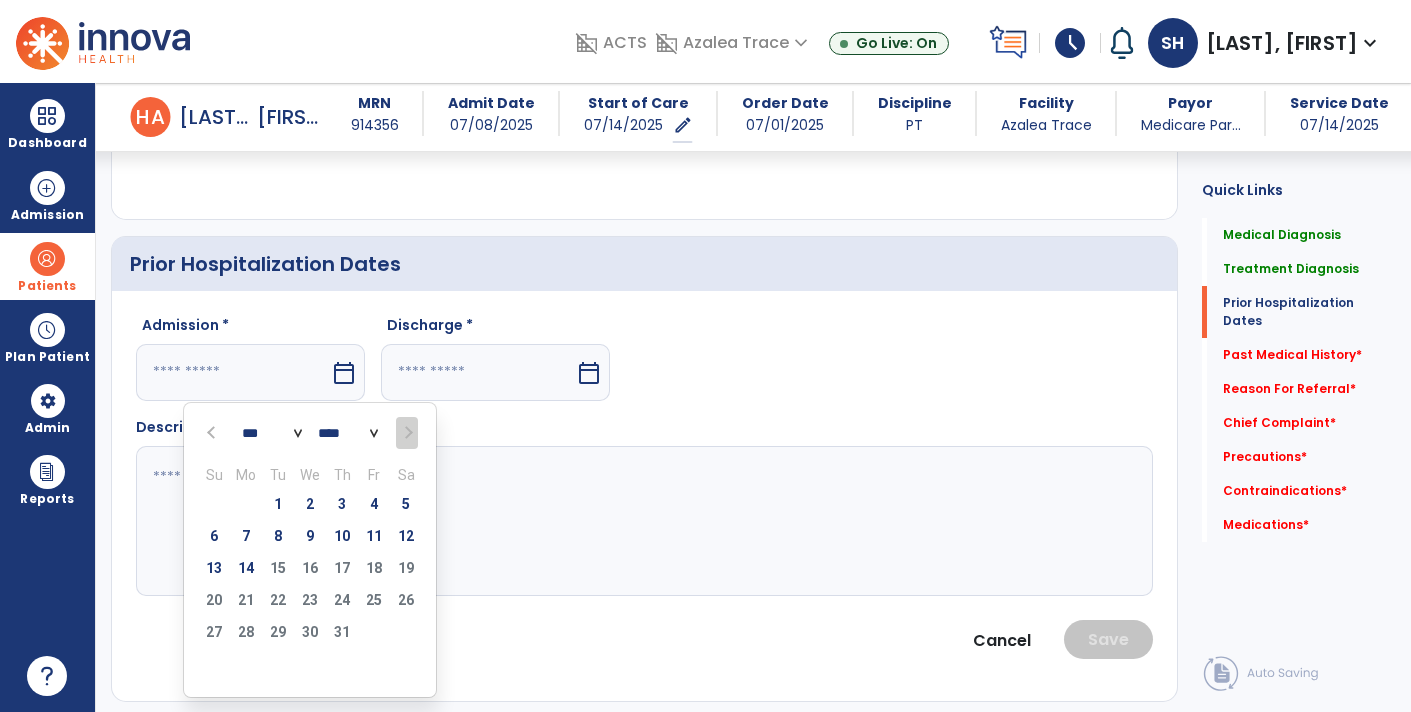 select on "*" 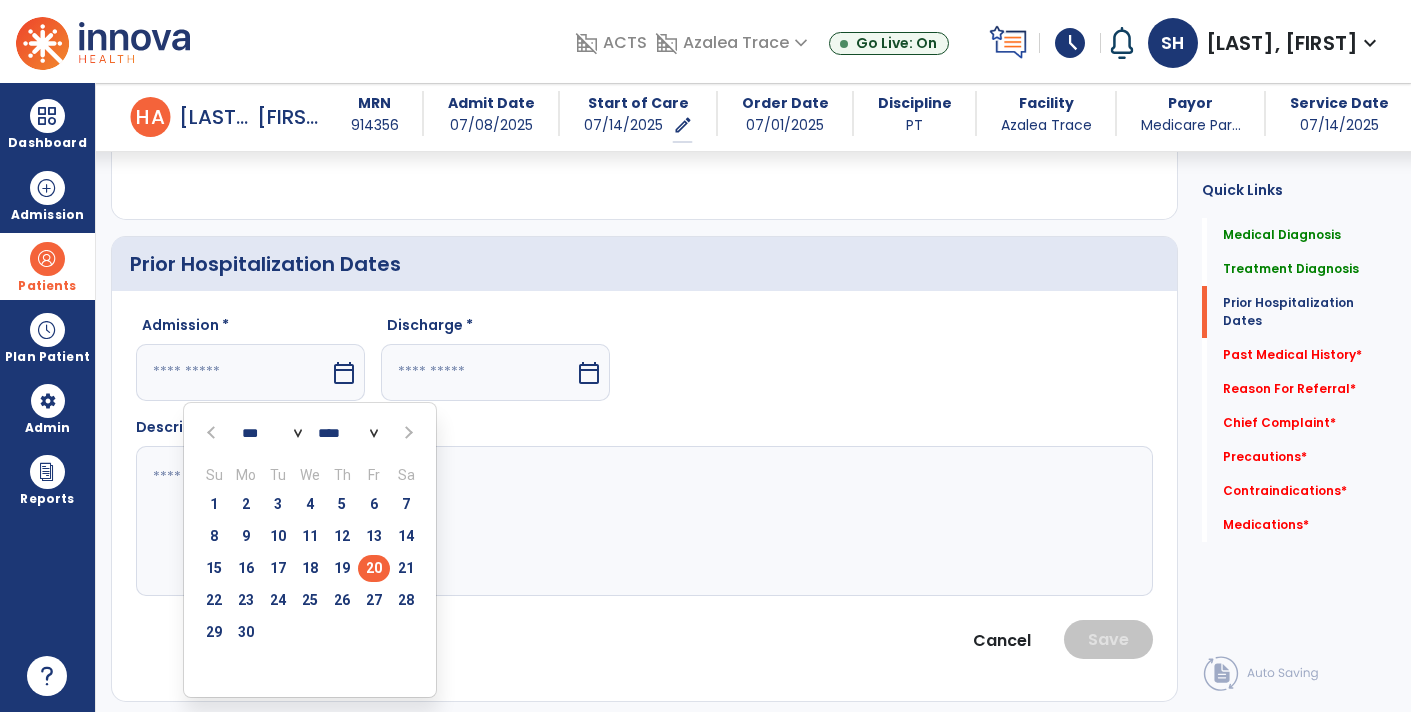 click on "20" at bounding box center (374, 568) 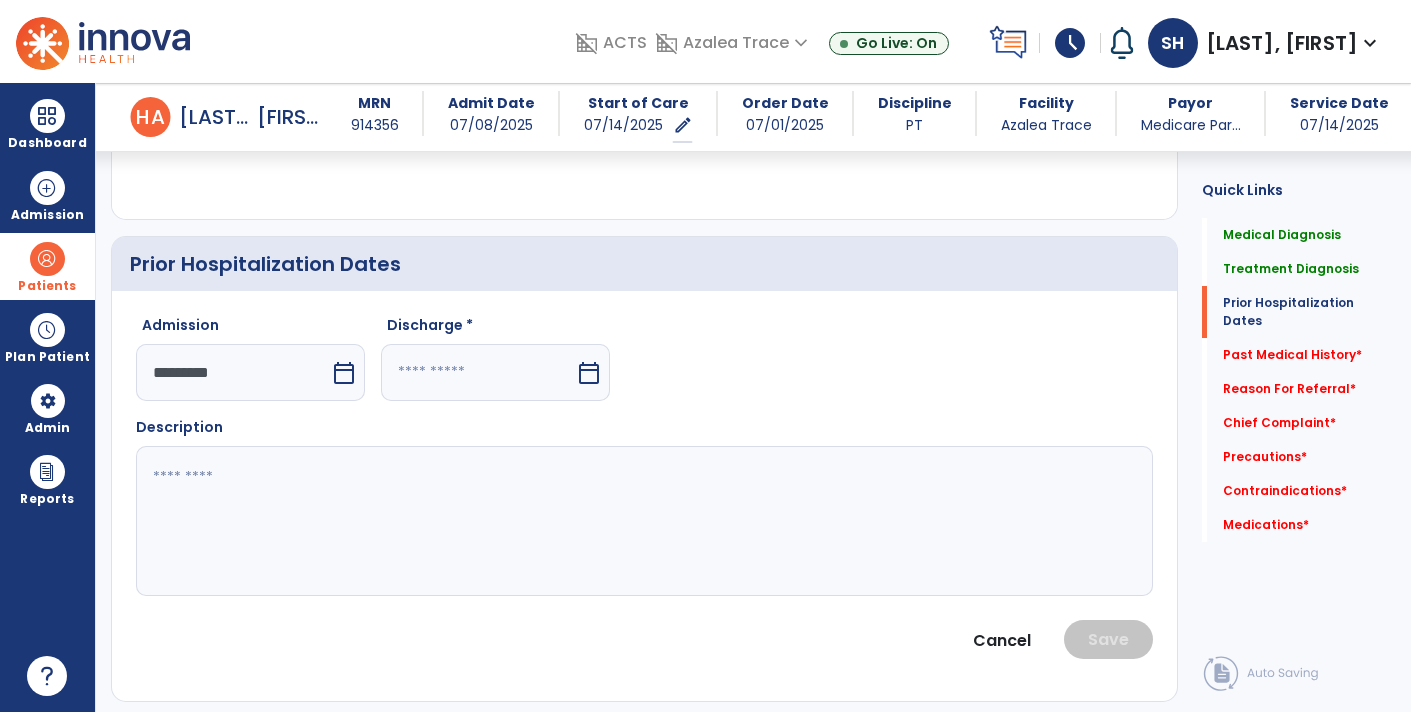 click on "calendar_today" at bounding box center [591, 372] 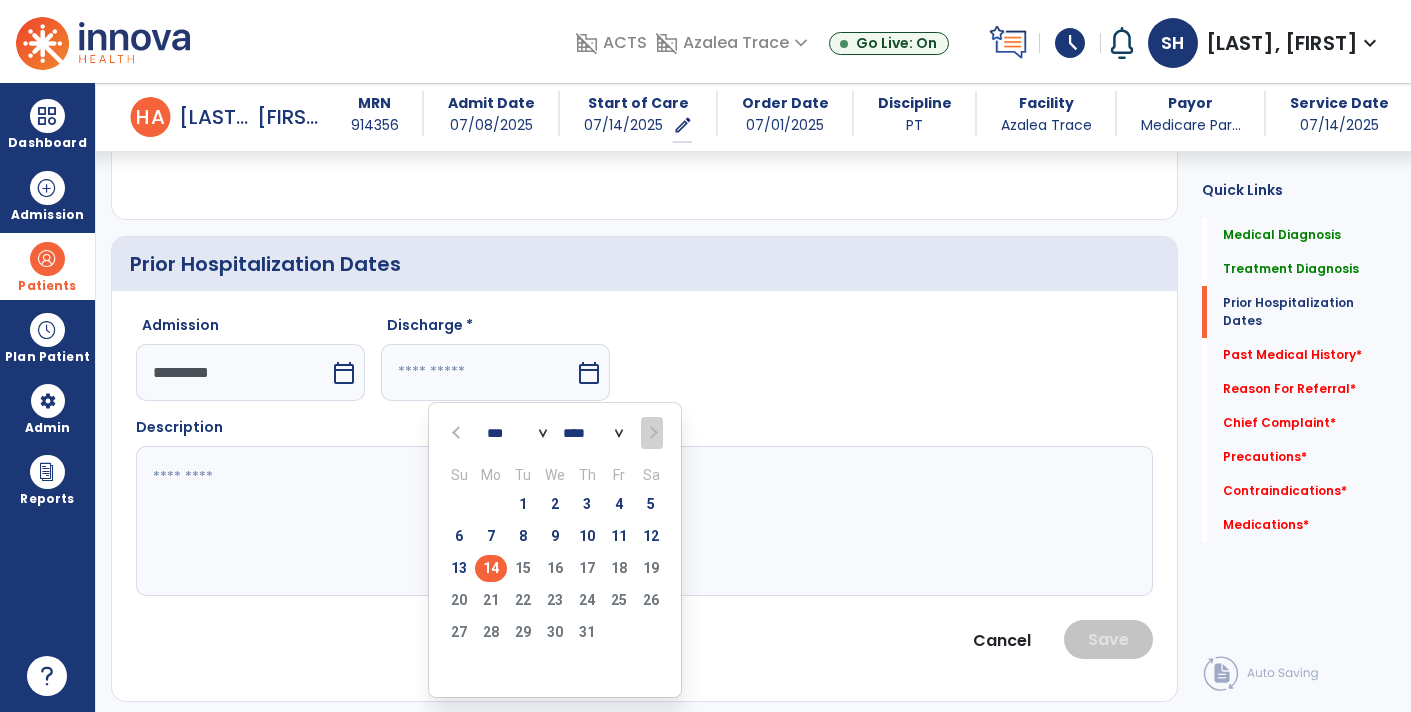 click on "*** ***" at bounding box center (517, 434) 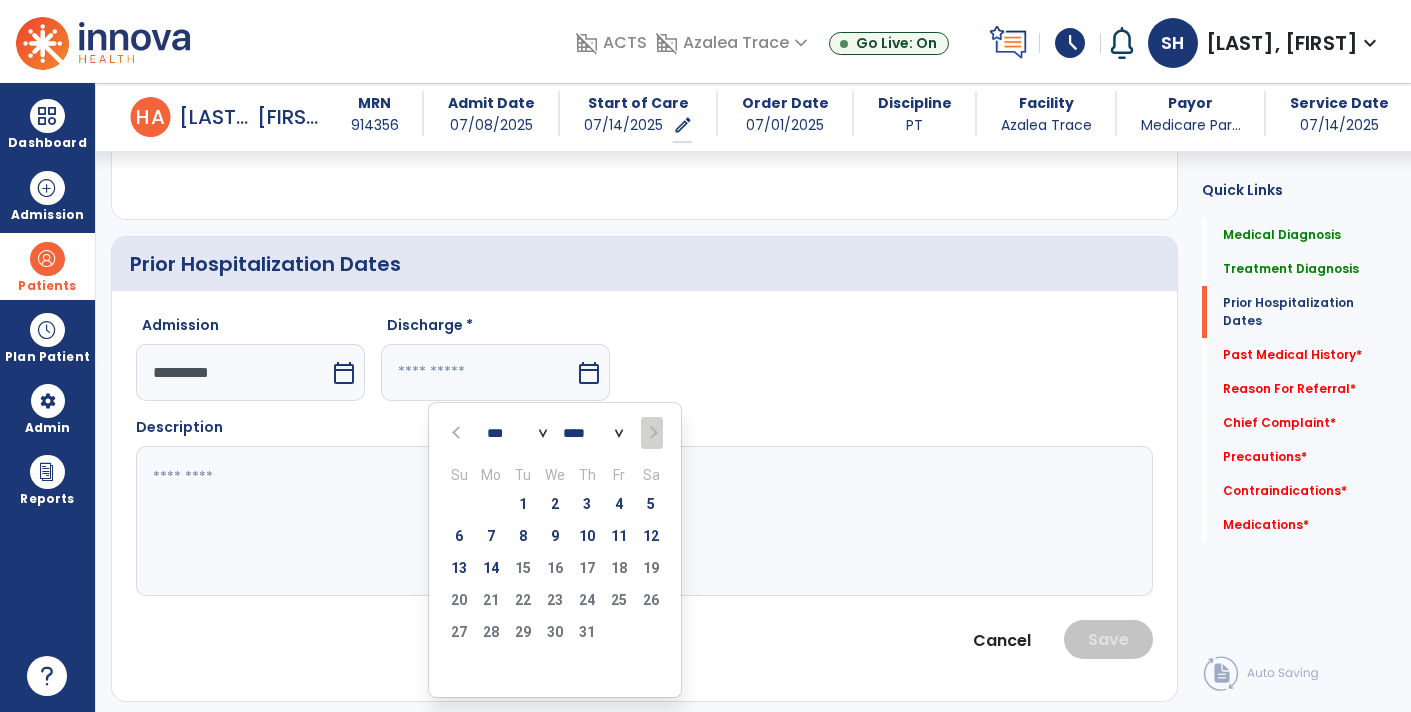select on "*" 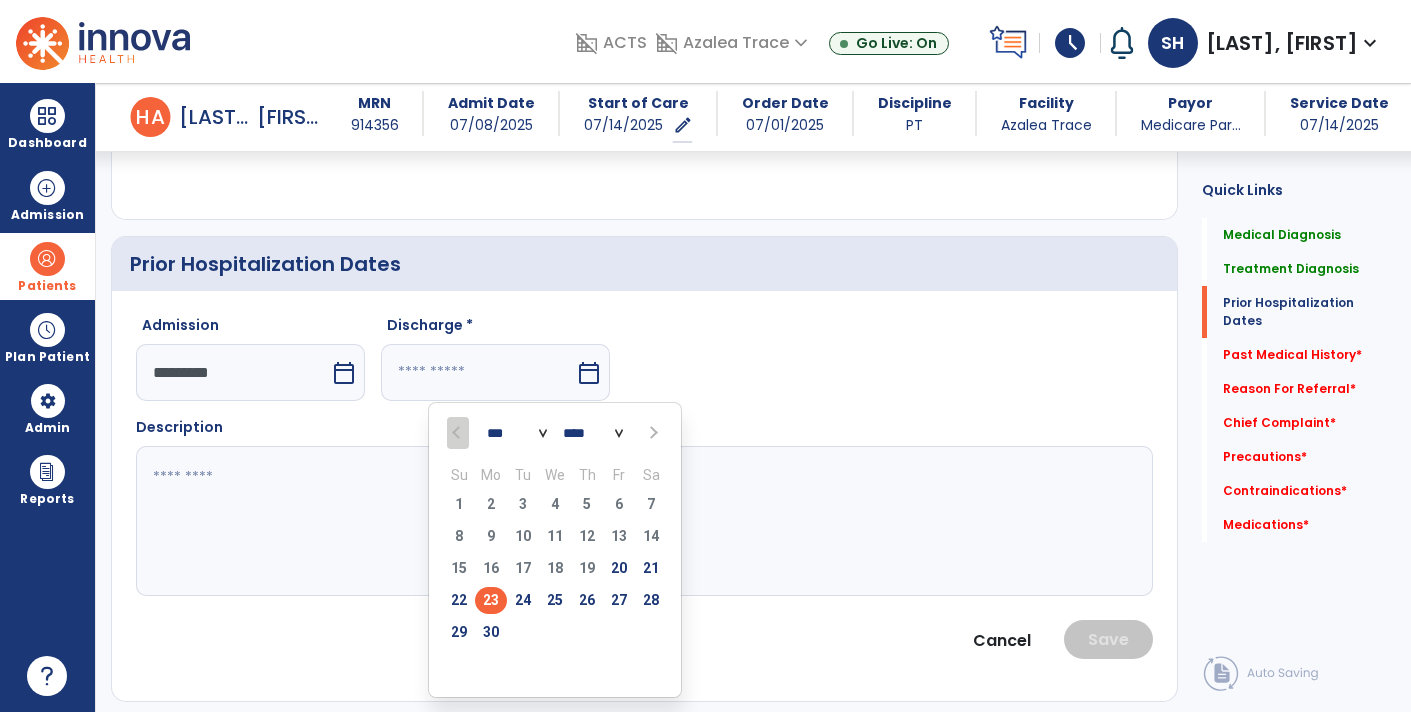 click on "23" at bounding box center [491, 600] 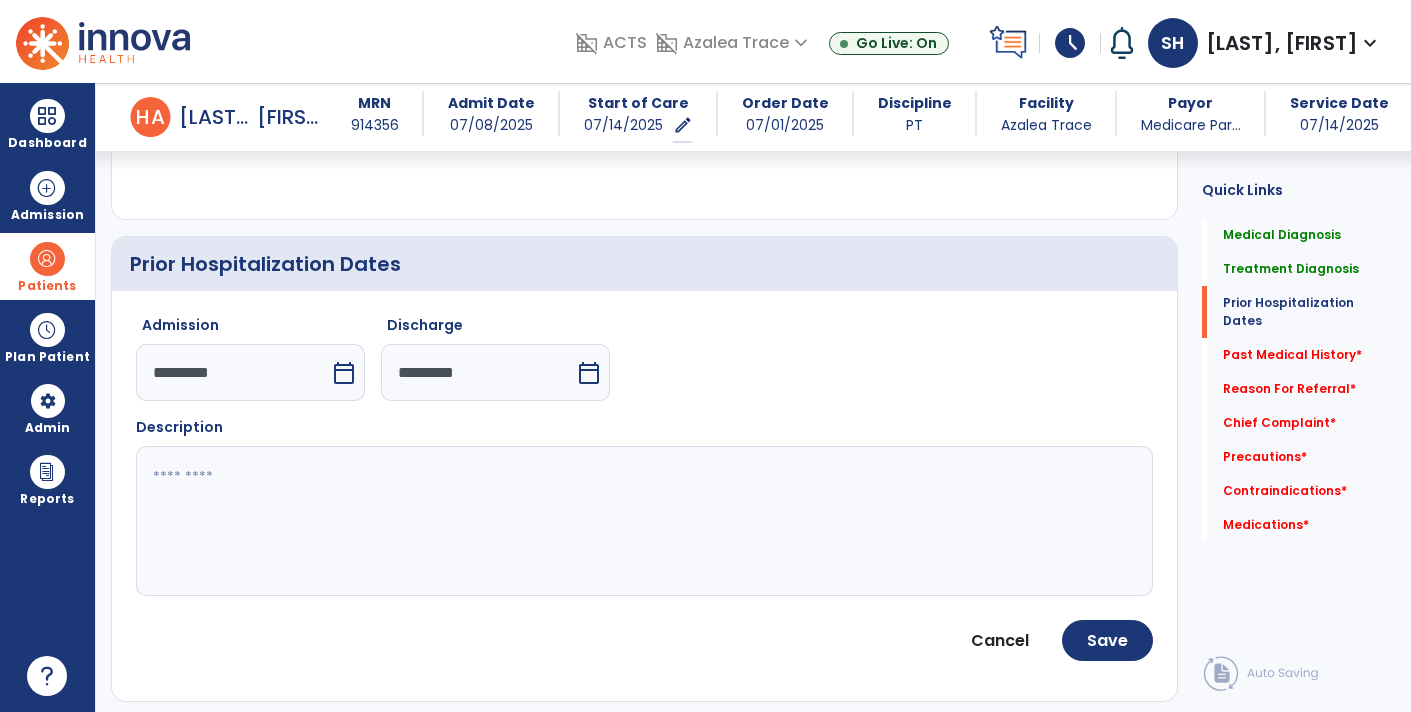 click 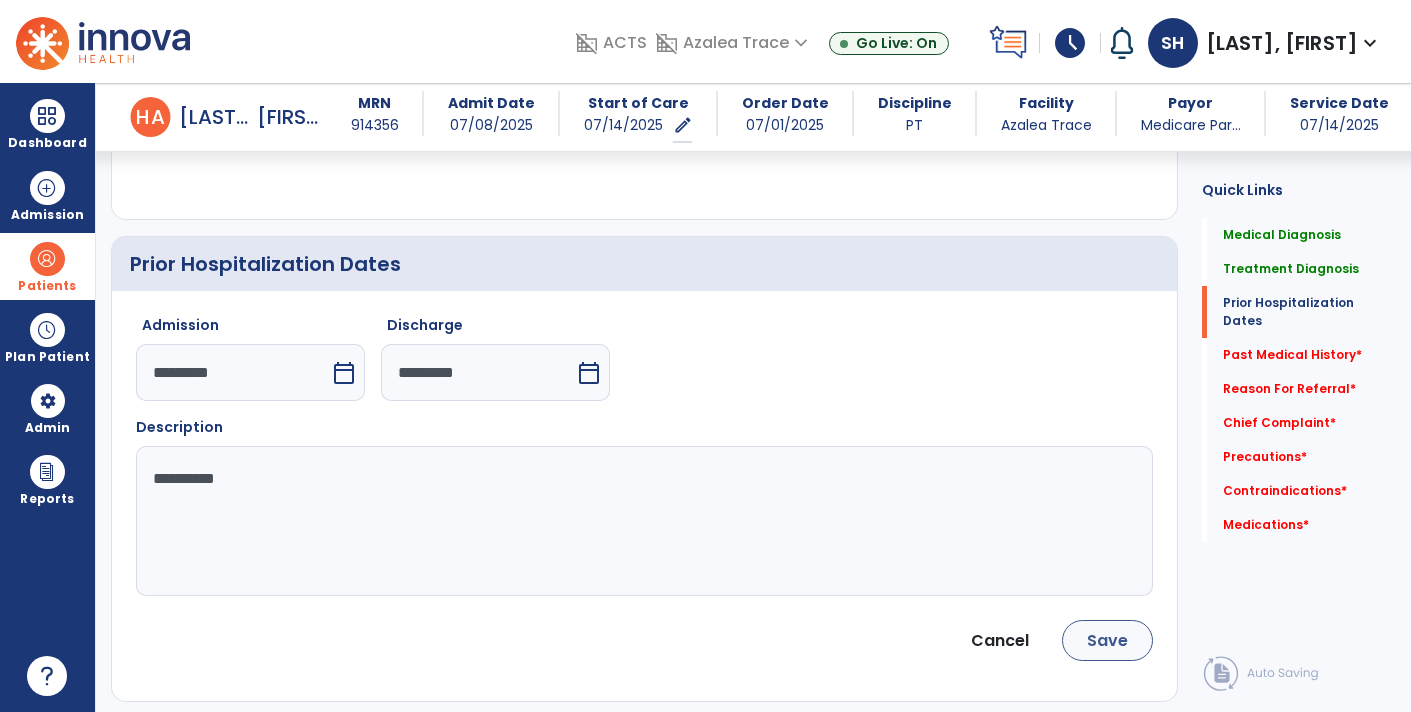 type on "*********" 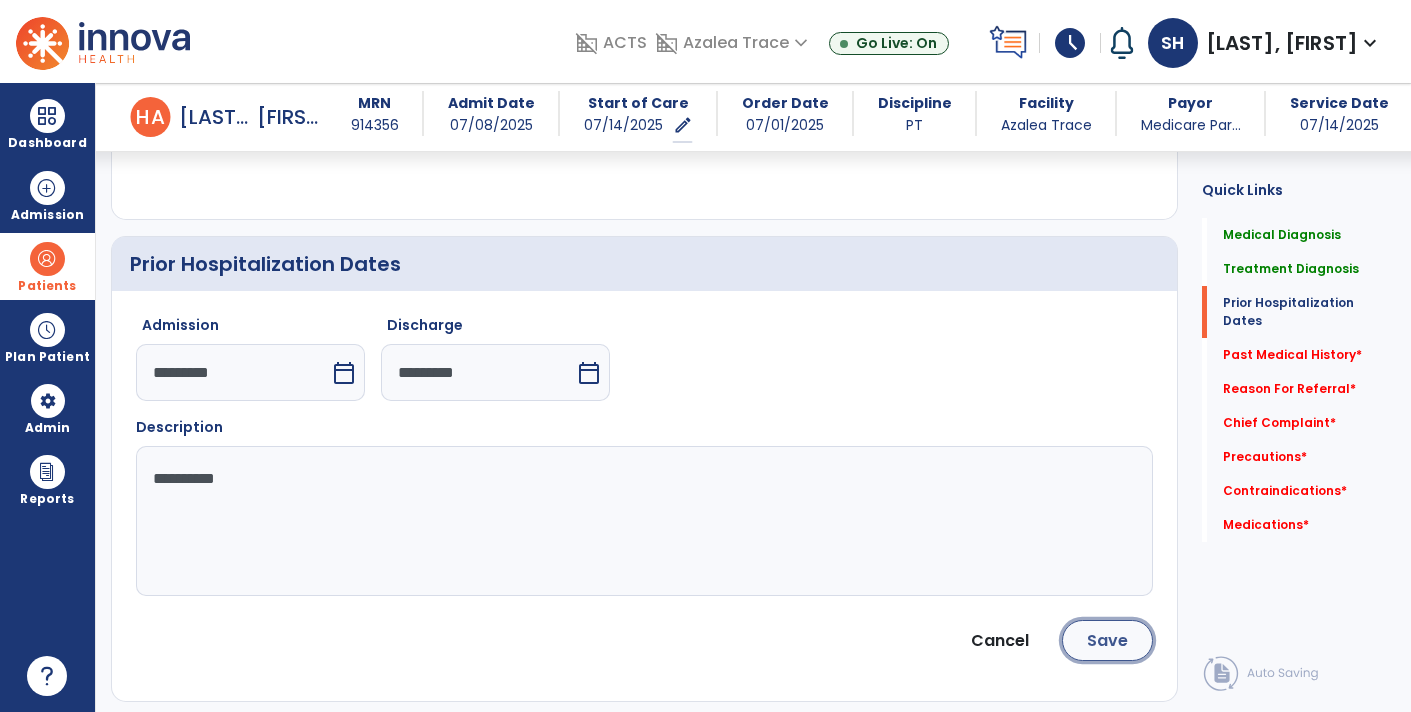 click on "Save" 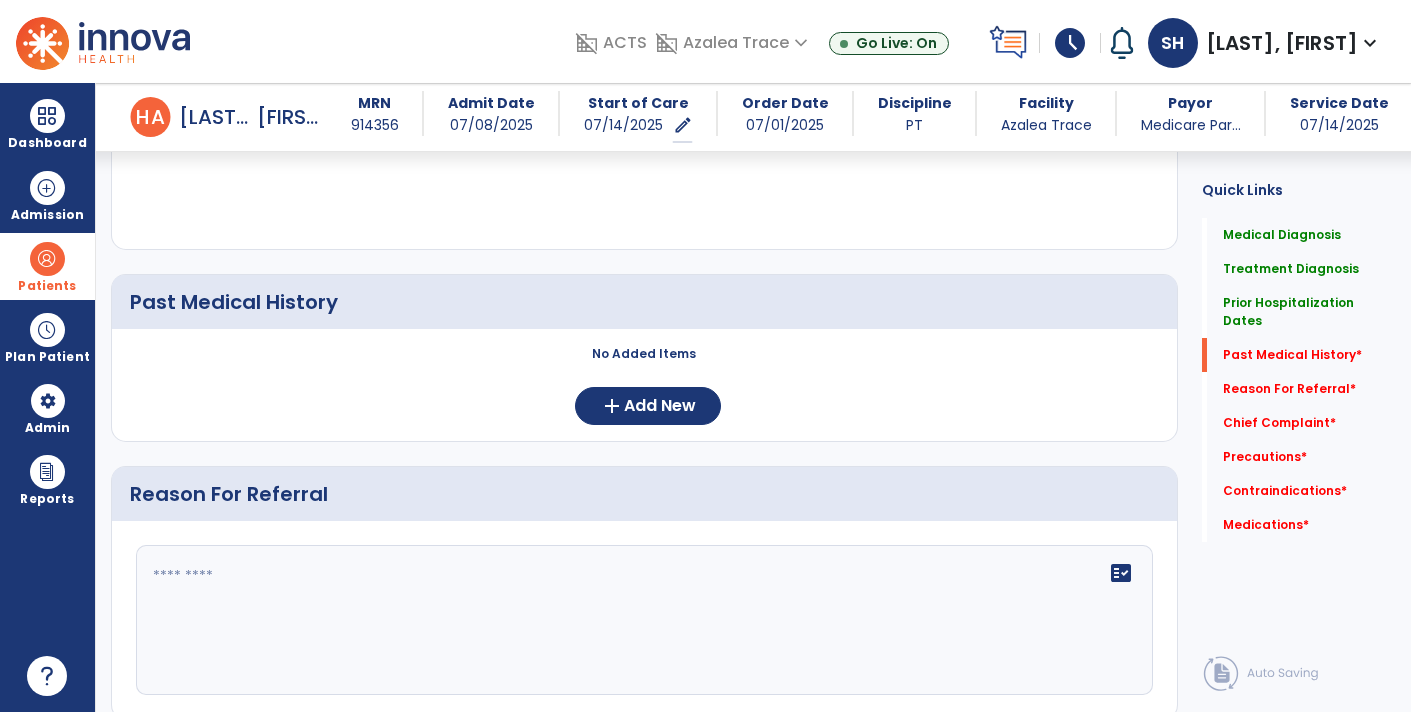 scroll, scrollTop: 966, scrollLeft: 0, axis: vertical 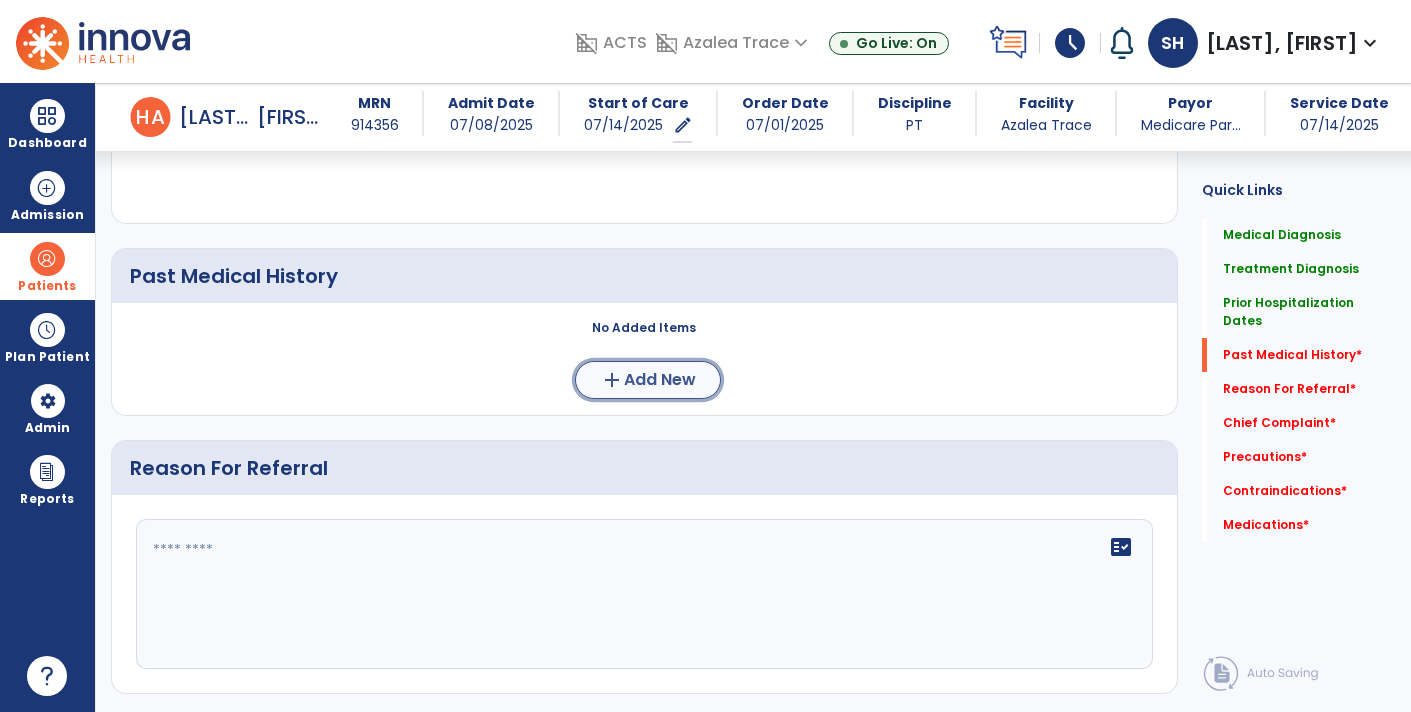click on "Add New" 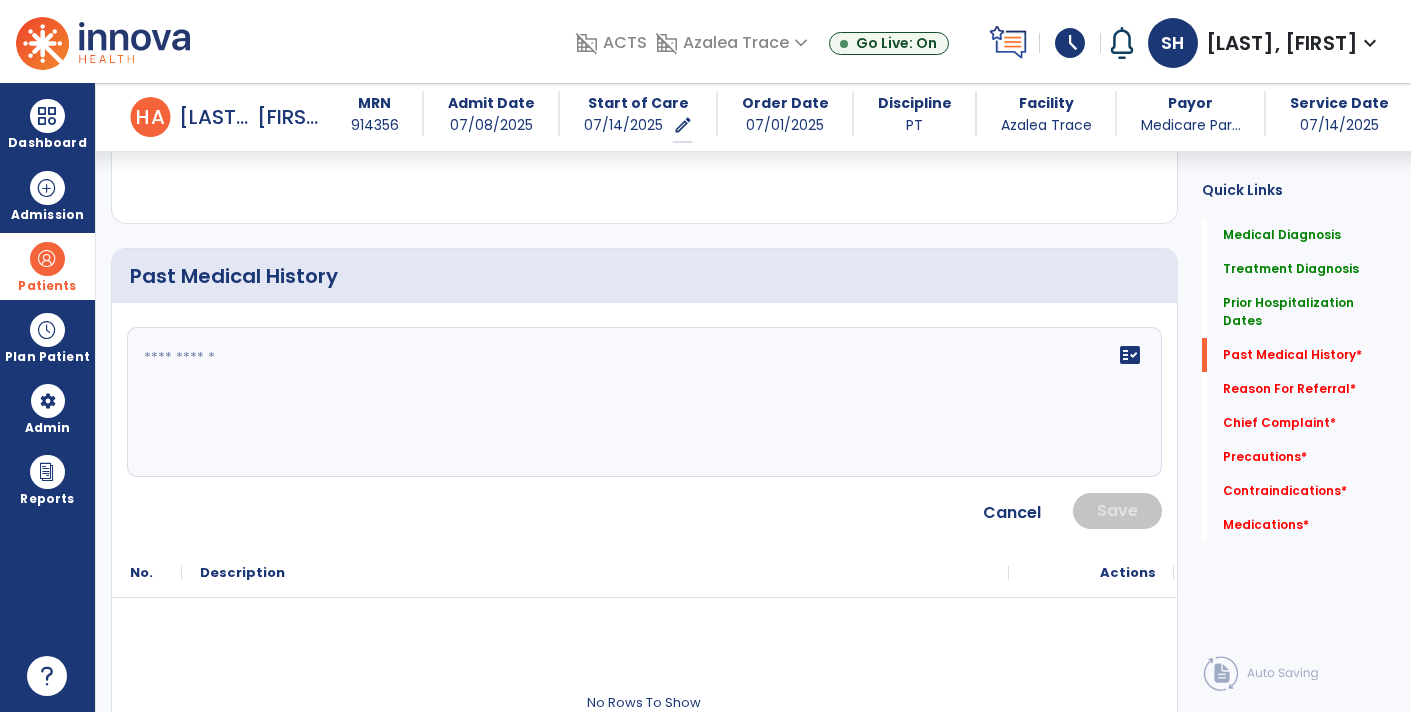 click on "fact_check" 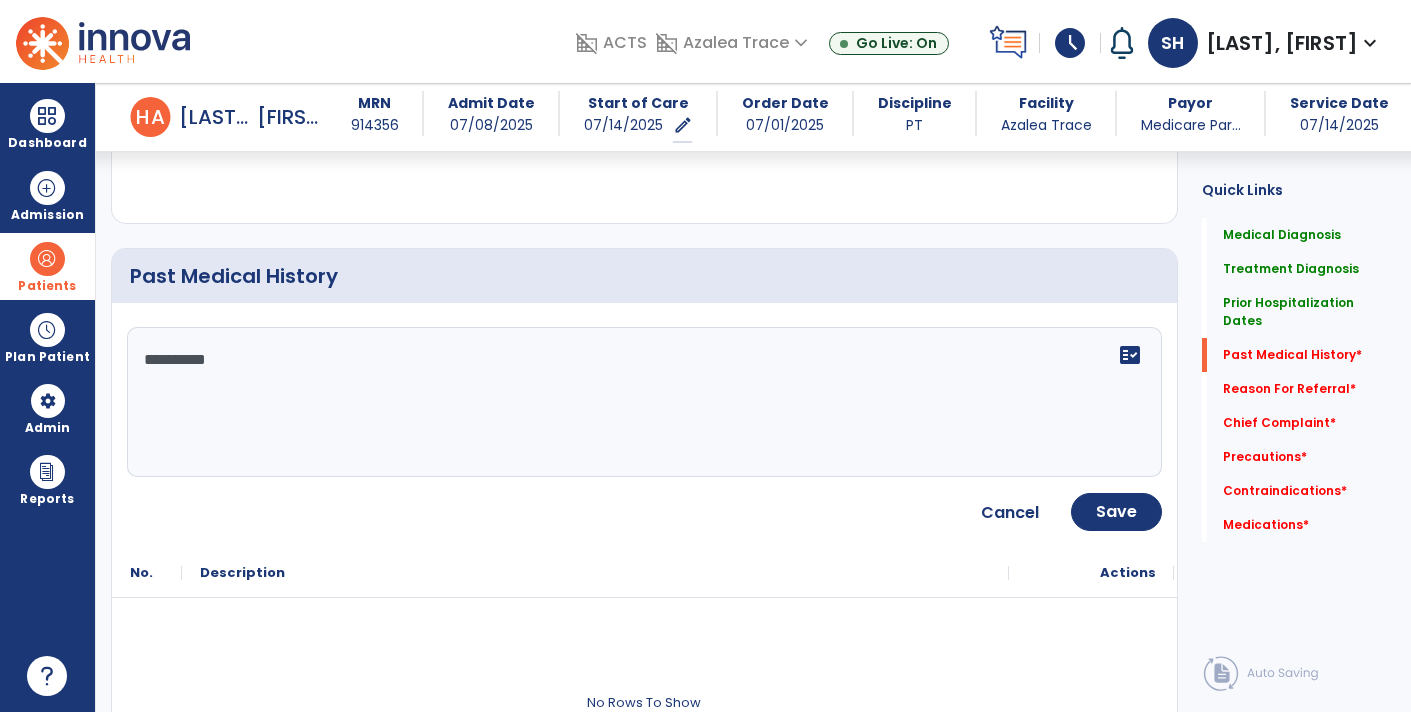 click on "*********" 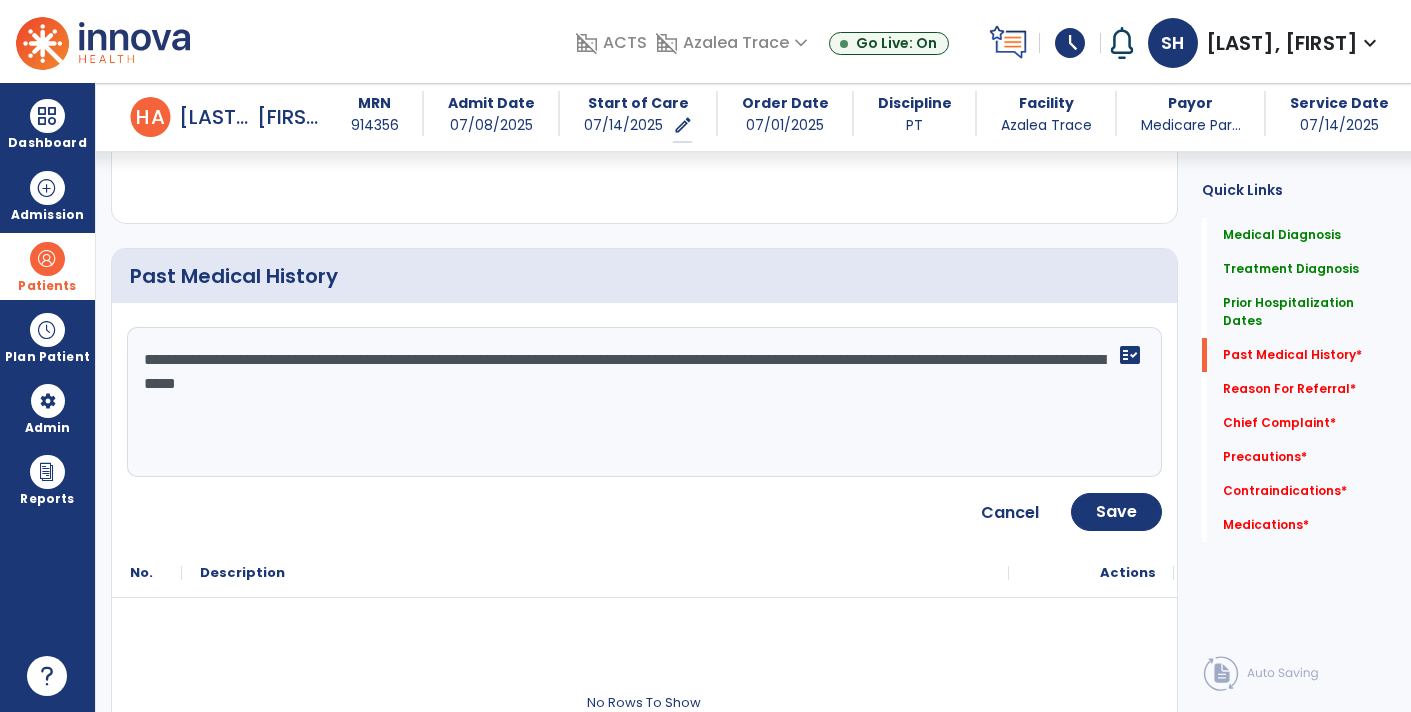 type on "**********" 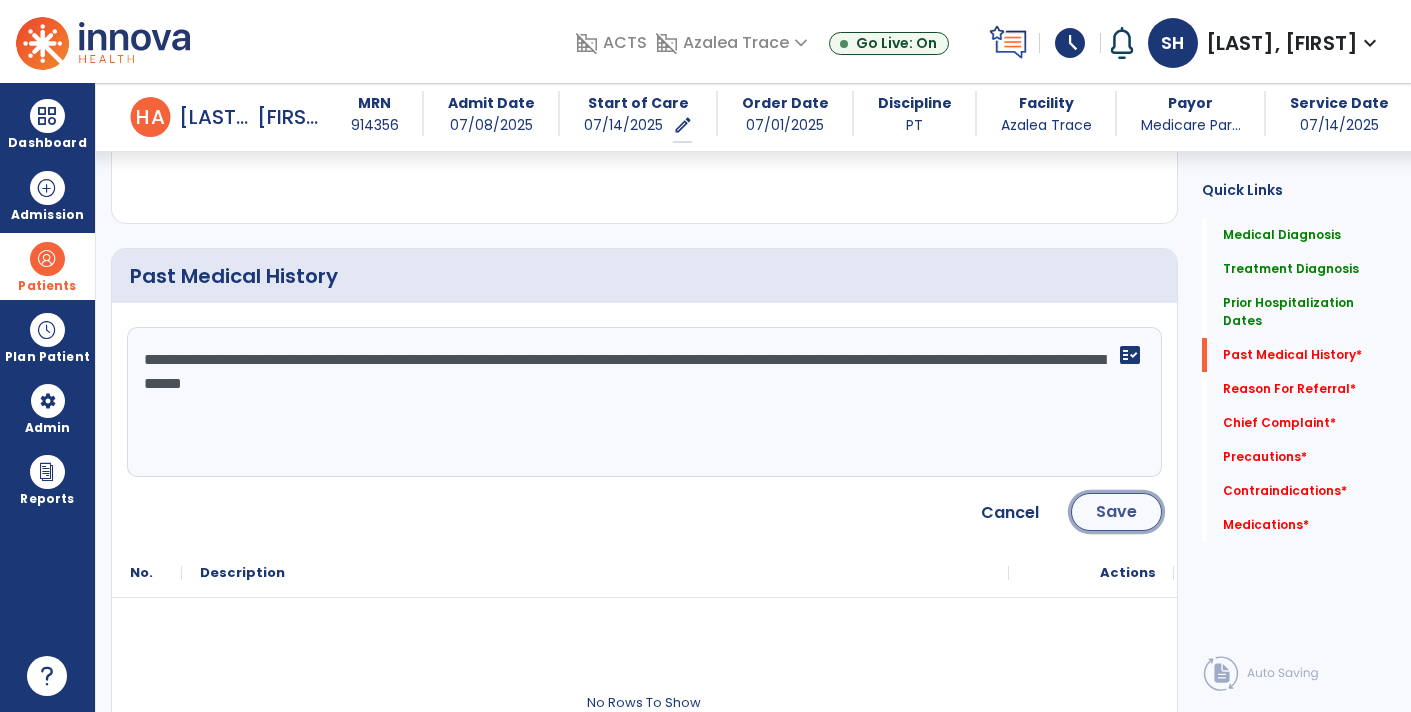 click on "Save" 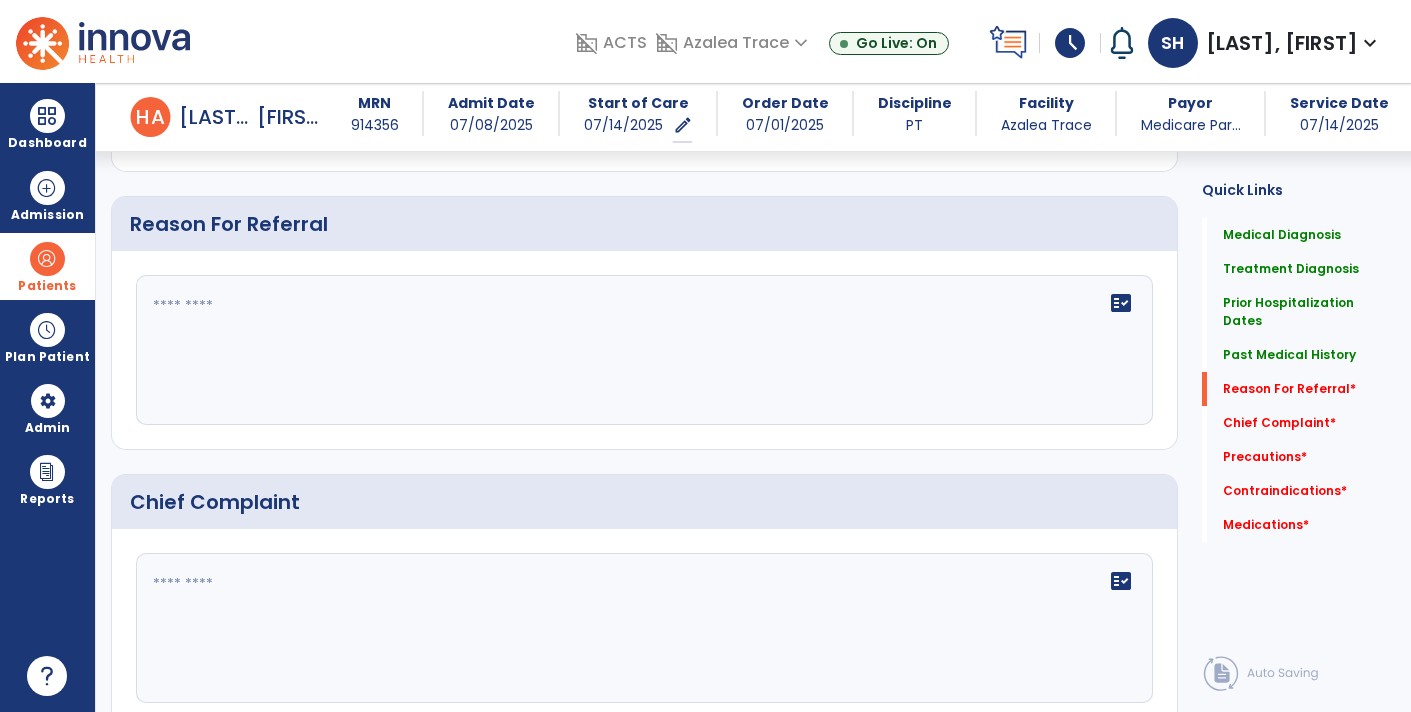 scroll, scrollTop: 1336, scrollLeft: 0, axis: vertical 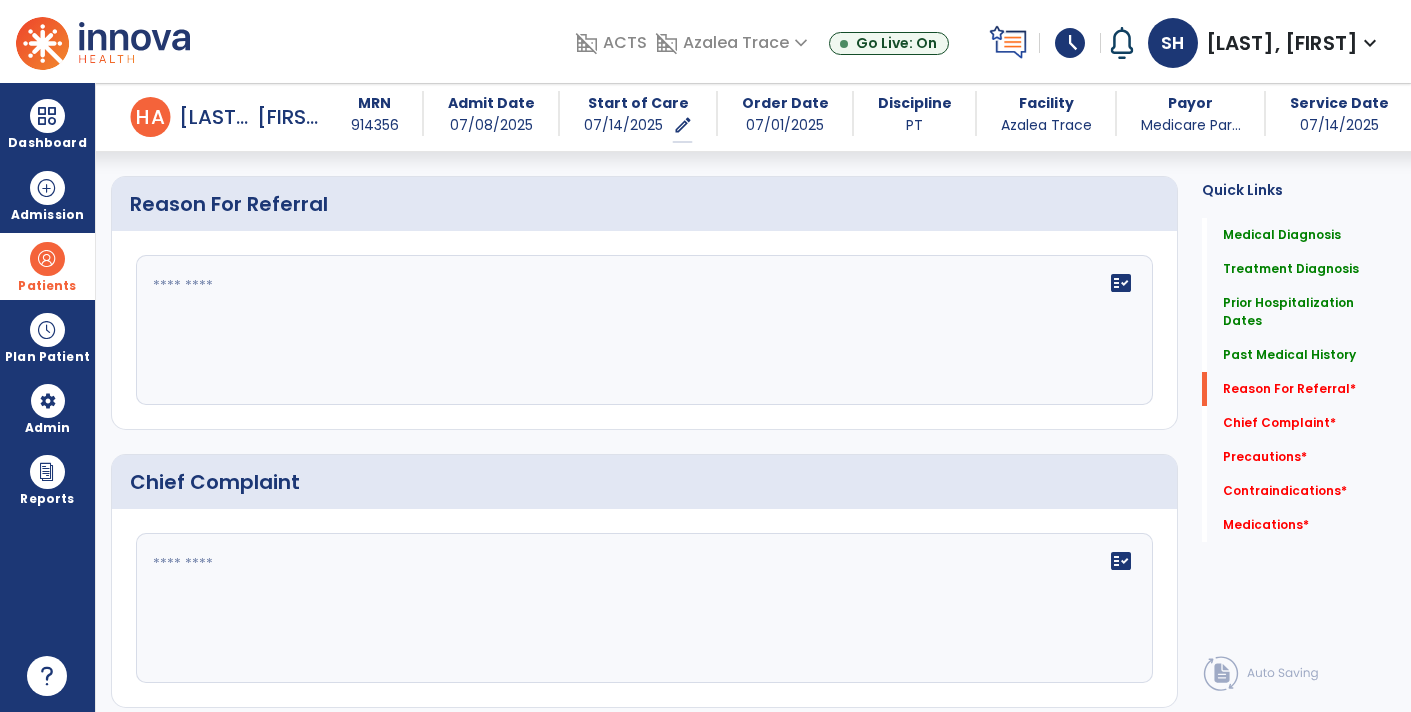 click on "fact_check" 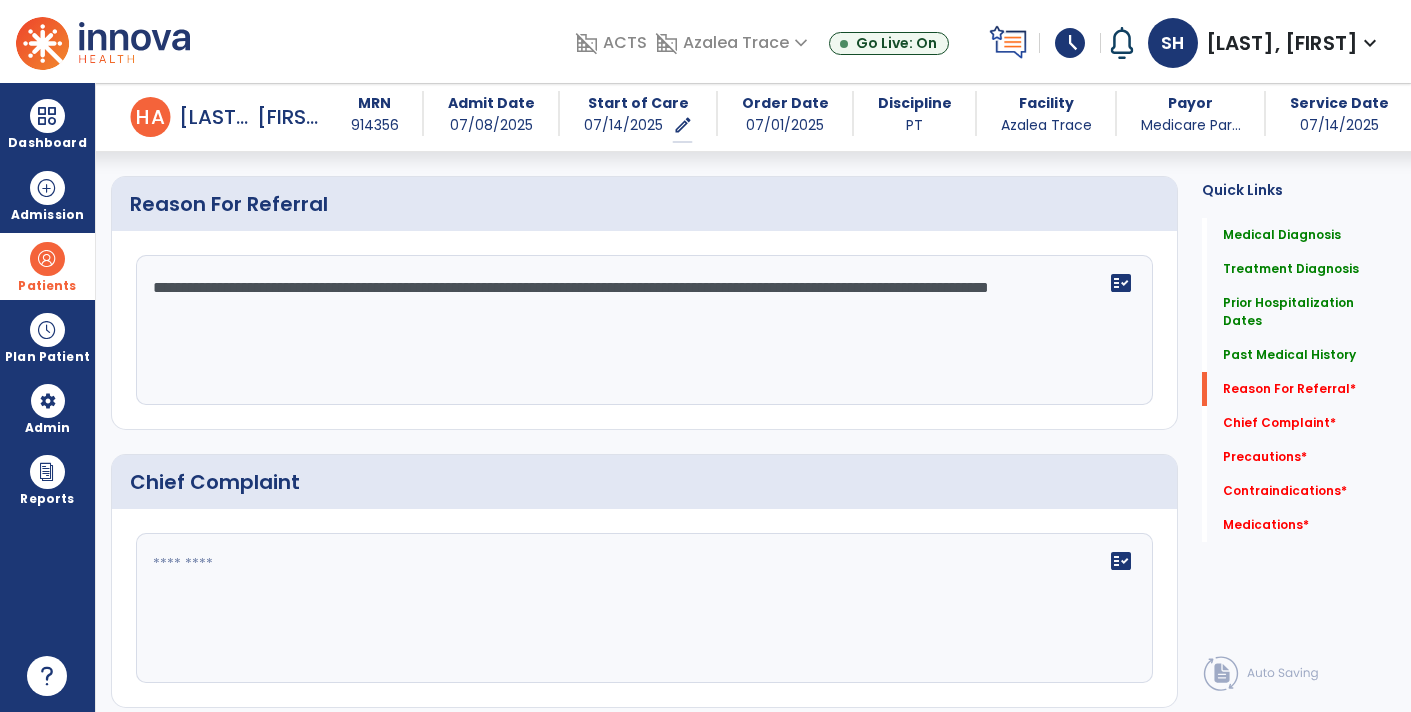 click on "**********" 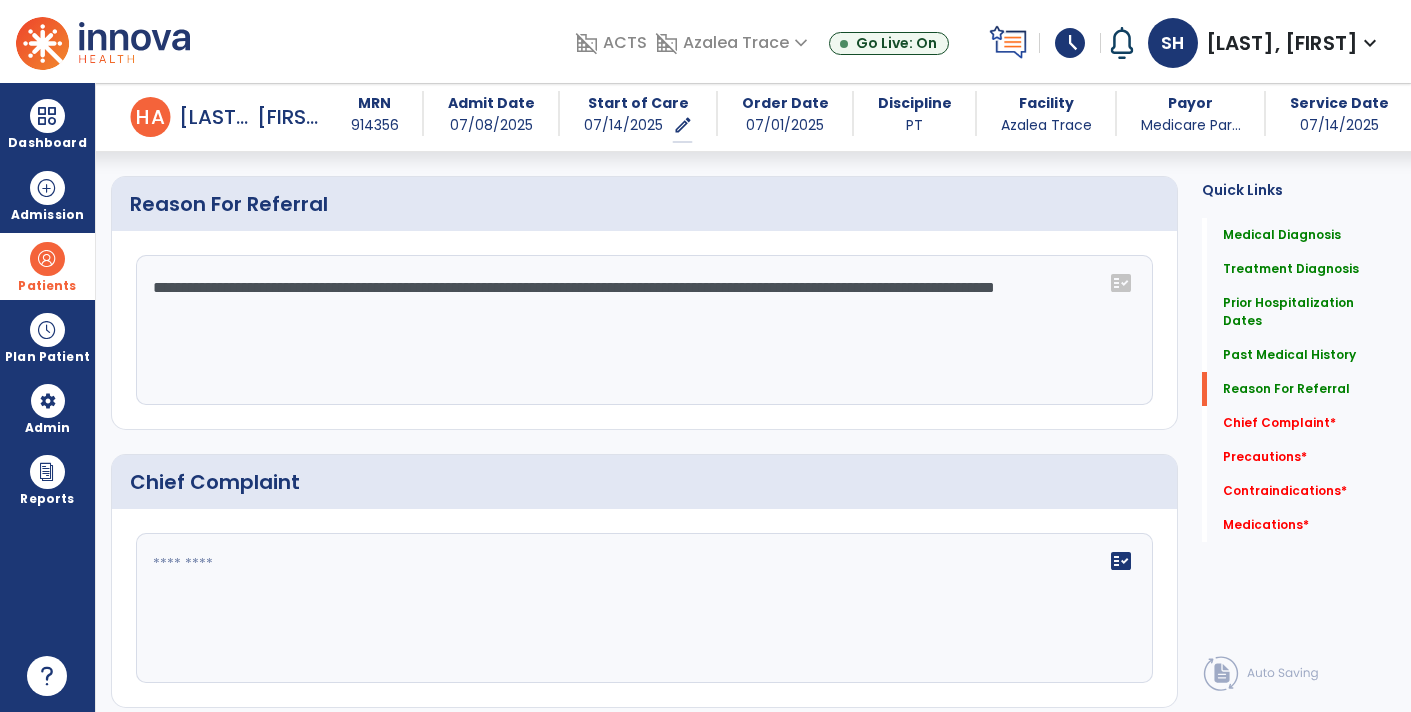 click on "**********" 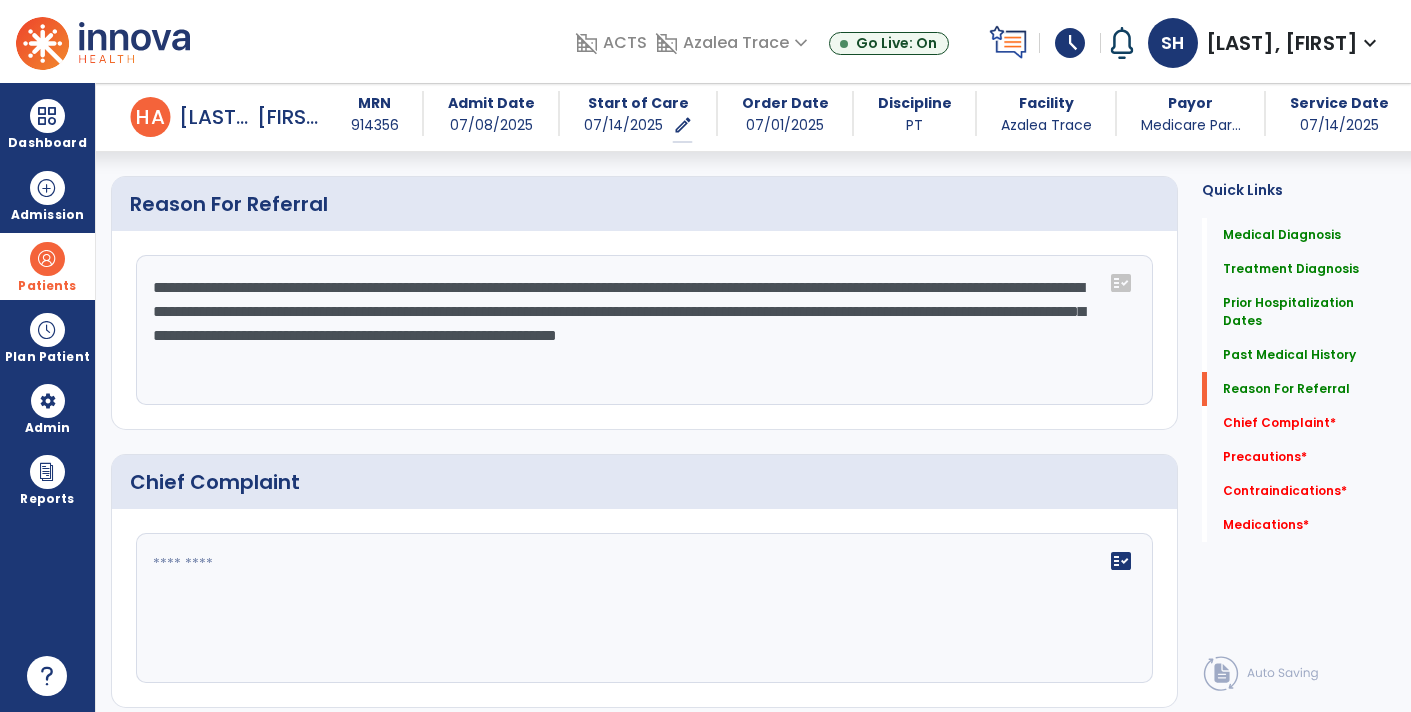 type on "**********" 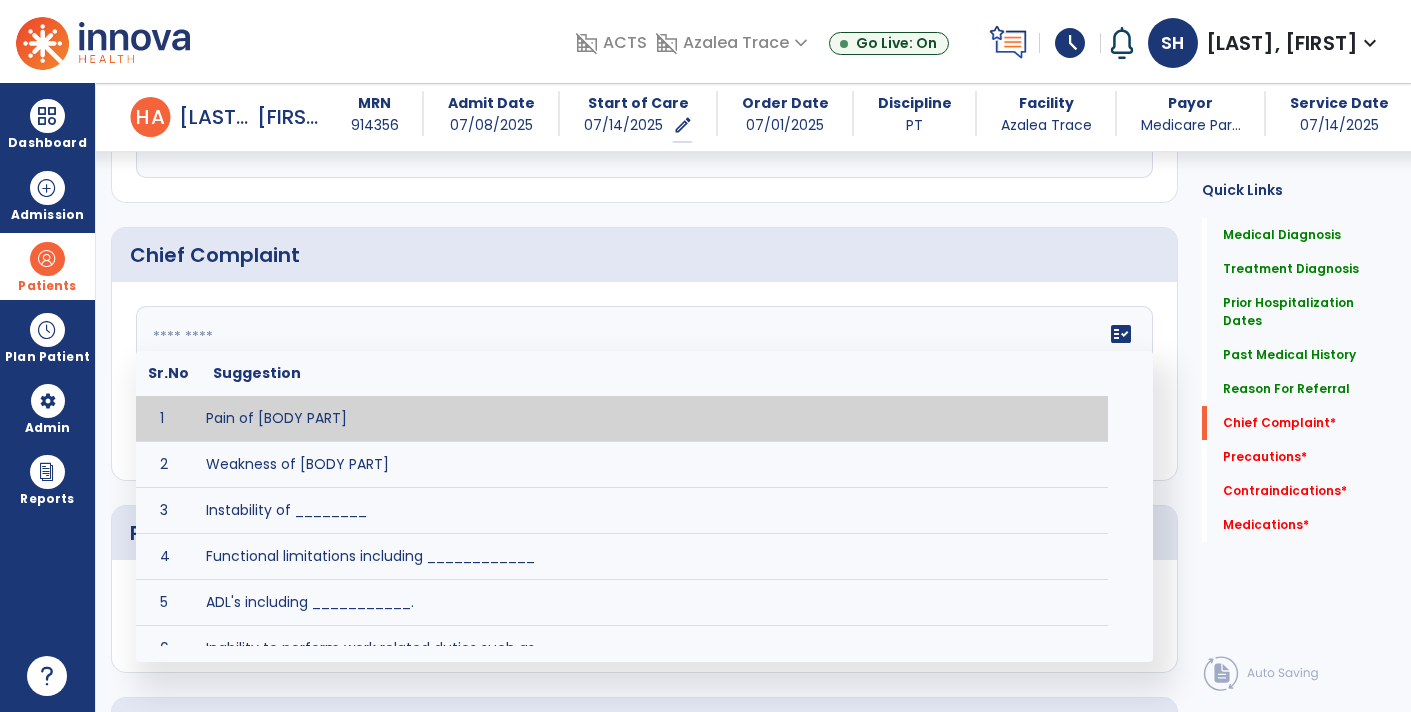 scroll, scrollTop: 1564, scrollLeft: 0, axis: vertical 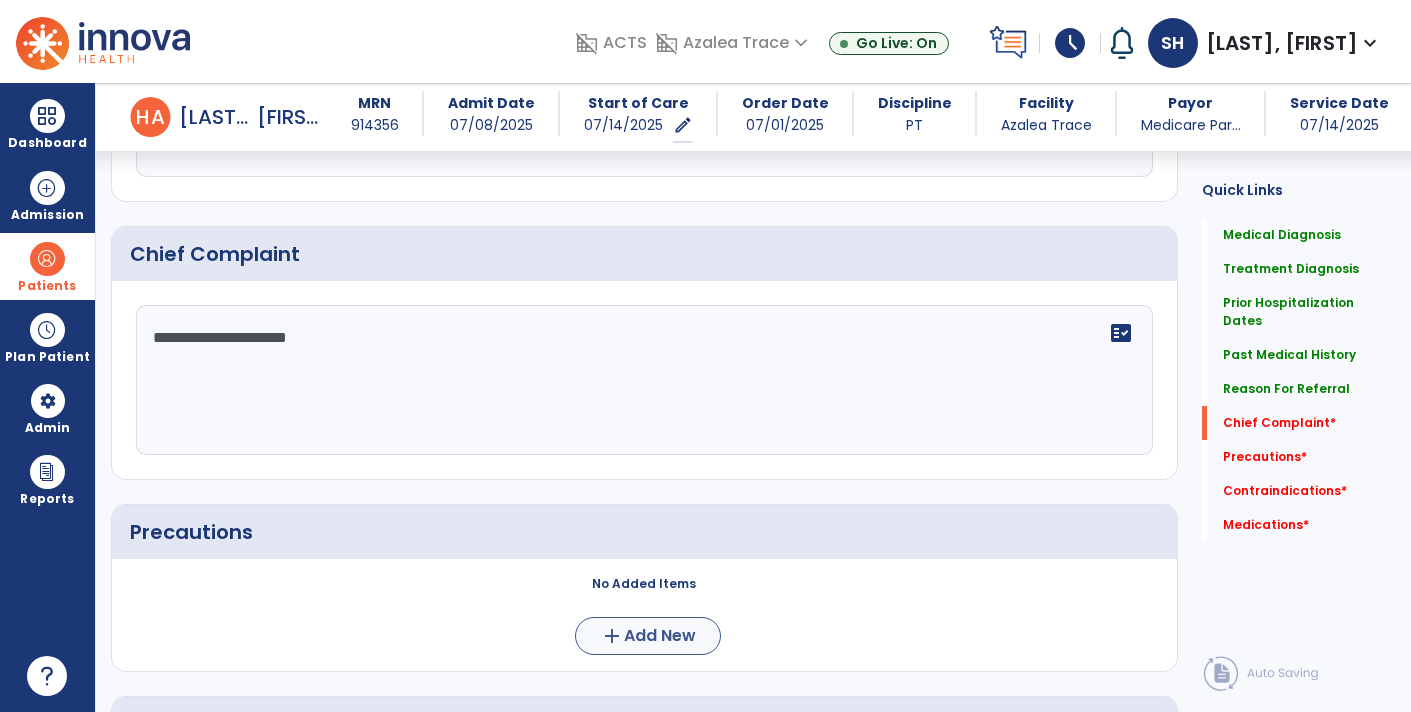type on "**********" 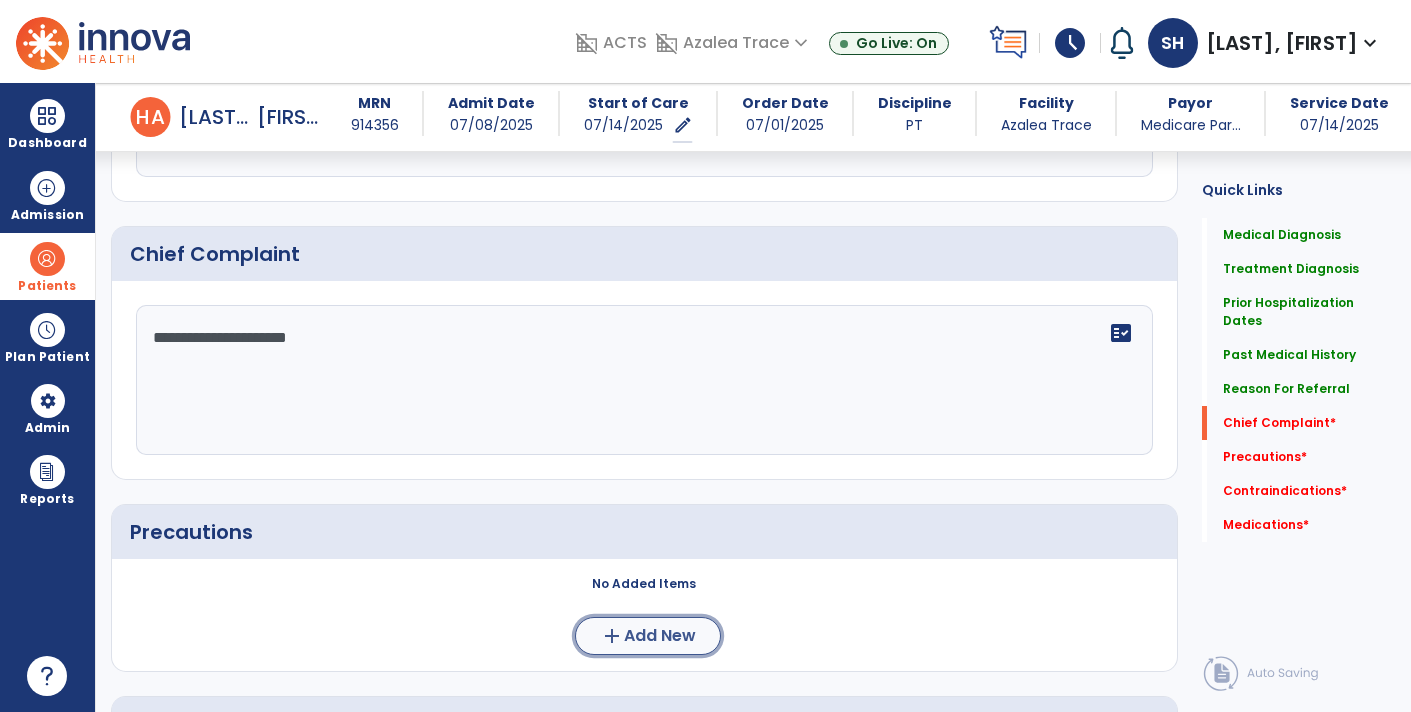 click on "Add New" 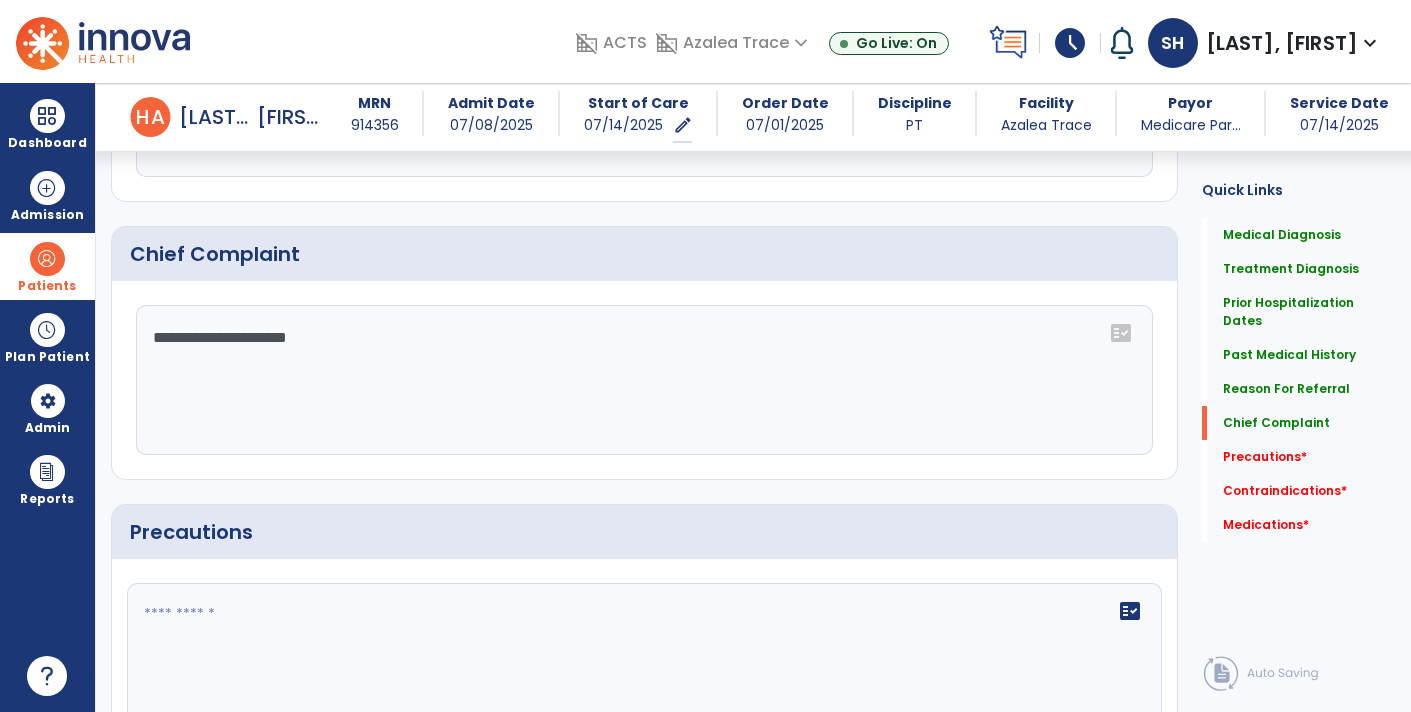 click 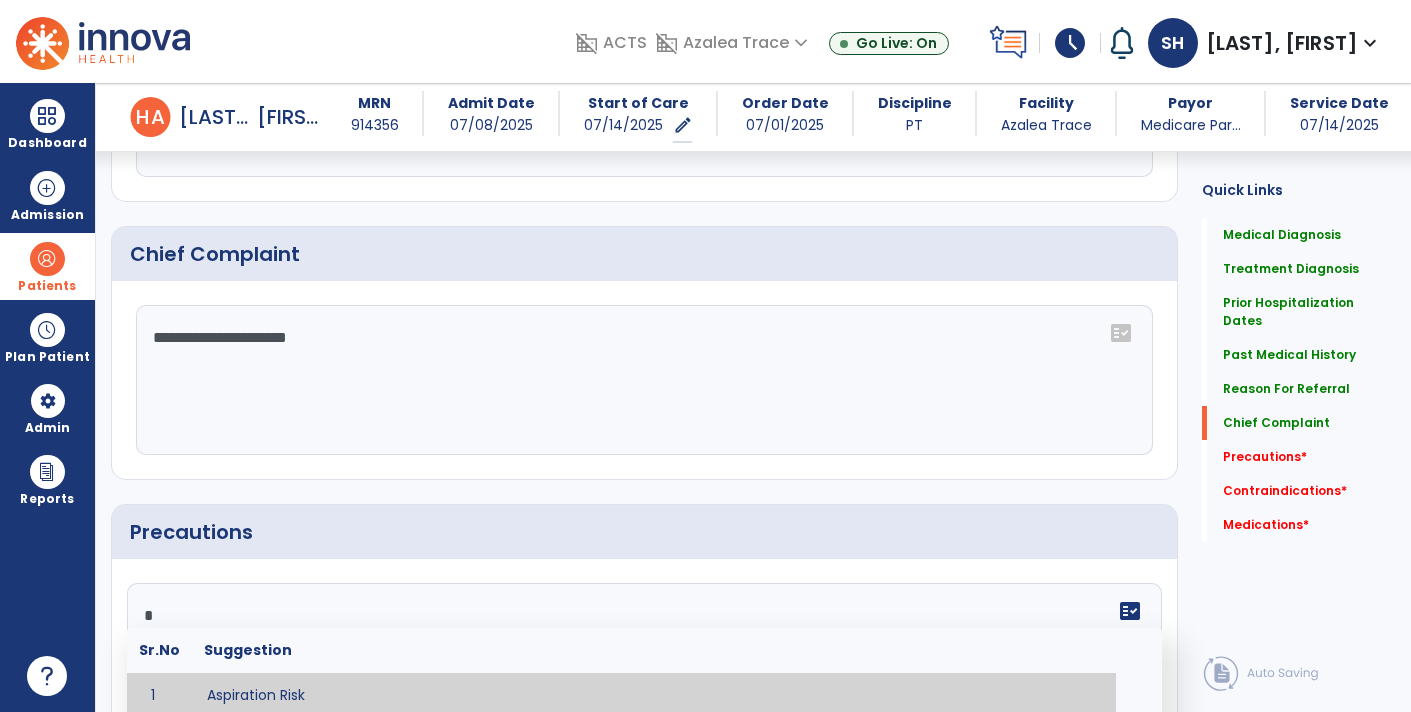 scroll, scrollTop: 1566, scrollLeft: 0, axis: vertical 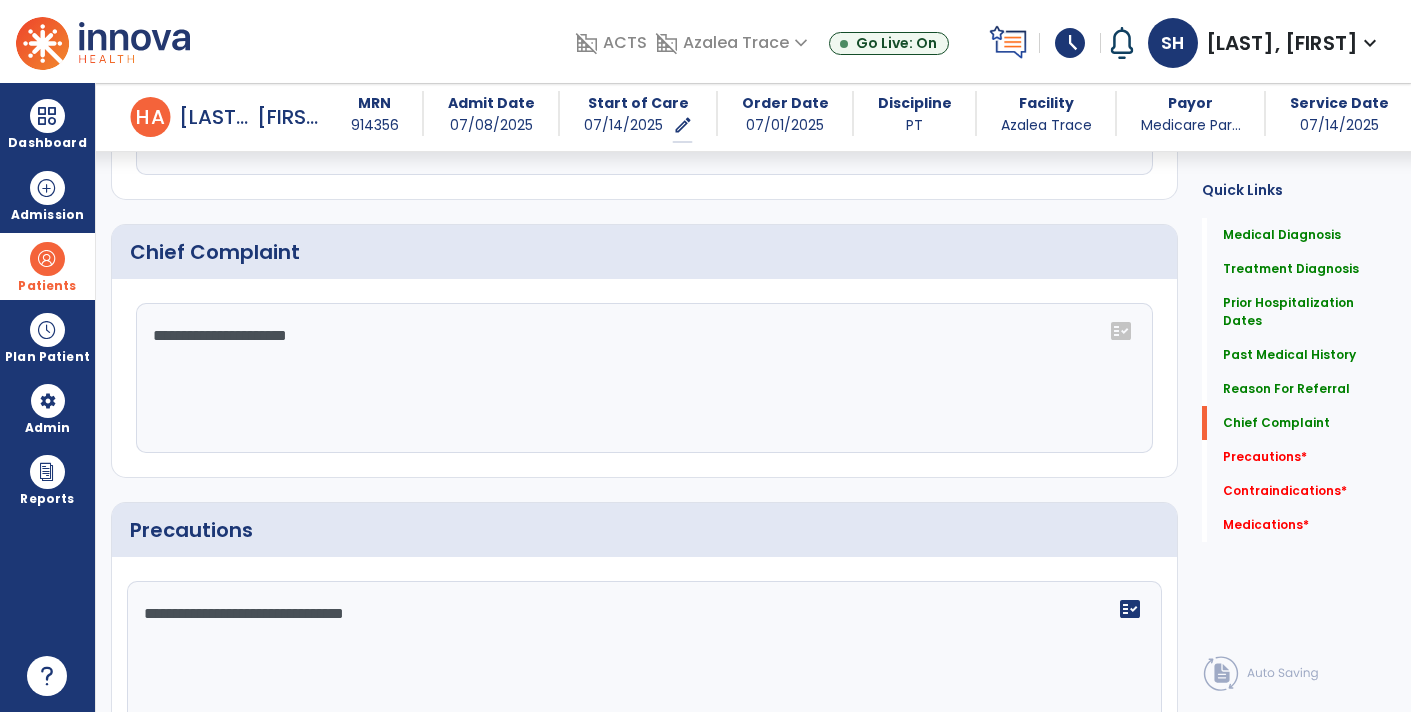 type on "**********" 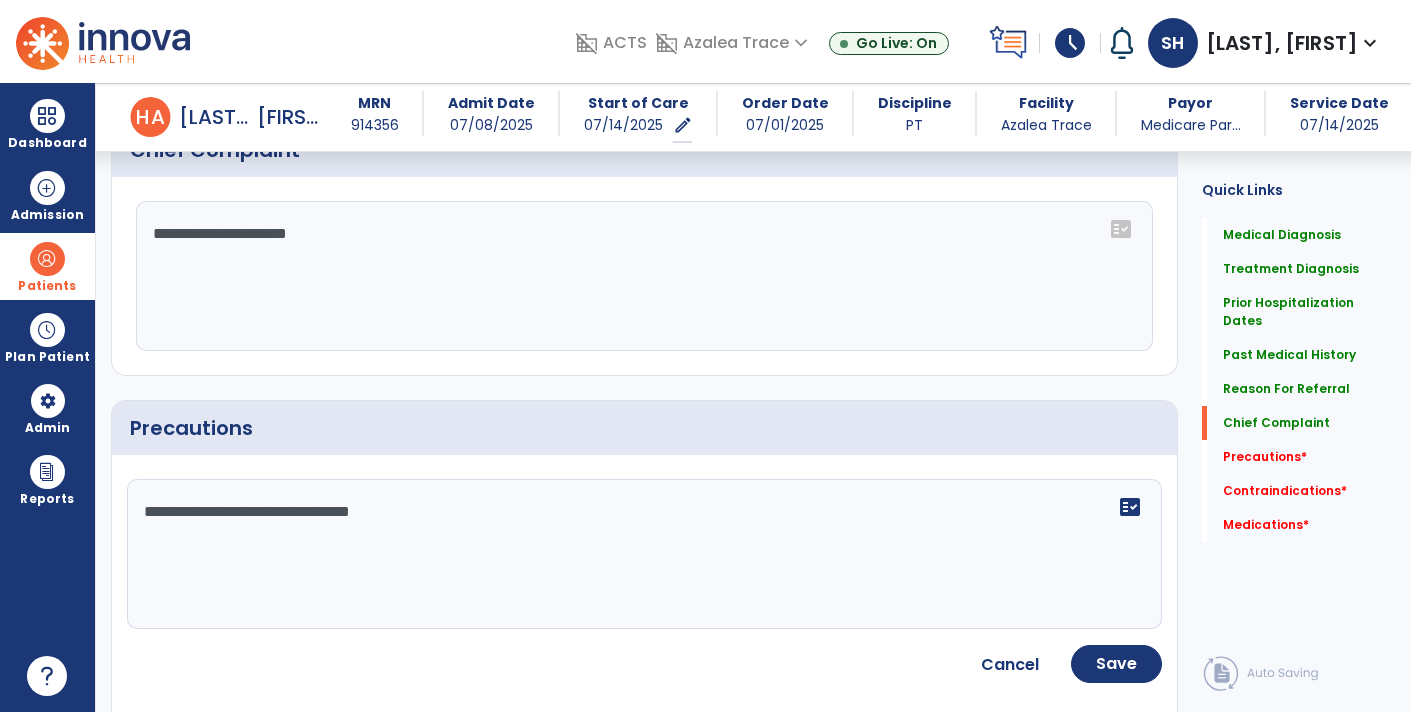 scroll, scrollTop: 1668, scrollLeft: 0, axis: vertical 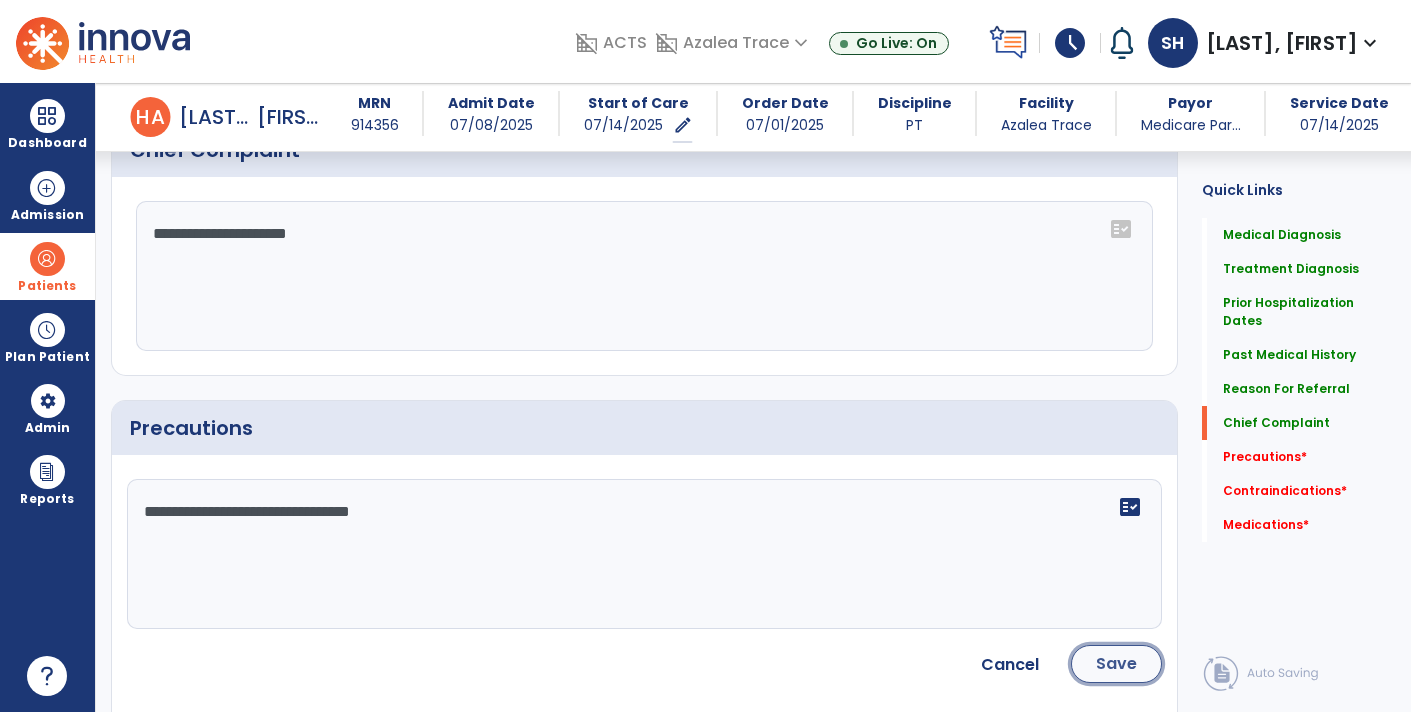 click on "Save" 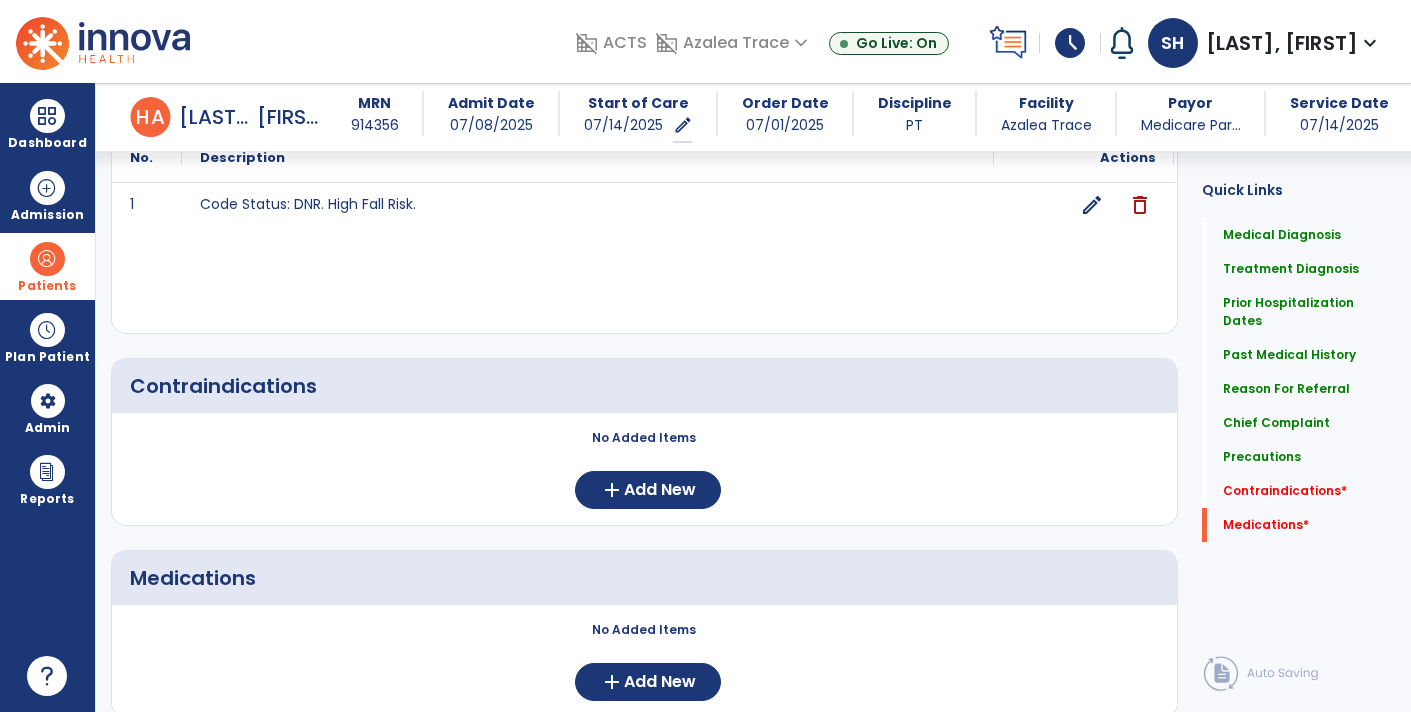 scroll, scrollTop: 2076, scrollLeft: 0, axis: vertical 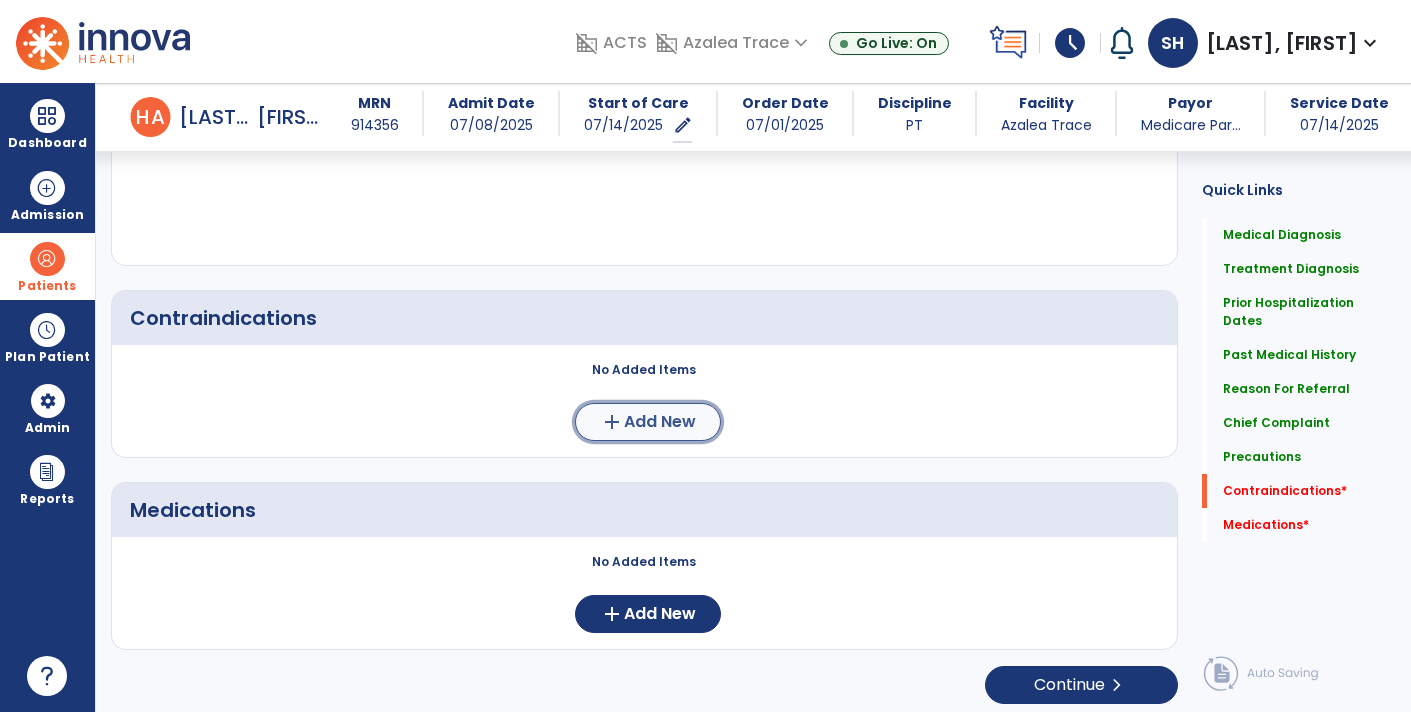 click on "Add New" 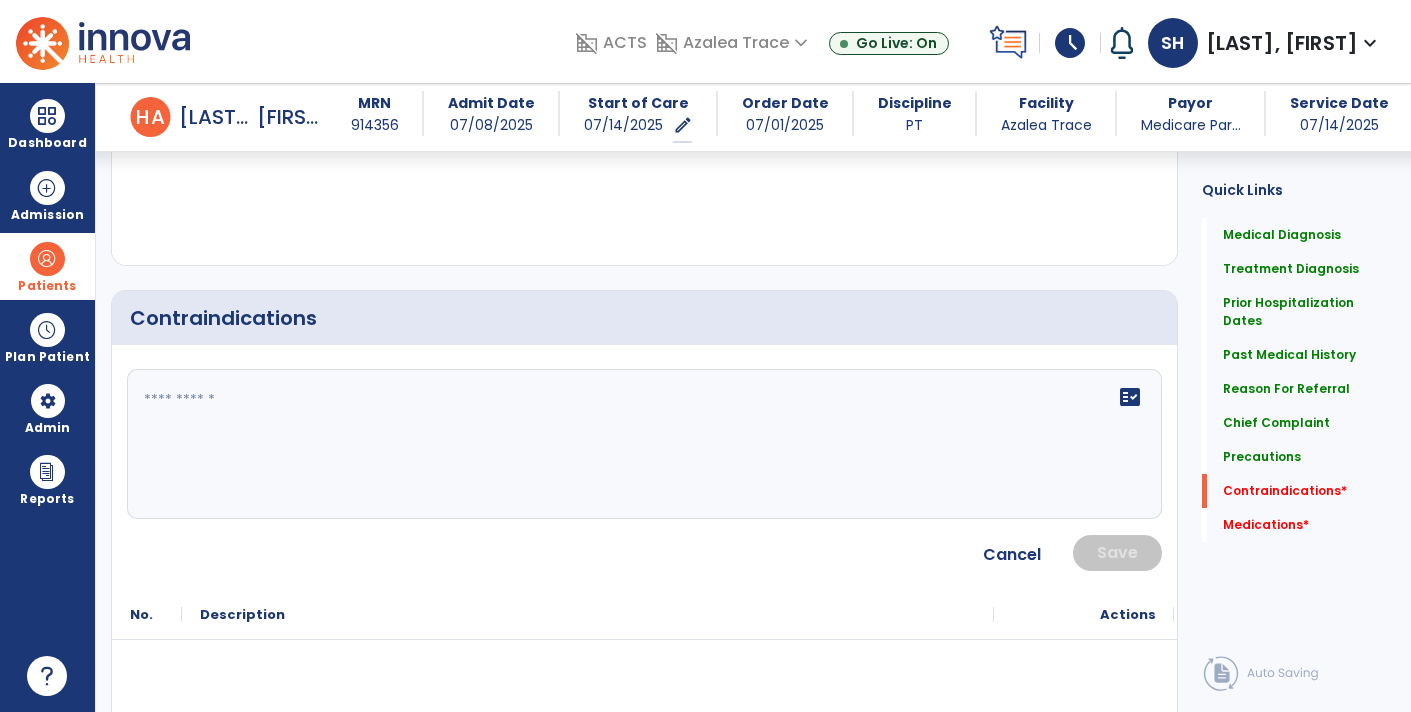 click on "fact_check" 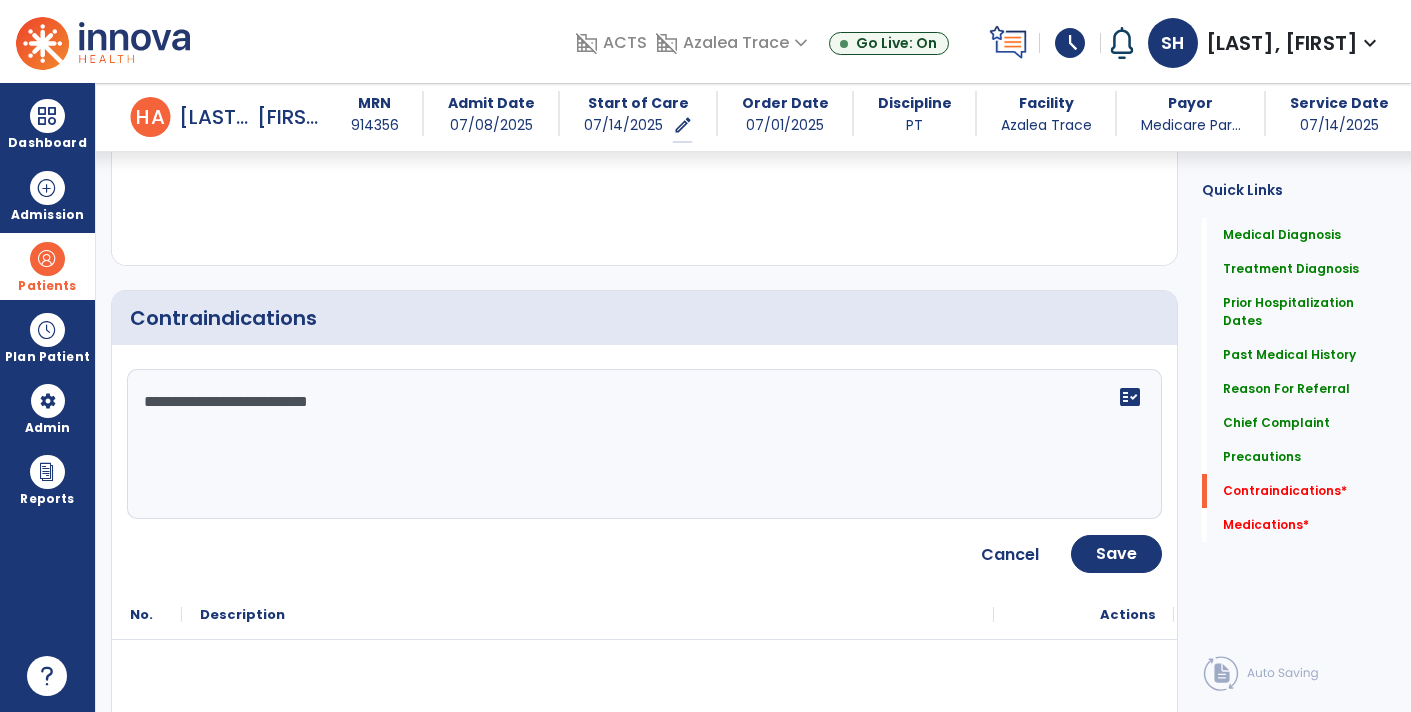 type on "**********" 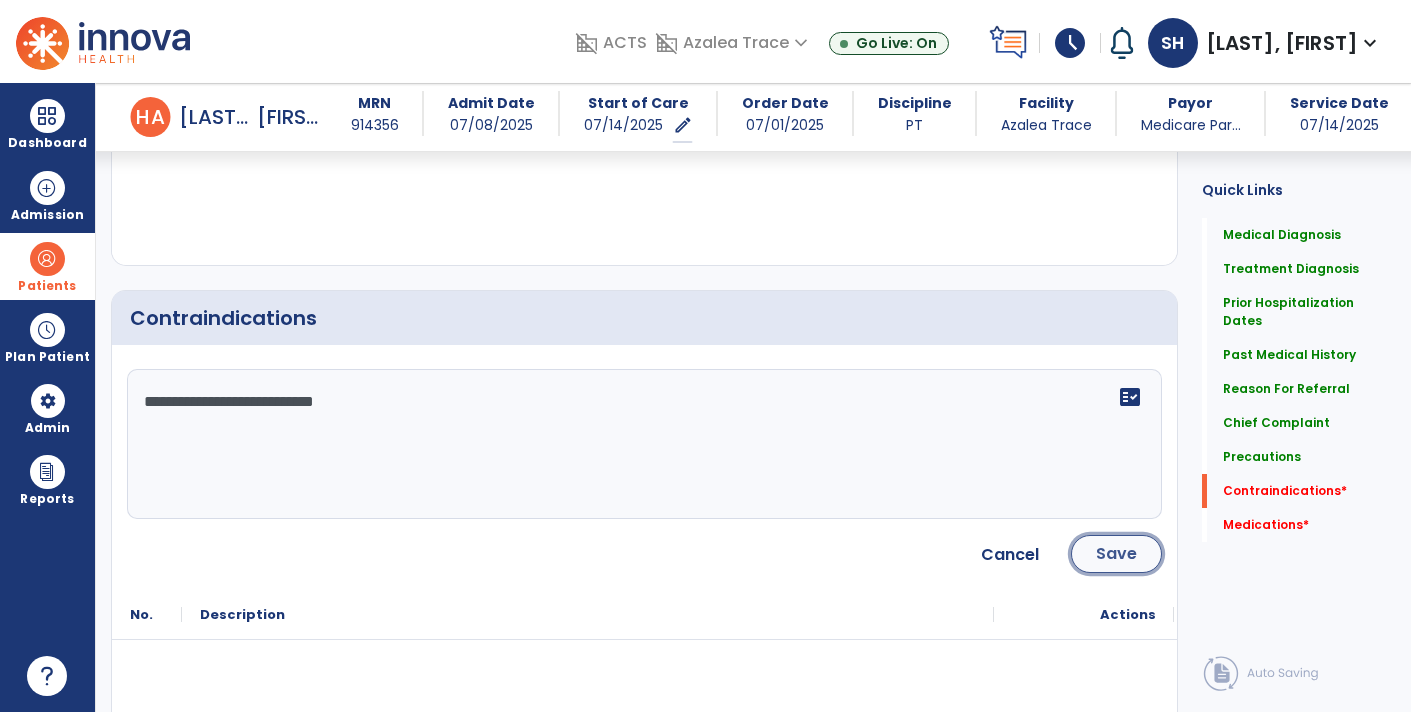 click on "Save" 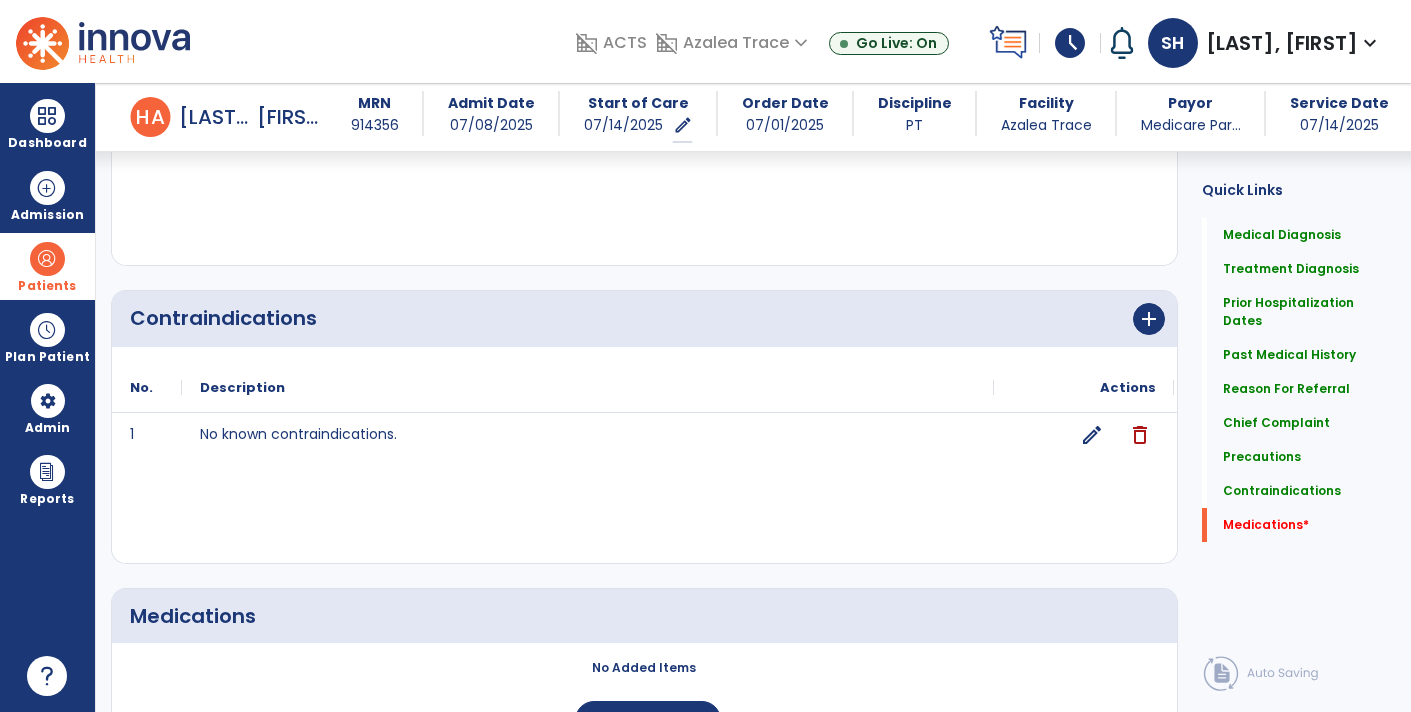 scroll, scrollTop: 2183, scrollLeft: 0, axis: vertical 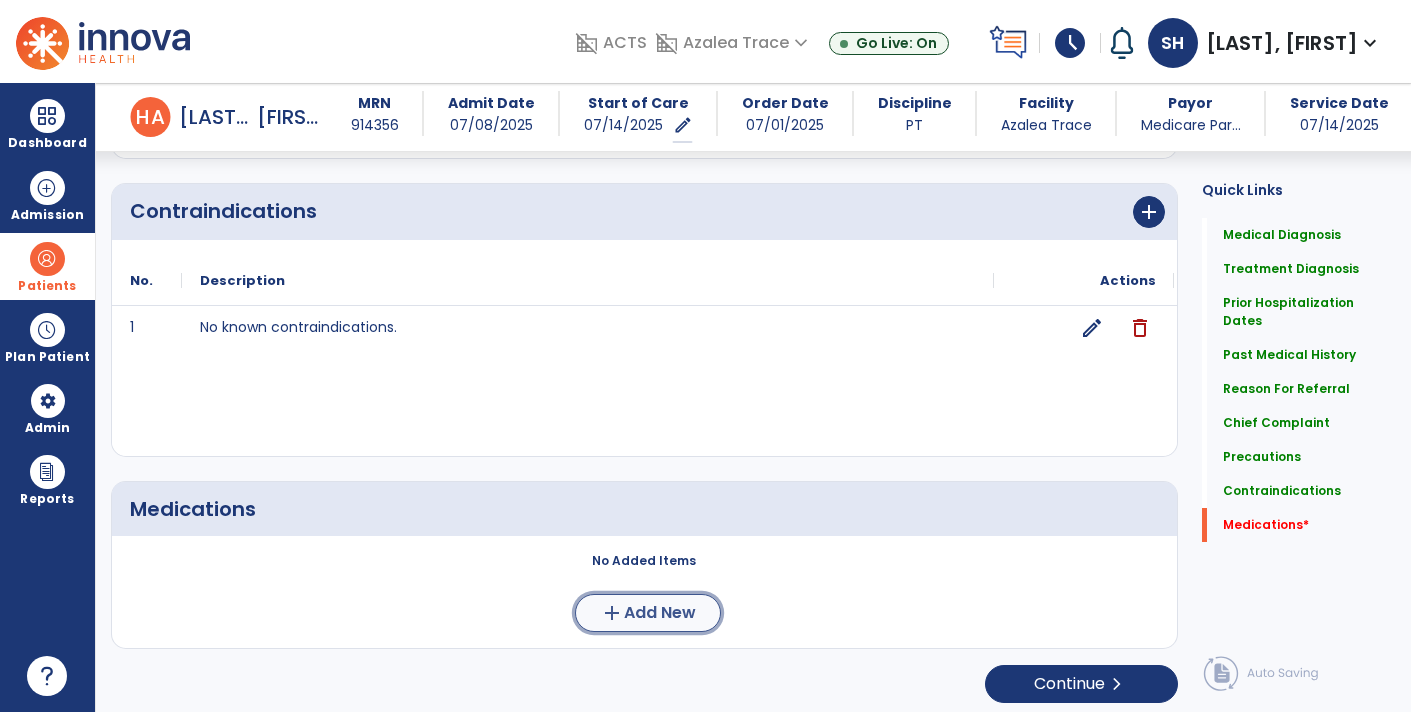 click on "Add New" 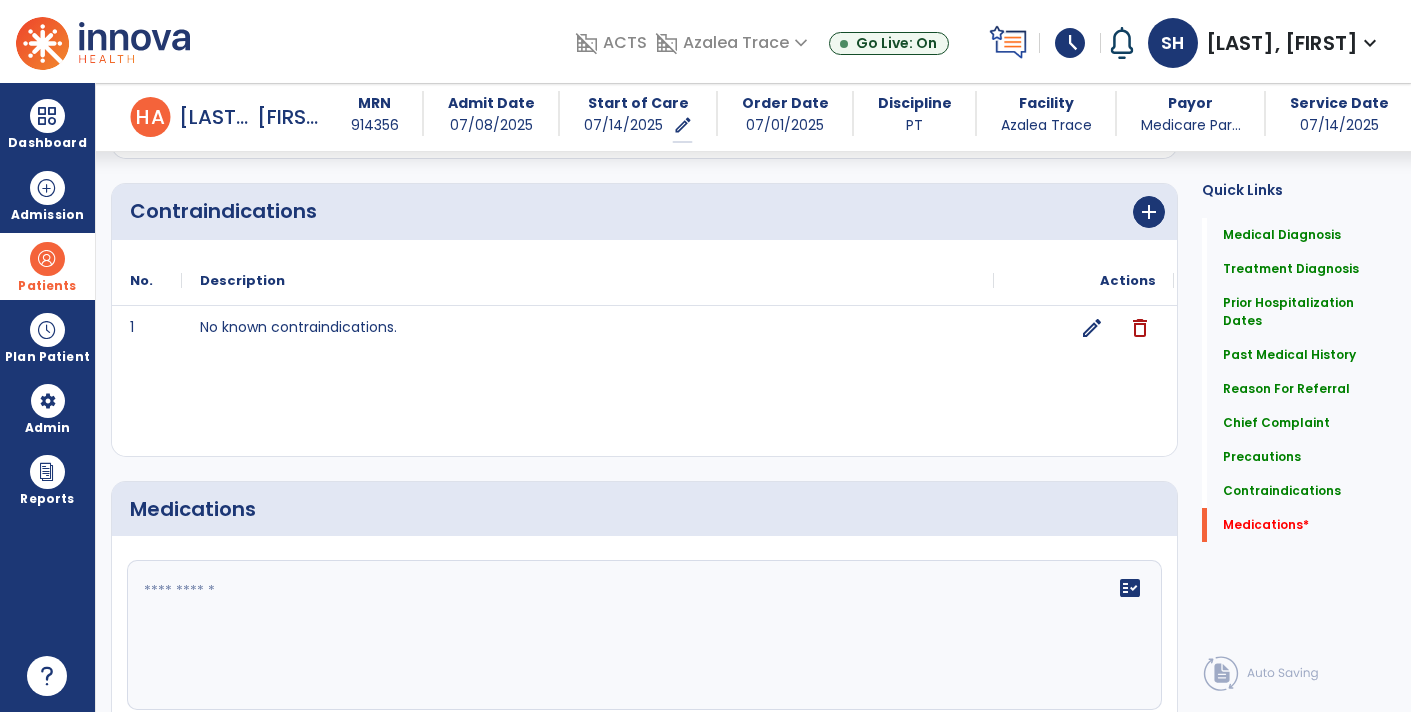 click 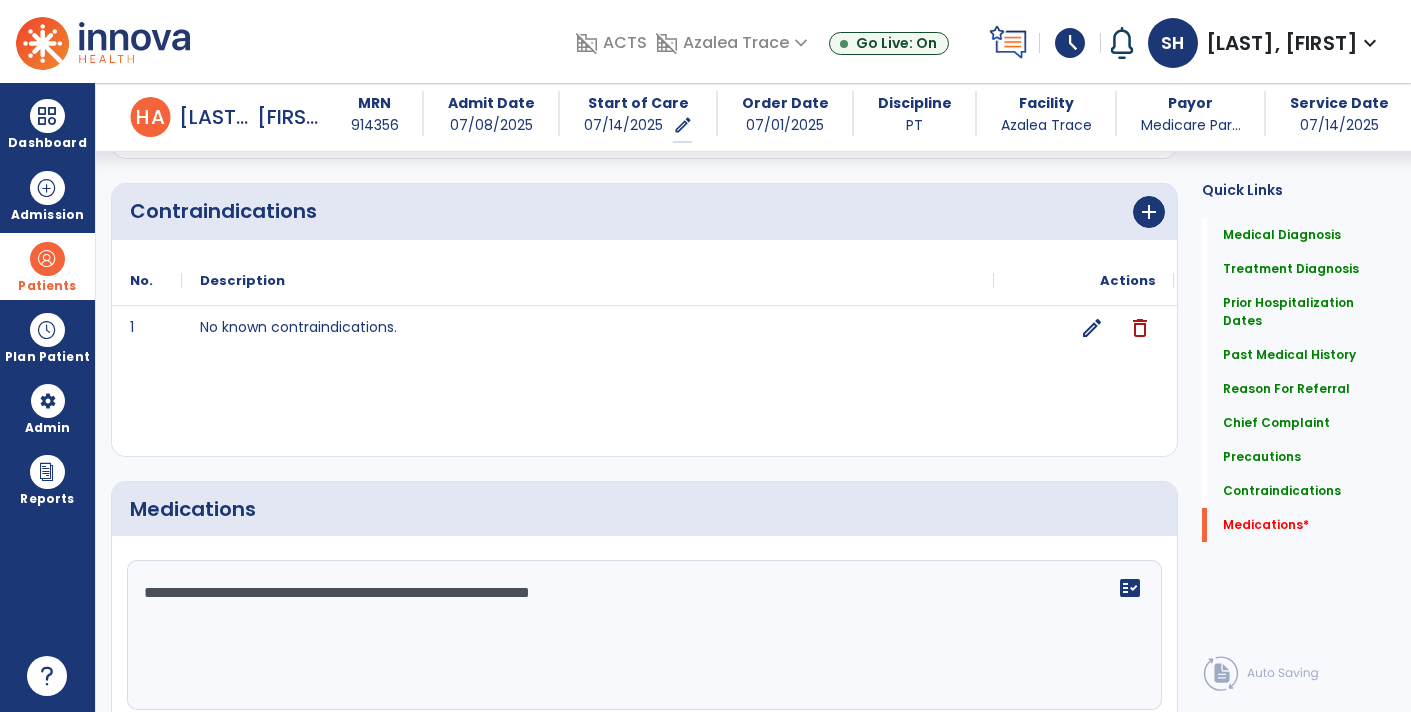 type on "**********" 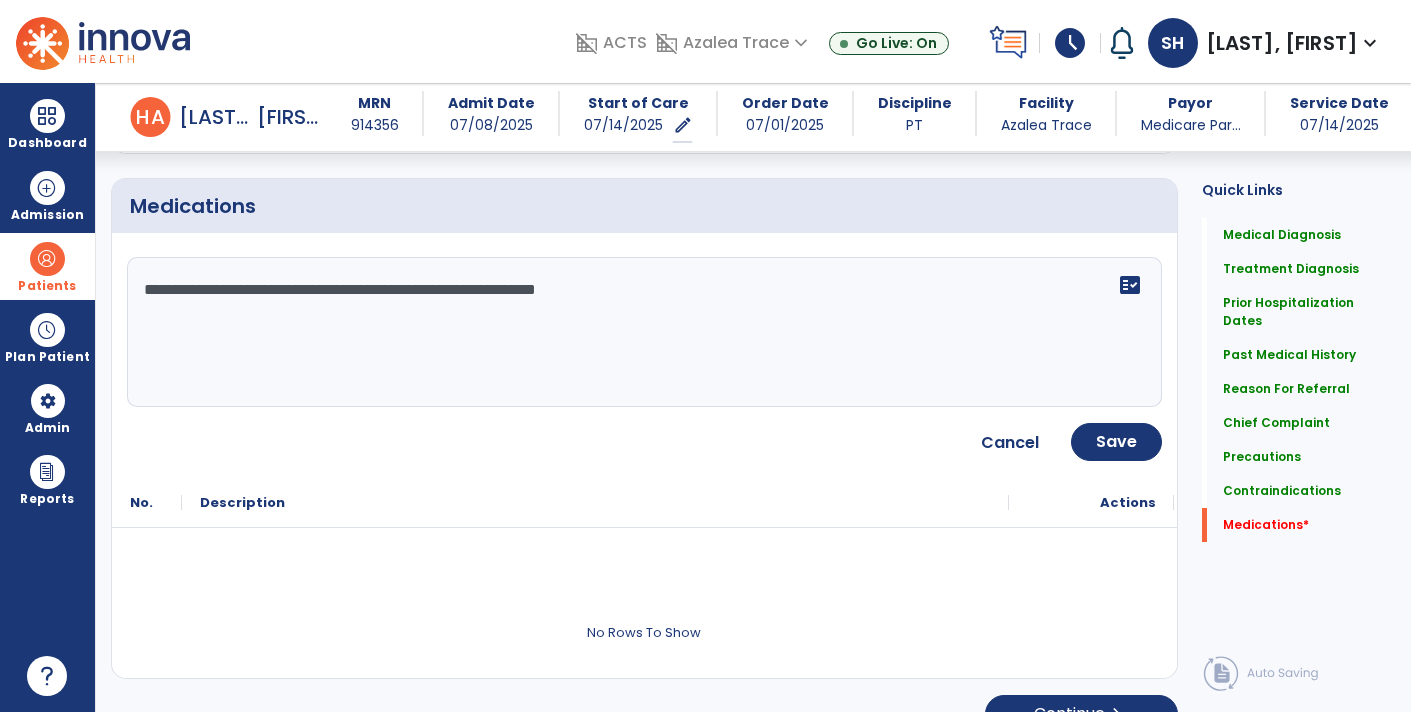 scroll, scrollTop: 2516, scrollLeft: 0, axis: vertical 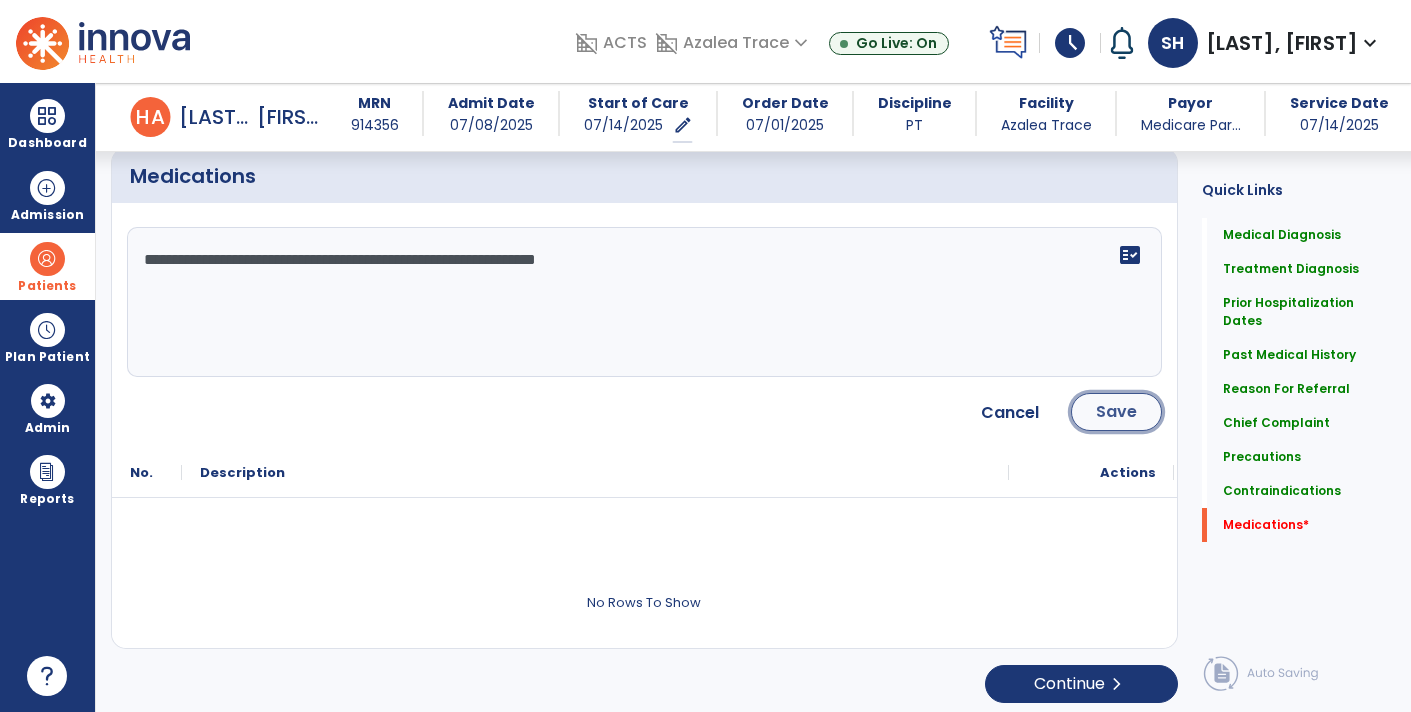 click on "Save" 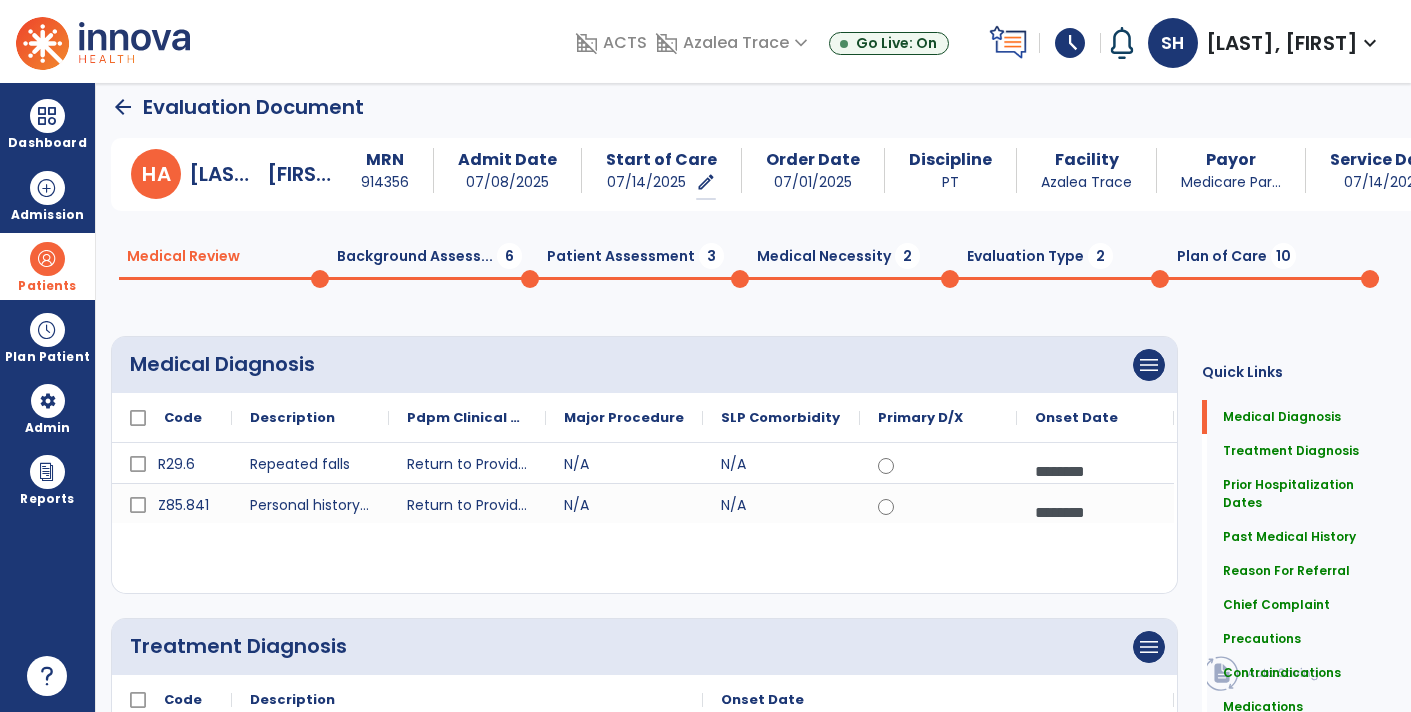 scroll, scrollTop: 0, scrollLeft: 0, axis: both 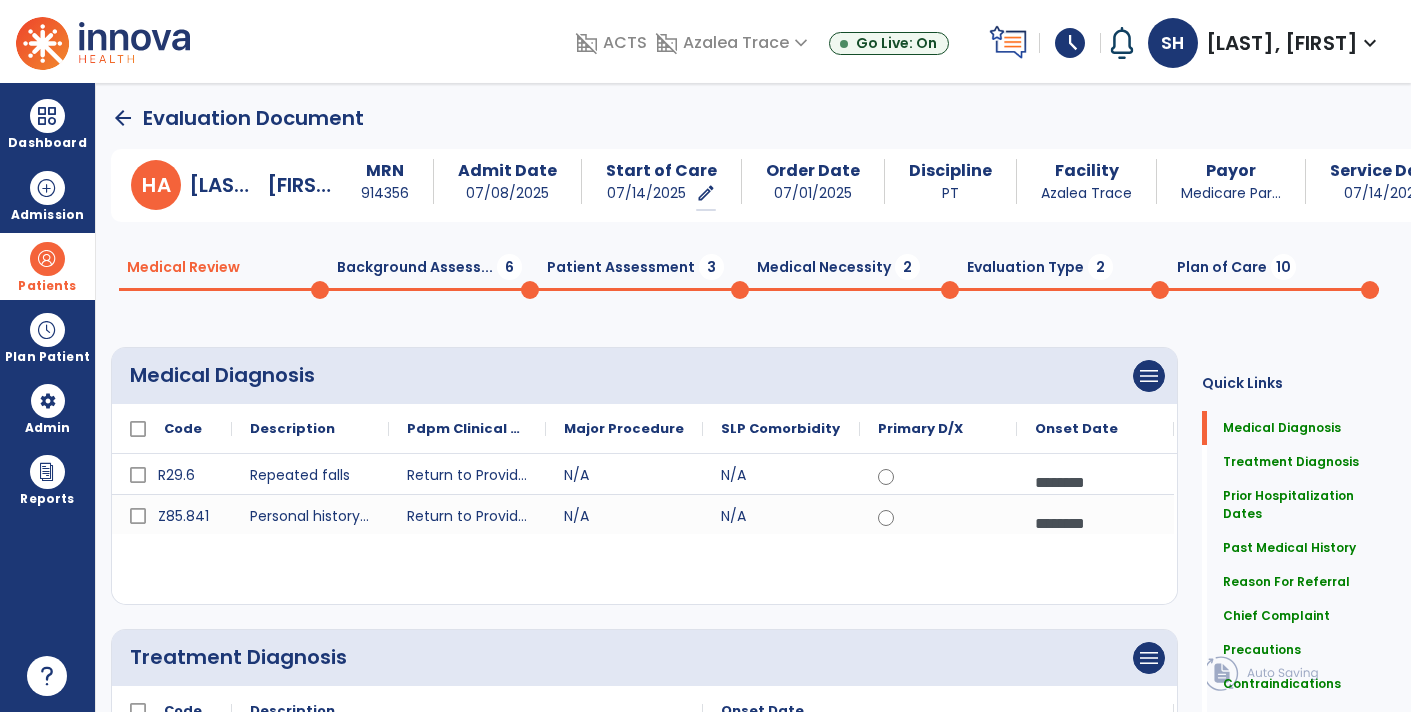 click on "Background Assess...  6" 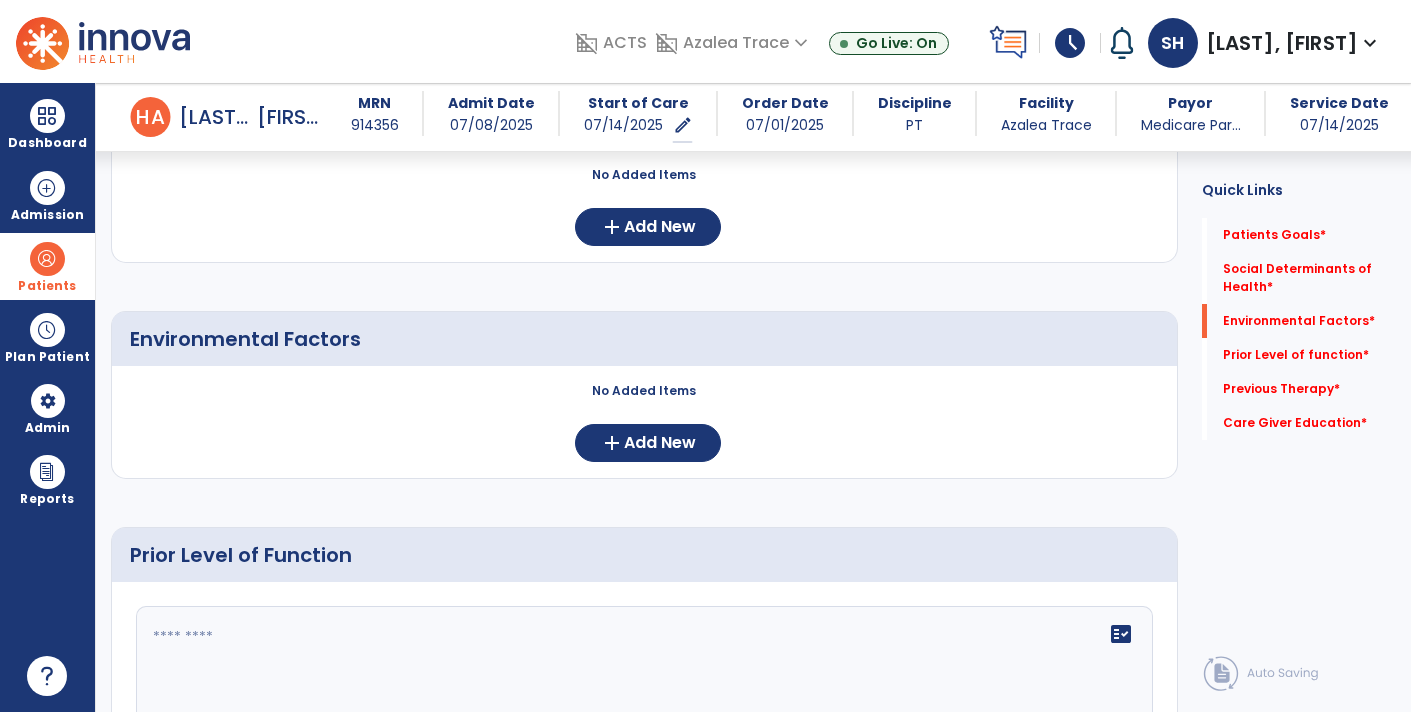 scroll, scrollTop: 443, scrollLeft: 0, axis: vertical 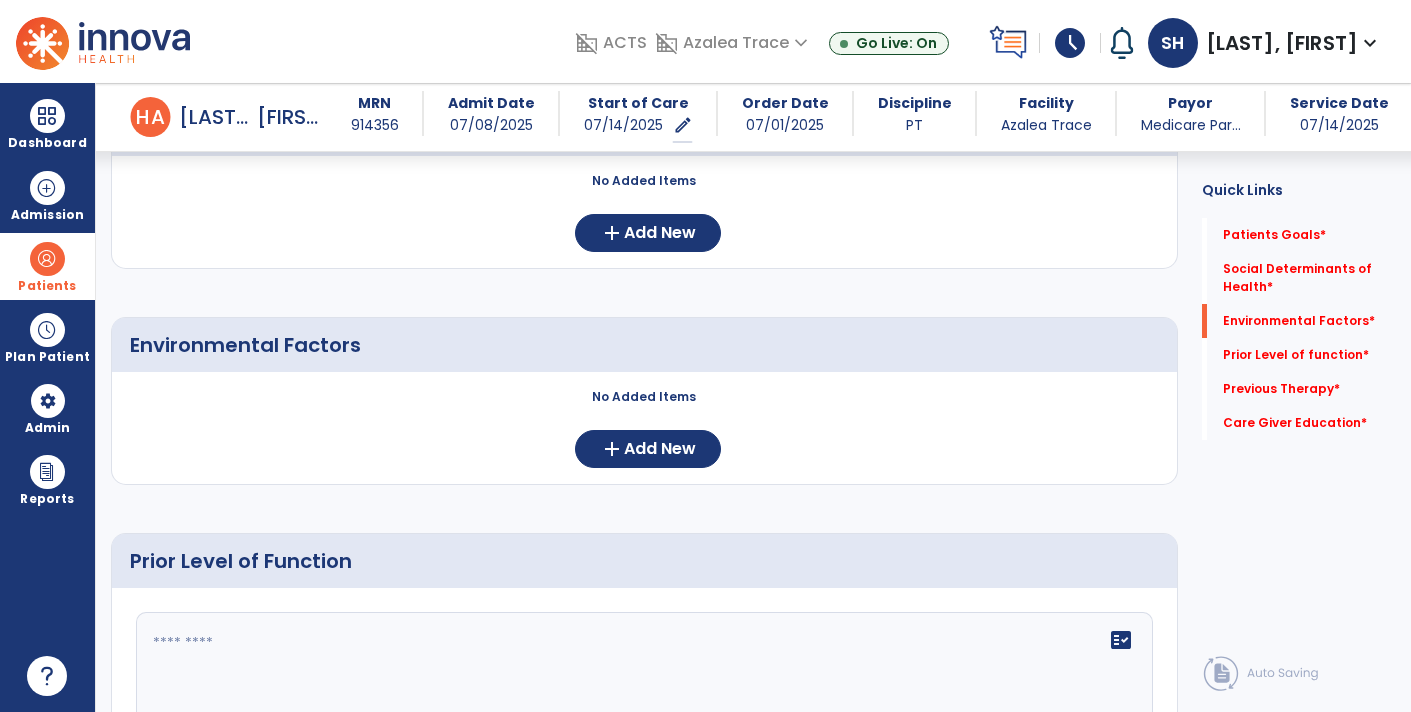 click 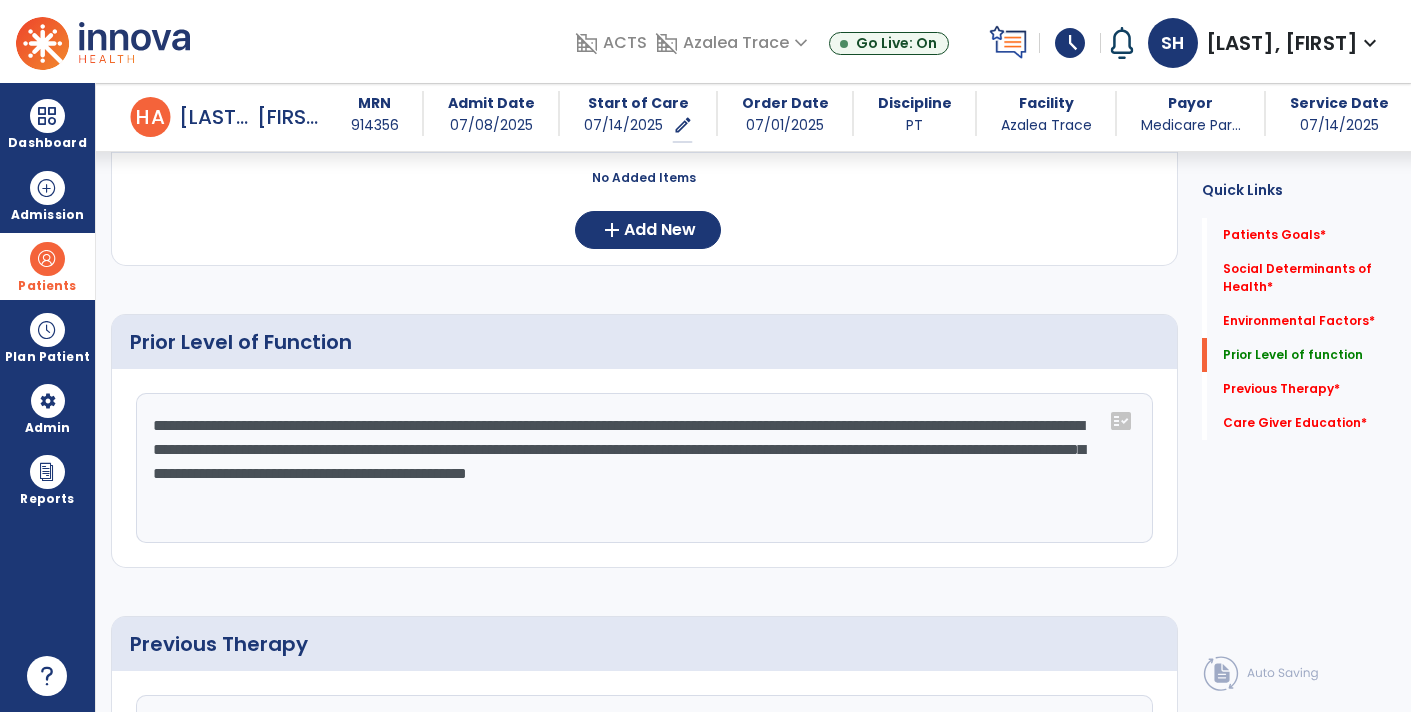 scroll, scrollTop: 516, scrollLeft: 0, axis: vertical 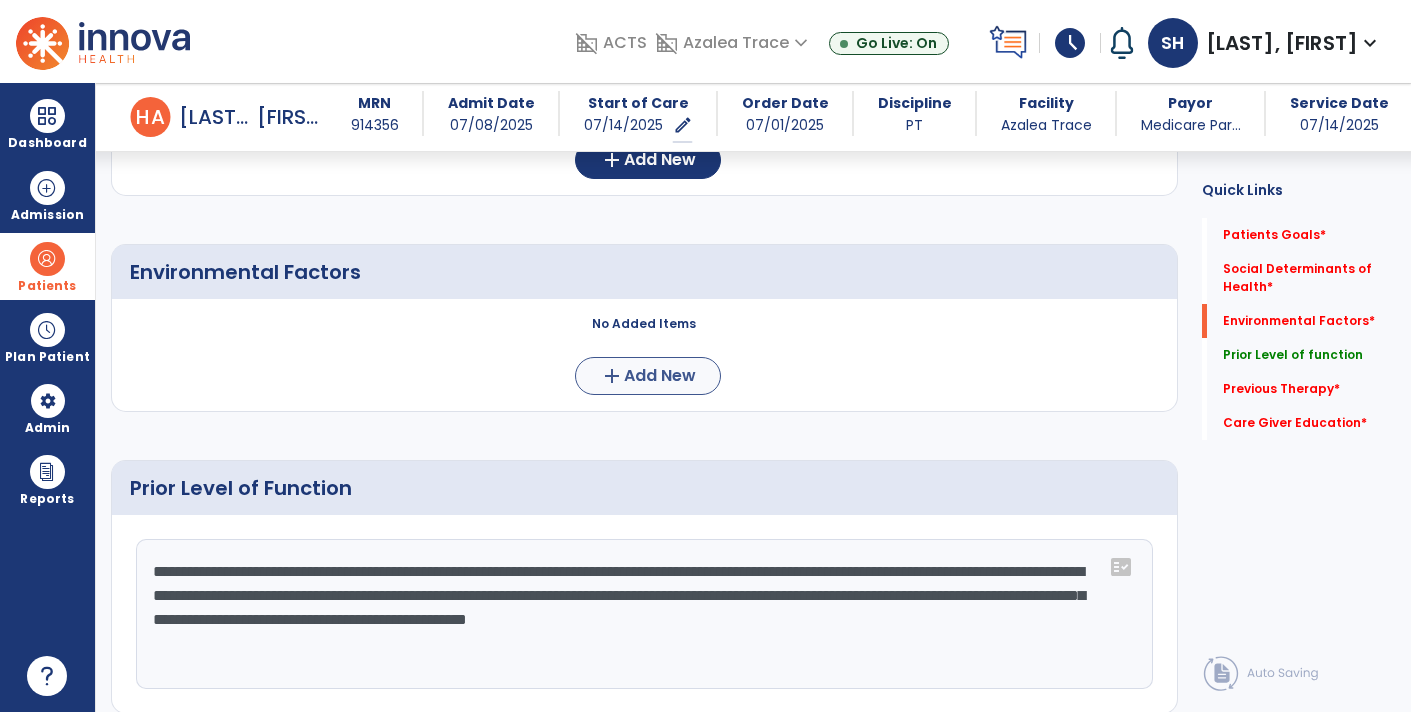 type on "**********" 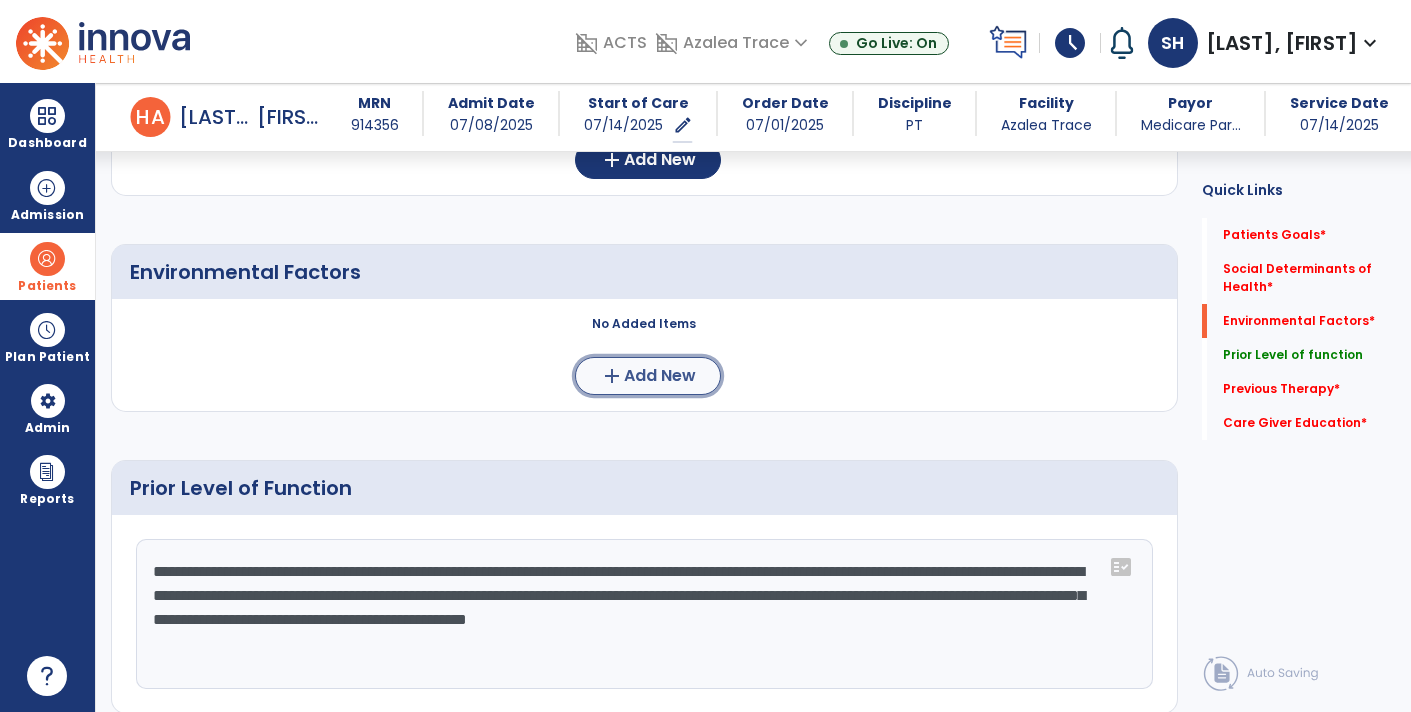 click on "add  Add New" 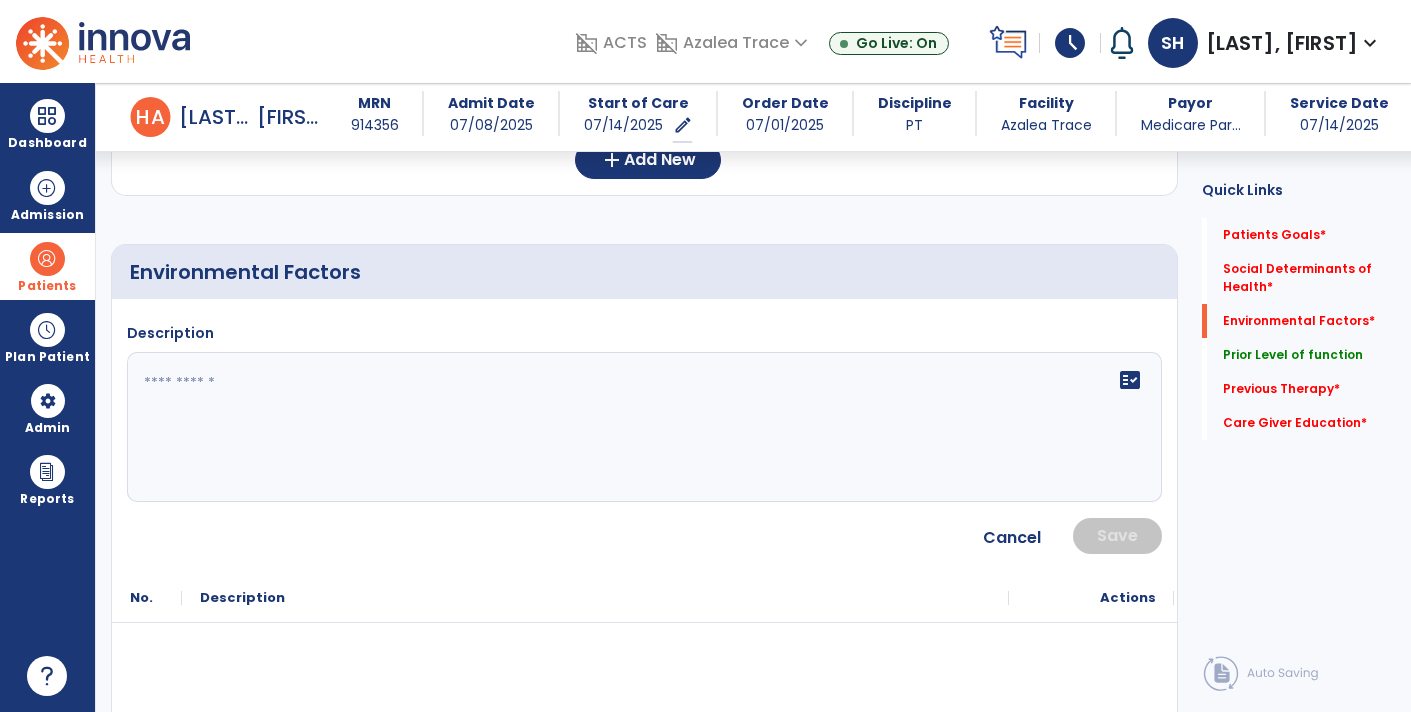 click on "fact_check" 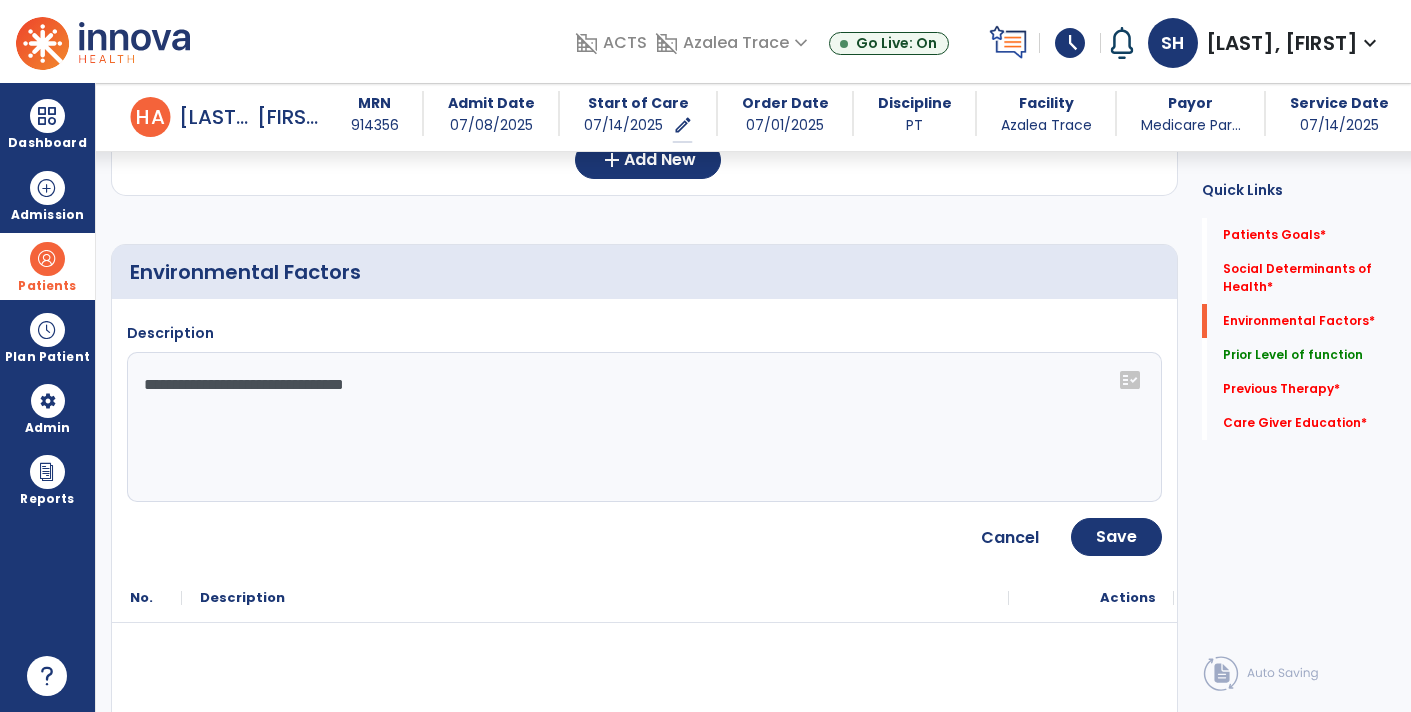 click on "**********" 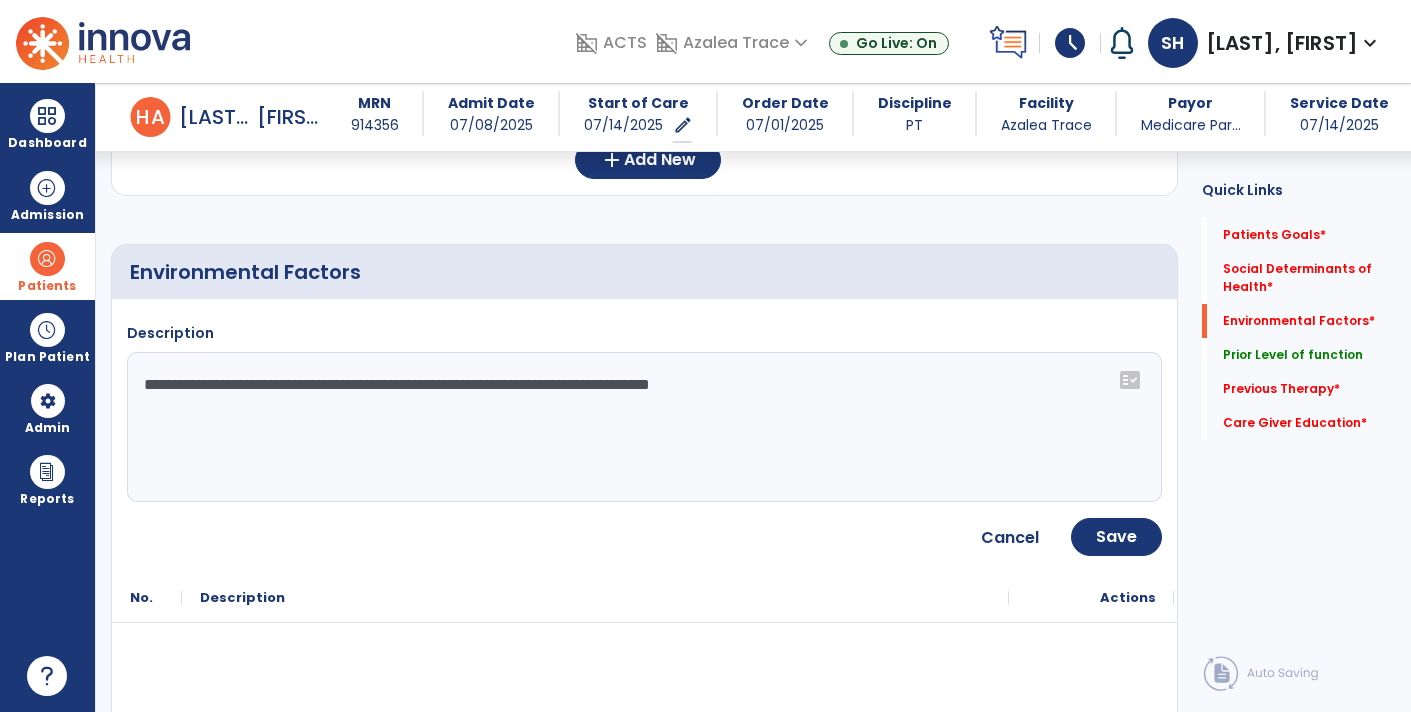 type on "**********" 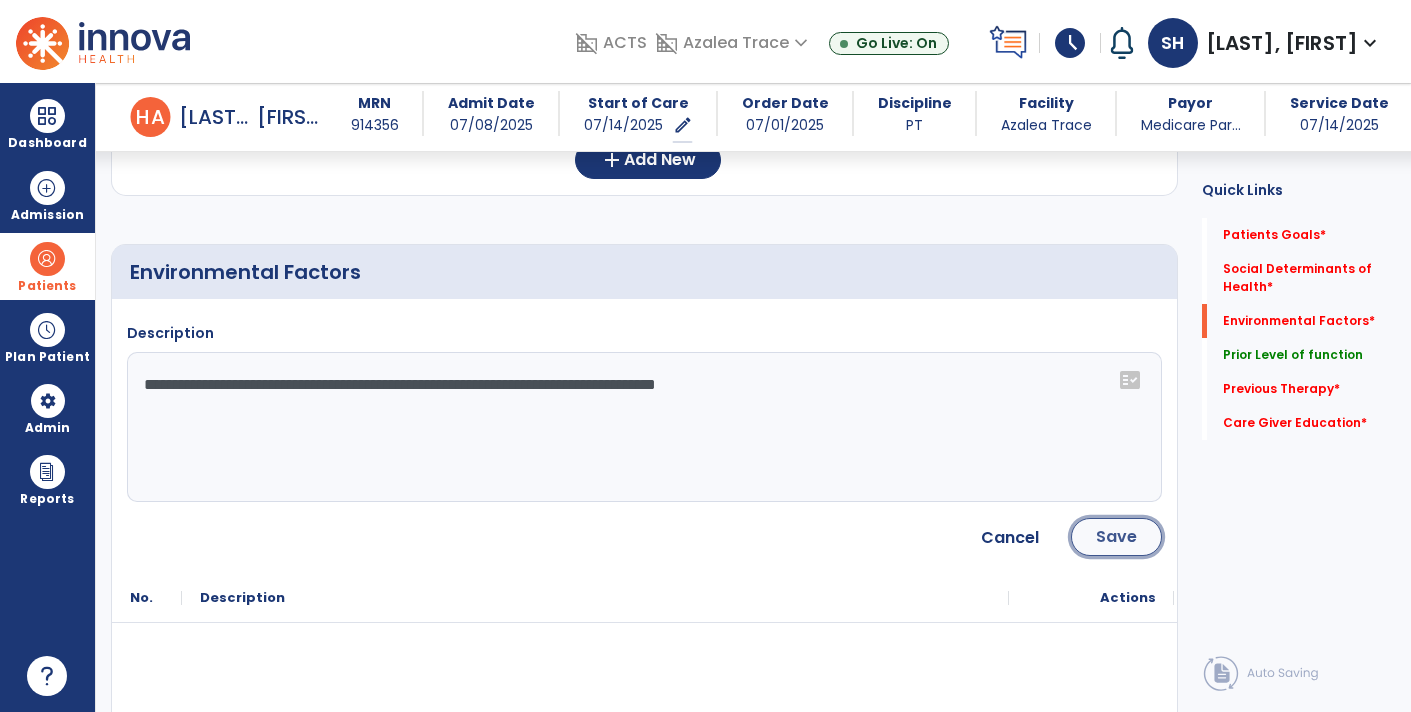 click on "Save" 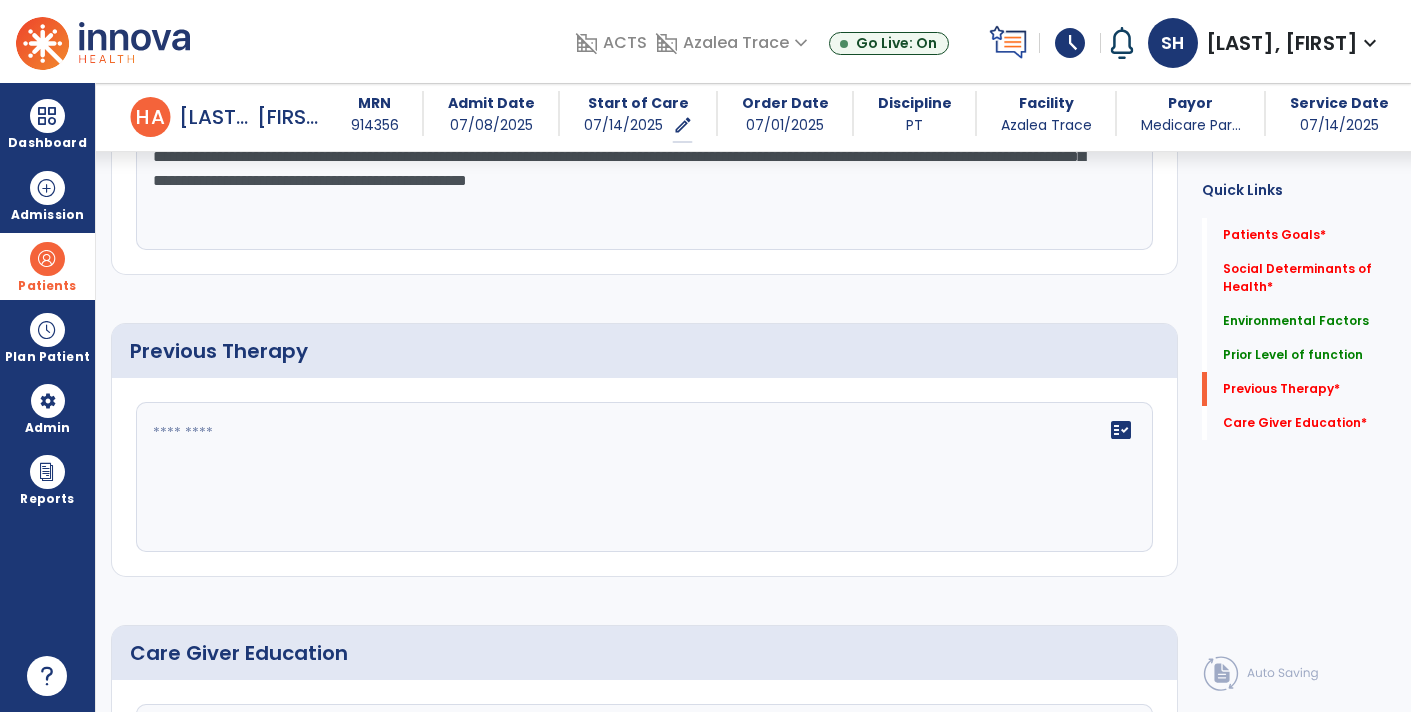 scroll, scrollTop: 1068, scrollLeft: 0, axis: vertical 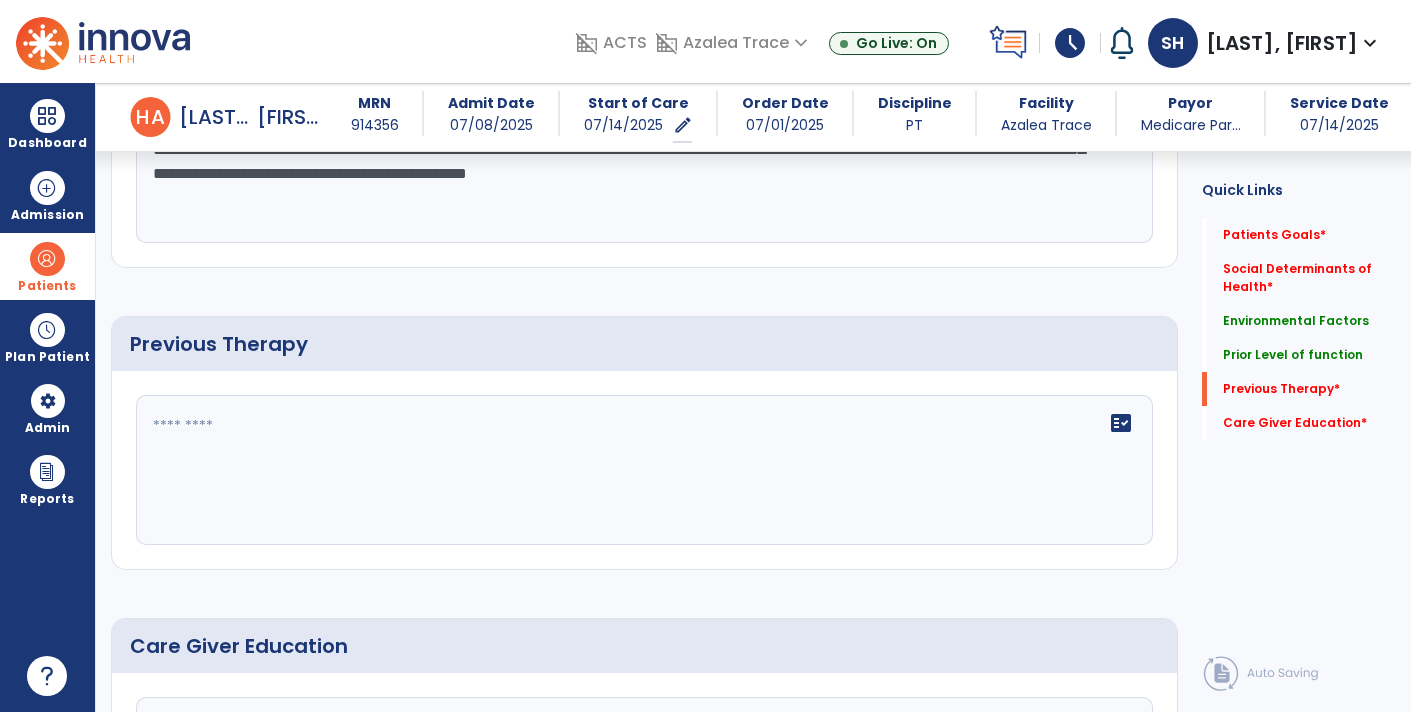 click on "fact_check" 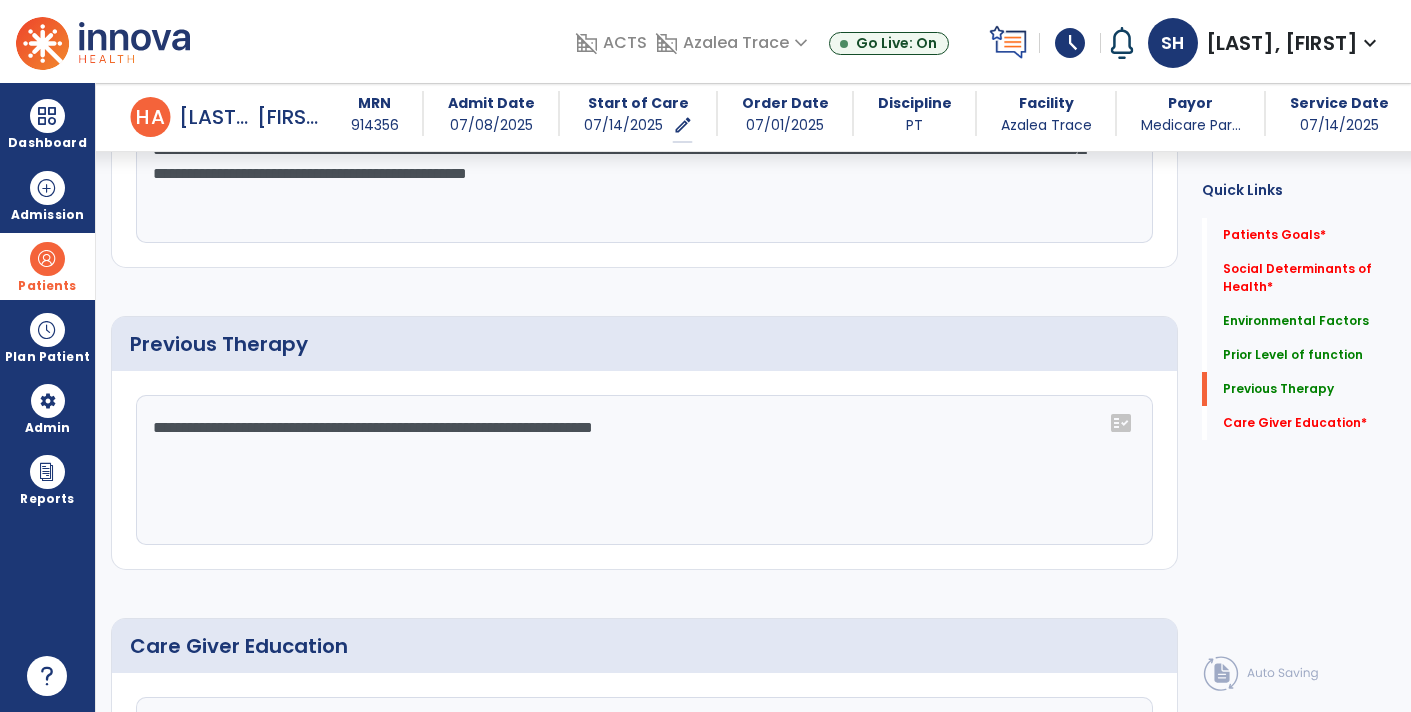 click on "**********" 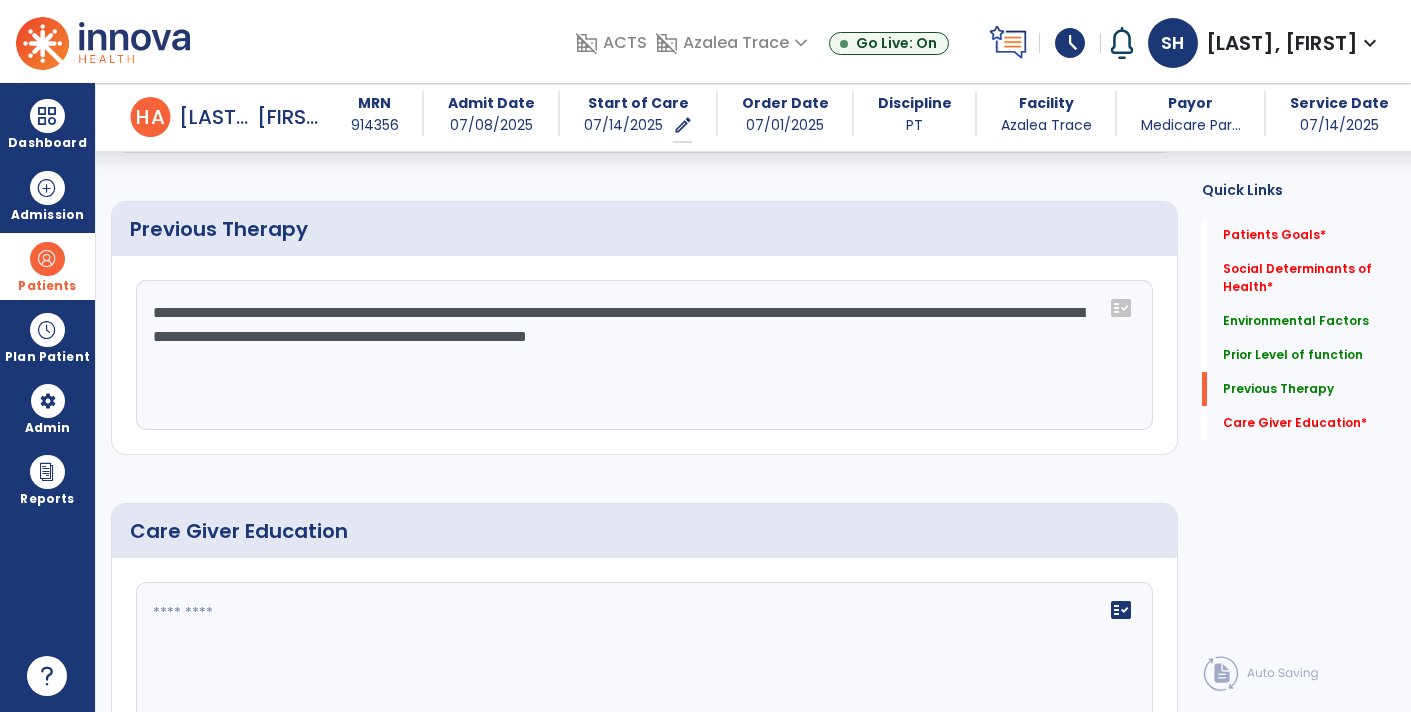 scroll, scrollTop: 1291, scrollLeft: 0, axis: vertical 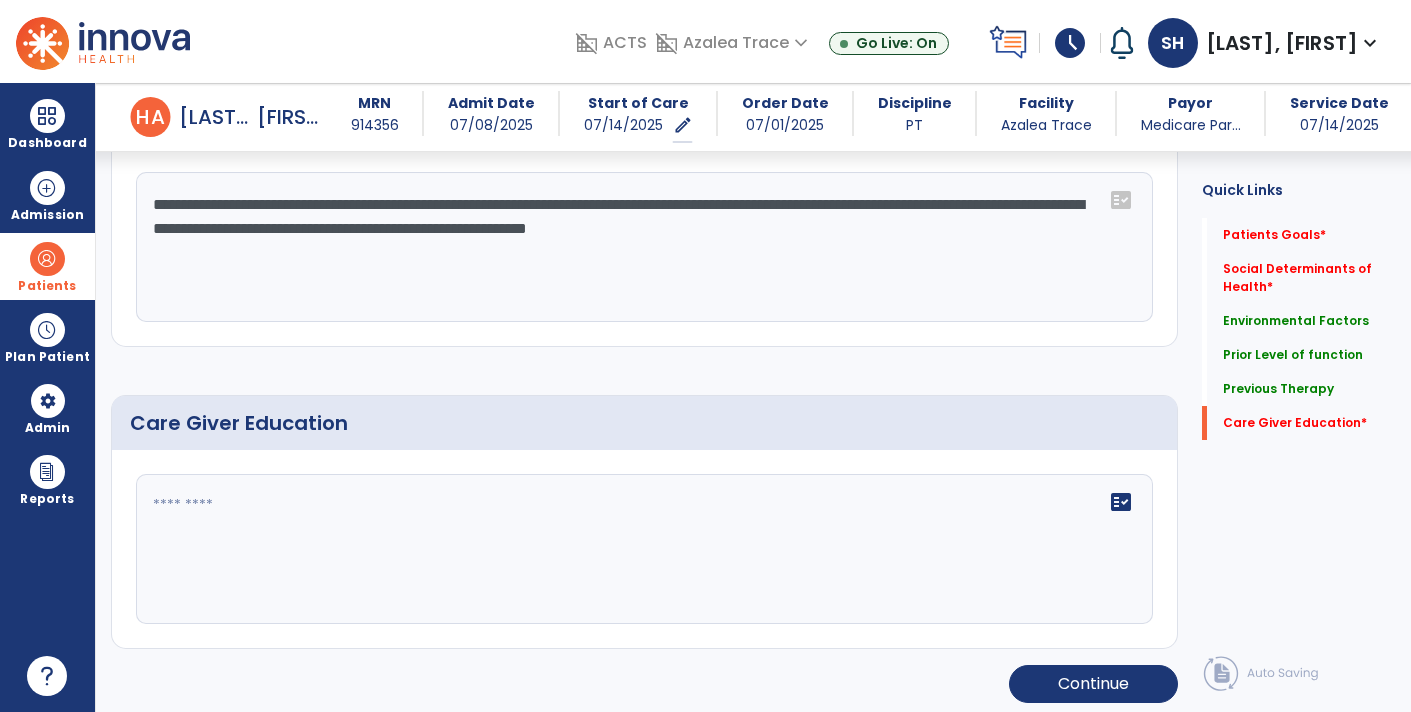 type on "**********" 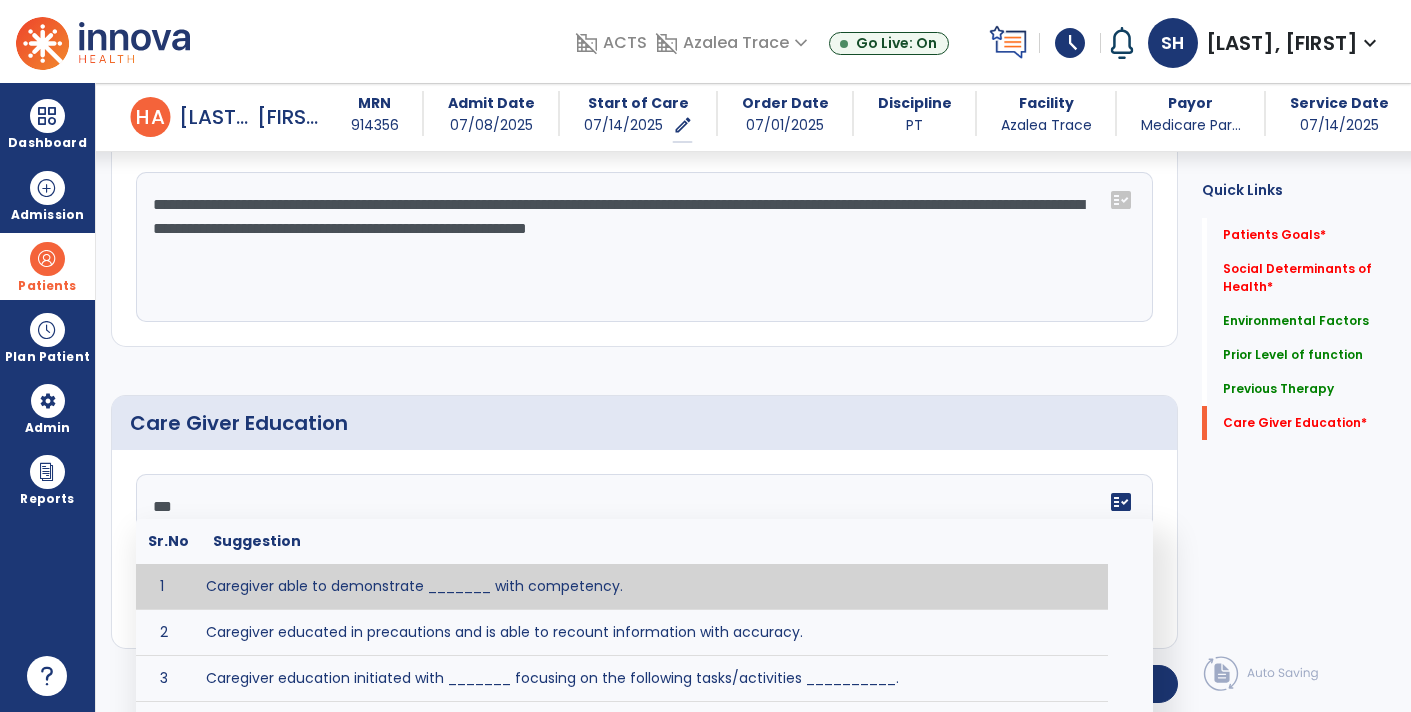 type on "***" 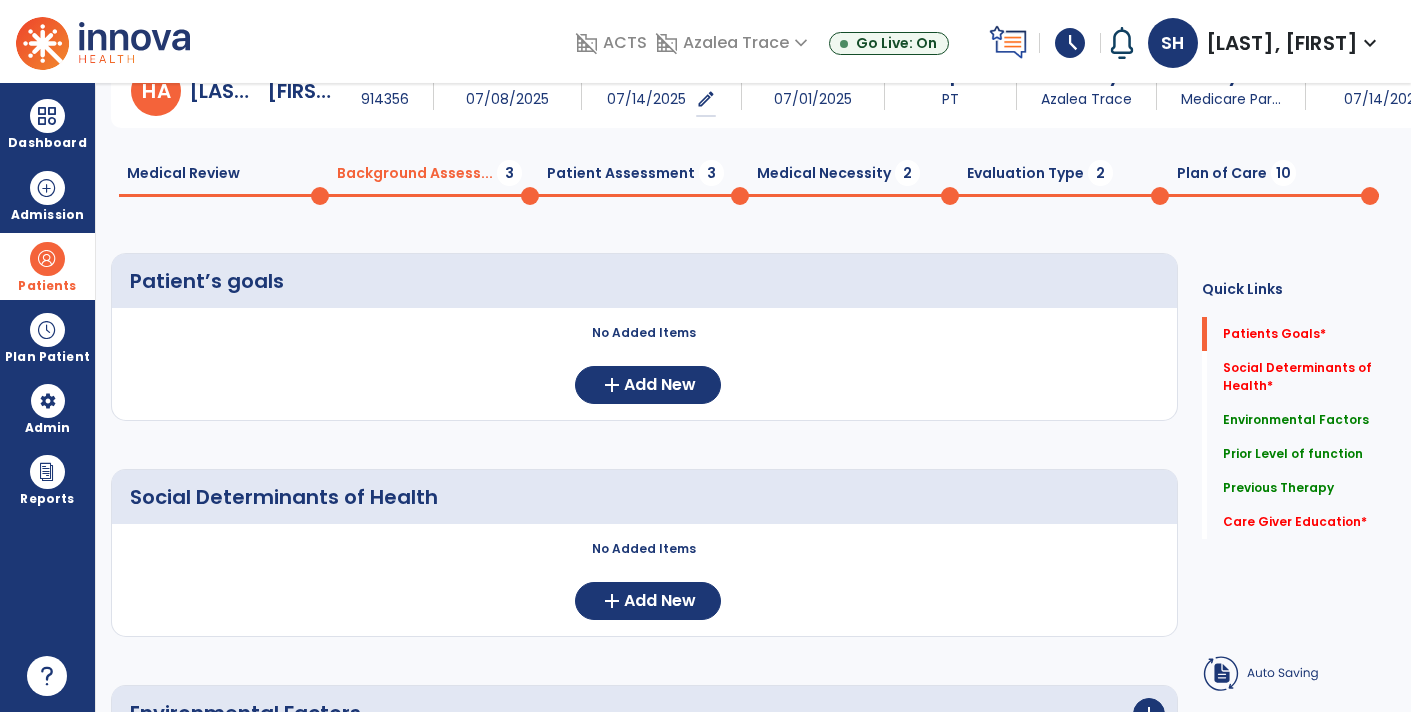 scroll, scrollTop: 0, scrollLeft: 0, axis: both 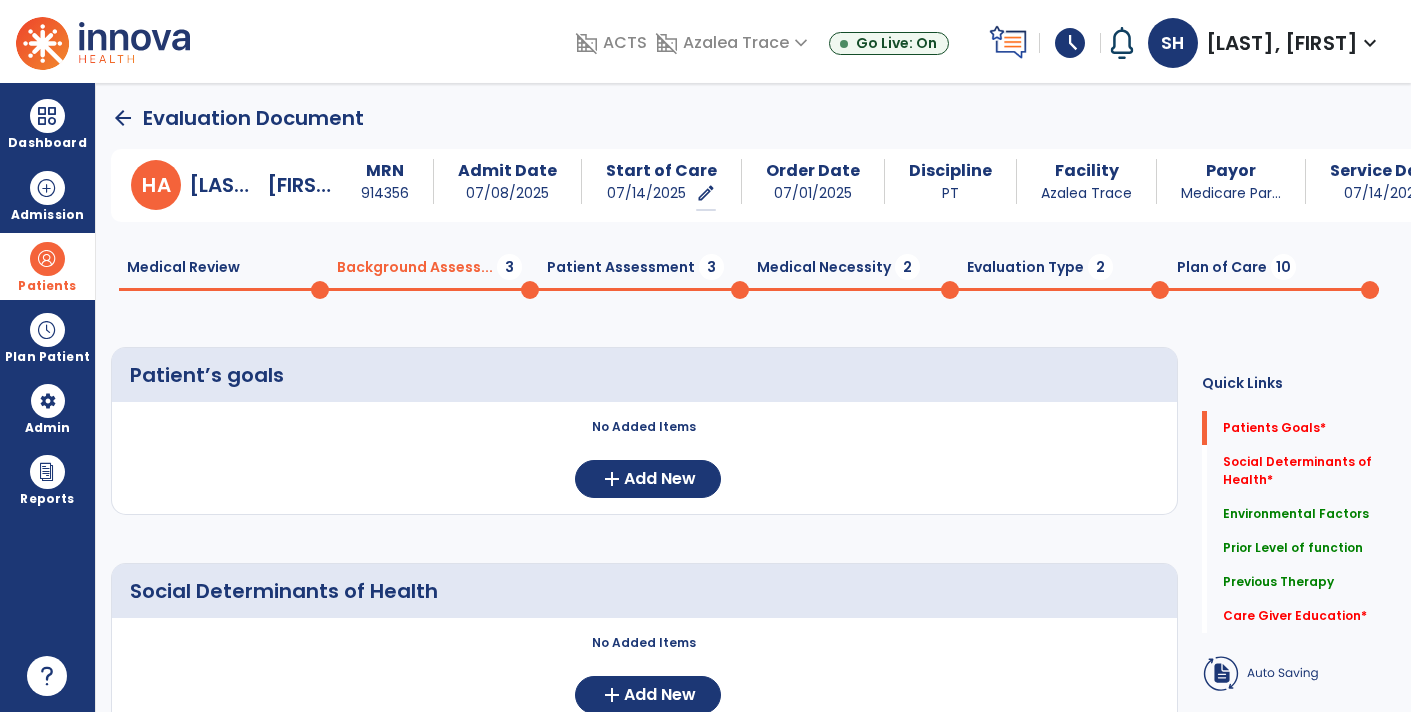 click on "Patient Assessment  3" 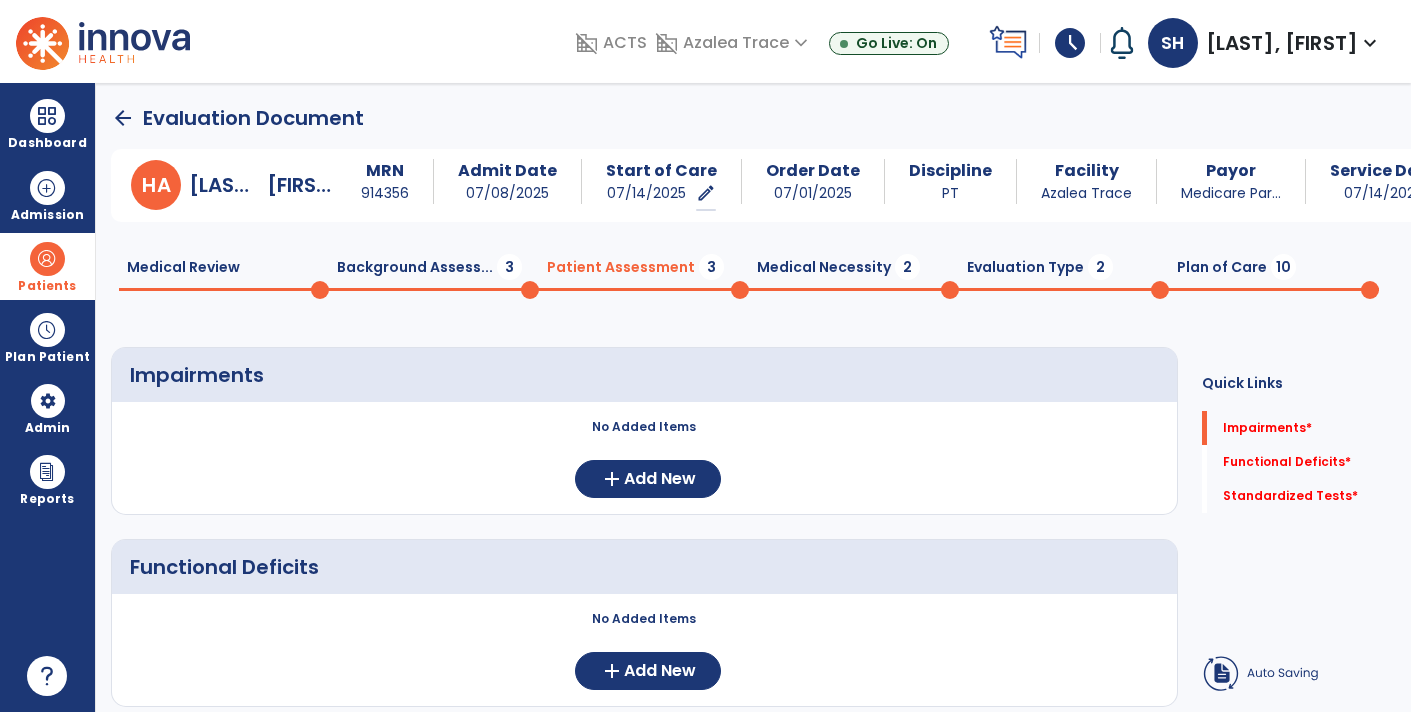 click 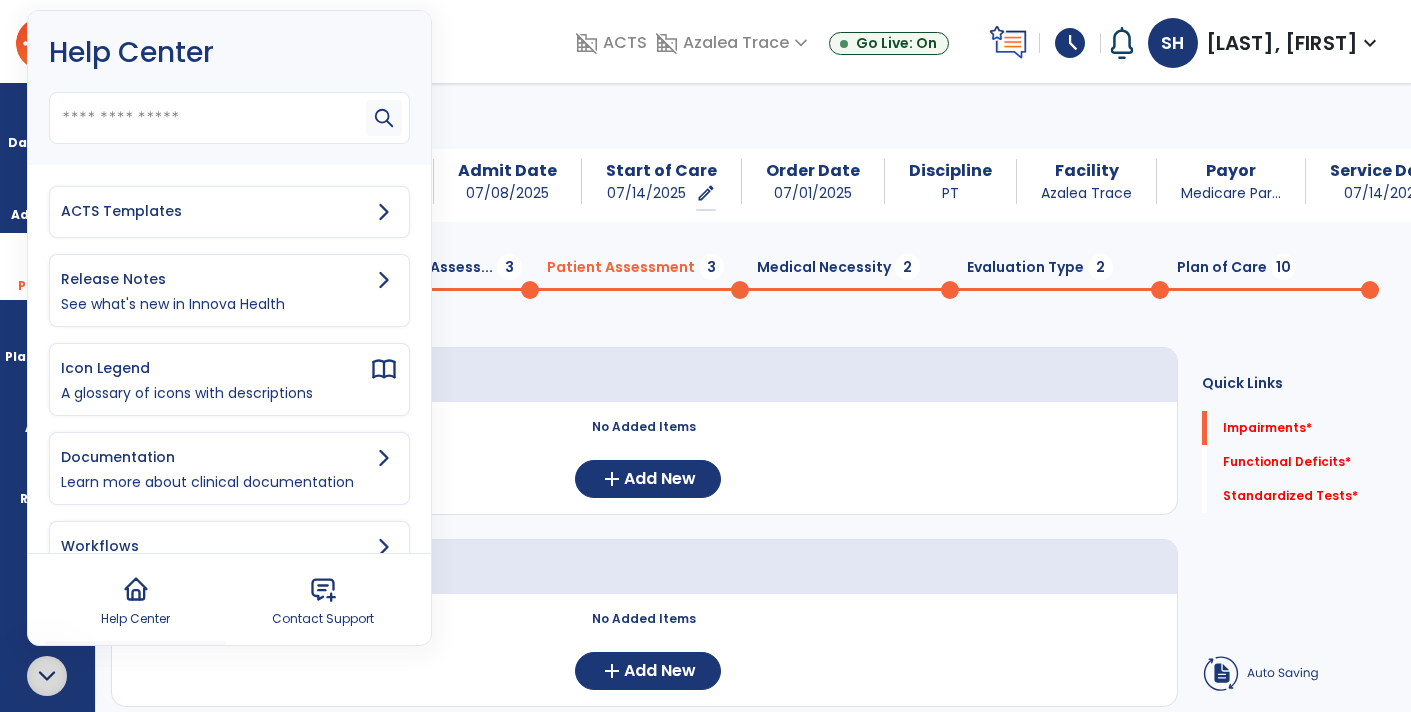 click on "ACTS Templates" at bounding box center (215, 211) 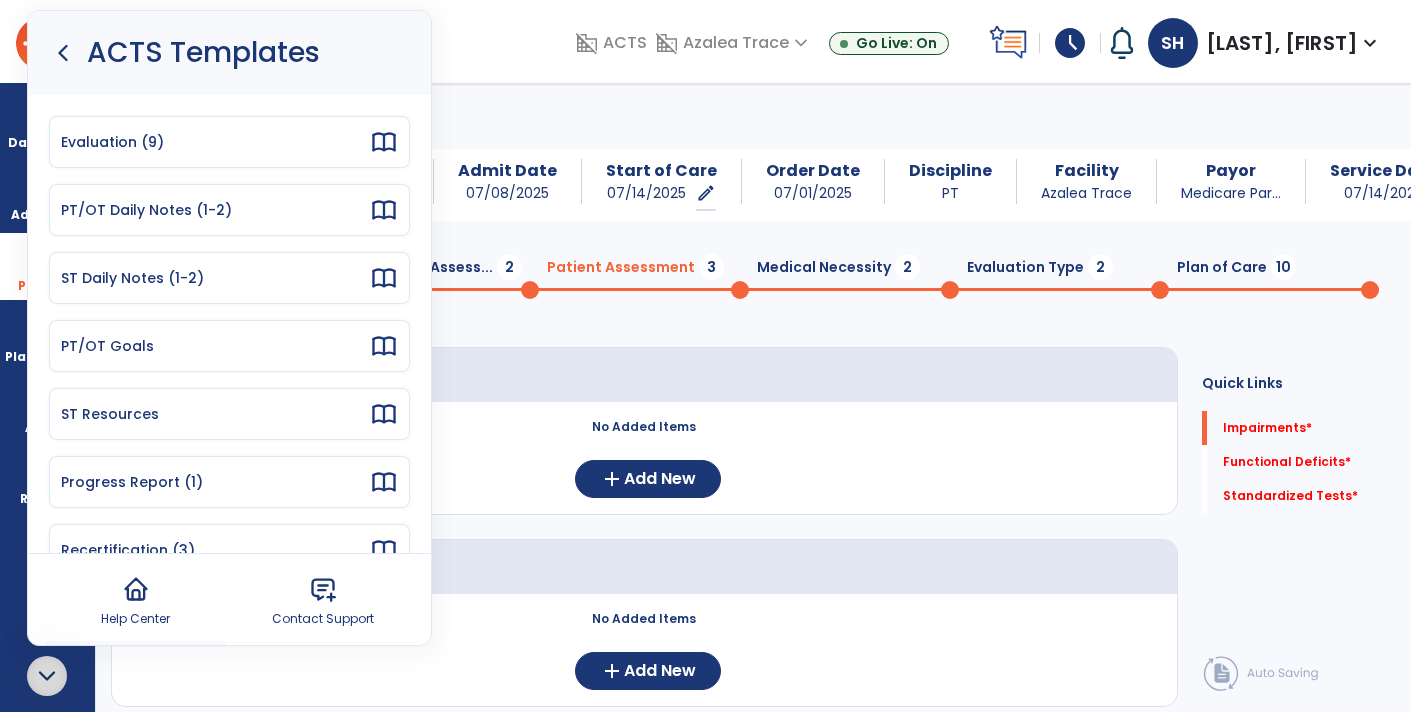 click on "Evaluation (9)" at bounding box center (215, 142) 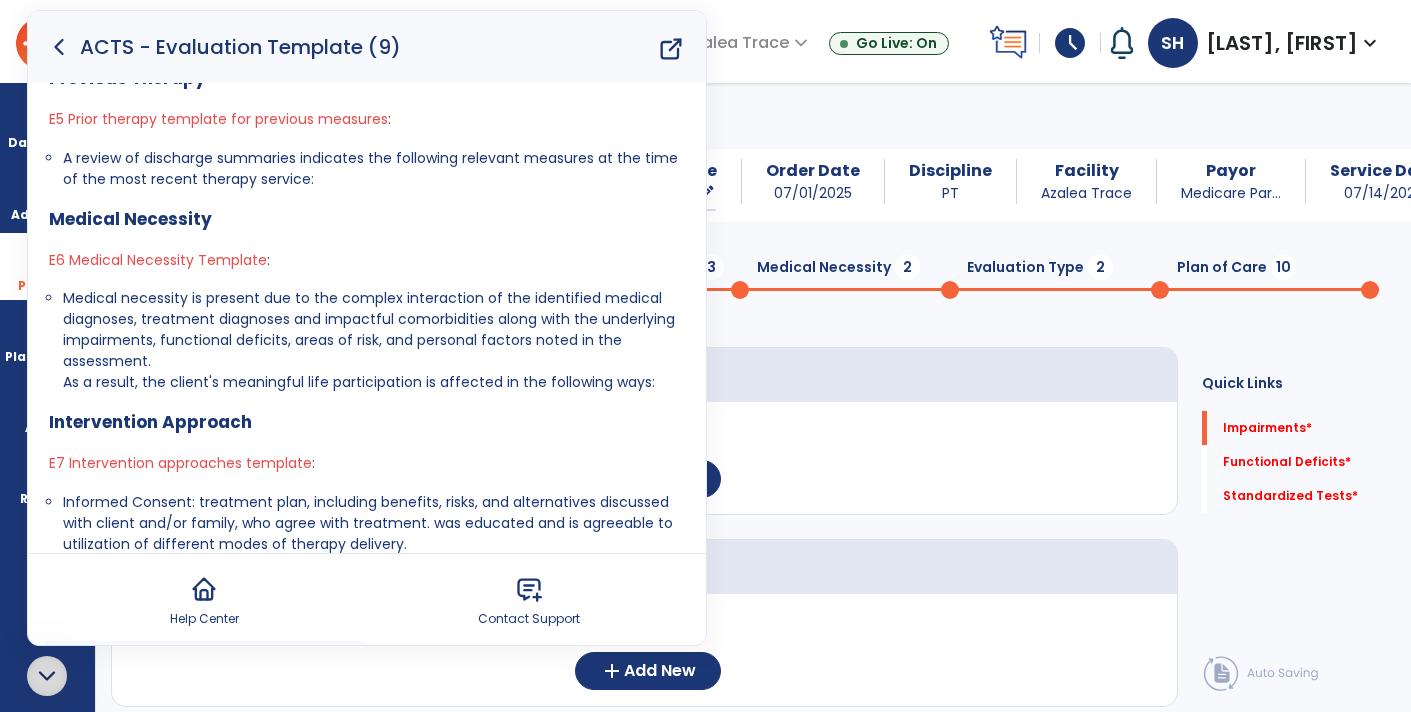 scroll, scrollTop: 751, scrollLeft: 0, axis: vertical 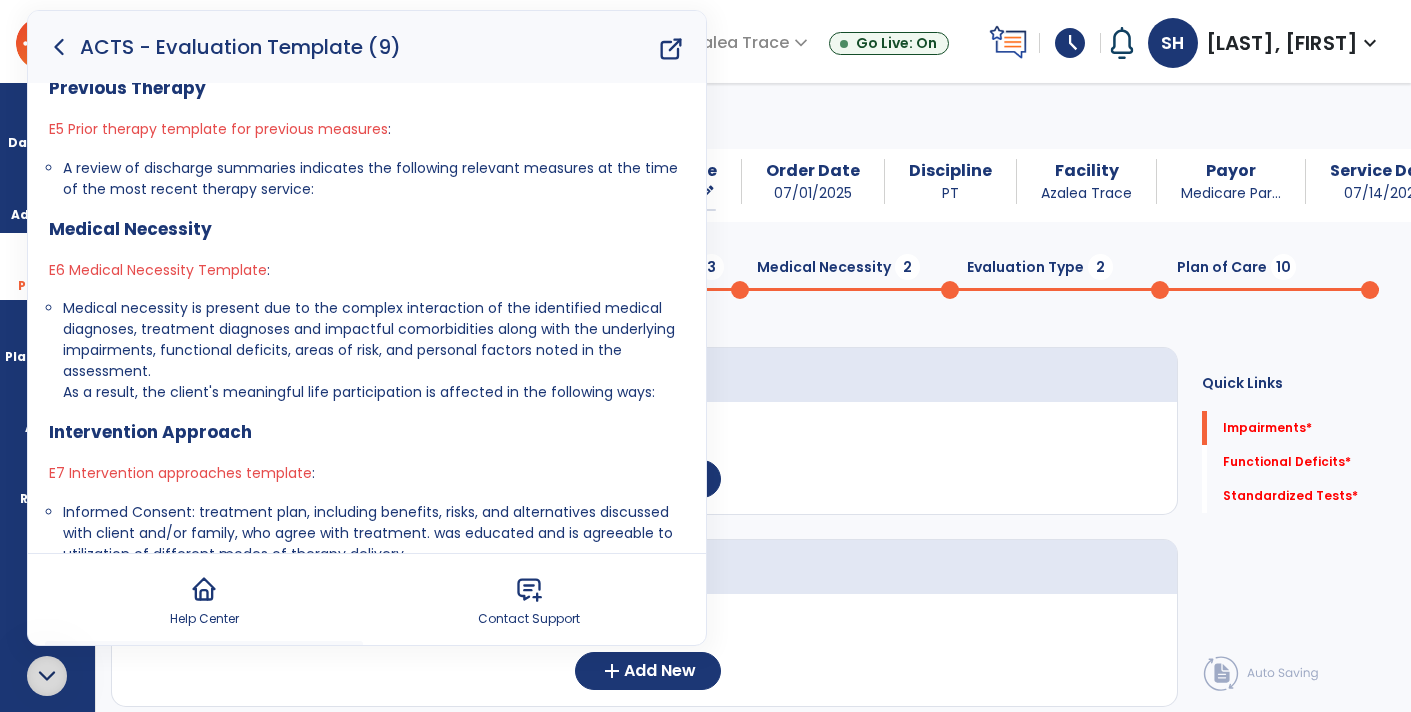 click 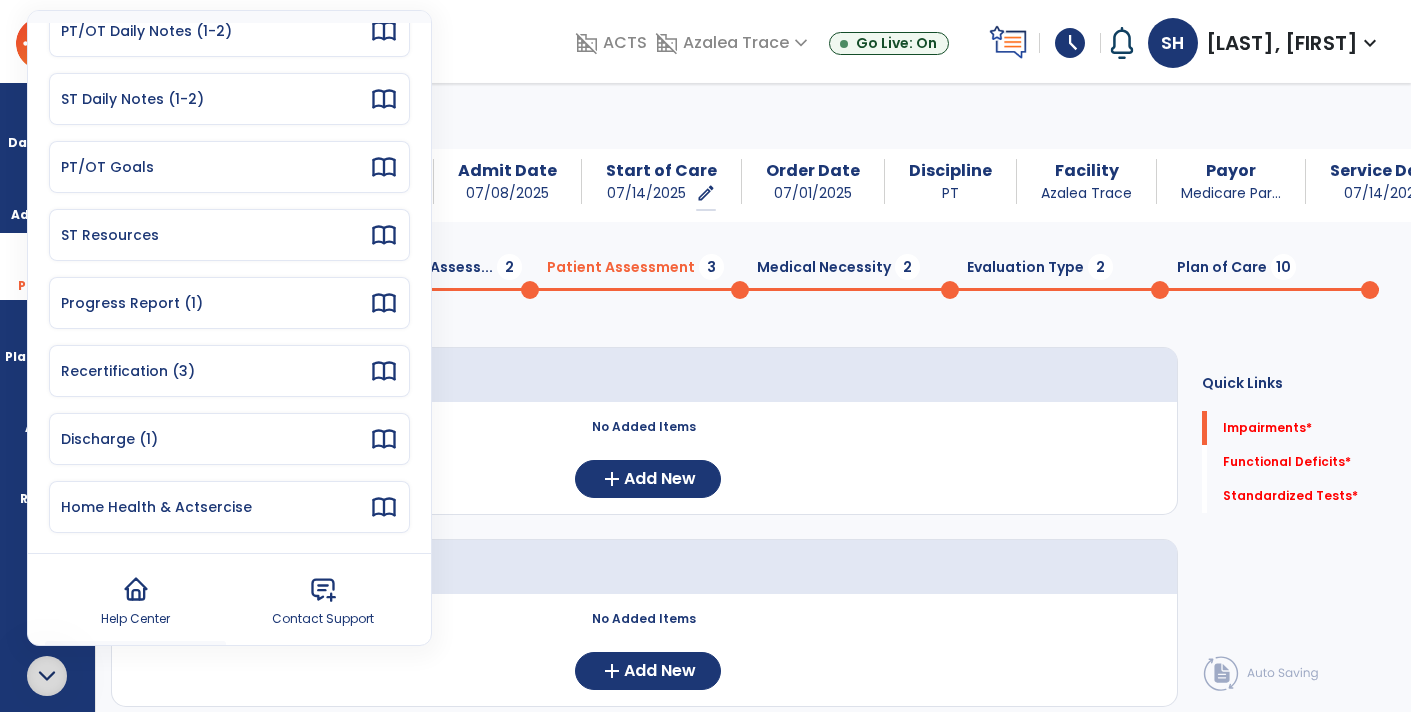 click 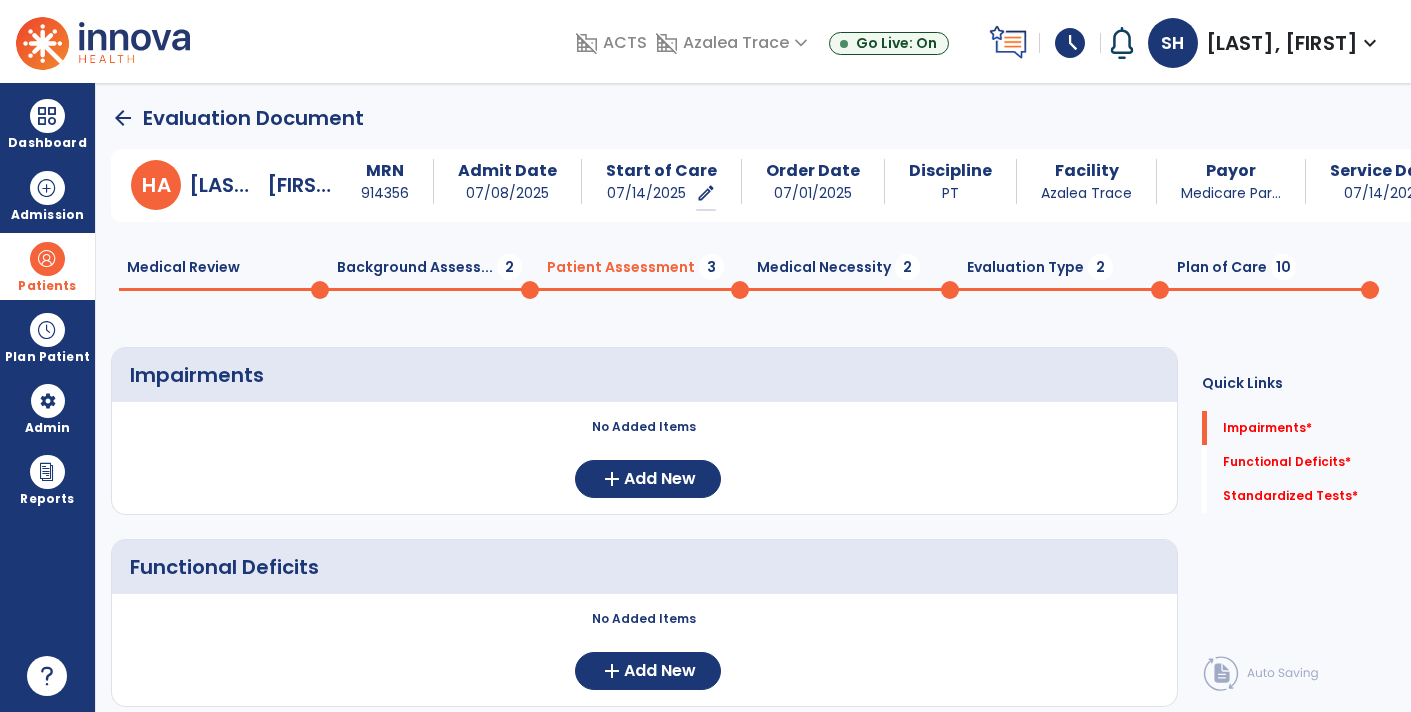 scroll, scrollTop: 0, scrollLeft: 0, axis: both 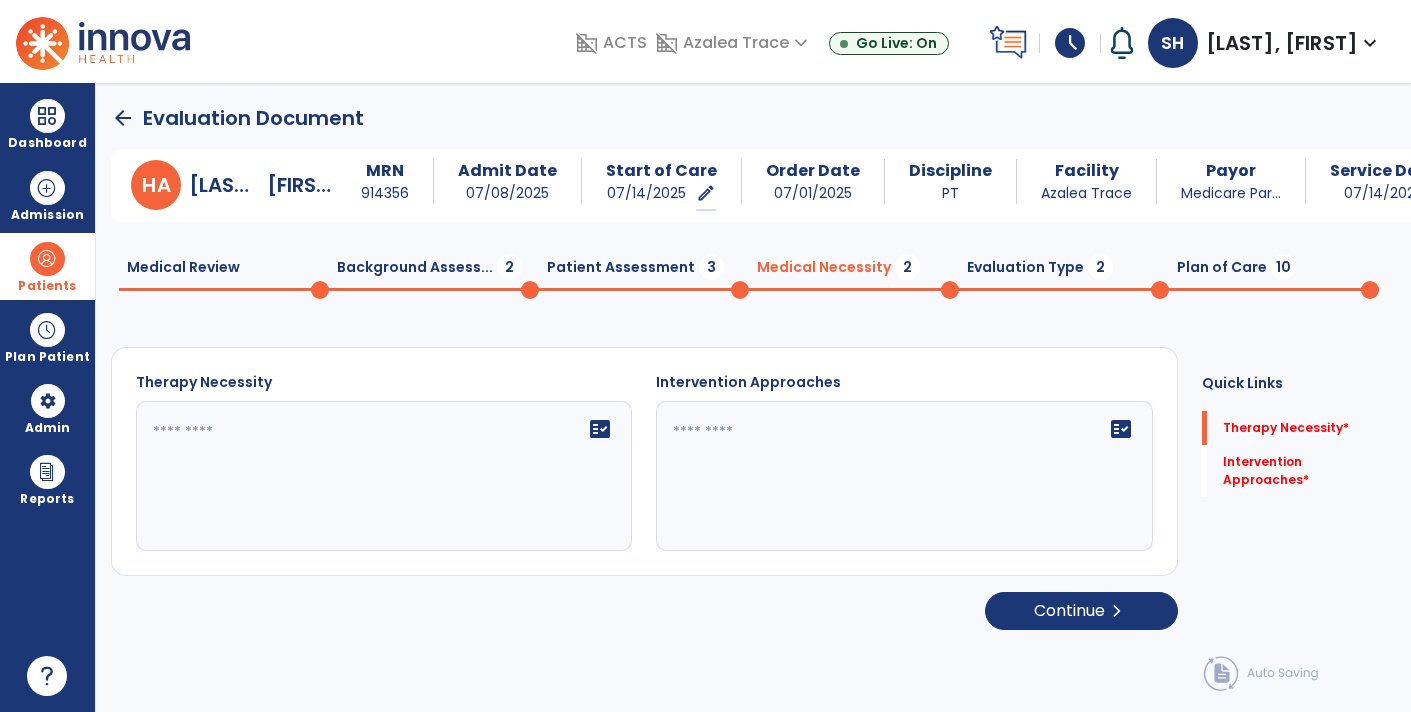 click on "fact_check" 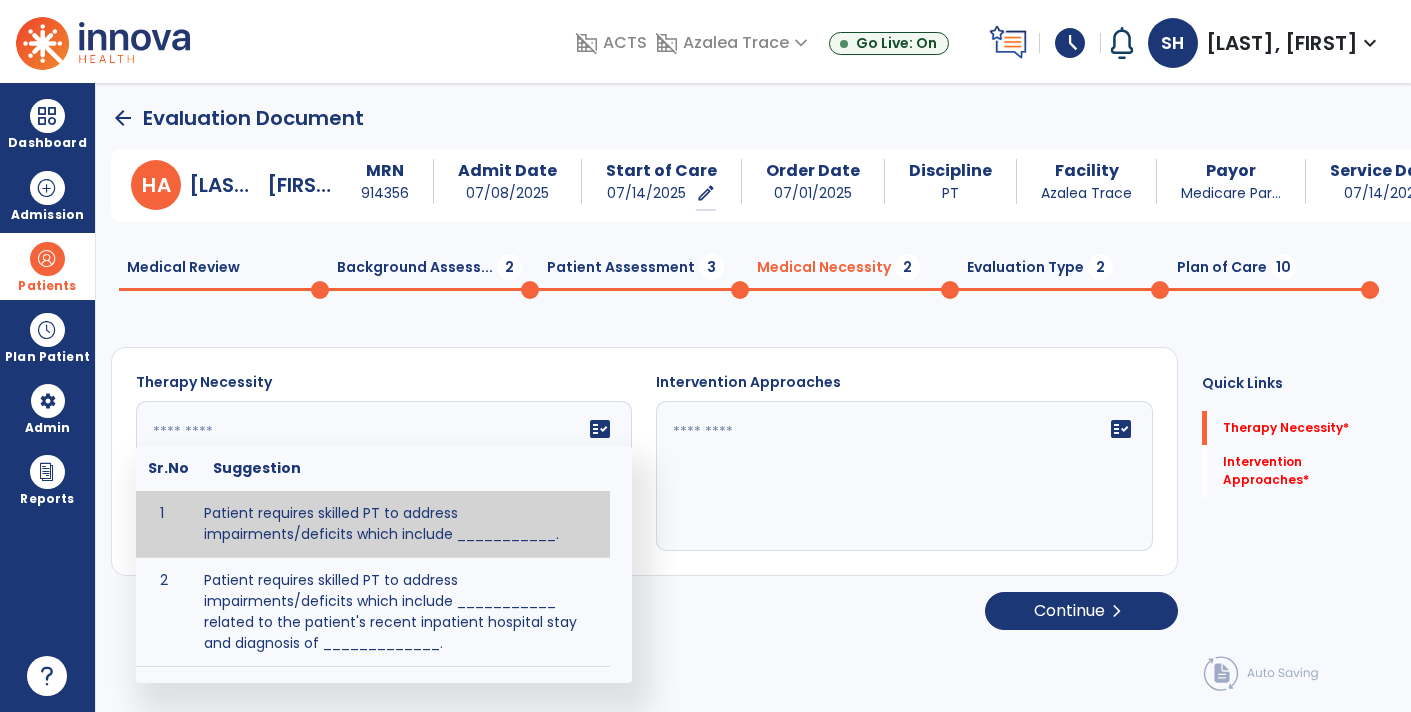 click 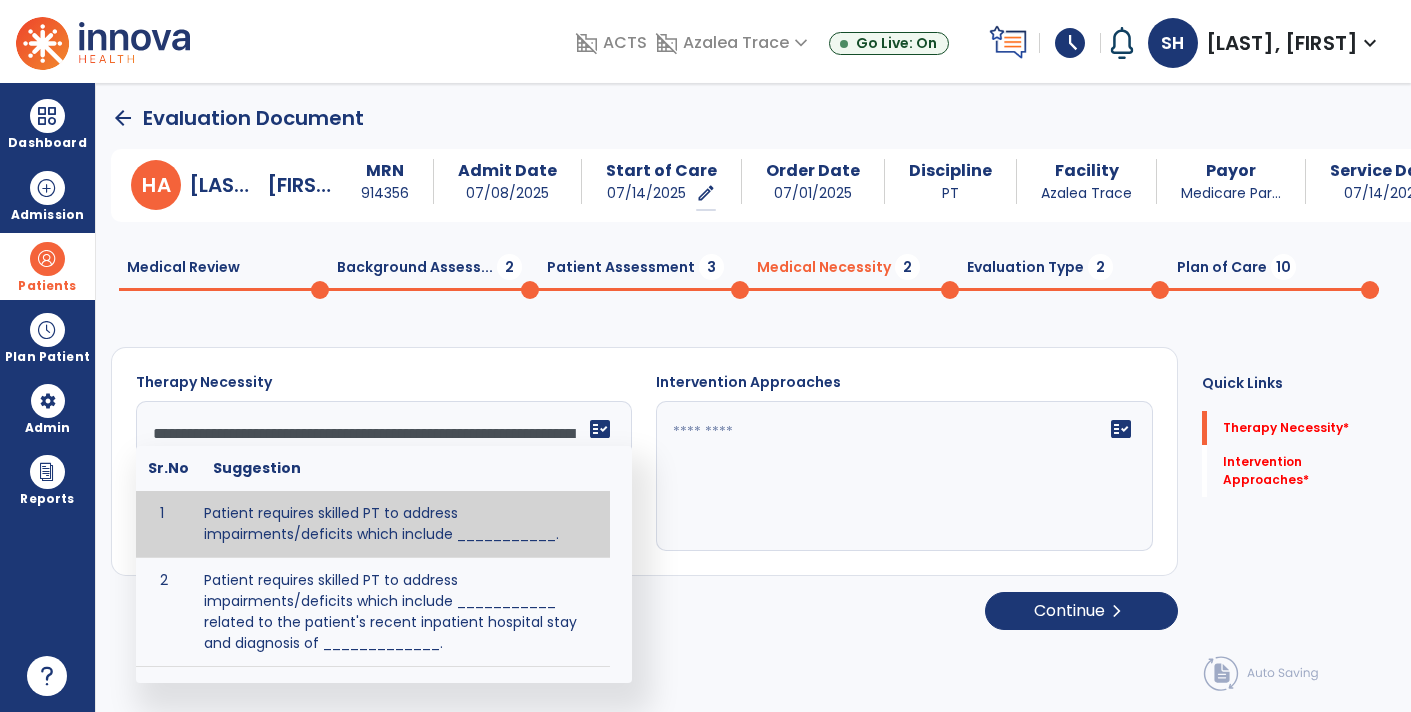 scroll, scrollTop: 63, scrollLeft: 0, axis: vertical 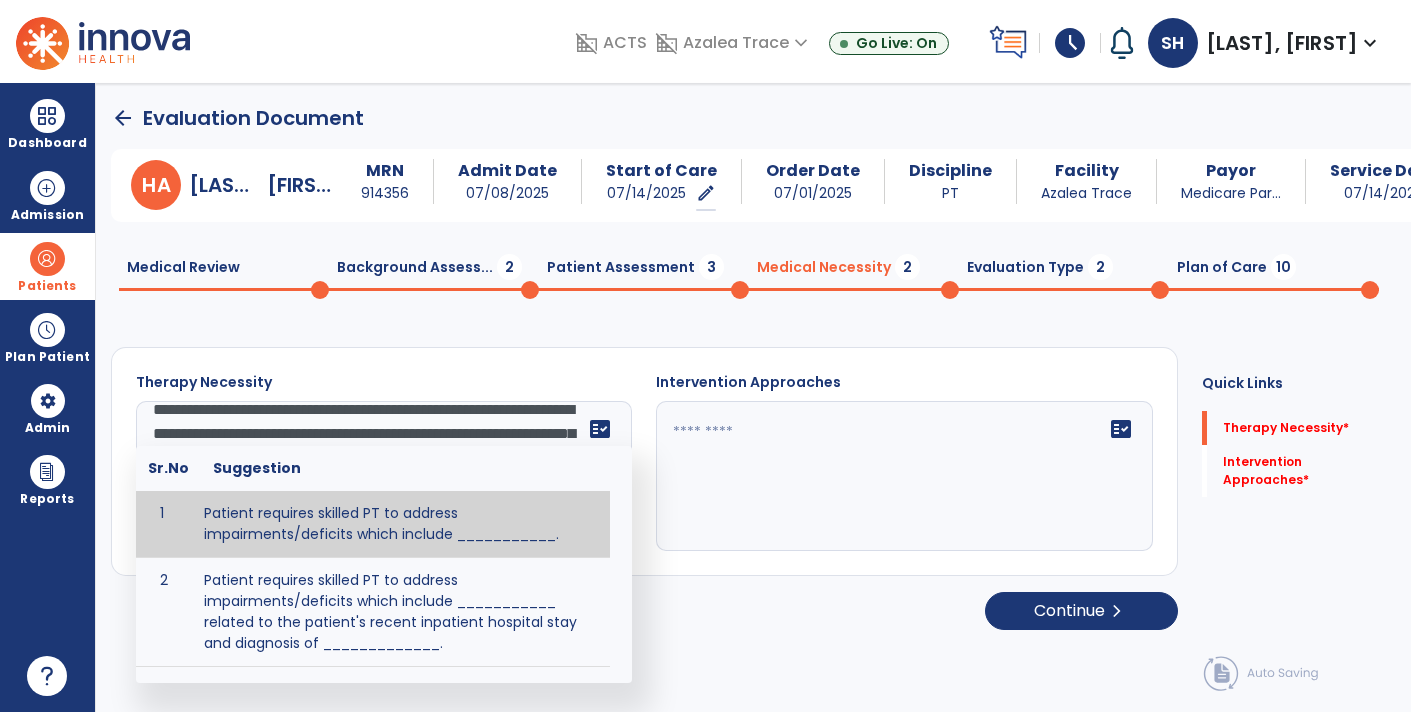 click on "**********" 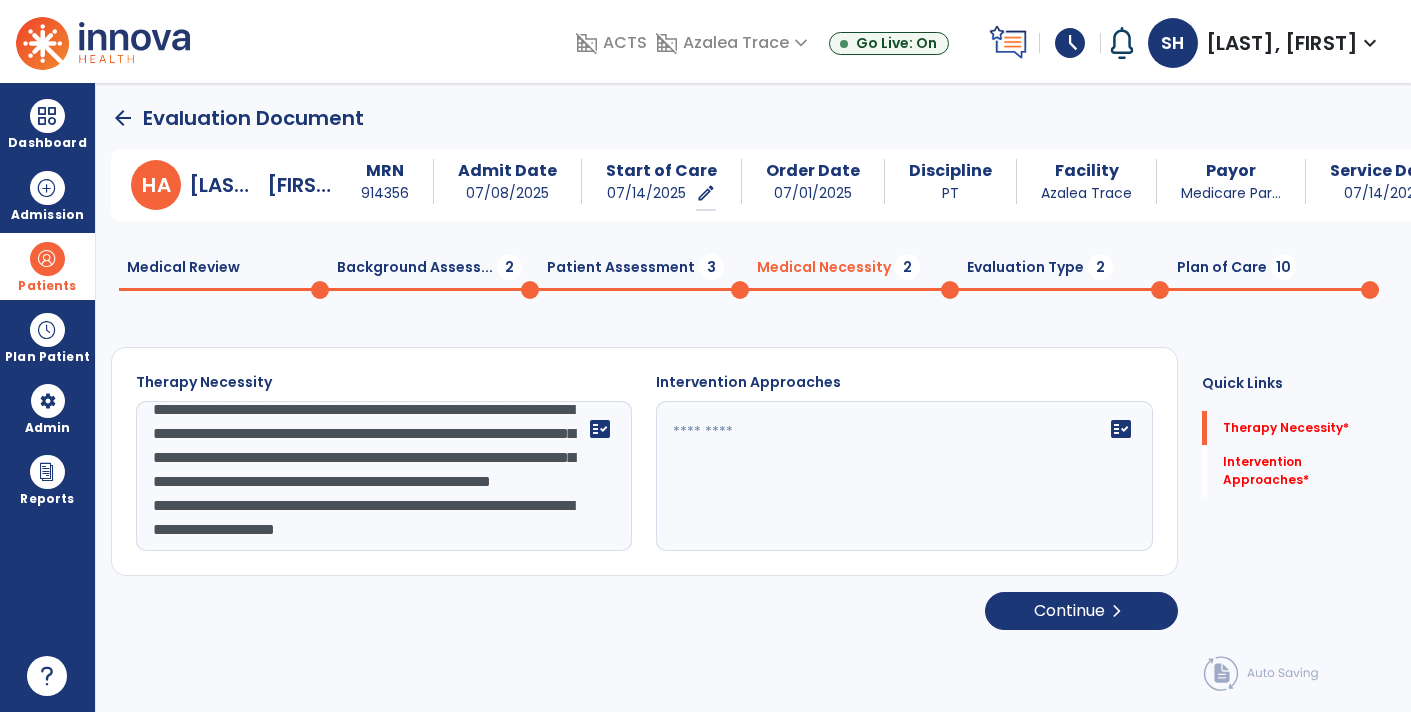 scroll, scrollTop: 72, scrollLeft: 0, axis: vertical 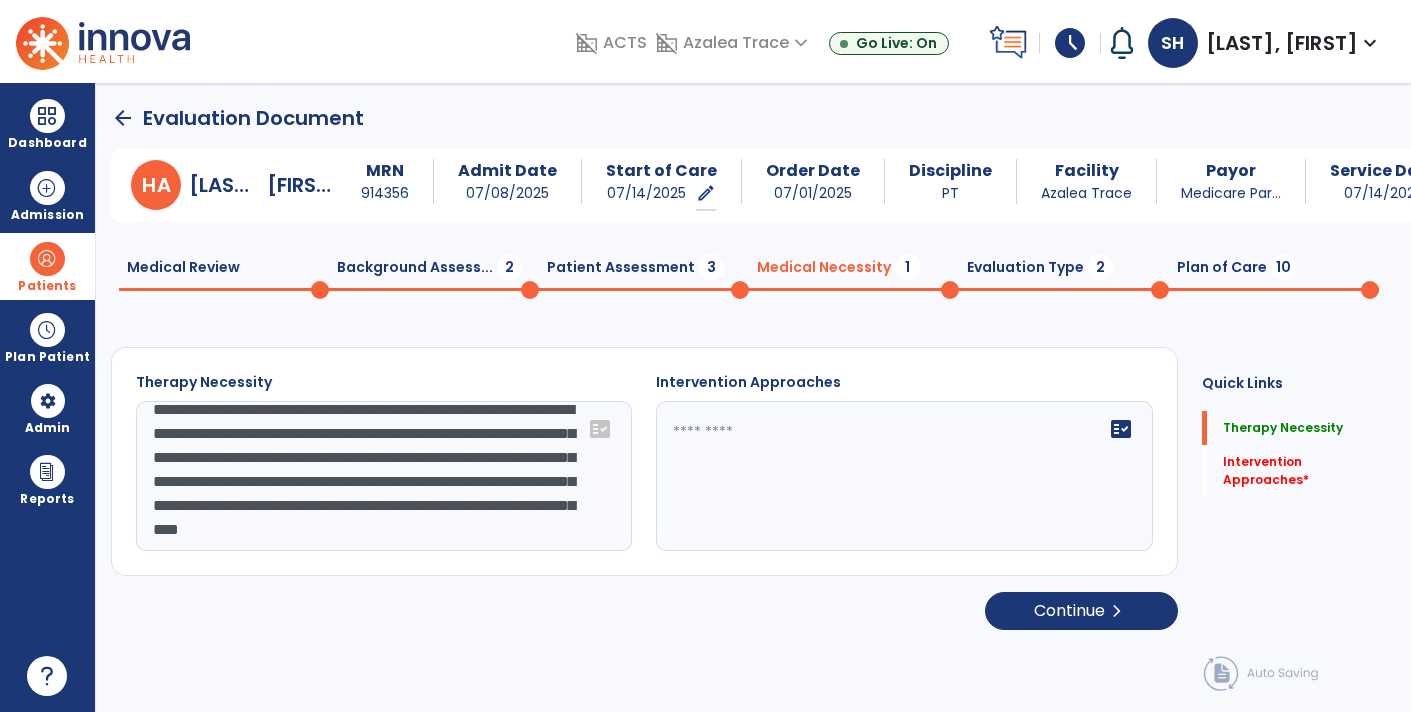type on "**********" 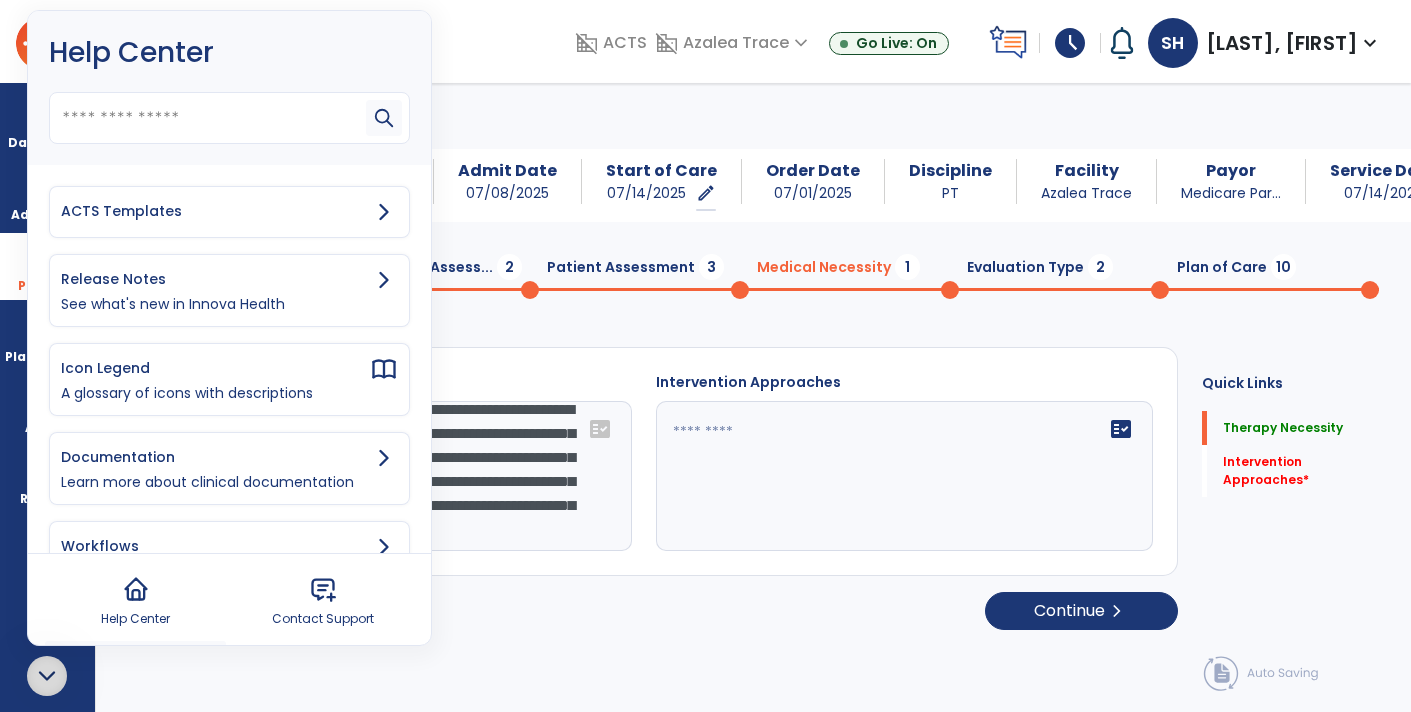 click on "ACTS Templates" at bounding box center (229, 212) 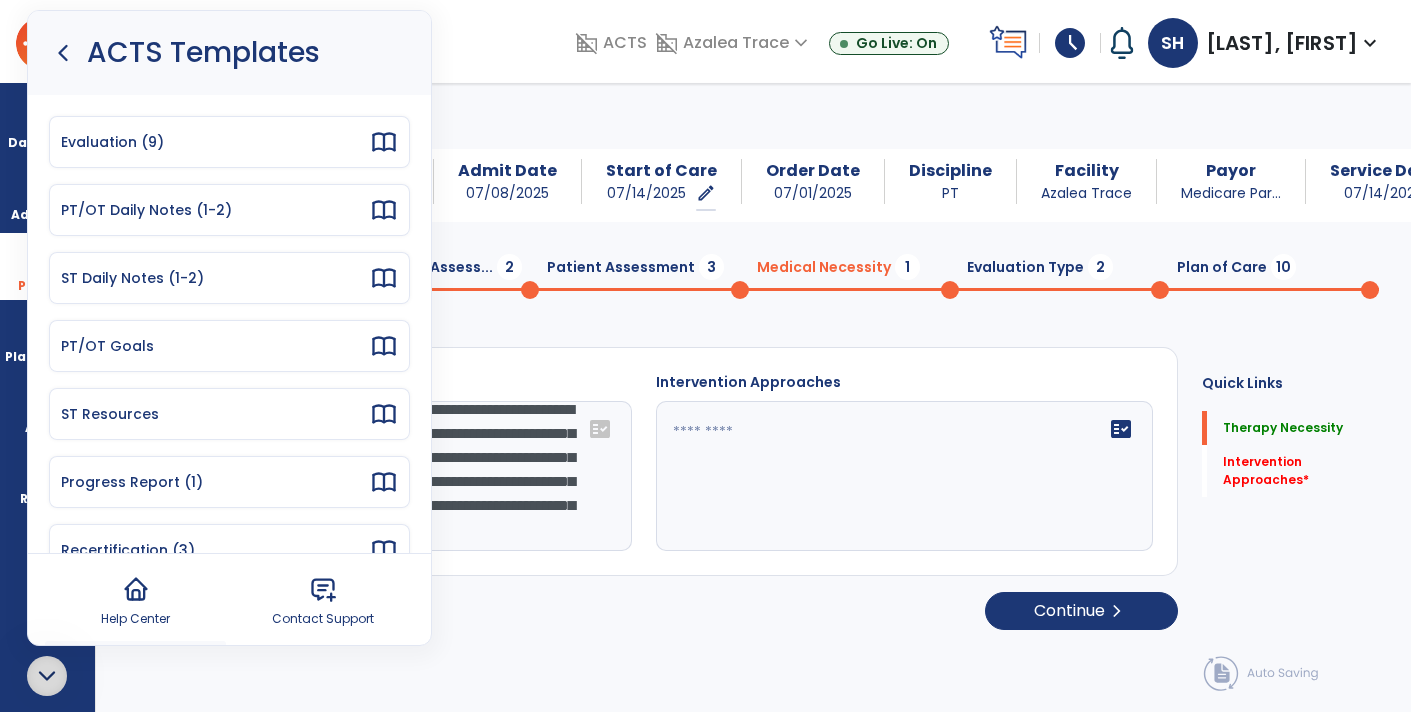 click on "Evaluation (9)" at bounding box center (215, 142) 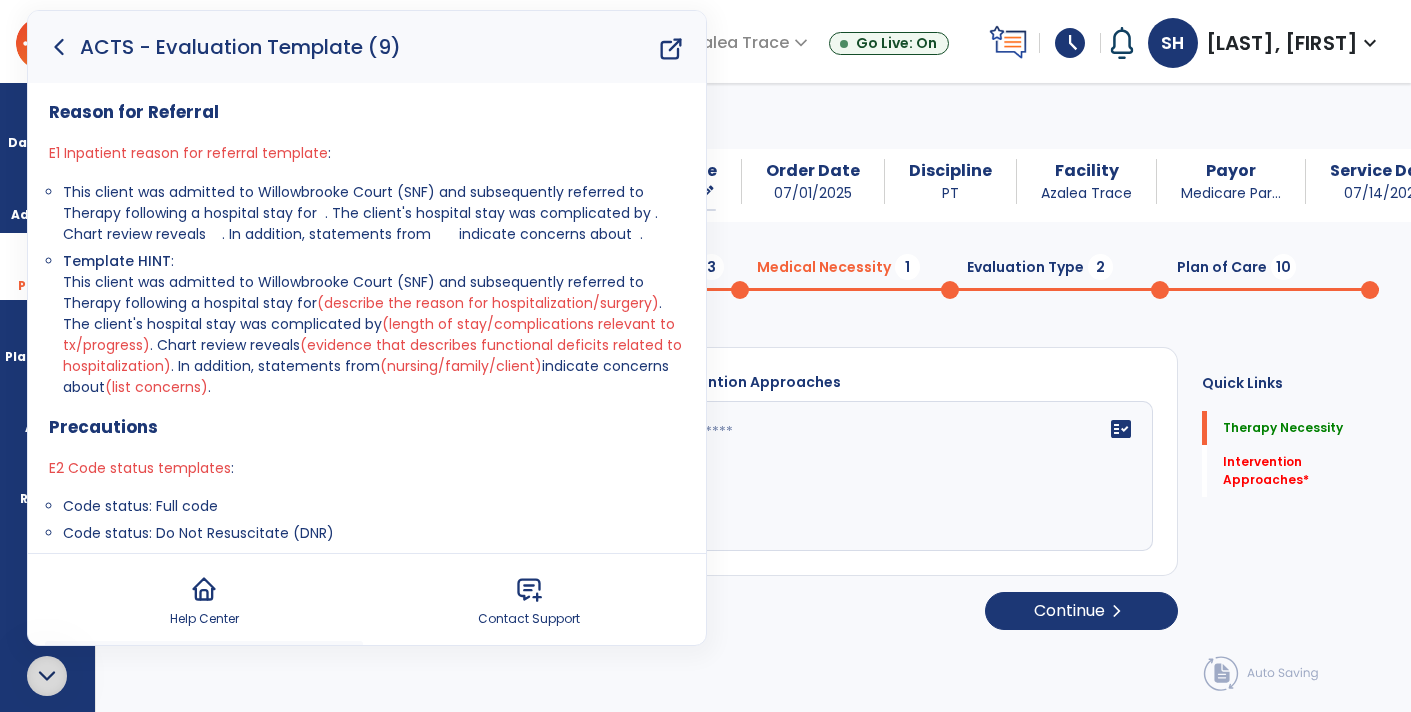click 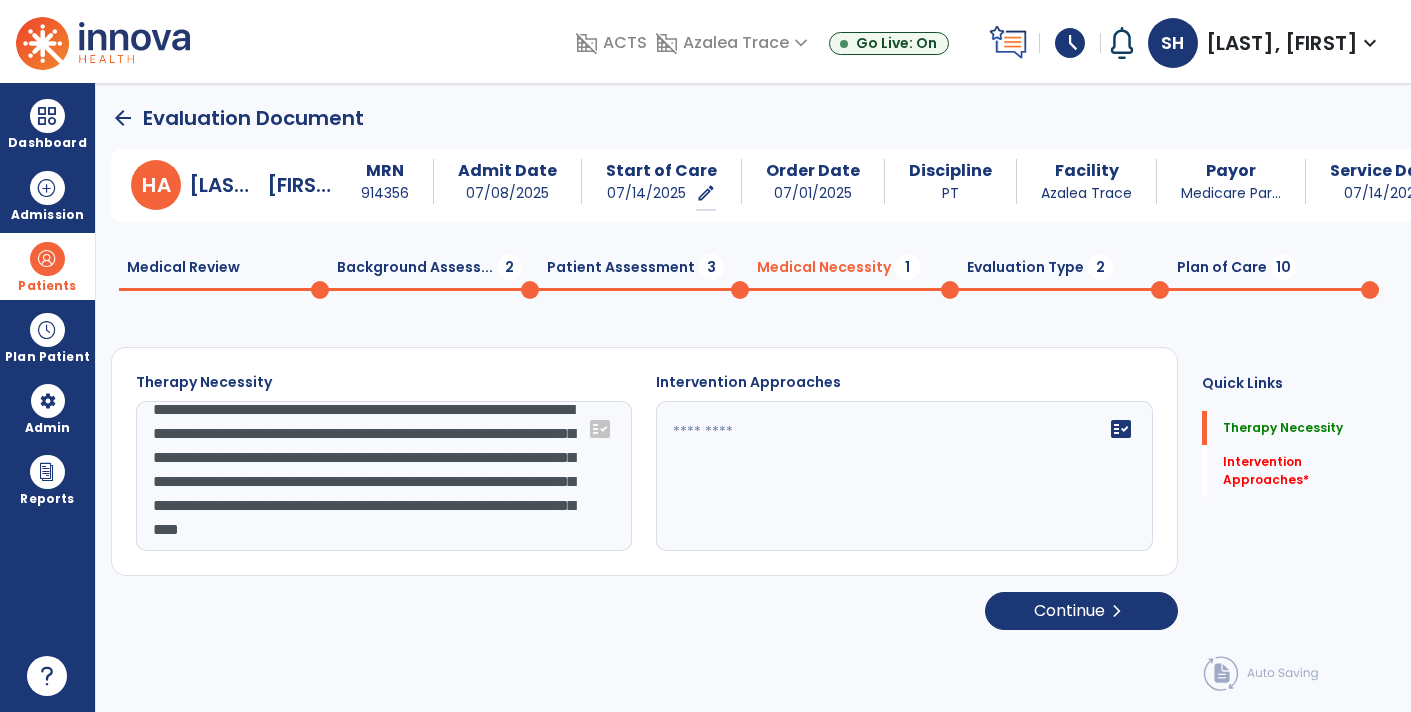 click on "fact_check" 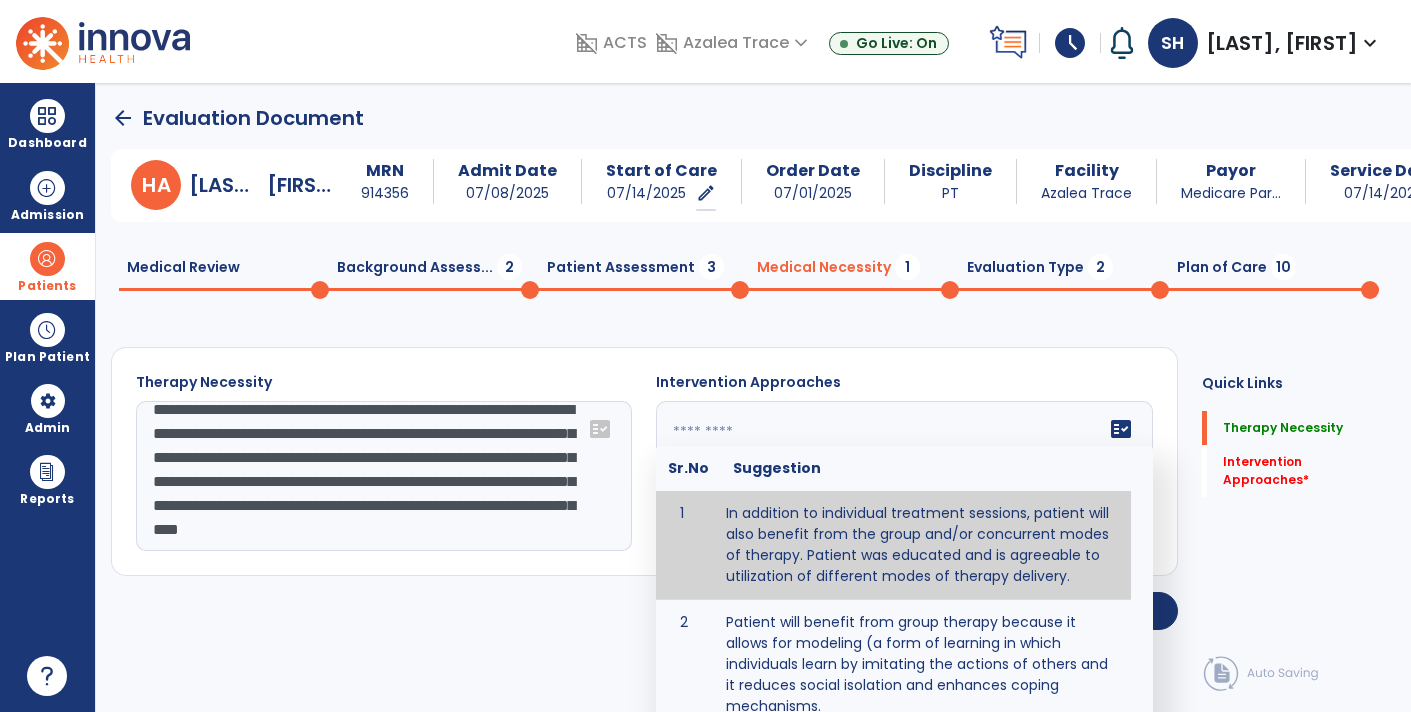 click 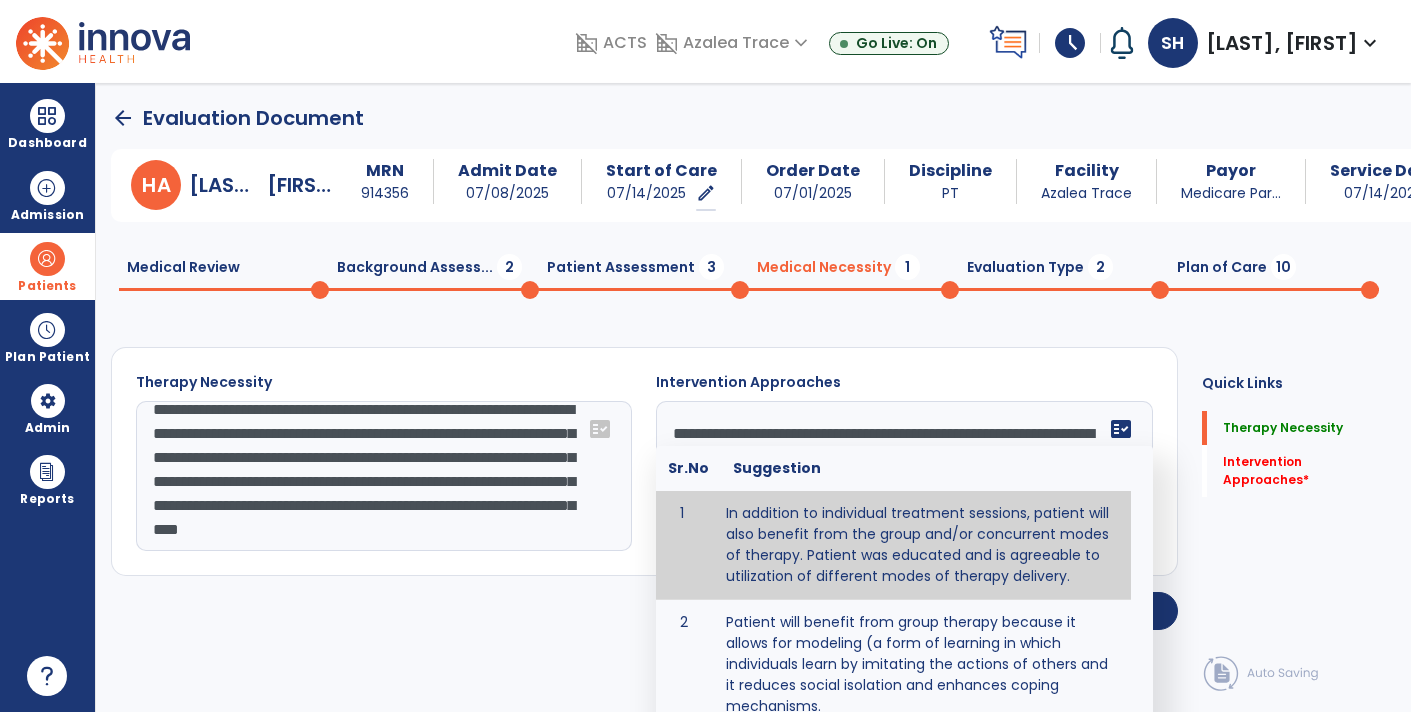 click on "**********" 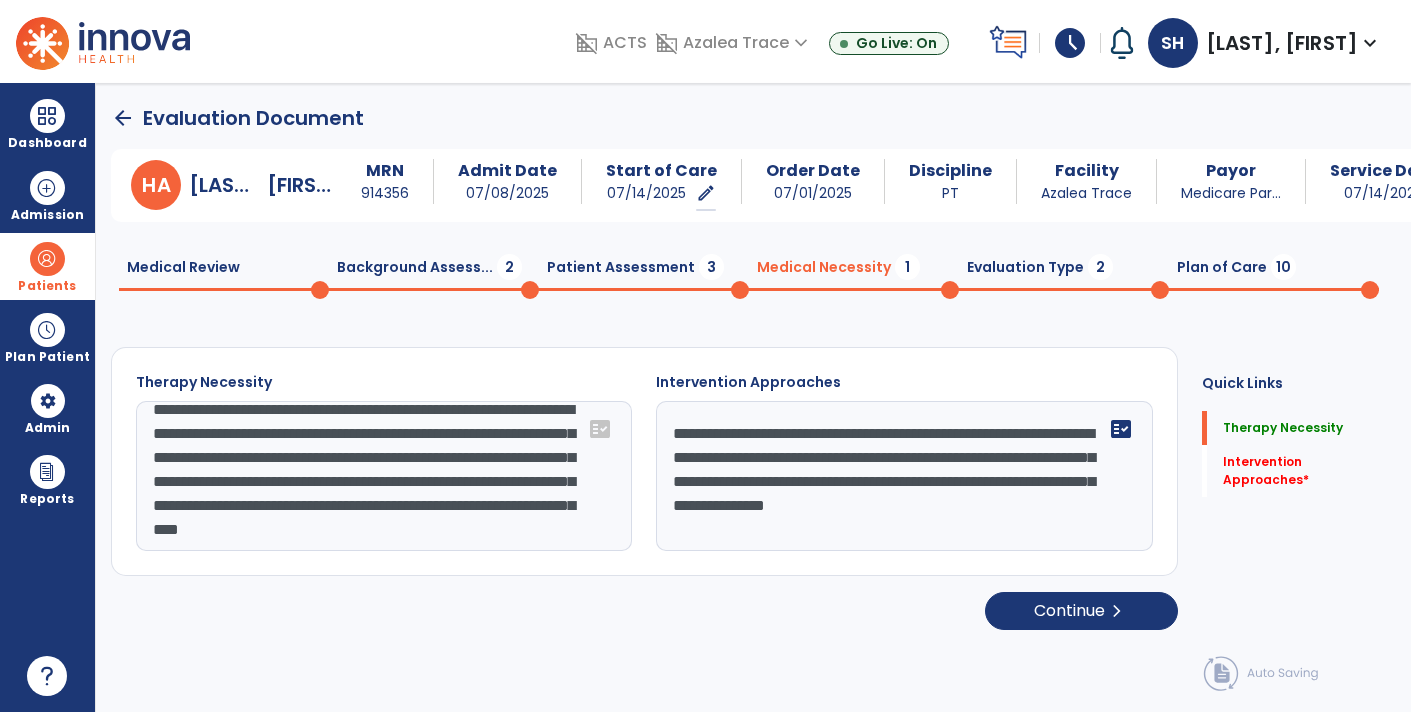 click on "**********" 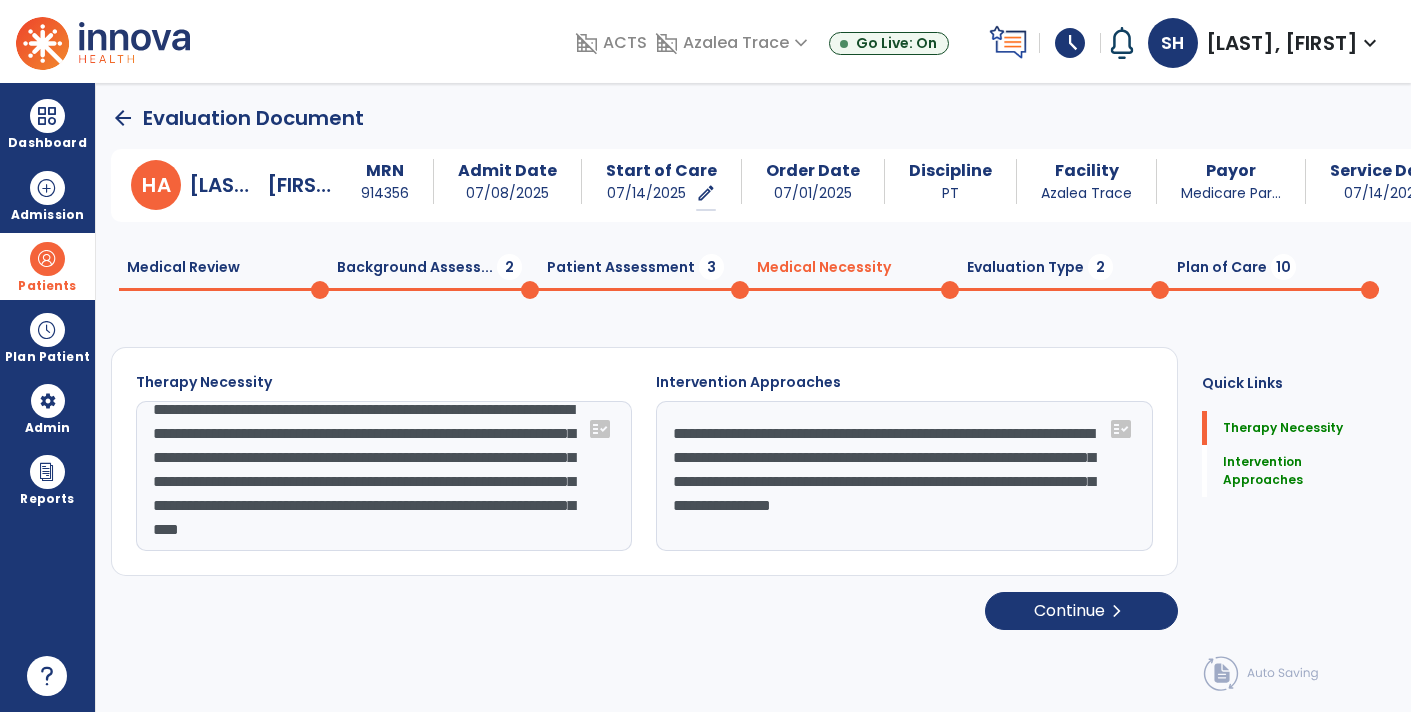 click on "Evaluation Type  2" 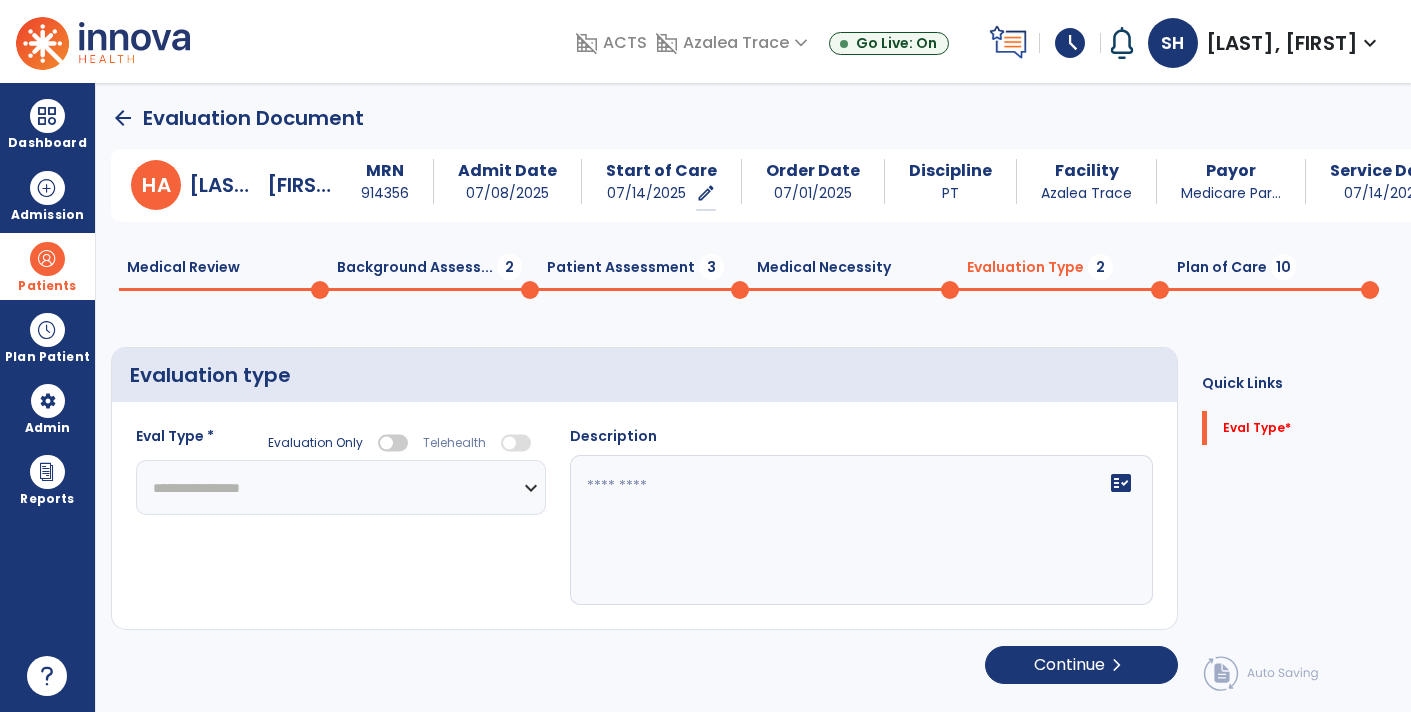 click on "**********" 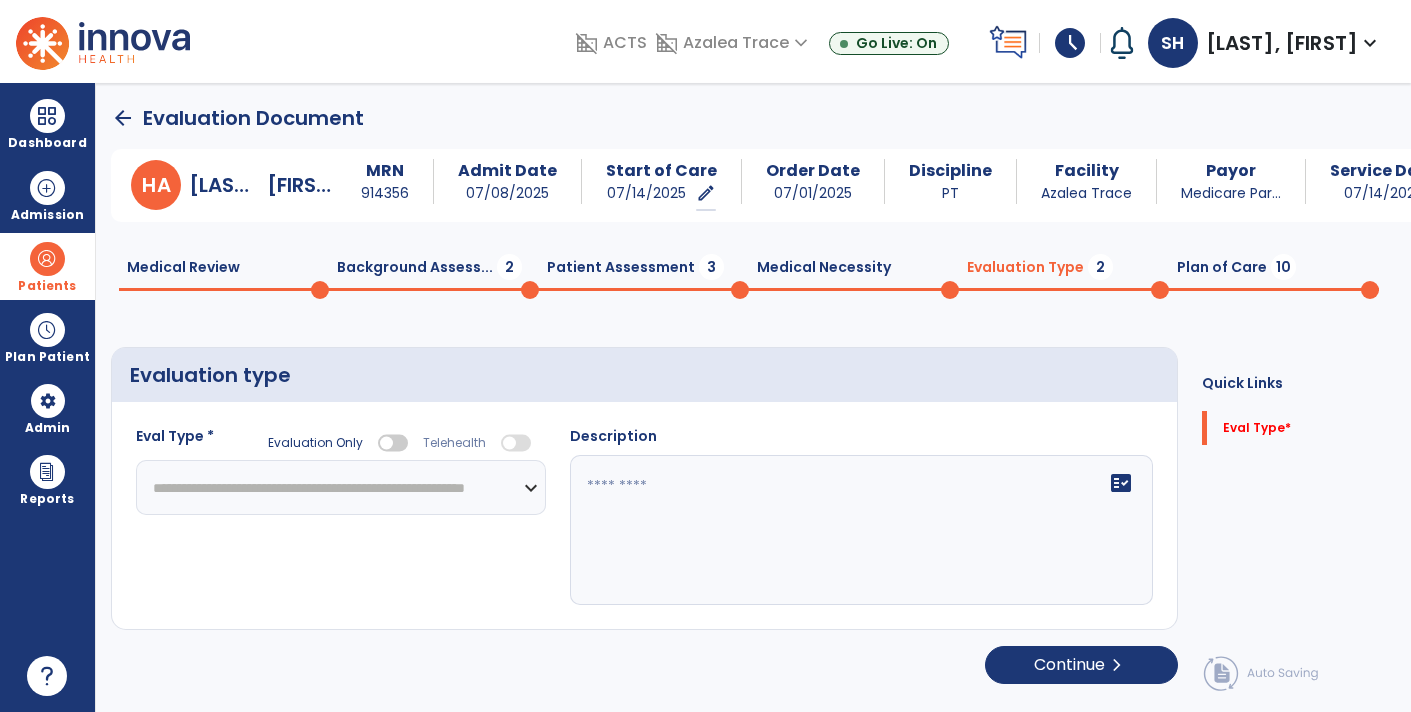 click on "**********" 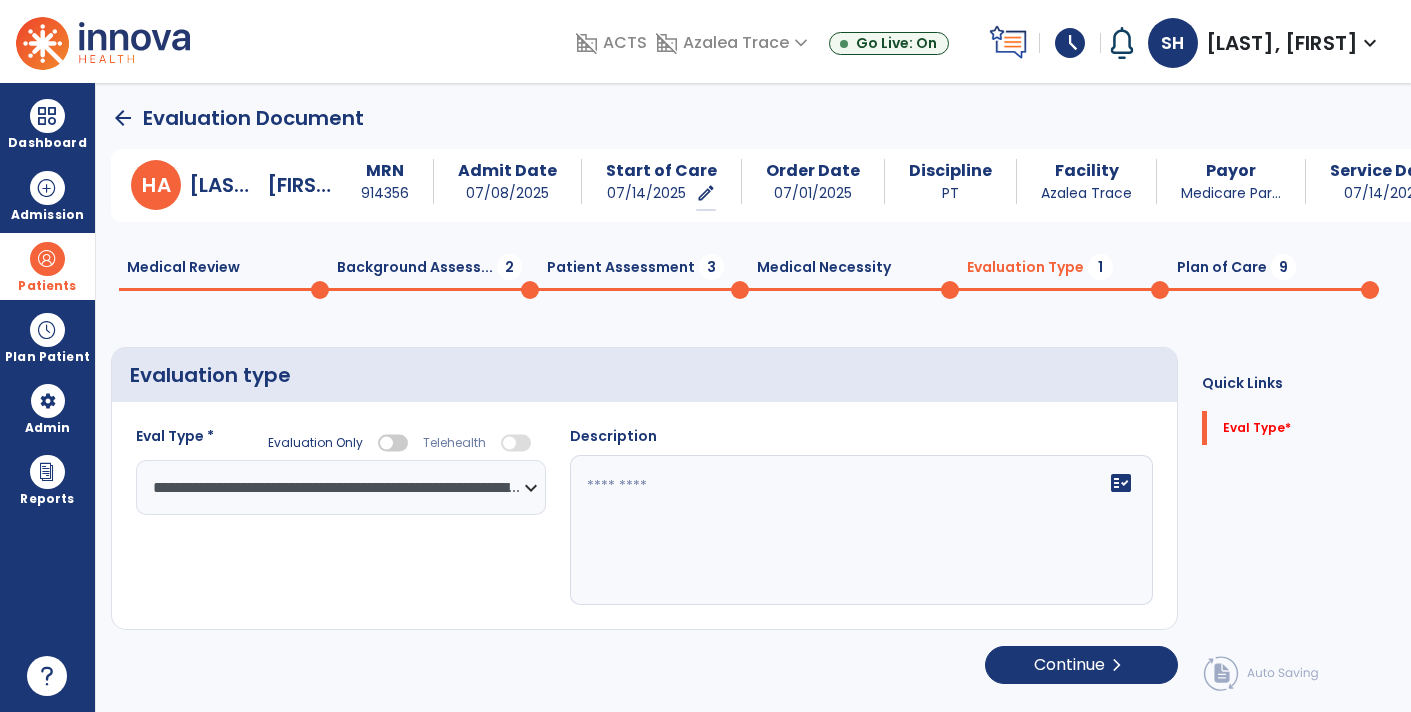 click 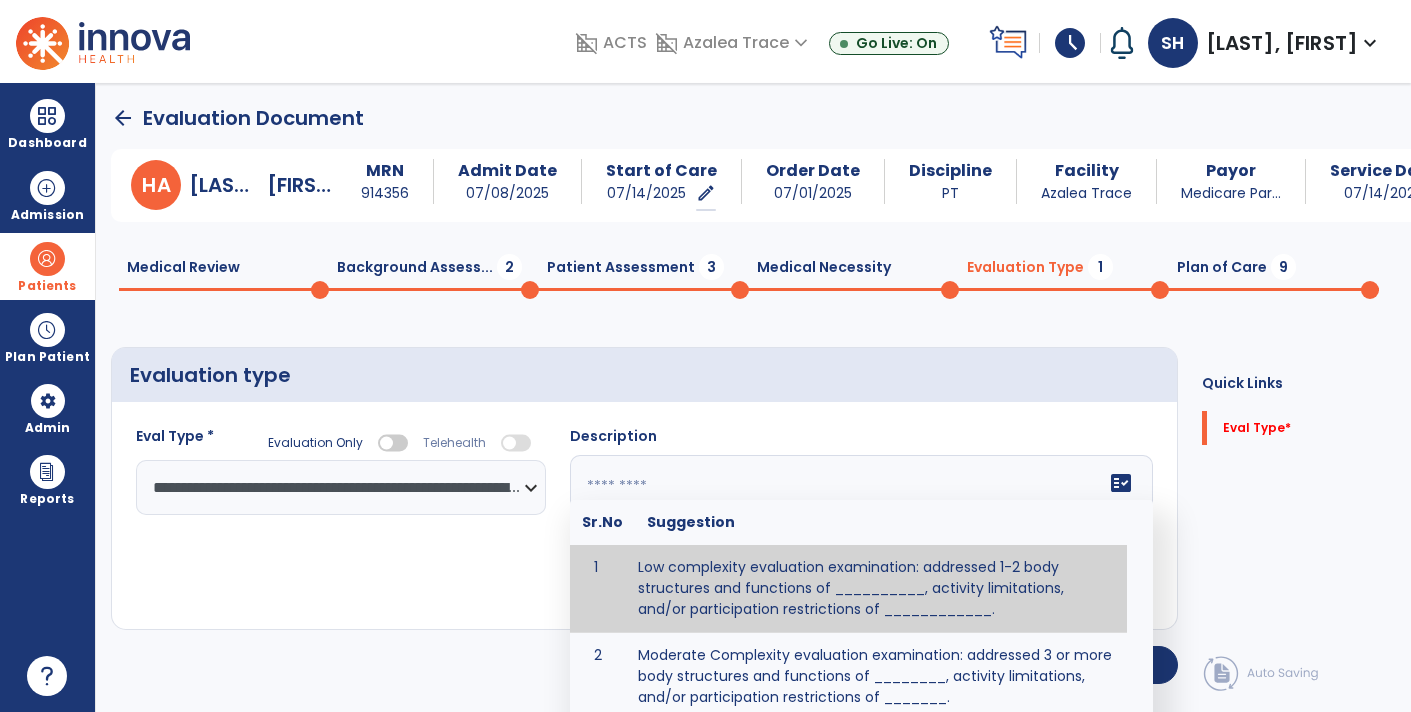 click 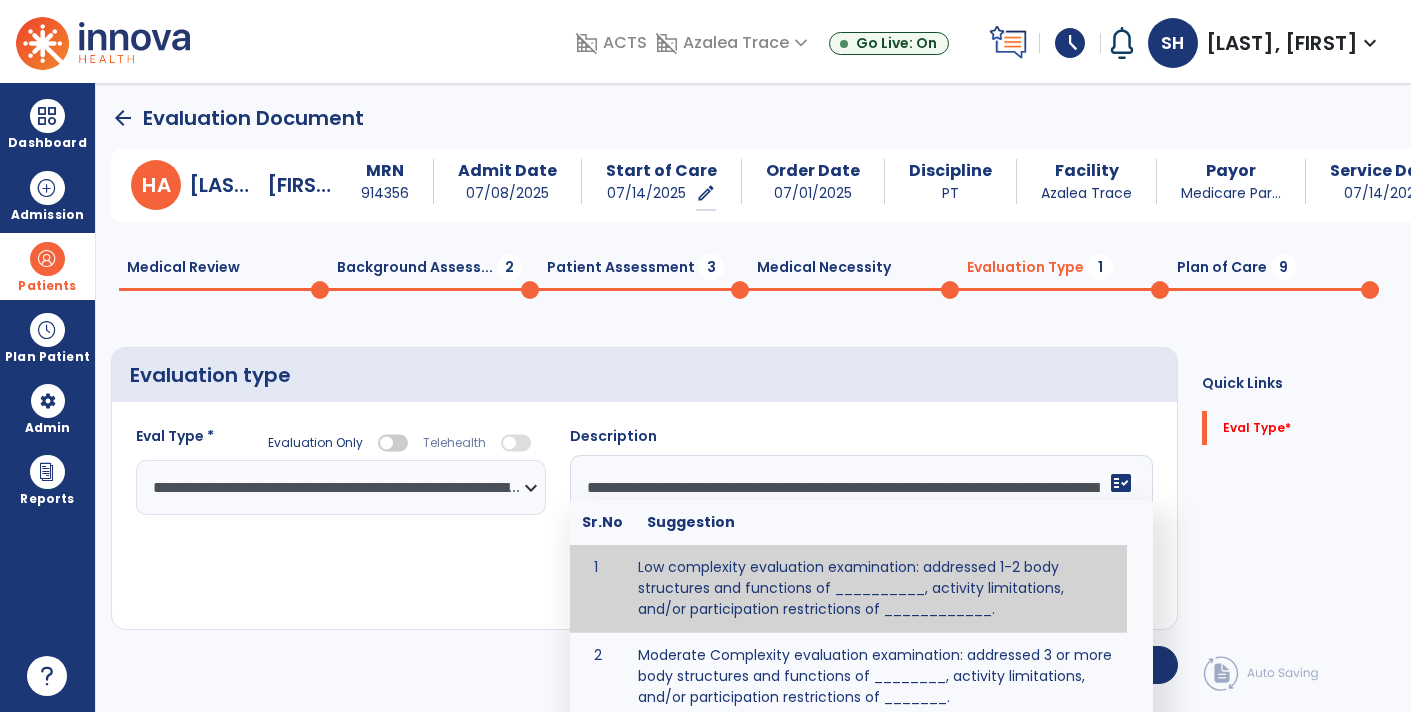 scroll, scrollTop: 15, scrollLeft: 0, axis: vertical 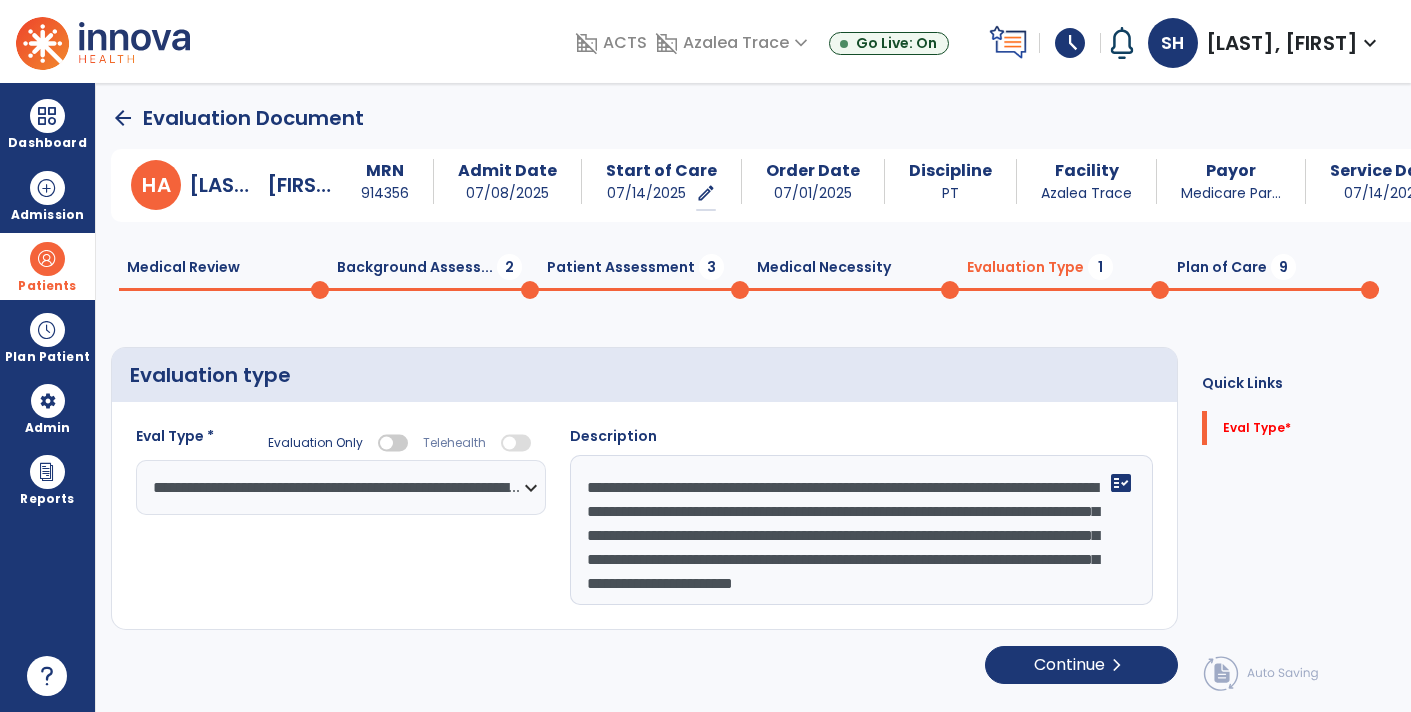 click on "**********" 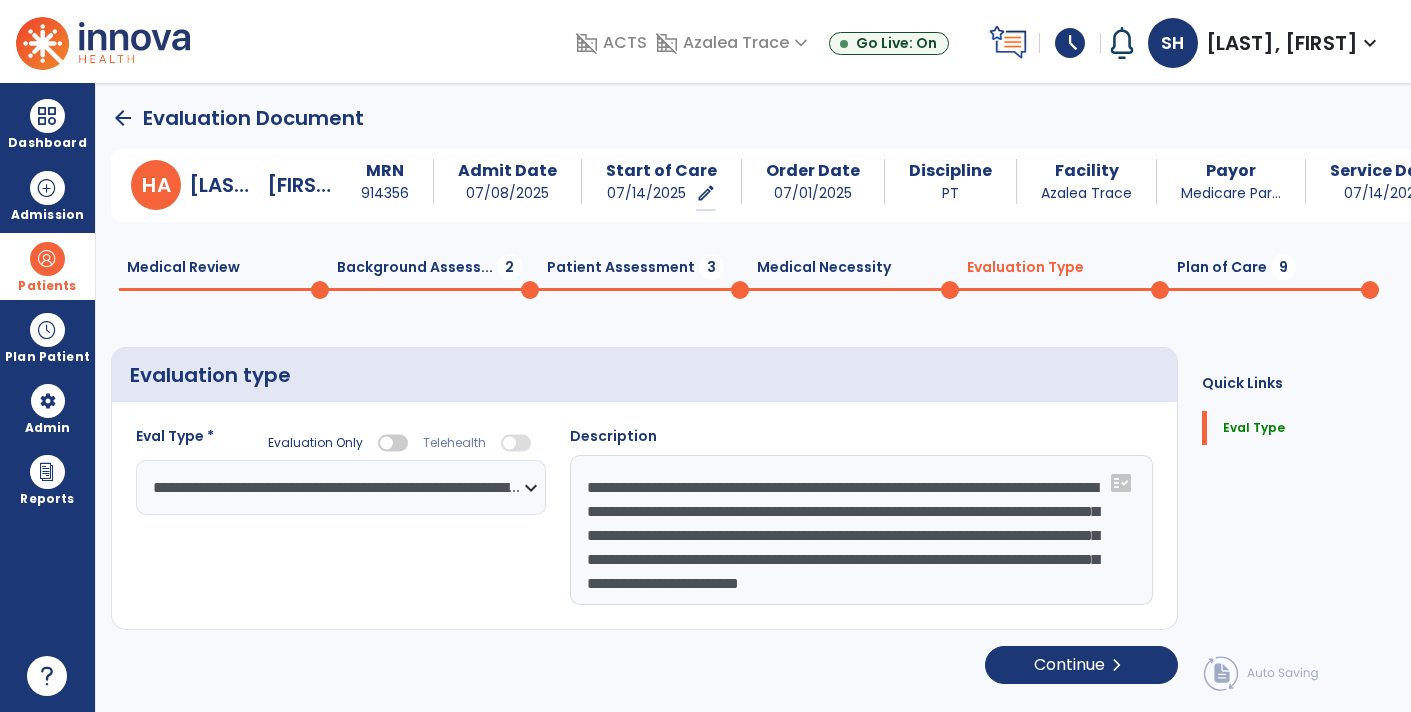 click on "Plan of Care  9" 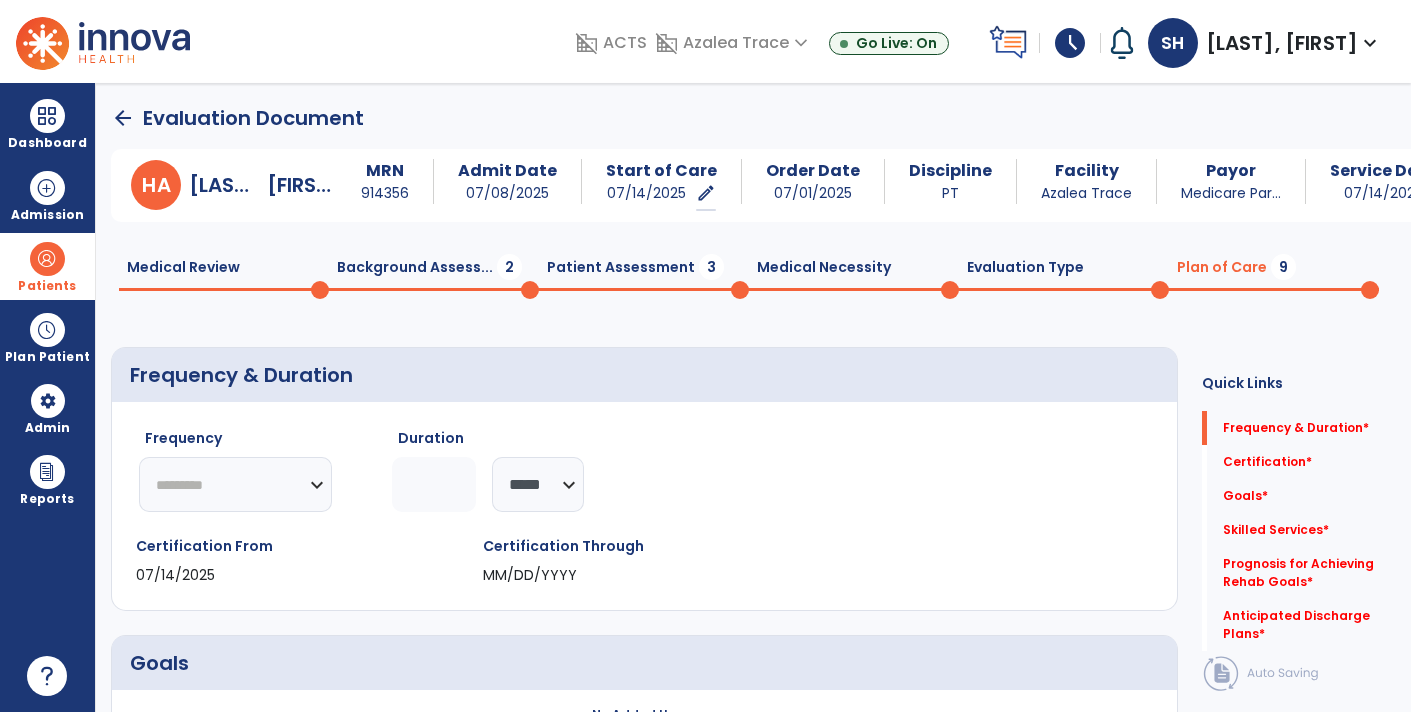 click on "********* ** ** ** ** ** ** **" 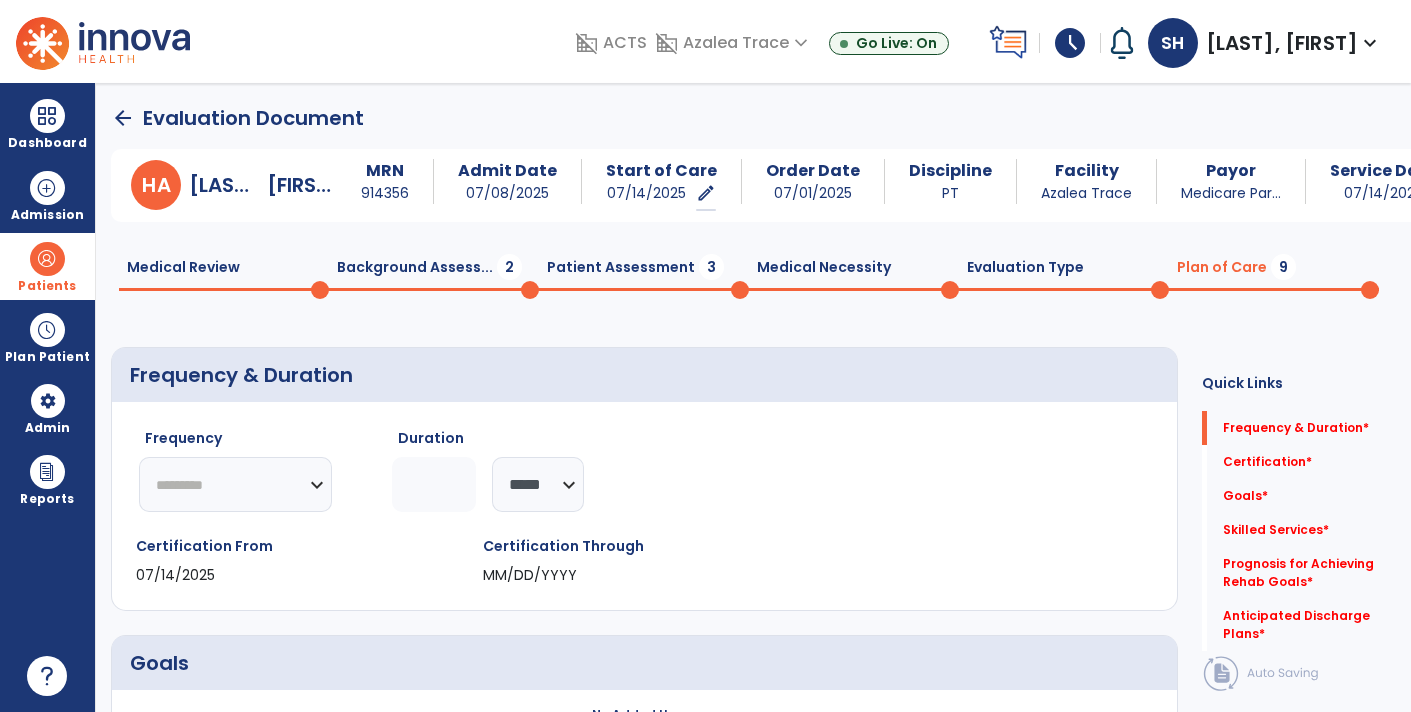 select on "**" 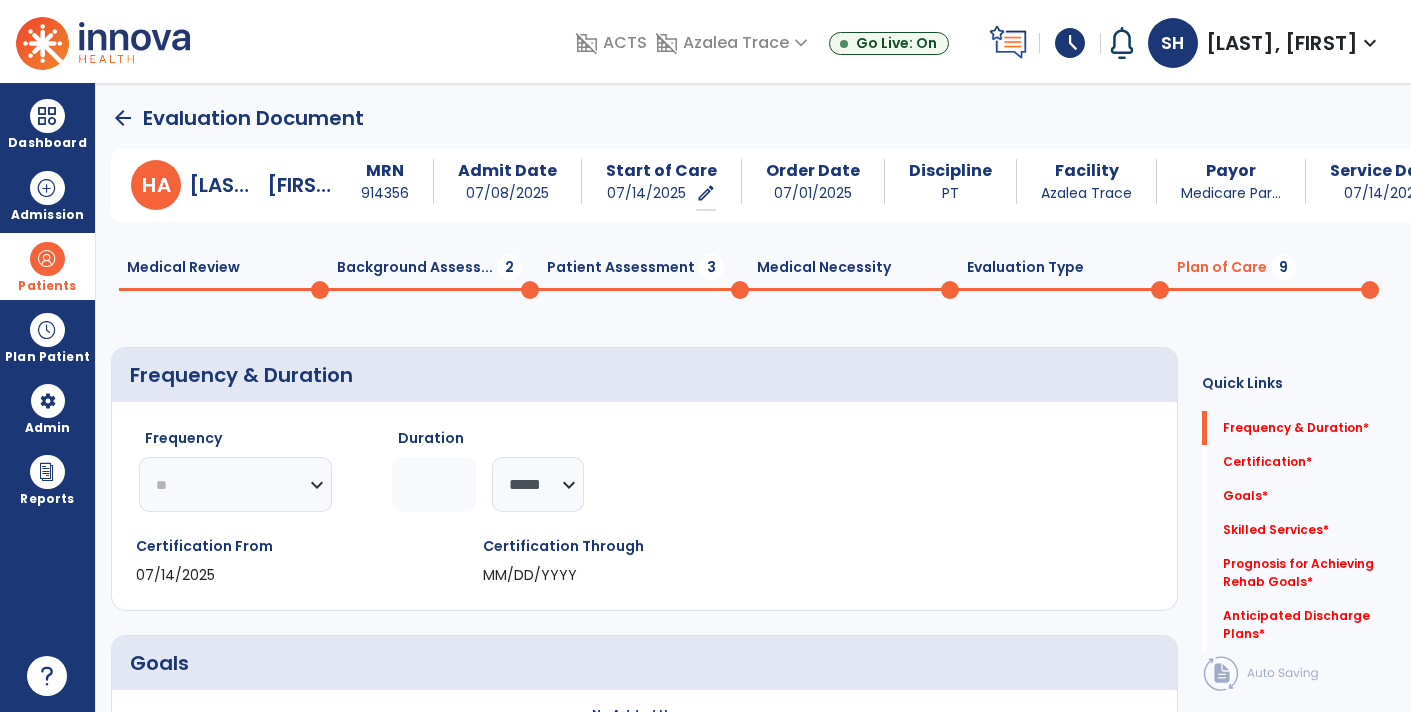 click on "********* ** ** ** ** ** ** **" 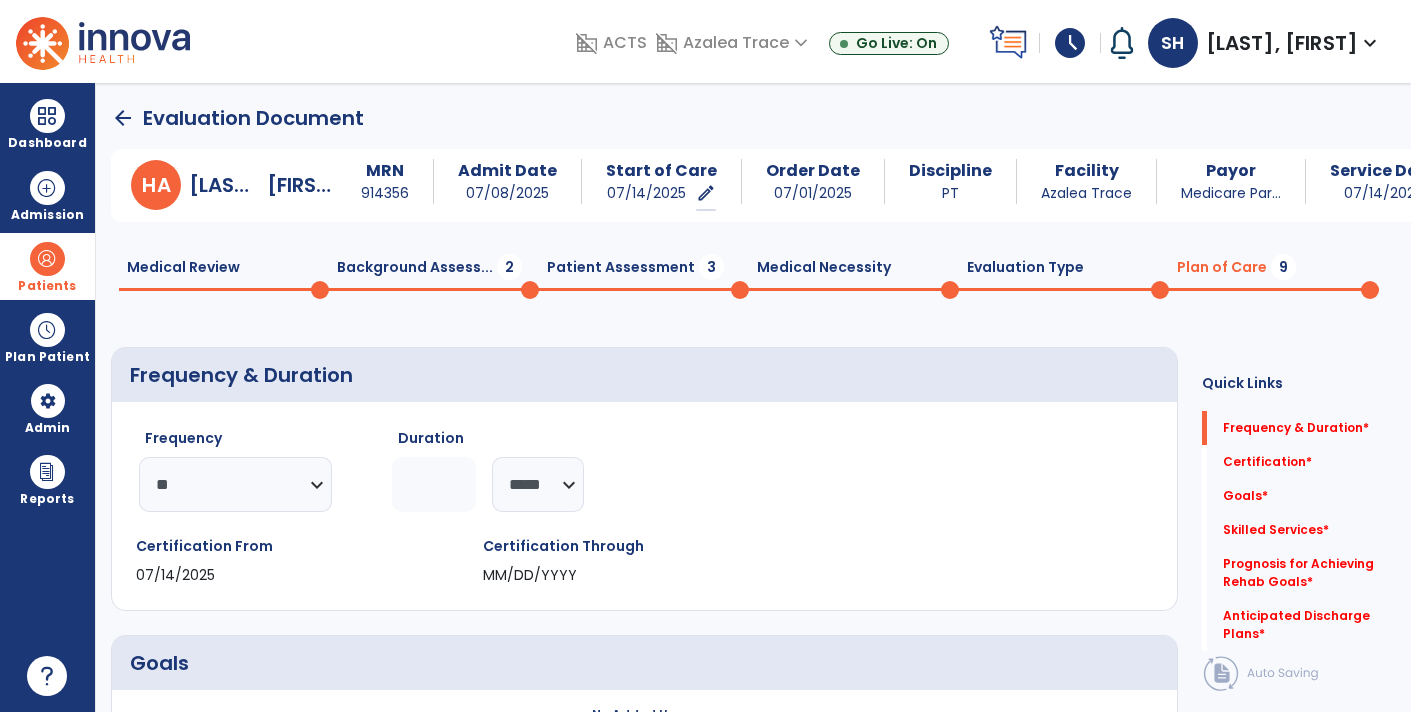 click 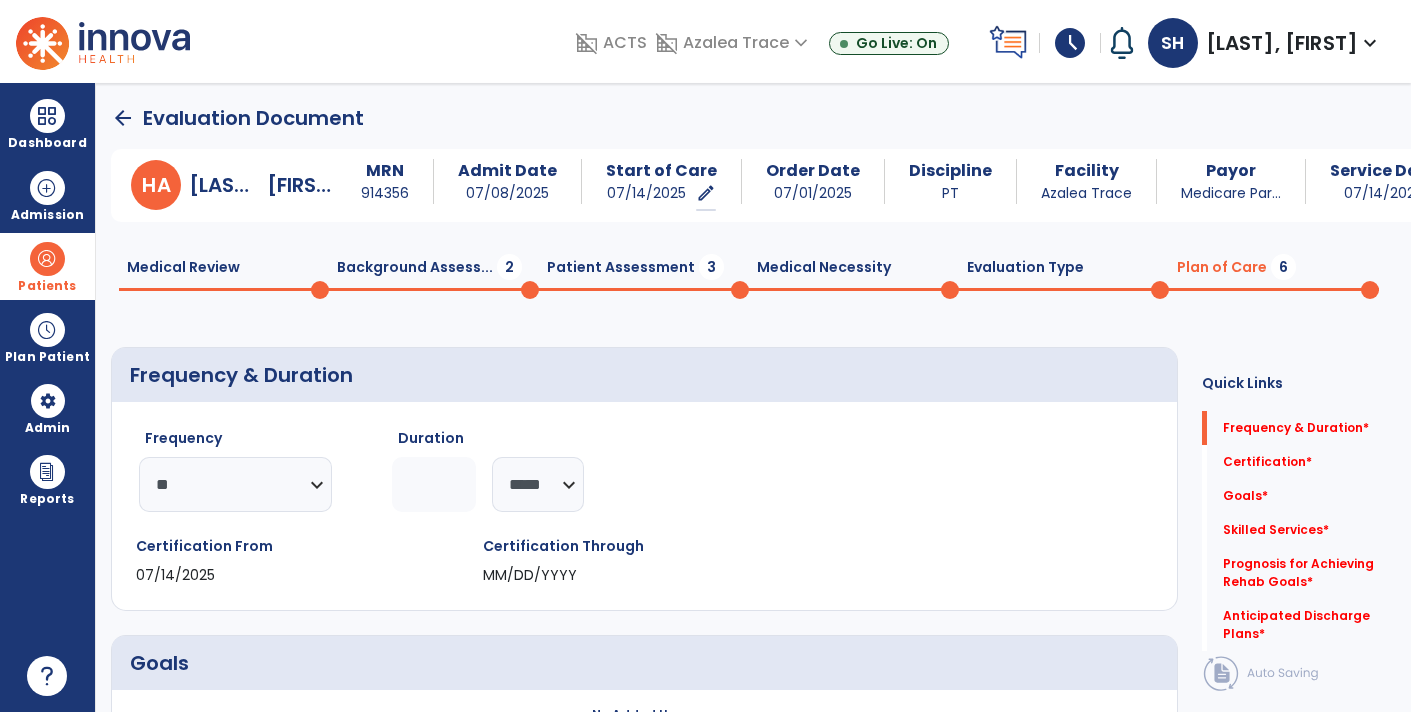type on "*" 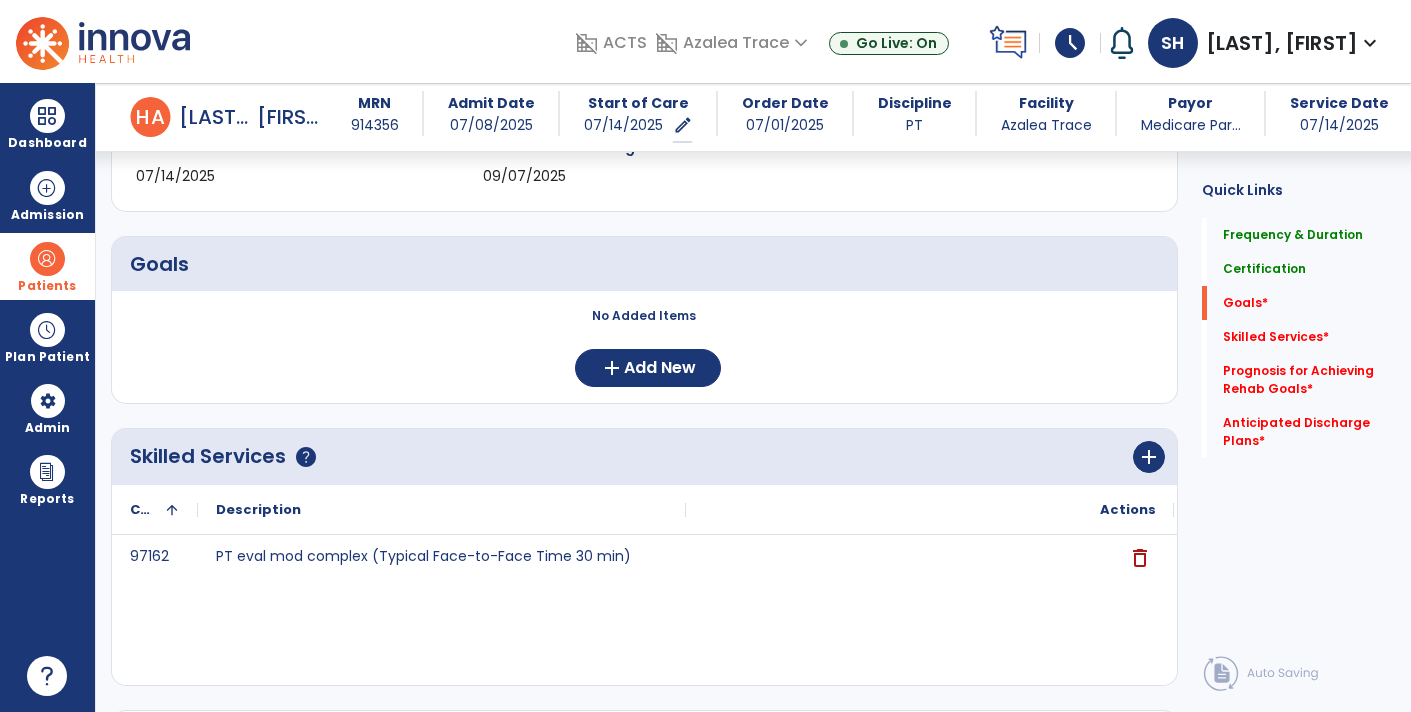 scroll, scrollTop: 385, scrollLeft: 0, axis: vertical 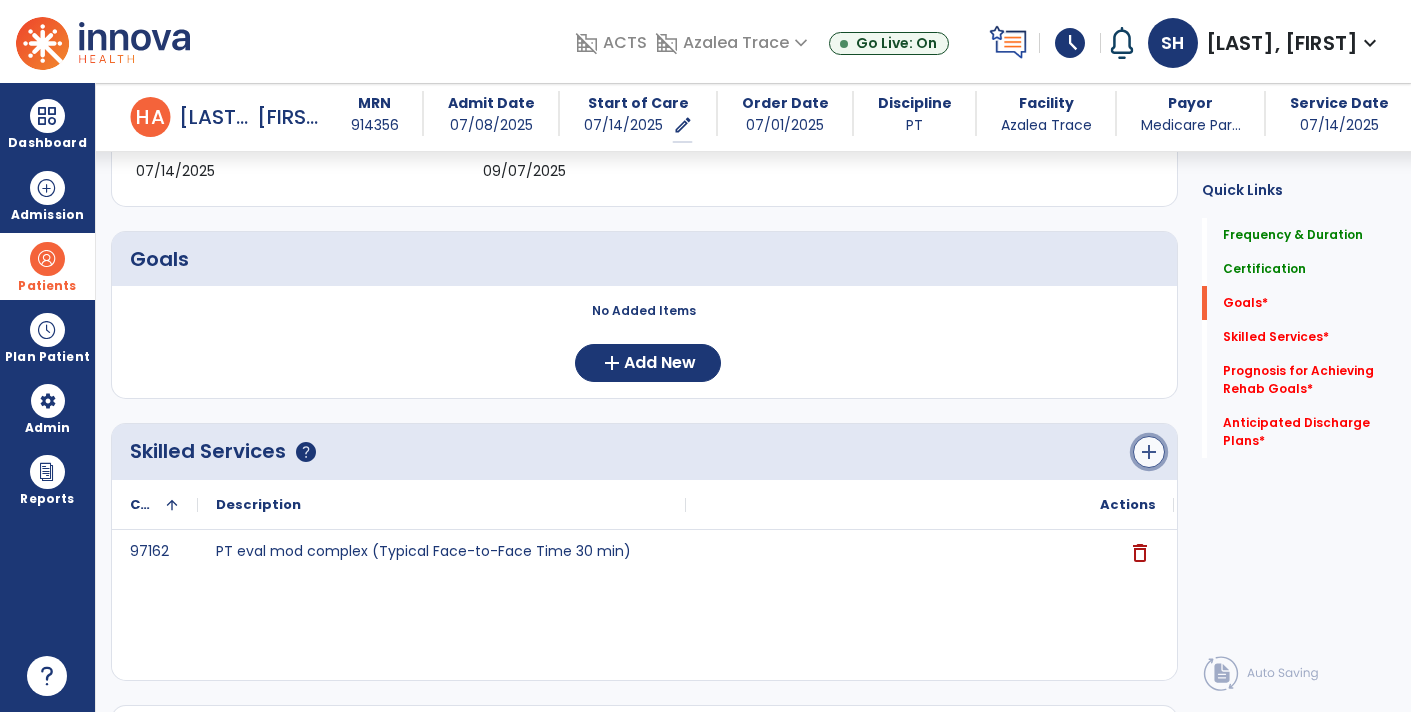 click on "add" 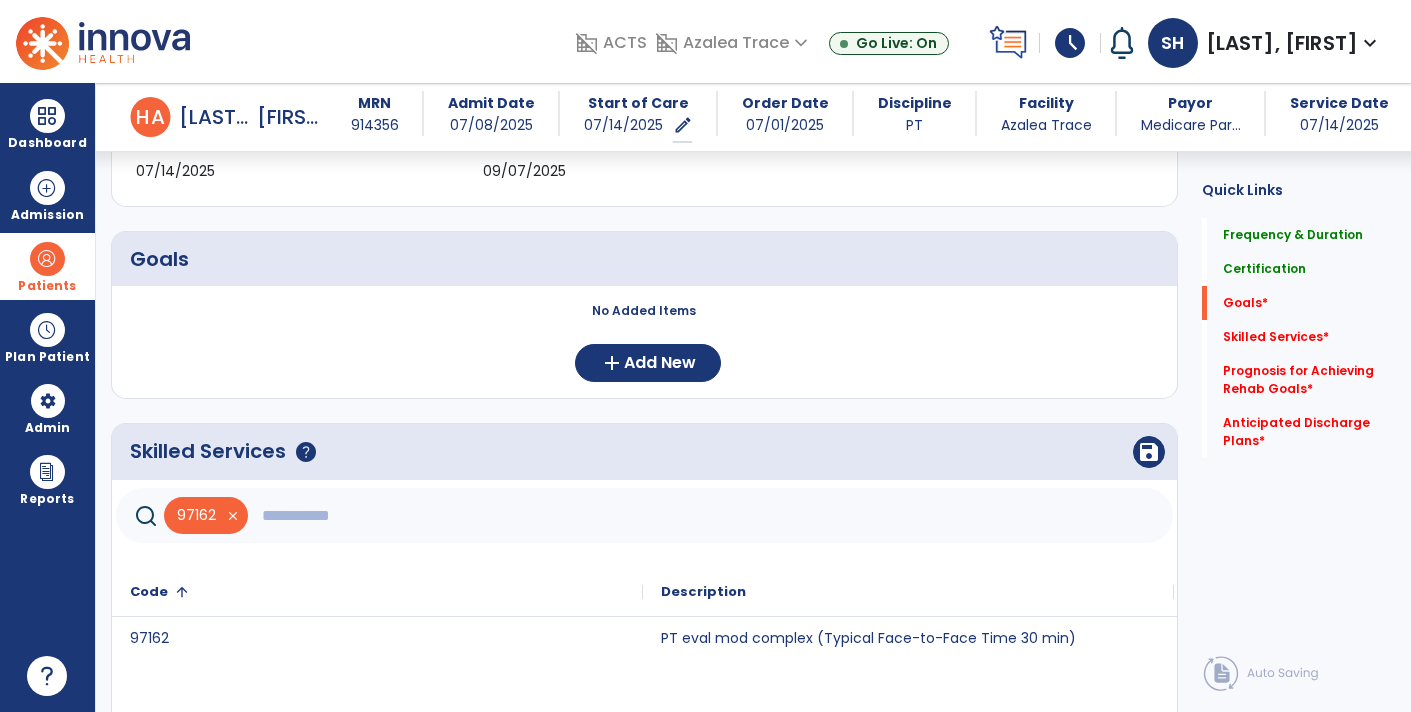 click 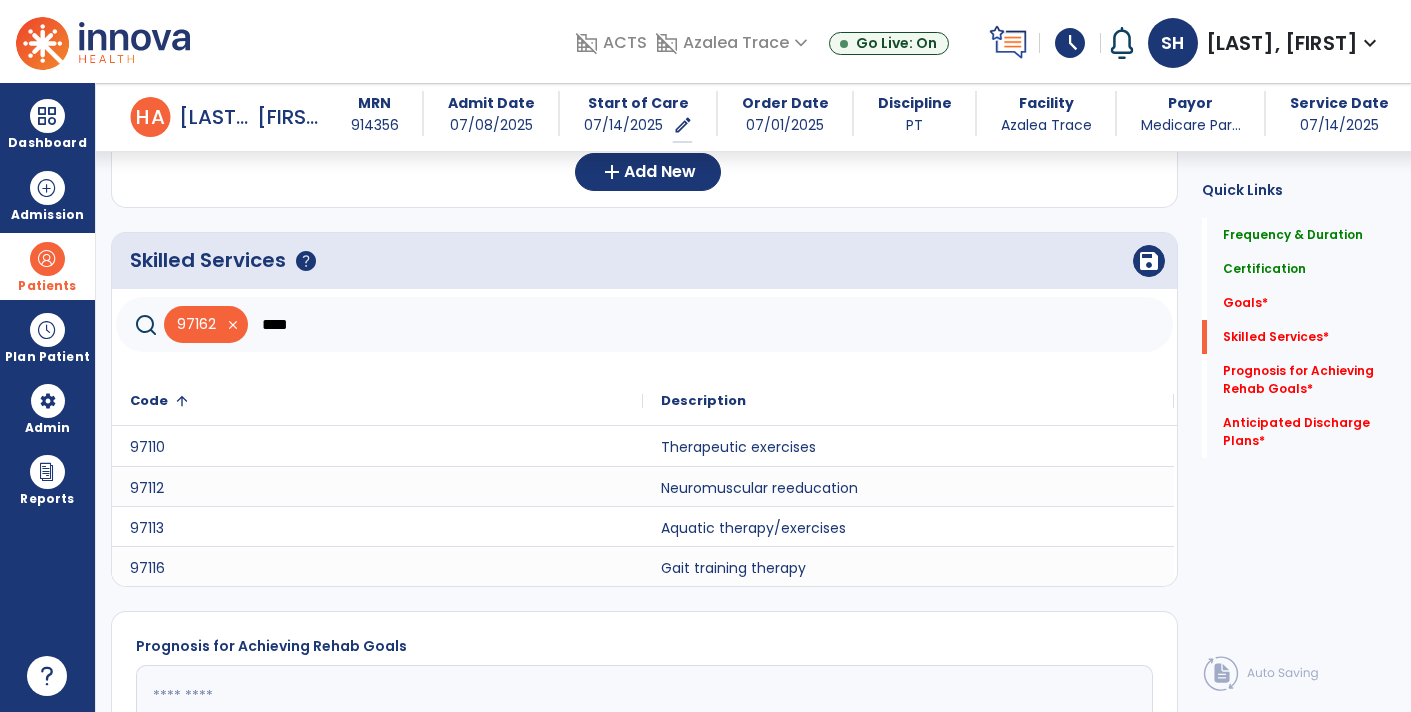 scroll, scrollTop: 577, scrollLeft: 0, axis: vertical 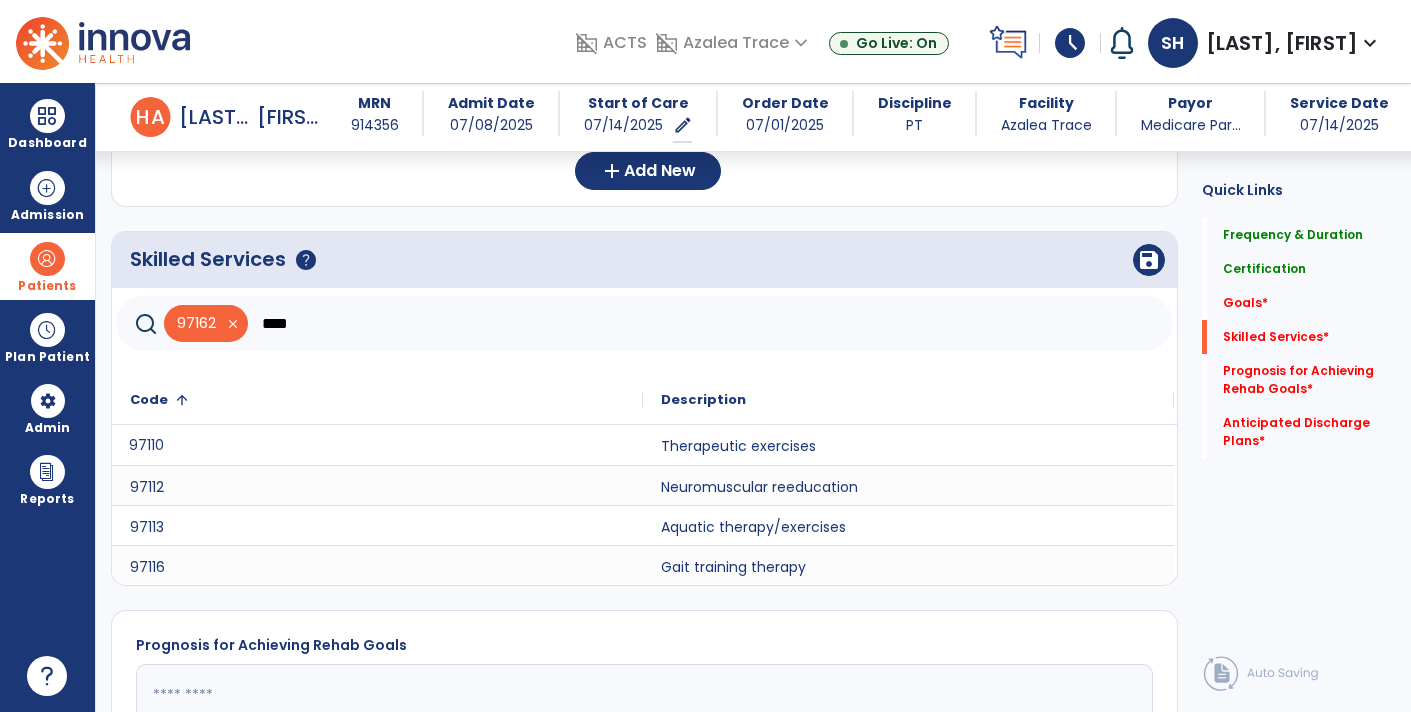 click on "97110" 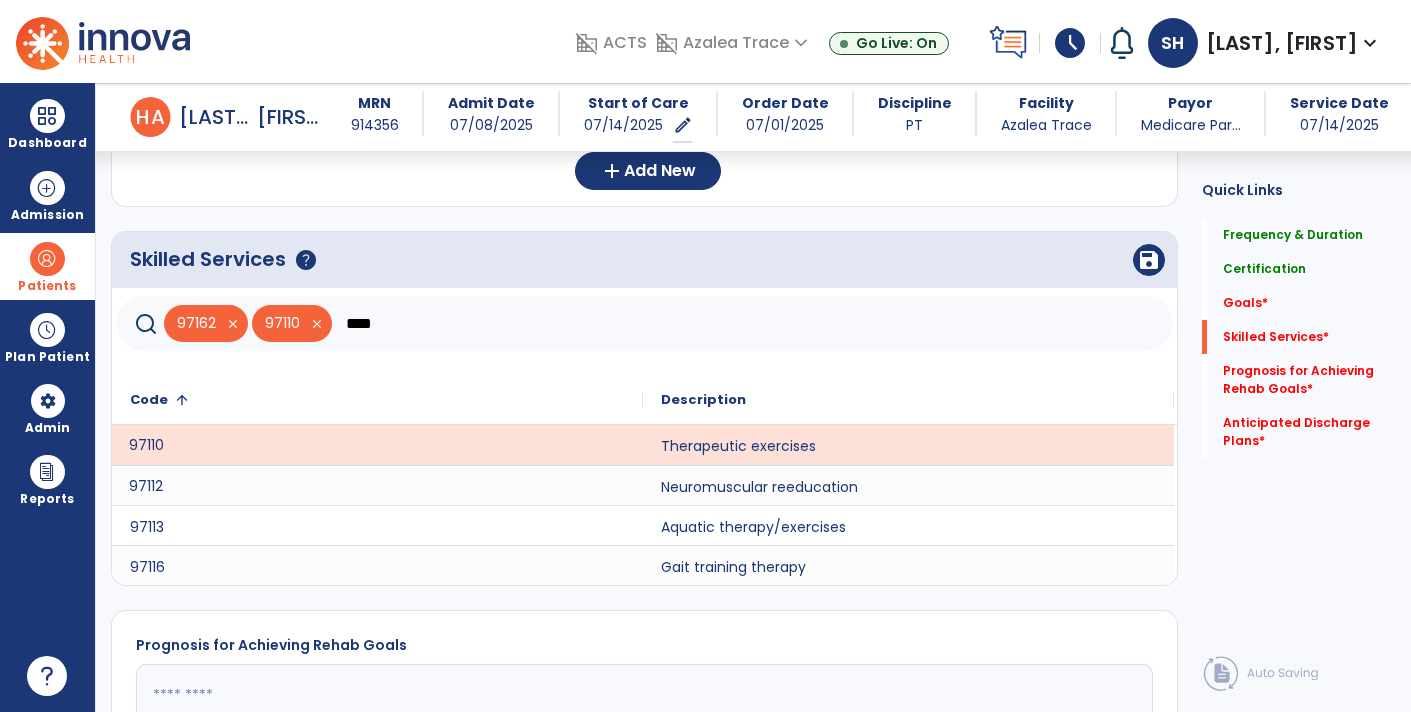 click on "97112" 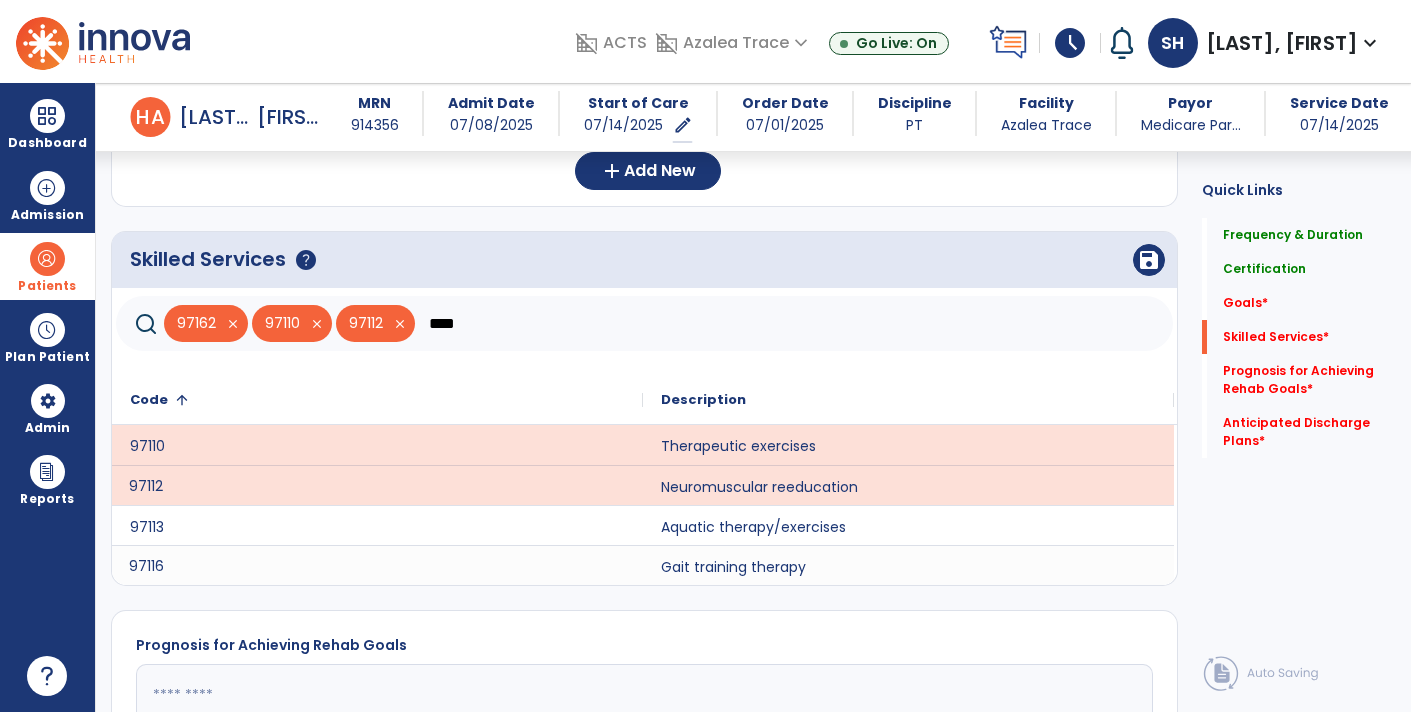 click on "97116" 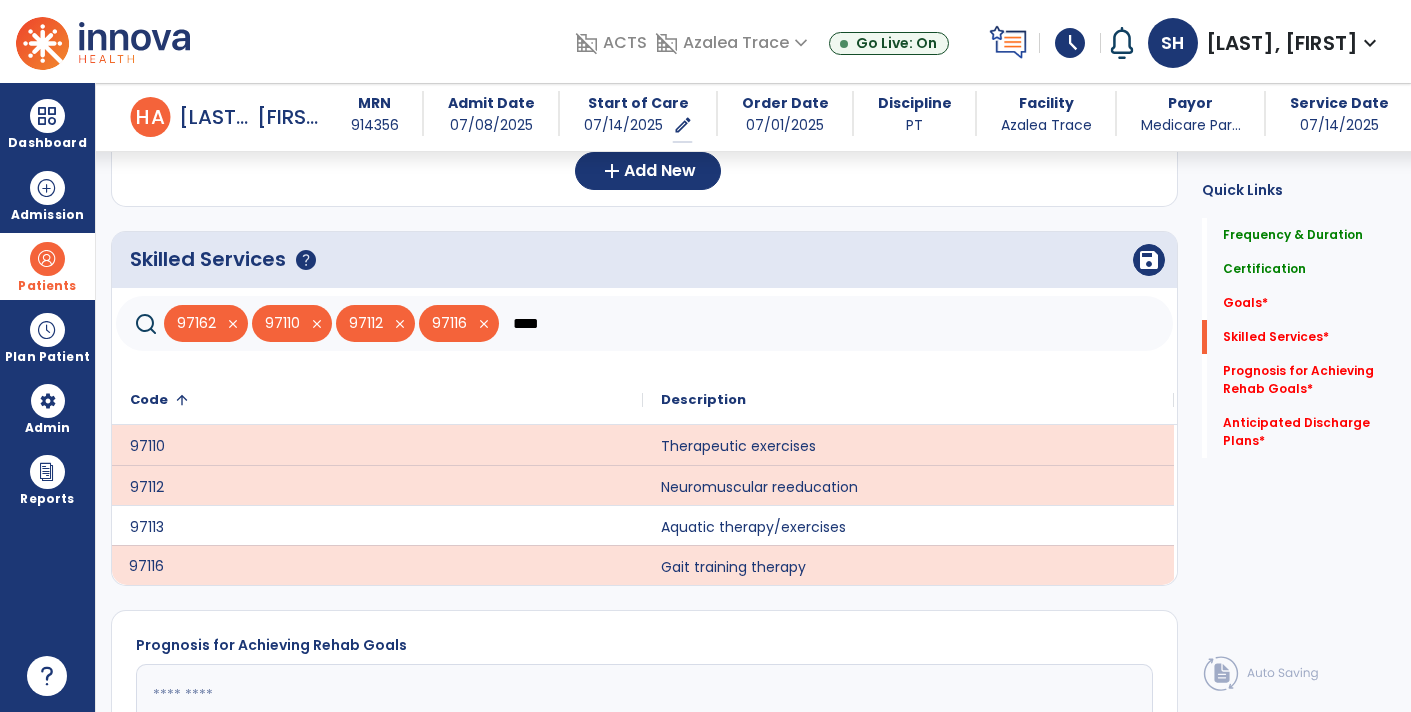 click on "****" 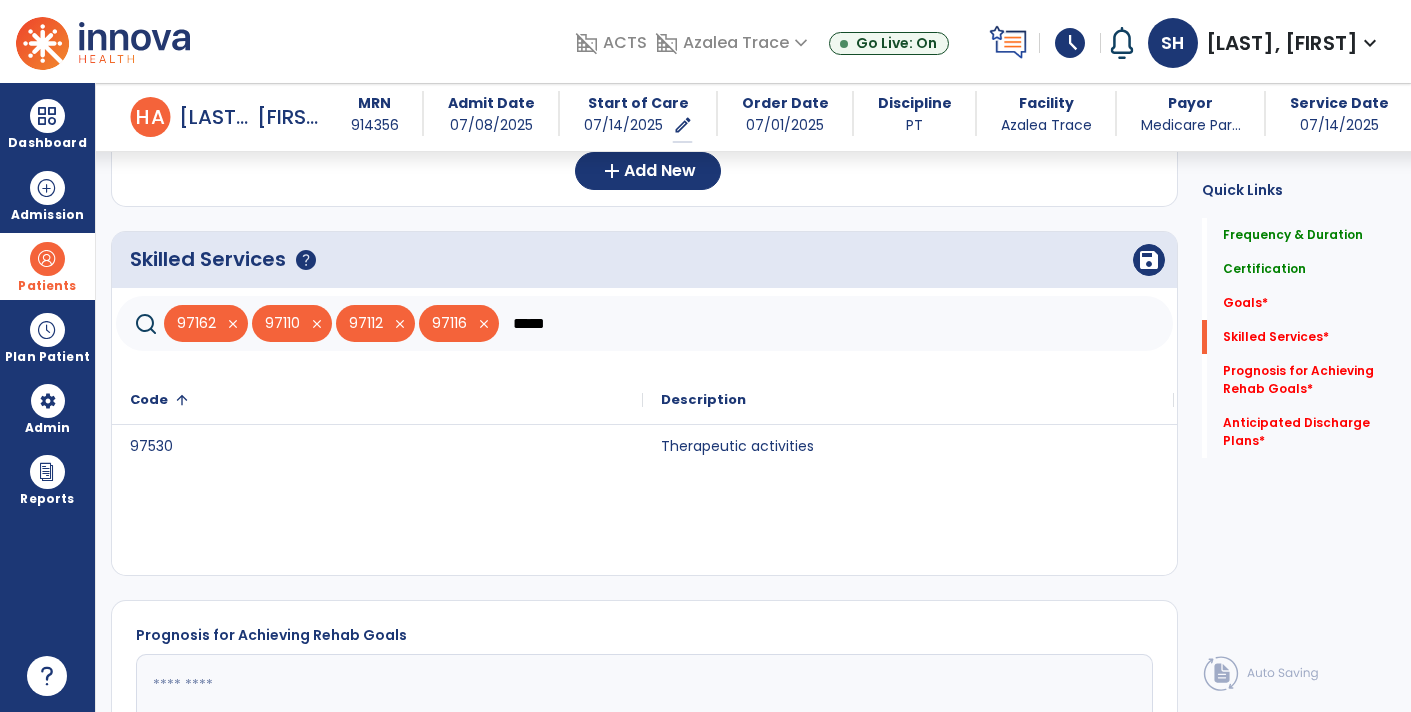 type on "*****" 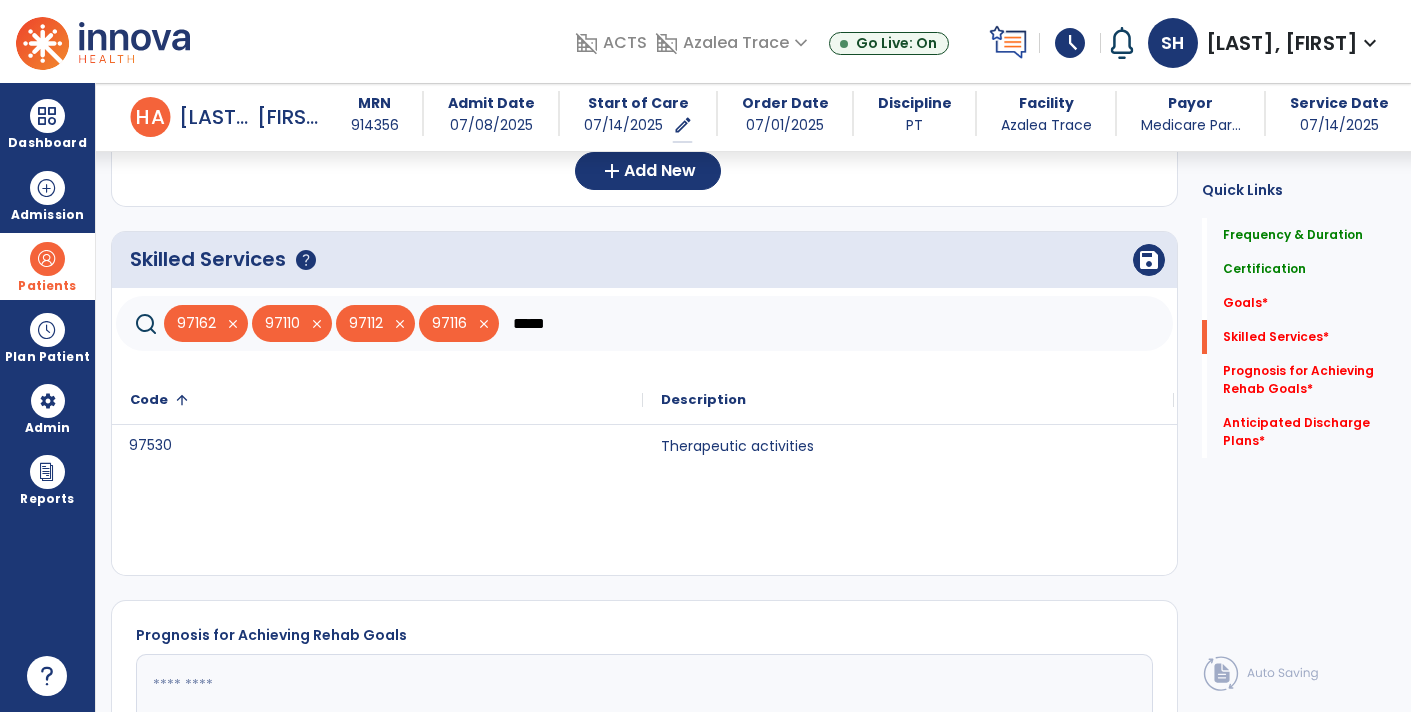 click on "97530" 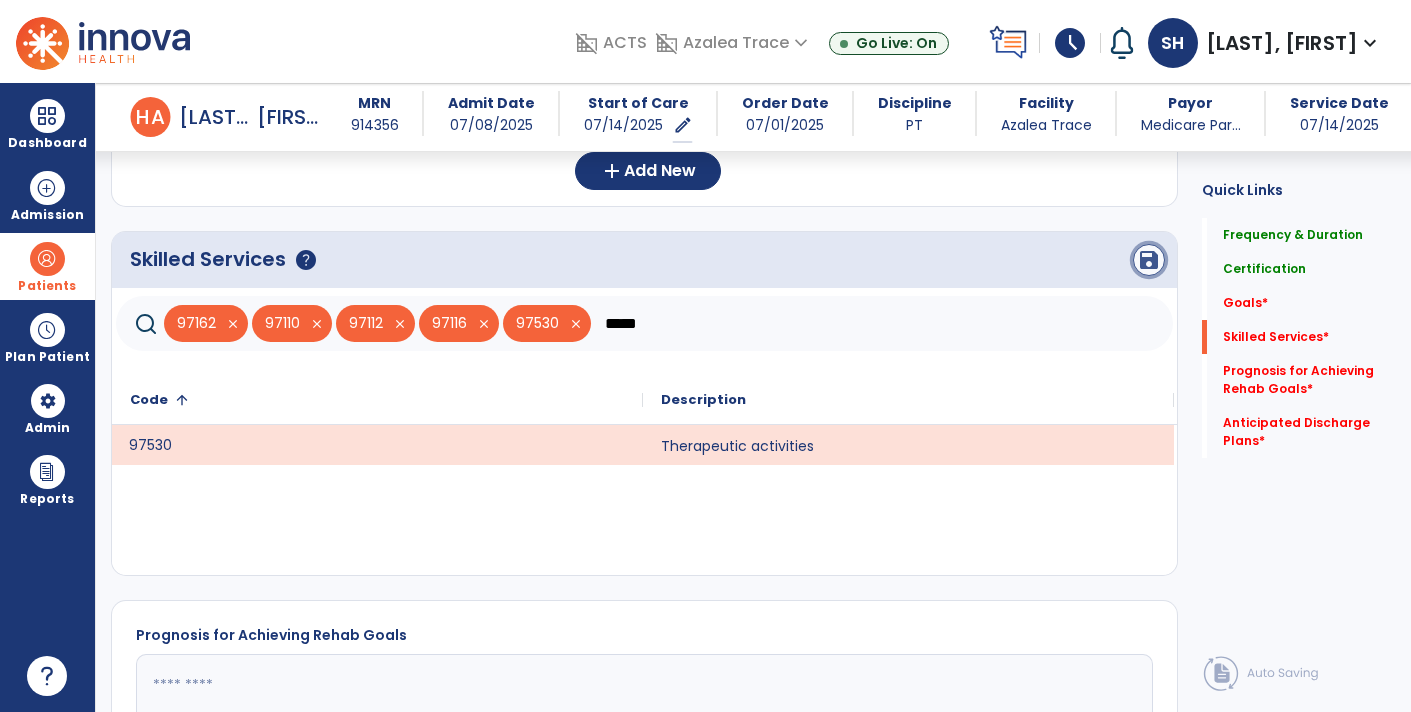 click on "save" 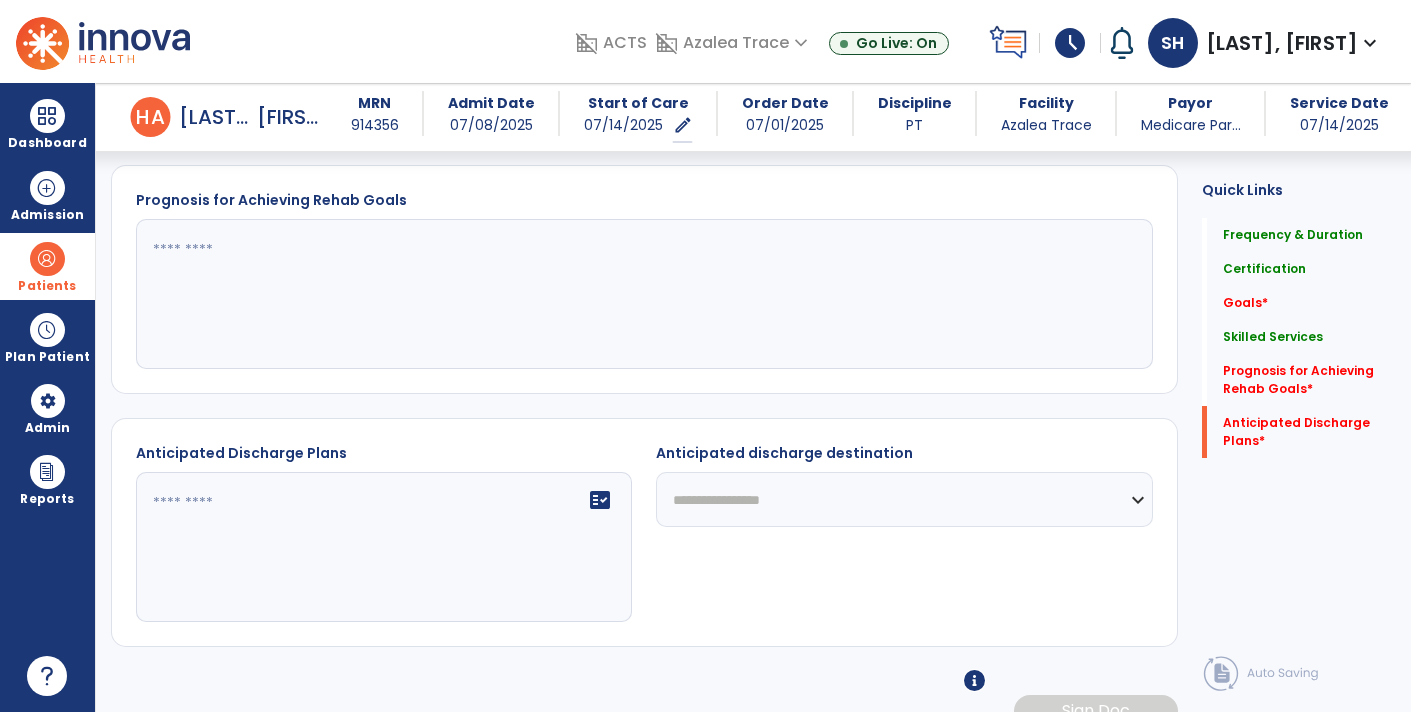 scroll, scrollTop: 1001, scrollLeft: 0, axis: vertical 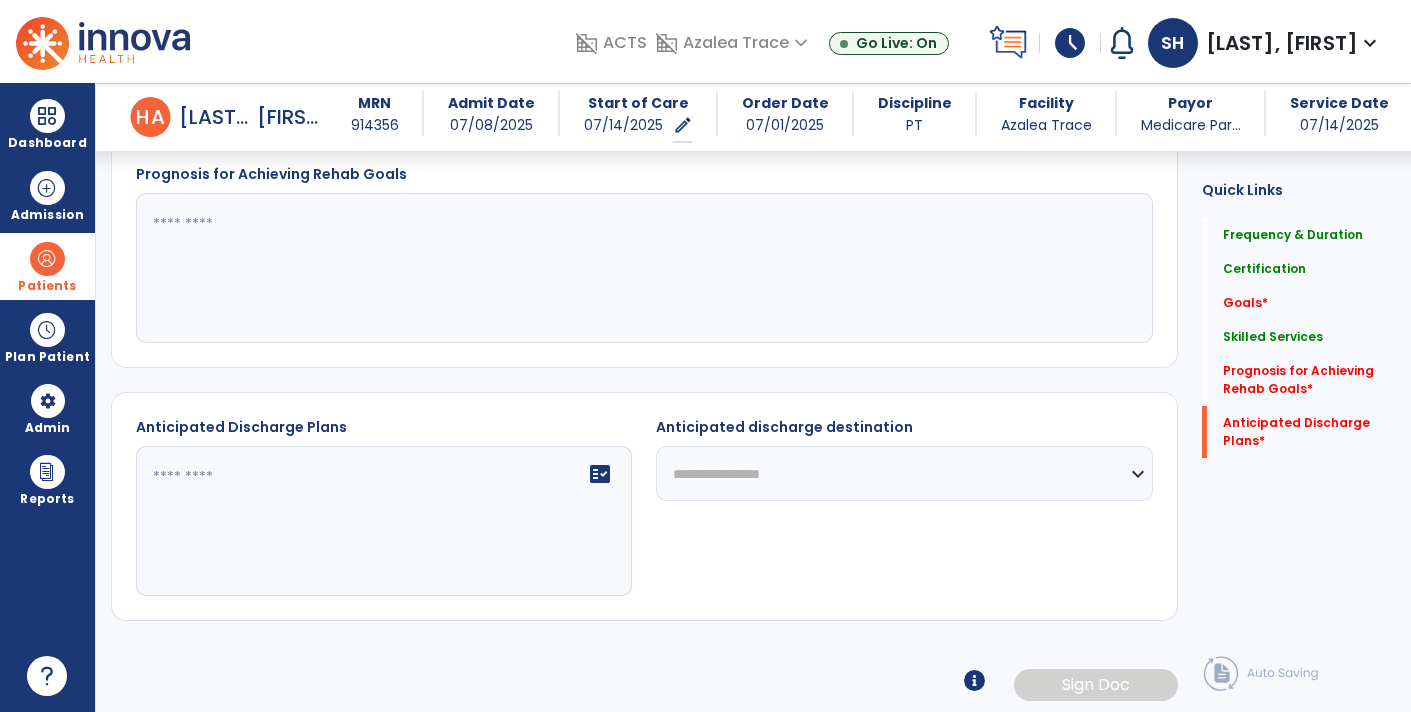 click on "**********" 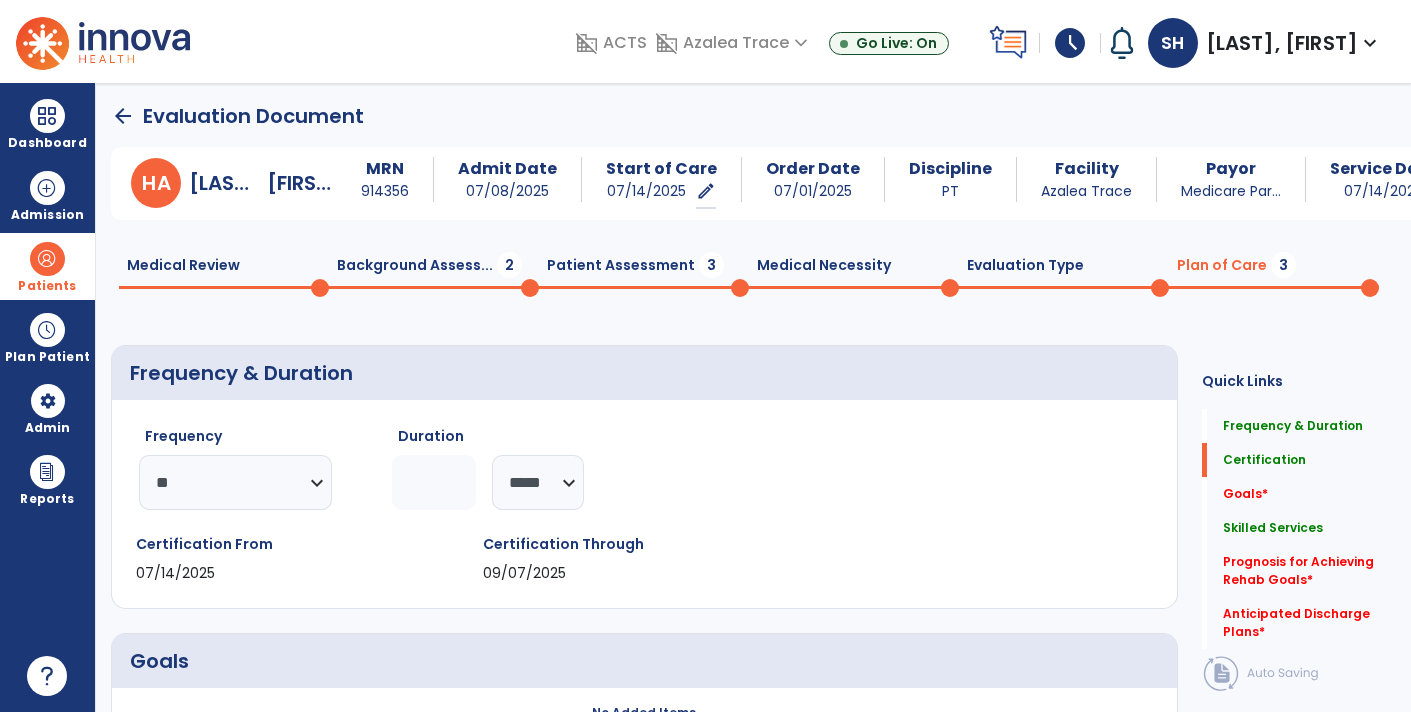 scroll, scrollTop: 0, scrollLeft: 0, axis: both 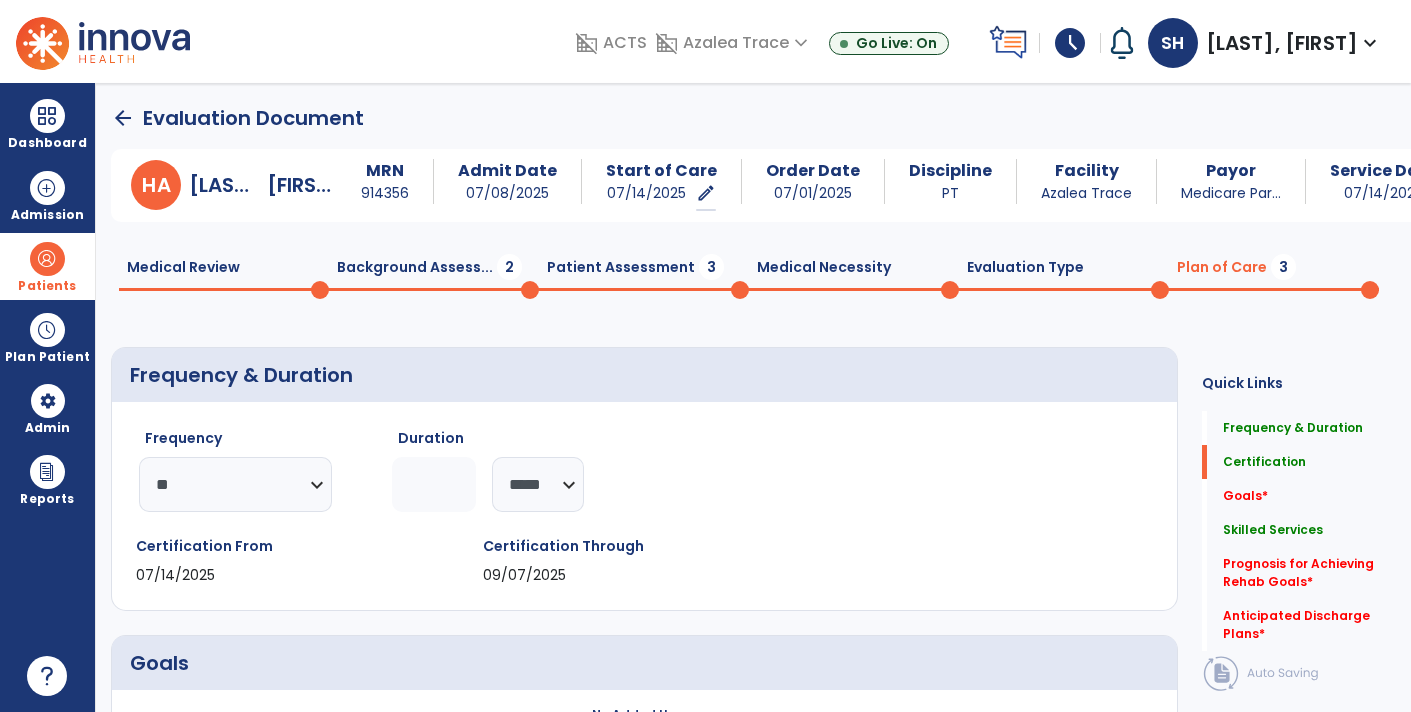 type on "**********" 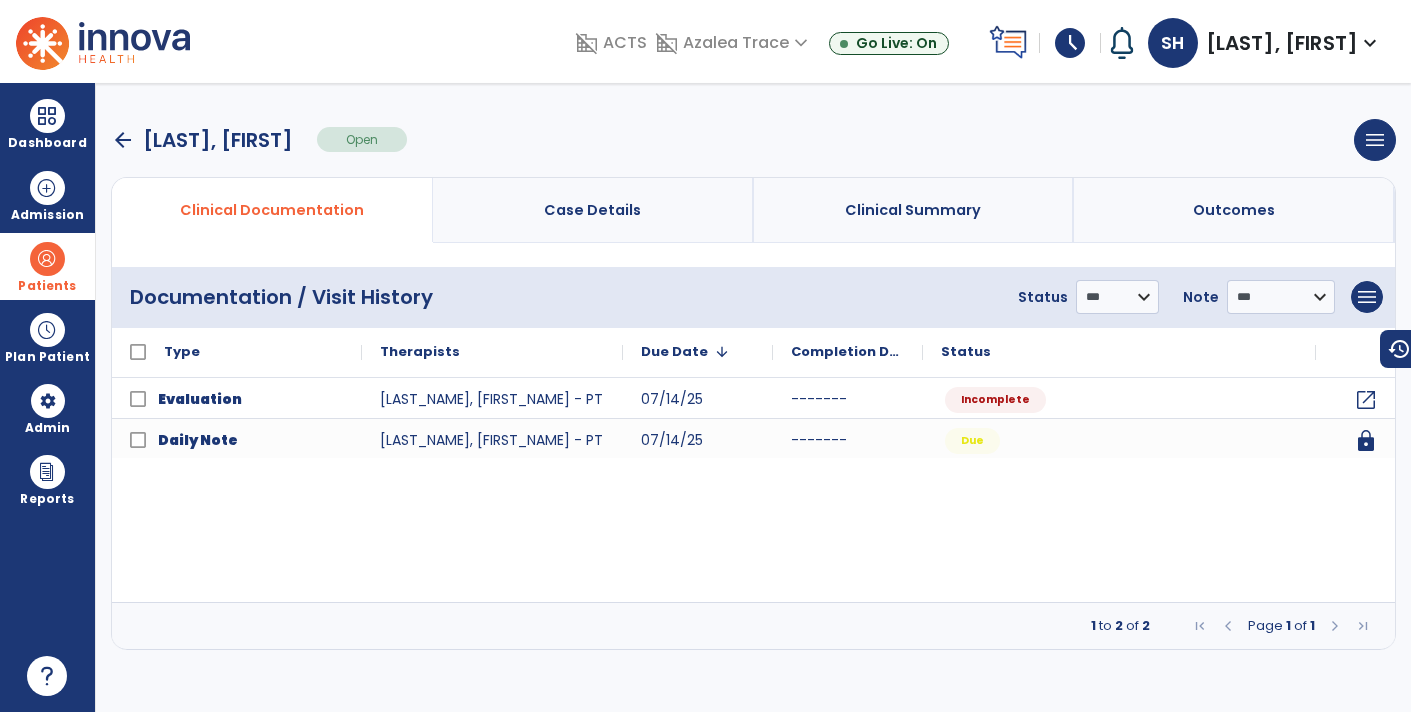 click on "arrow_back" at bounding box center (123, 140) 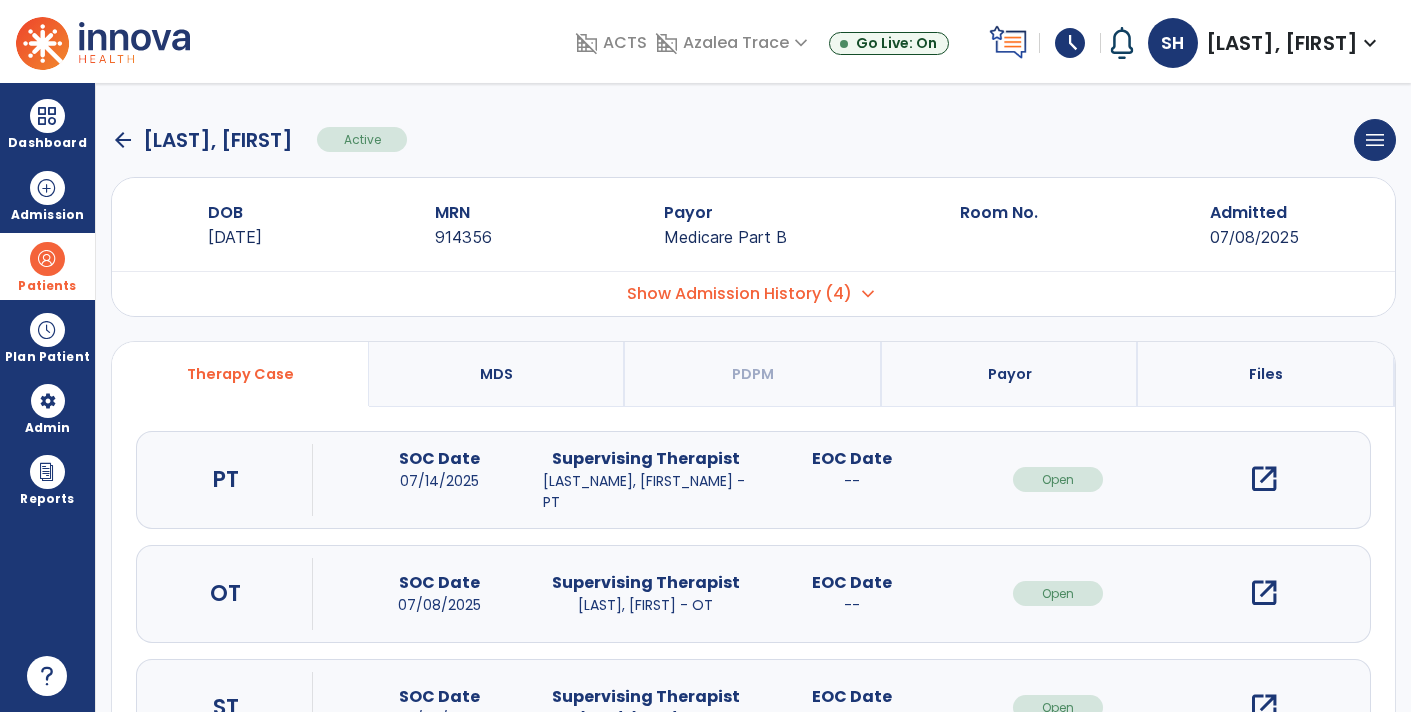 click on "arrow_back" 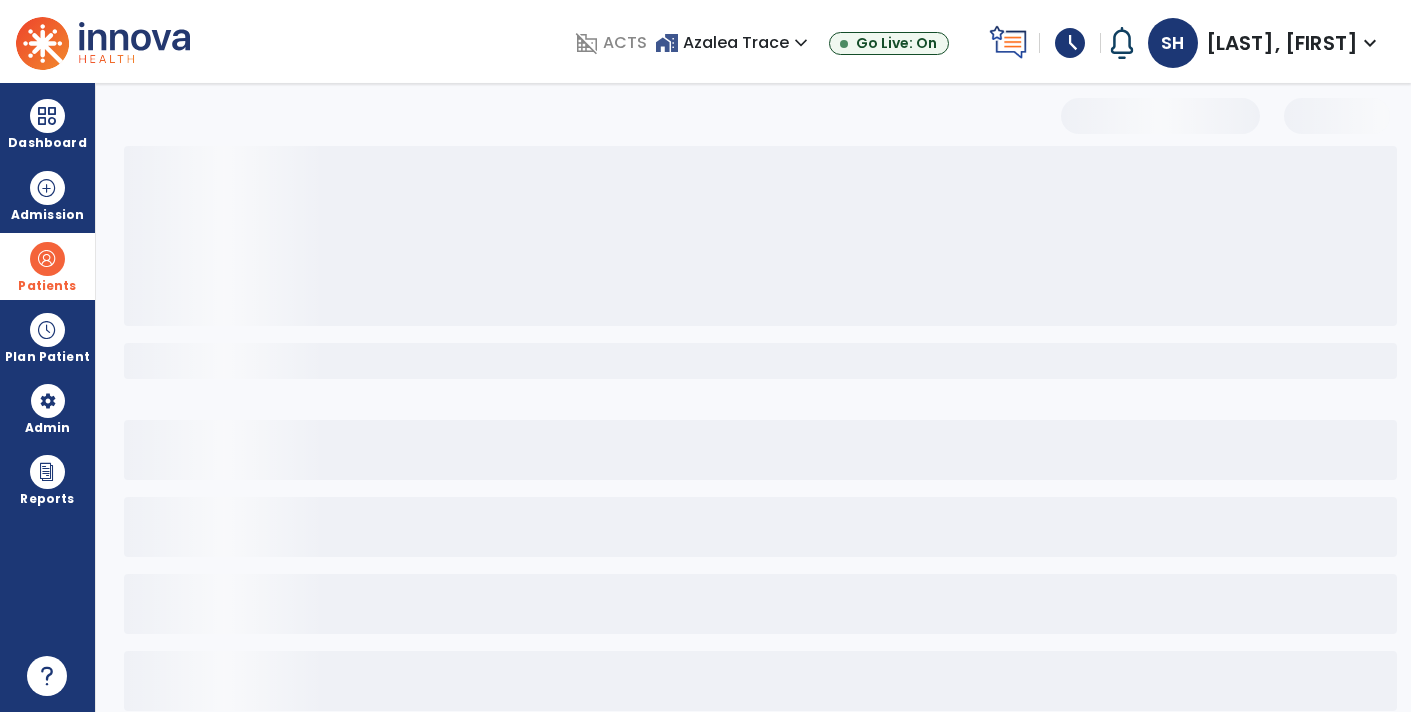 select on "***" 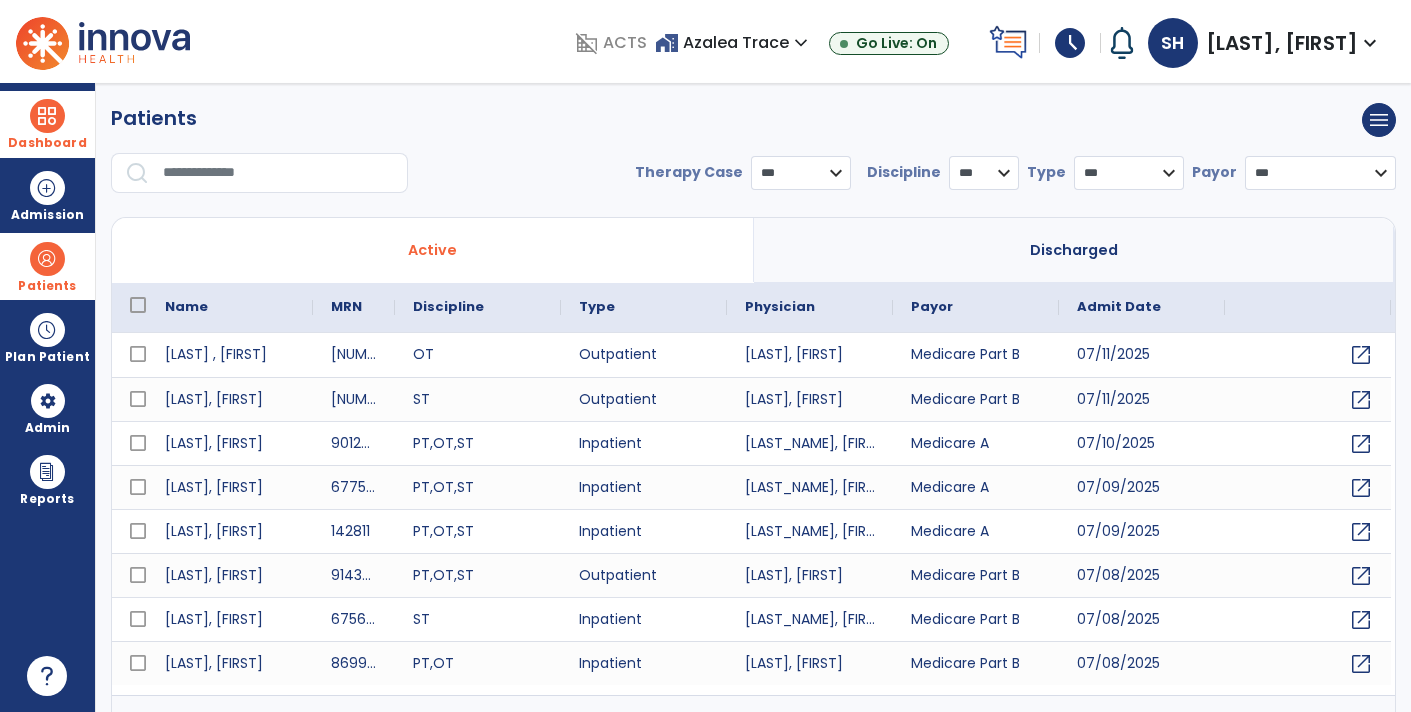 click at bounding box center [47, 116] 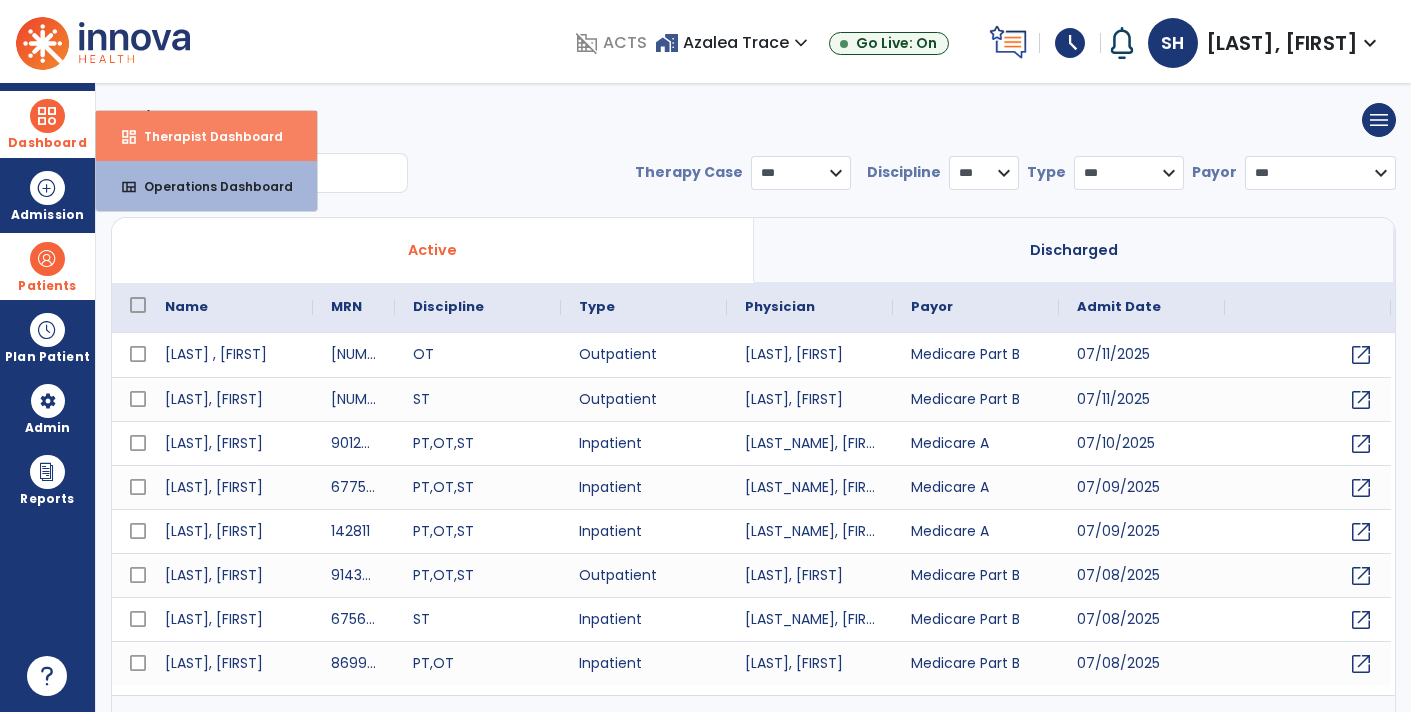 click on "dashboard  Therapist Dashboard" at bounding box center (206, 136) 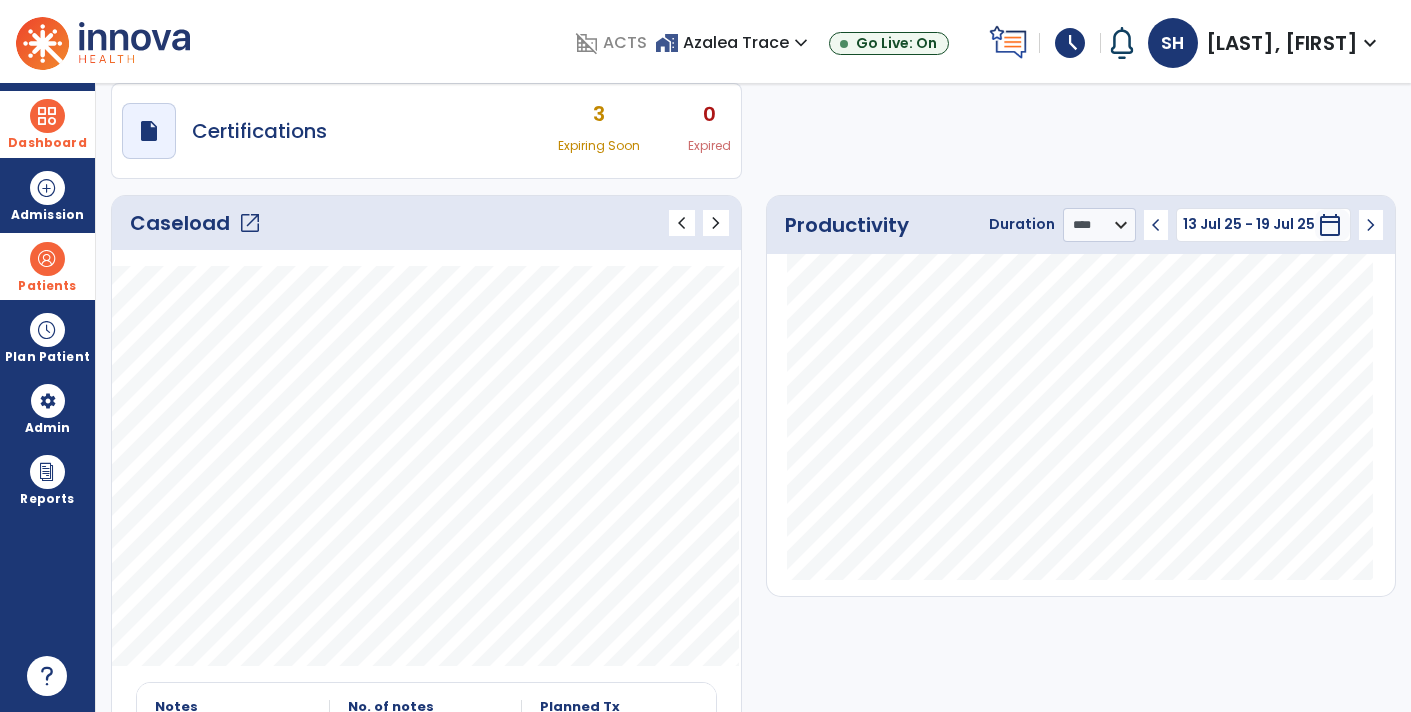 scroll, scrollTop: 0, scrollLeft: 0, axis: both 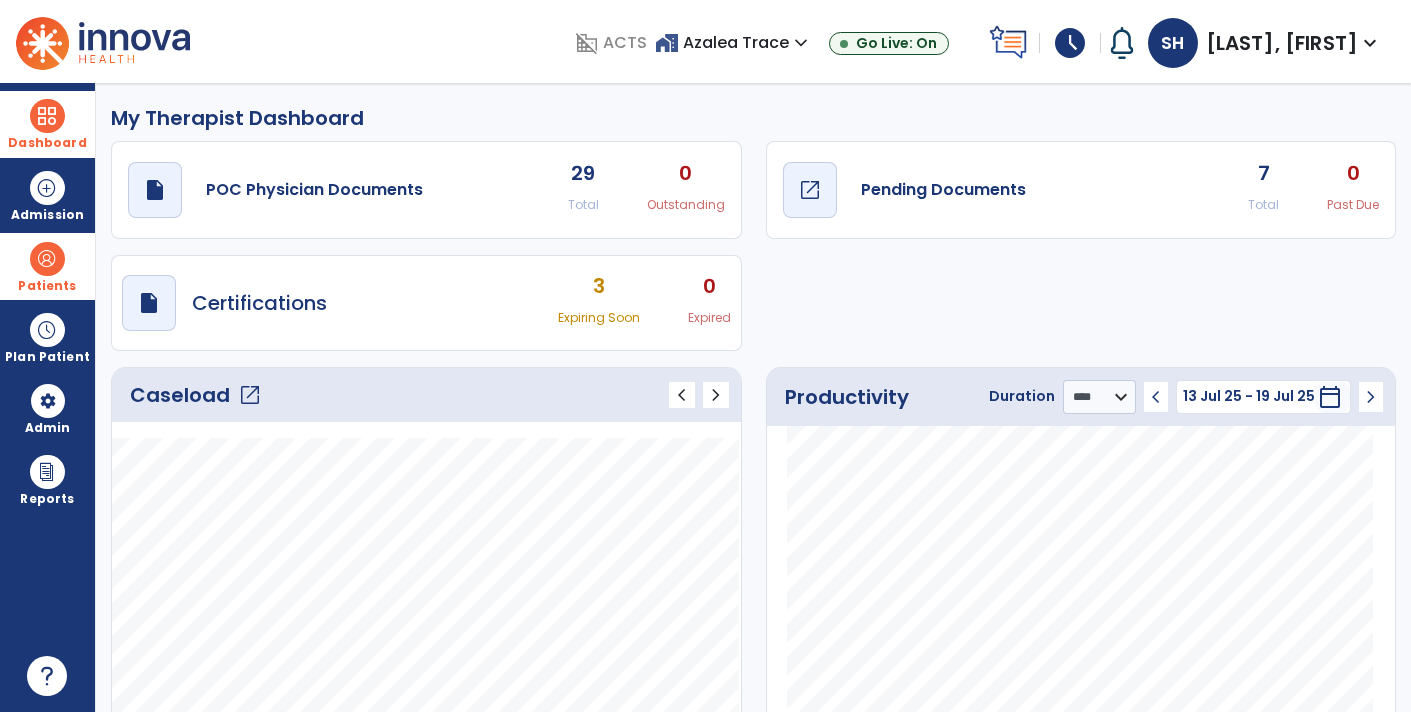 click on "Pending Documents" 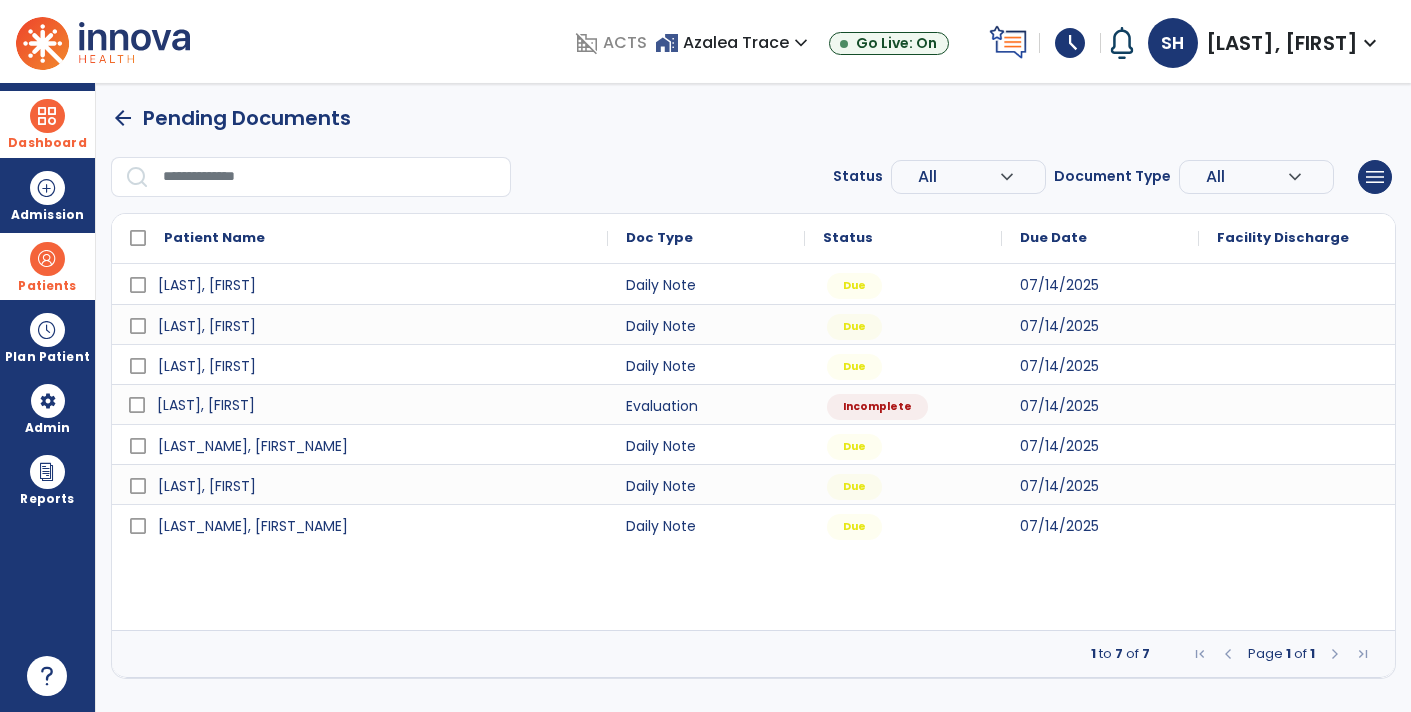 click on "[LAST], [FIRST]" at bounding box center (206, 405) 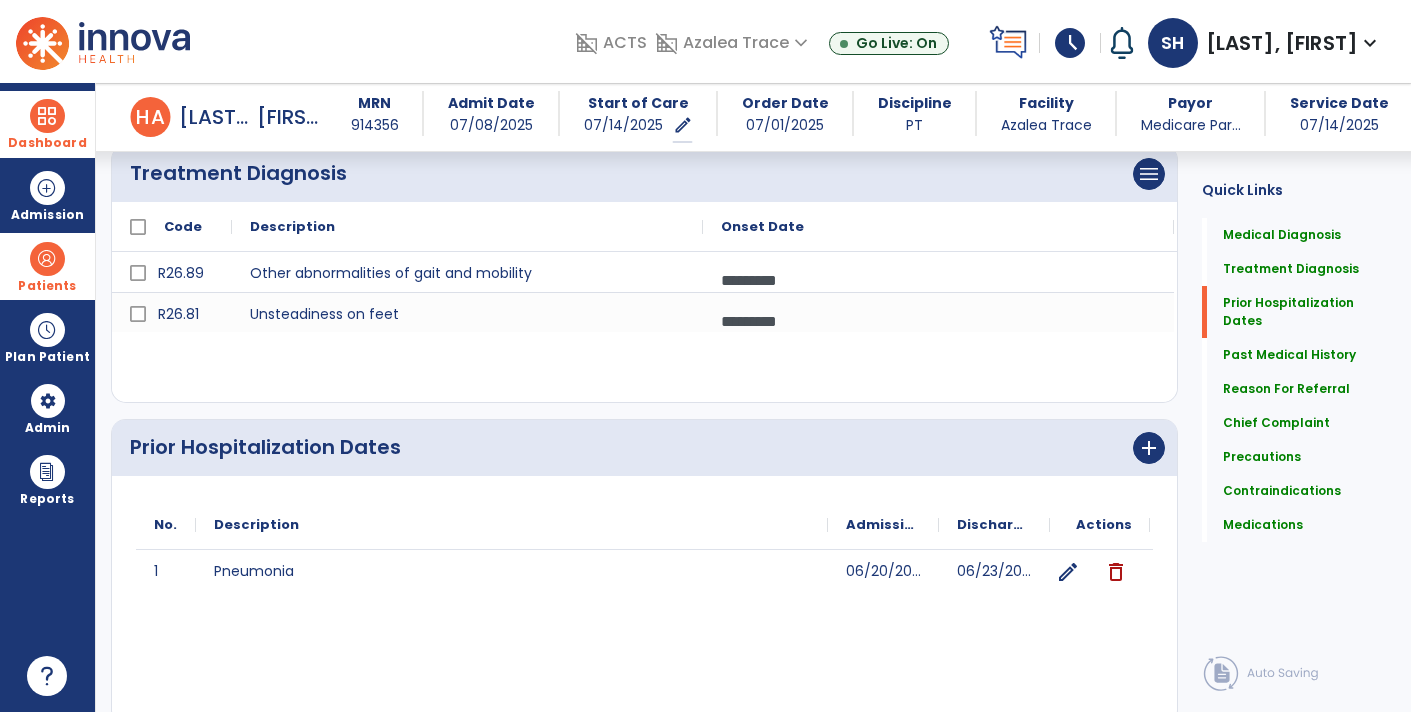 scroll, scrollTop: 0, scrollLeft: 0, axis: both 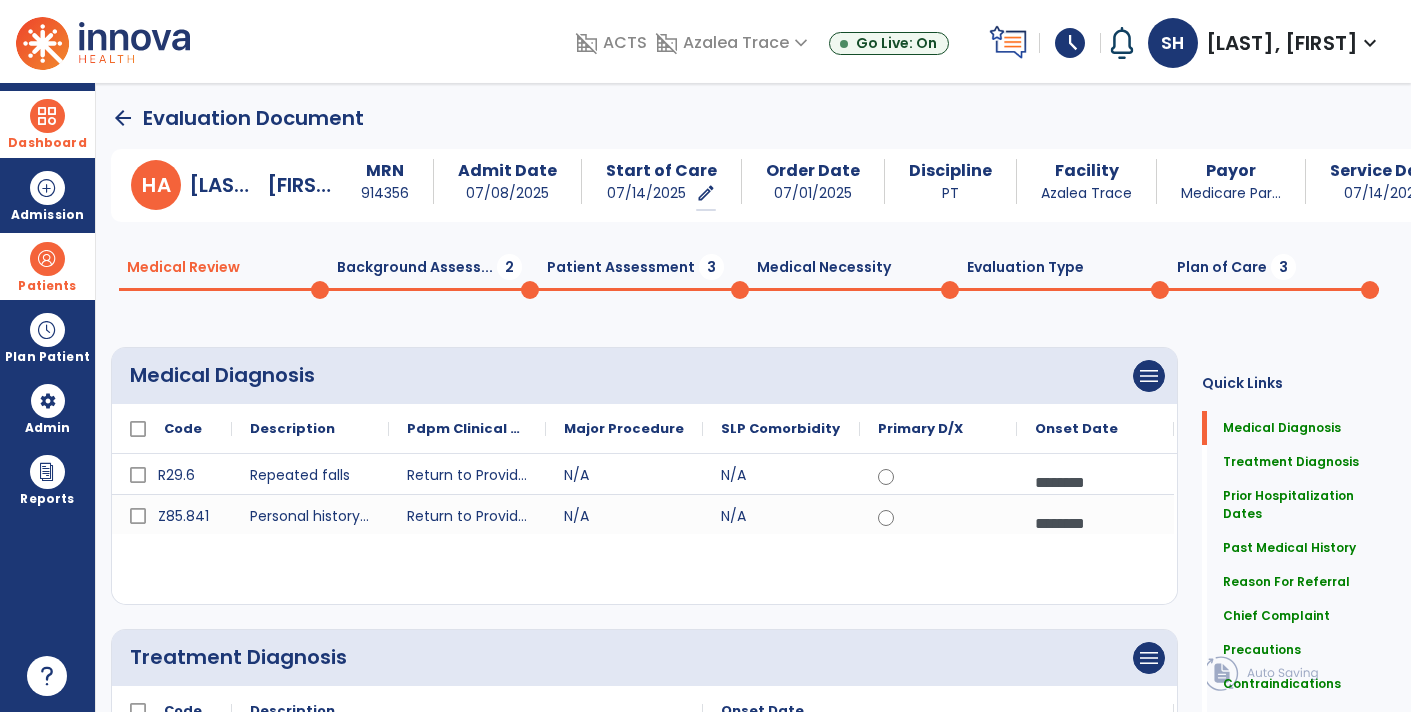 click on "arrow_back" 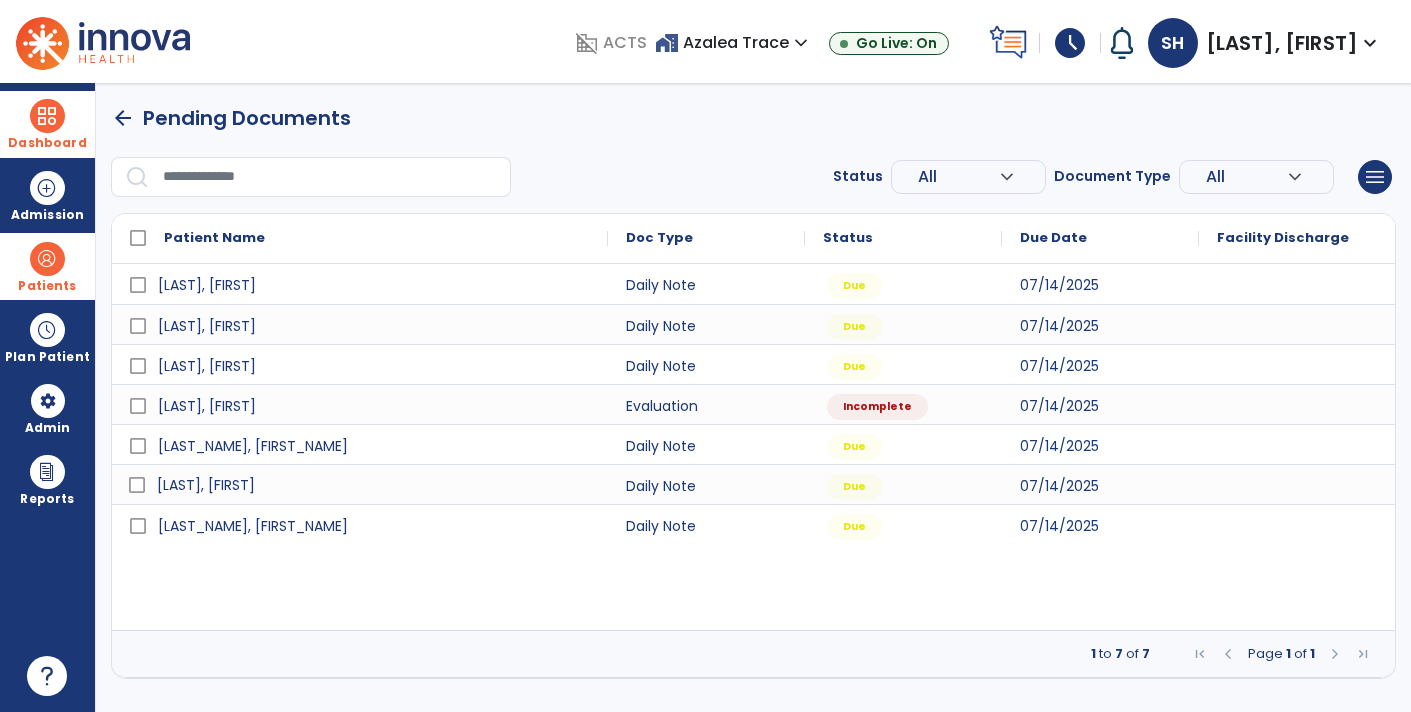 click on "[LAST], [FIRST]" at bounding box center (206, 485) 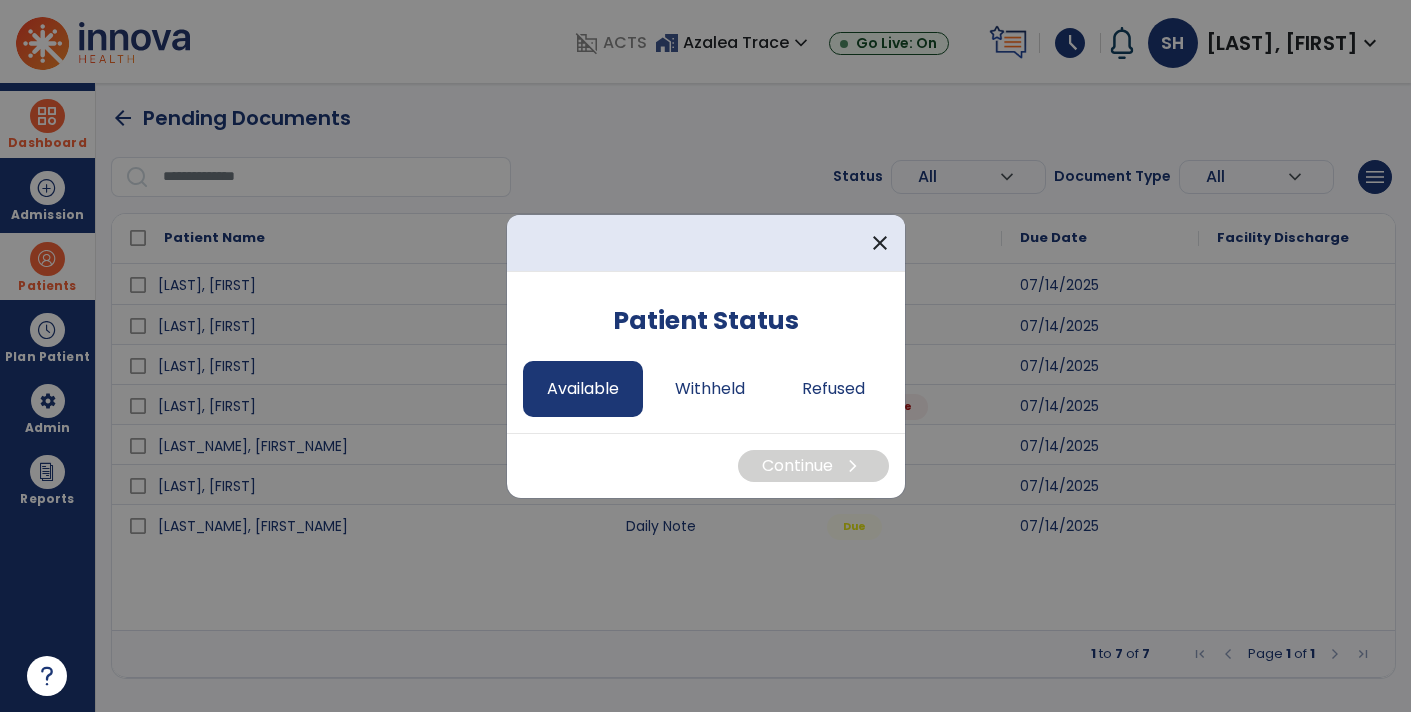 click on "Available" at bounding box center [583, 389] 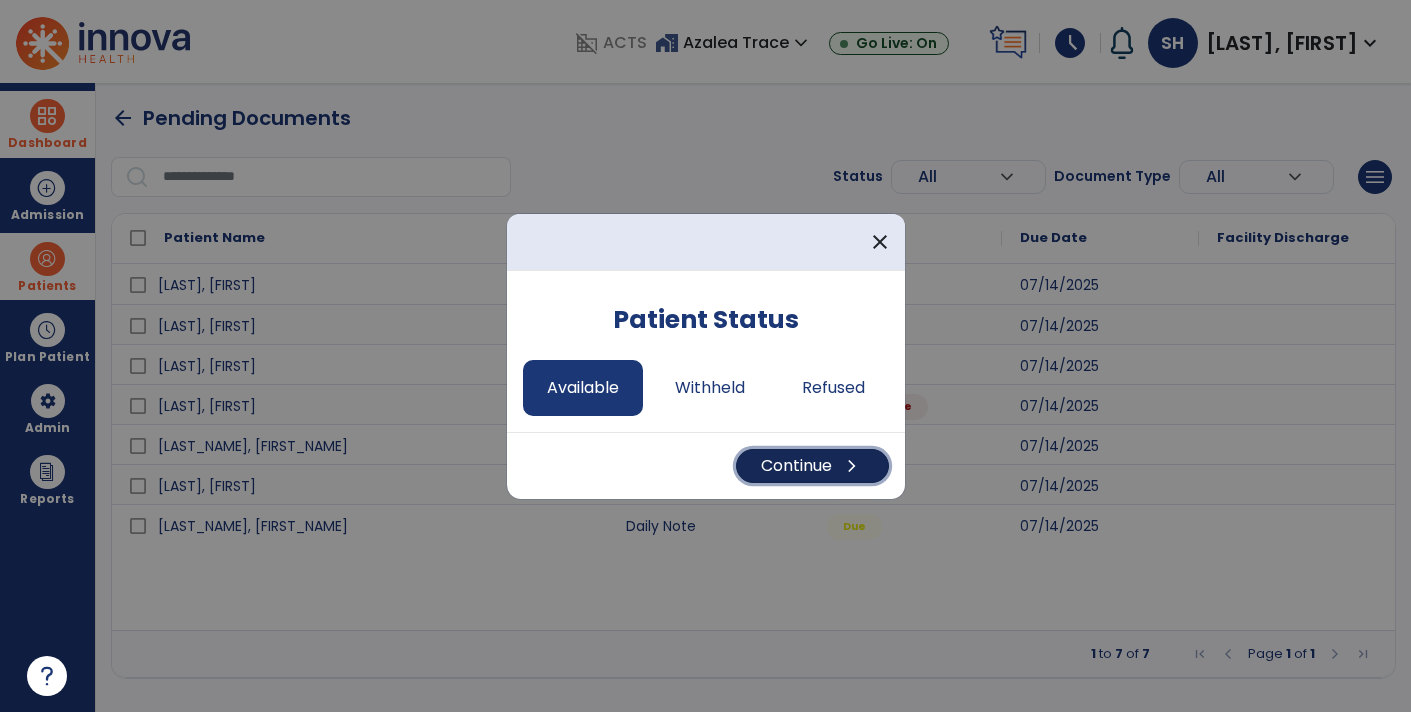 click on "Continue   chevron_right" at bounding box center [812, 466] 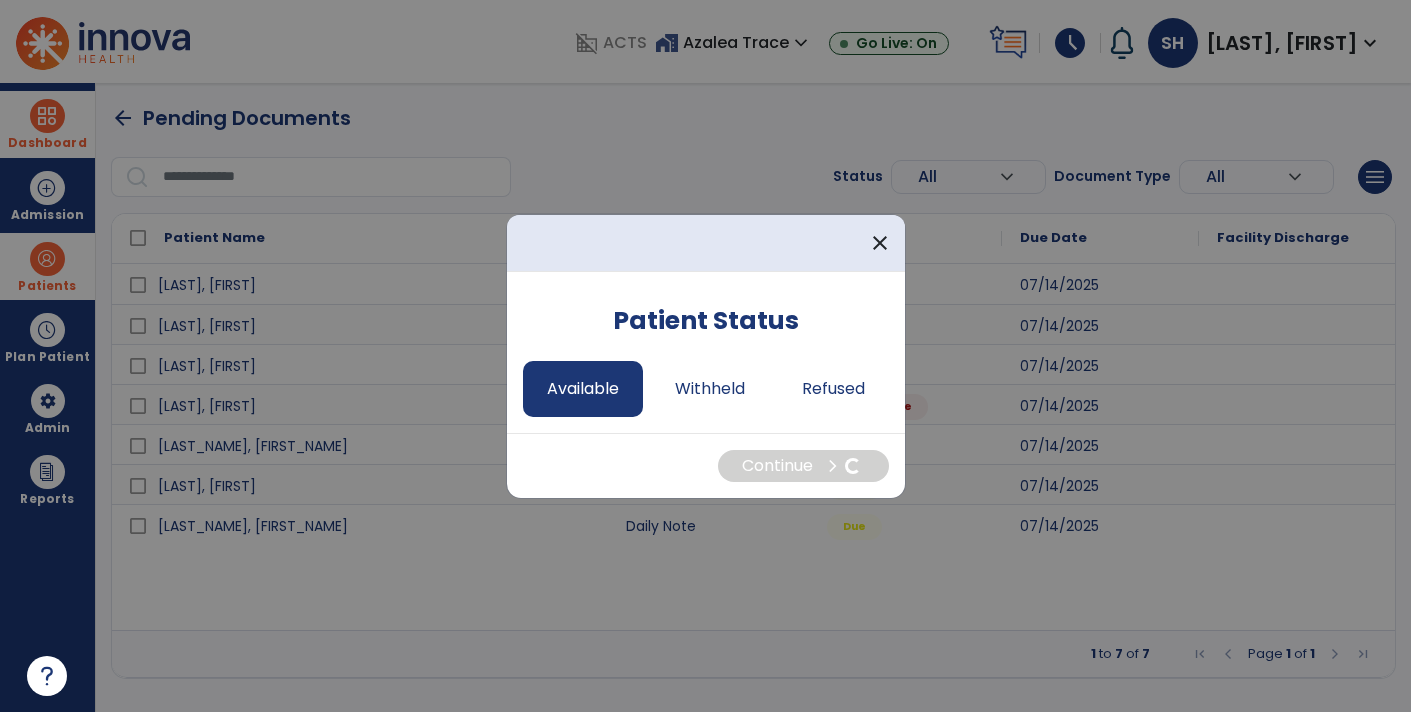 select on "*" 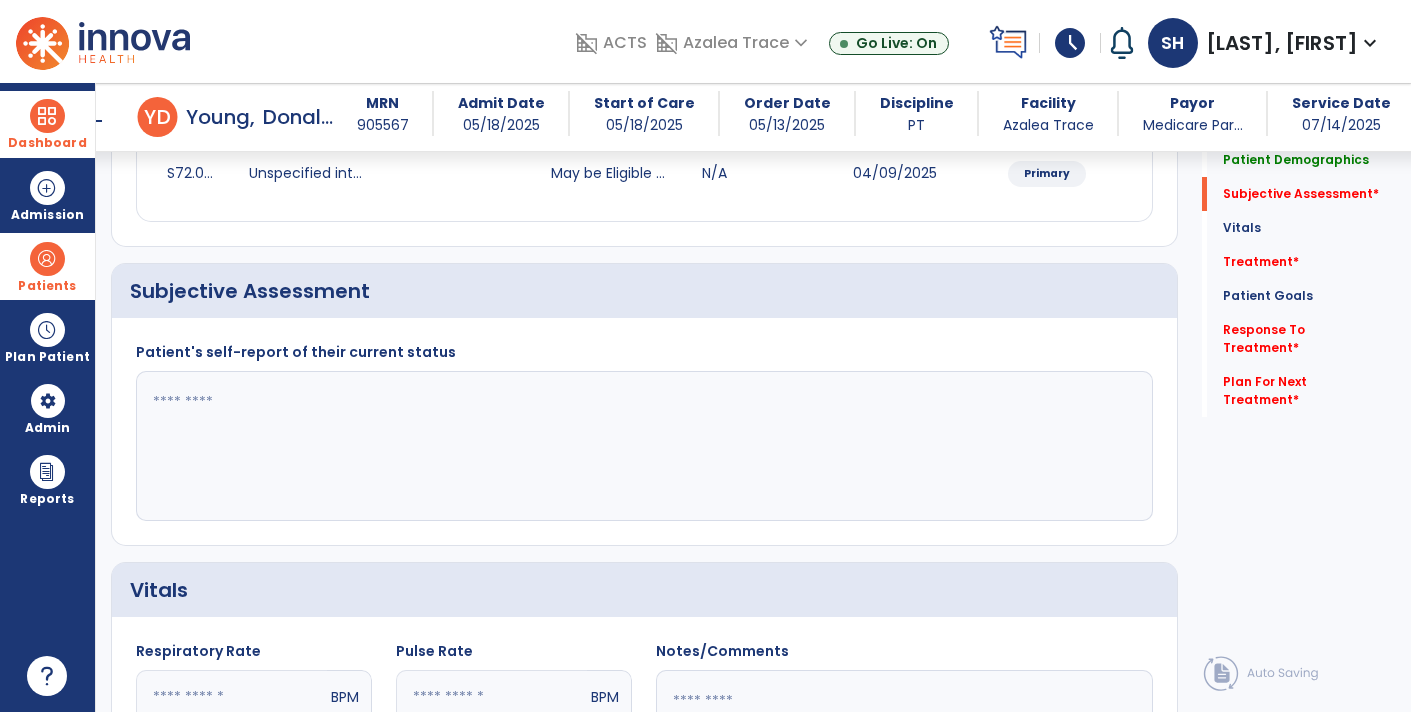 scroll, scrollTop: 376, scrollLeft: 0, axis: vertical 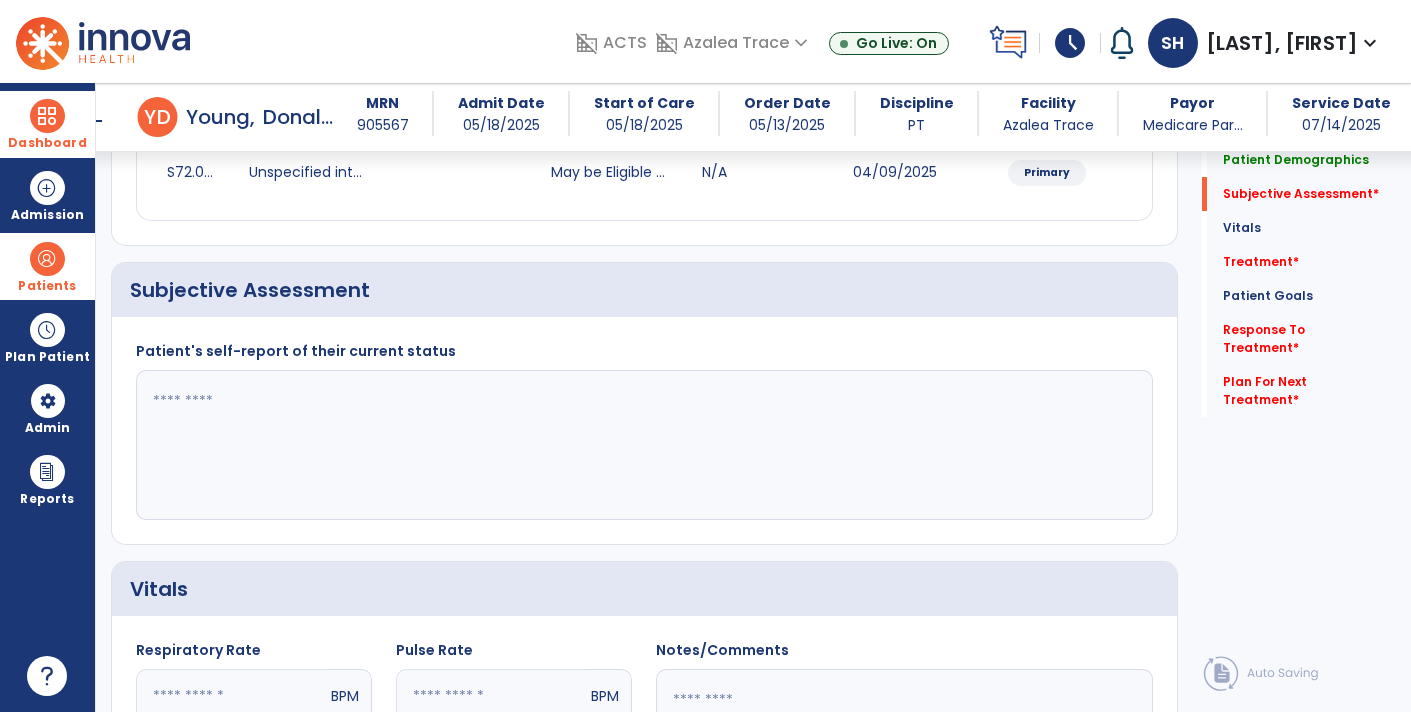 click 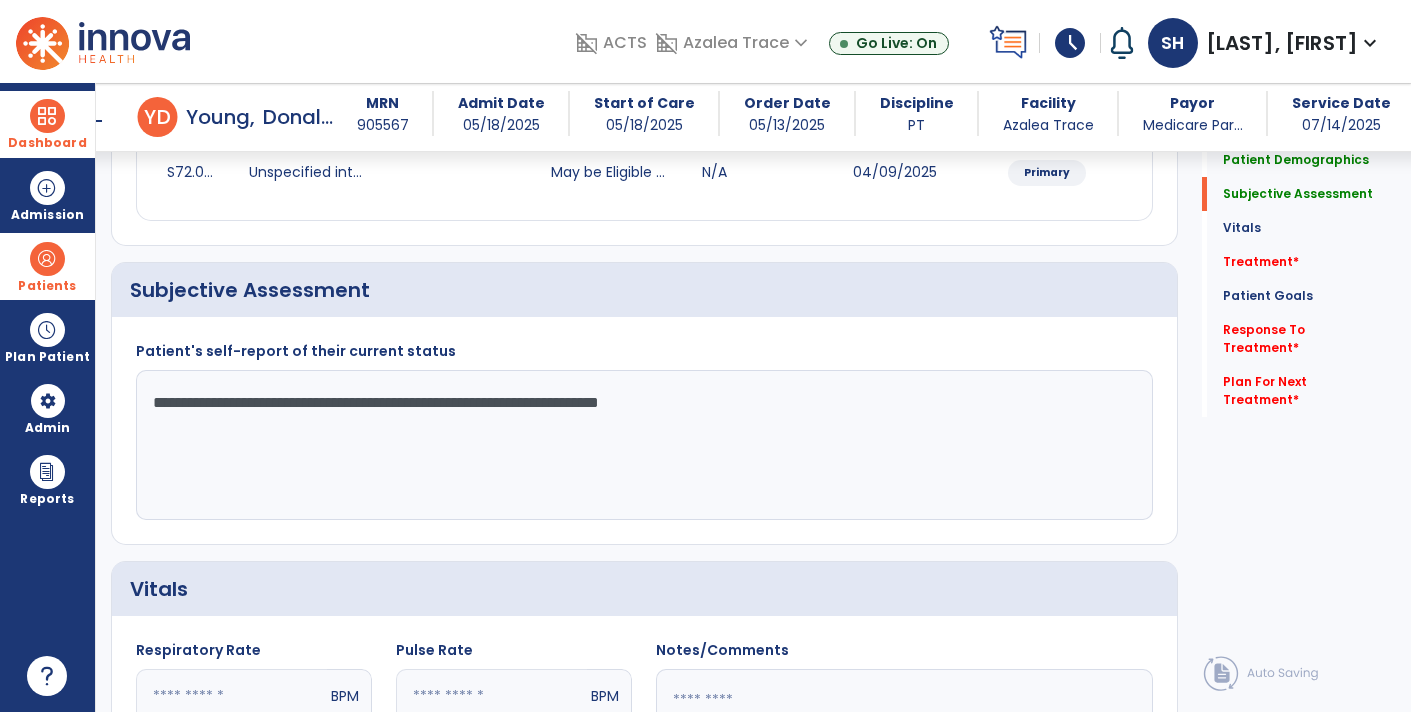 type on "**********" 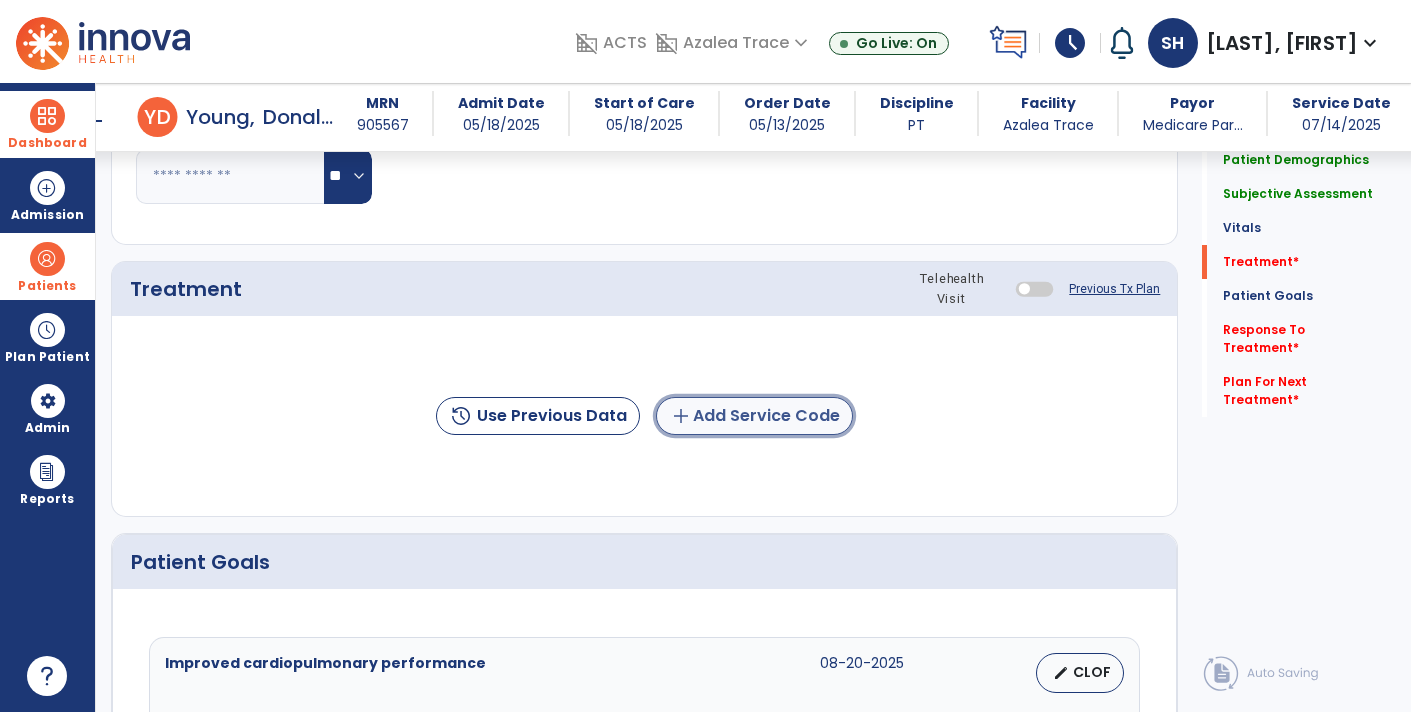 click on "add  Add Service Code" 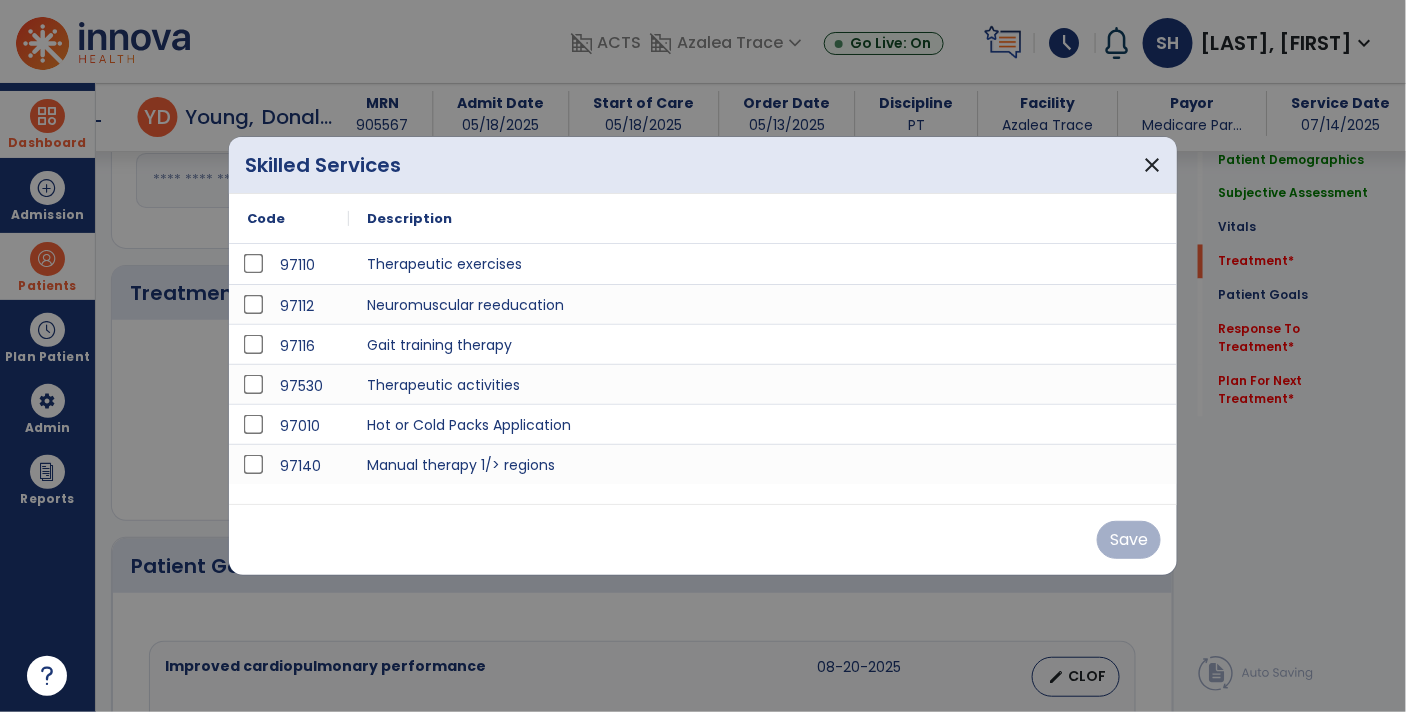 scroll, scrollTop: 1098, scrollLeft: 0, axis: vertical 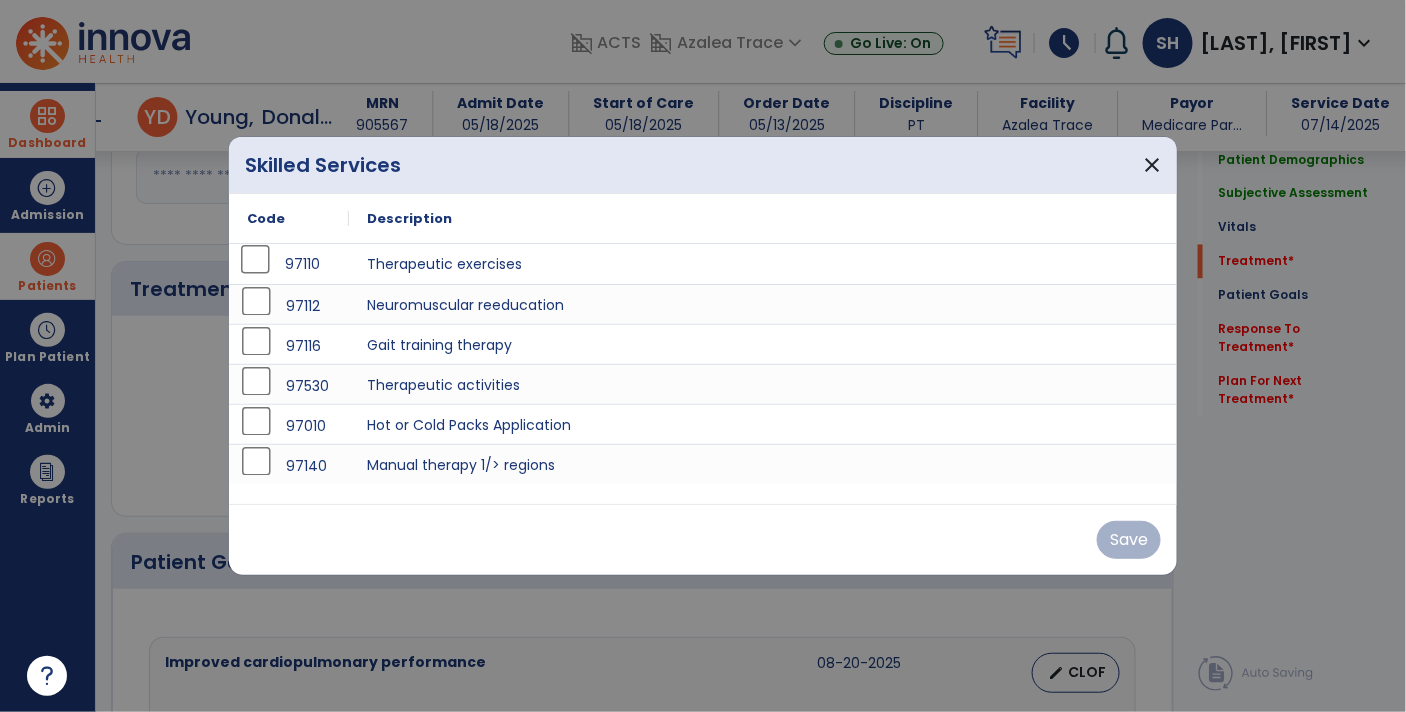 click on "97110" at bounding box center [289, 264] 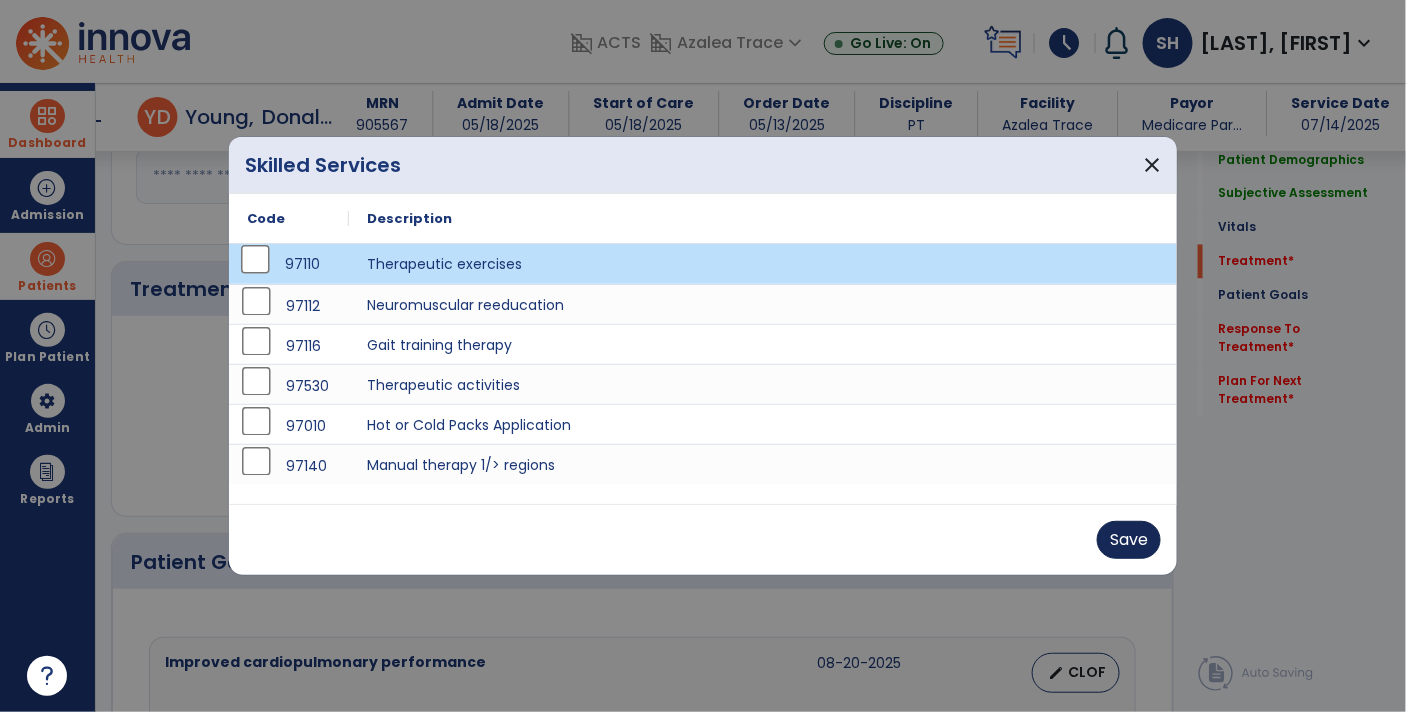 click on "Save" at bounding box center (1129, 540) 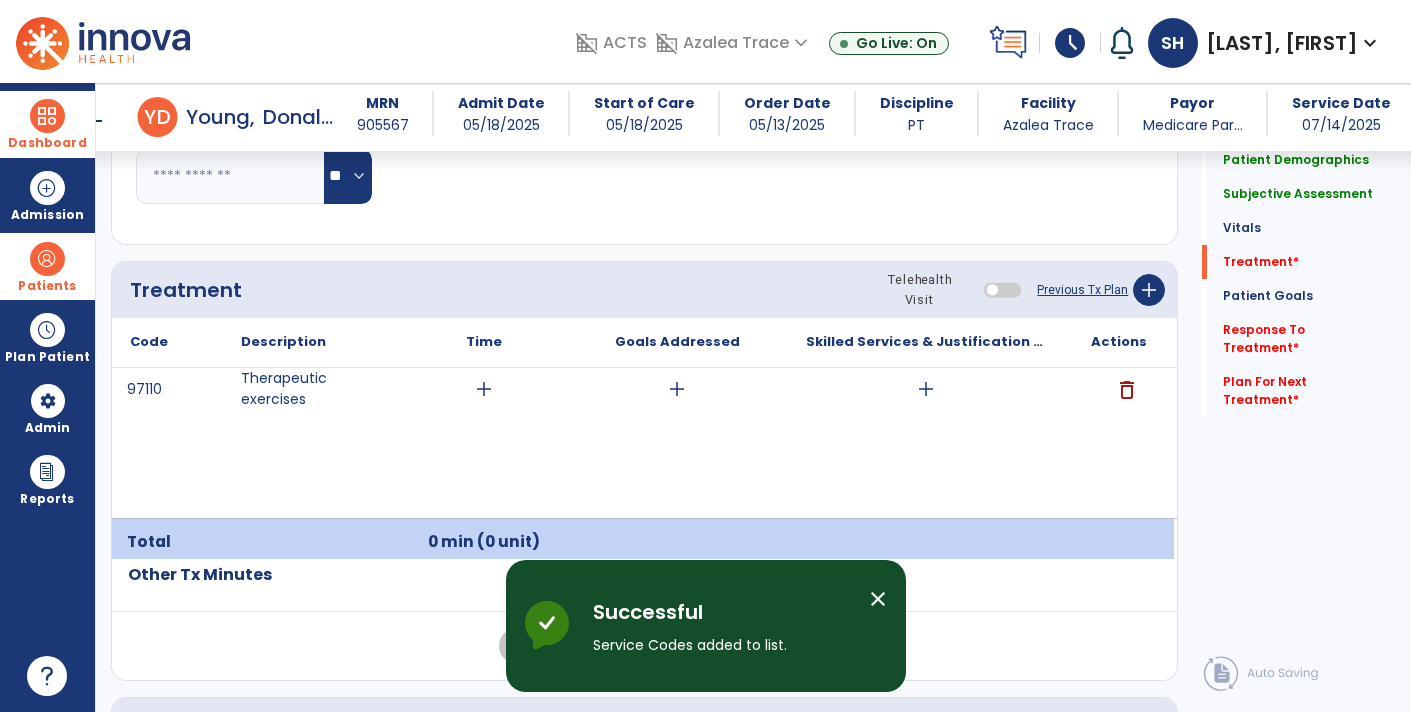 click on "add" at bounding box center [926, 389] 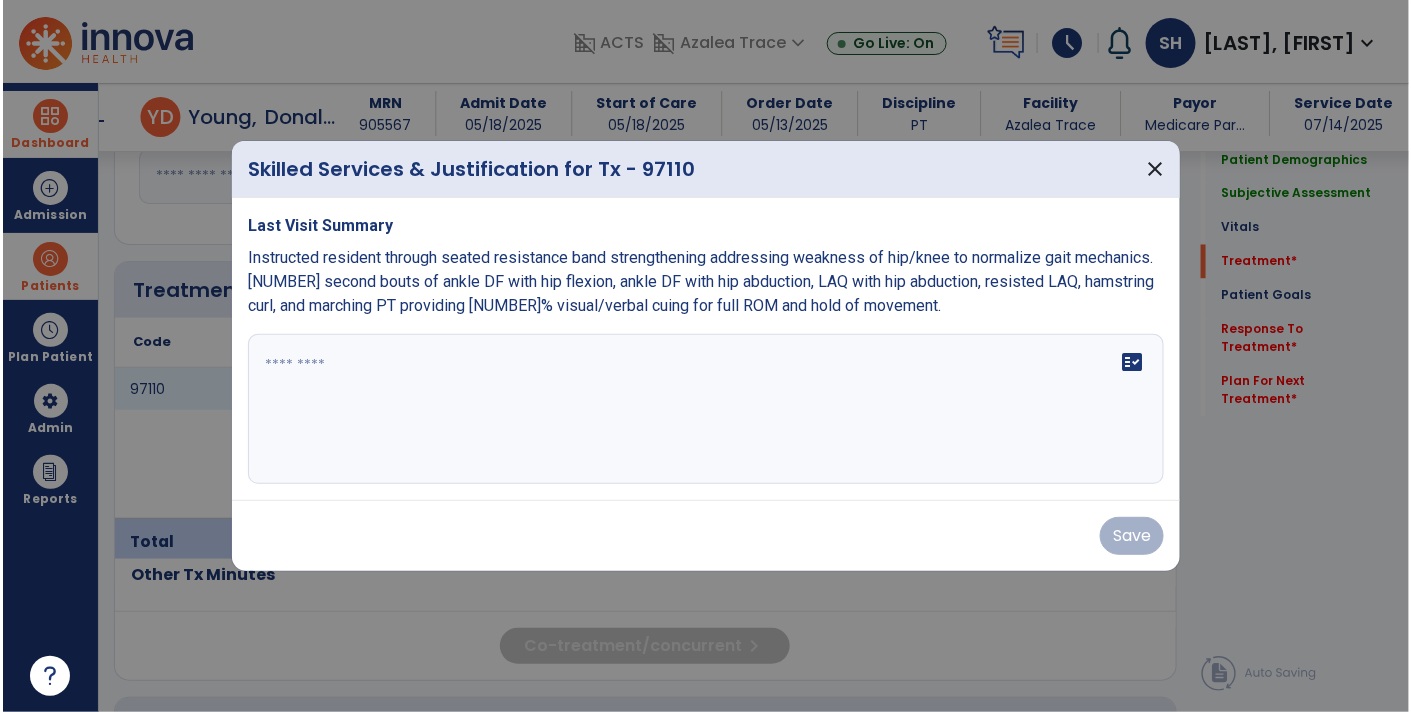 scroll, scrollTop: 1098, scrollLeft: 0, axis: vertical 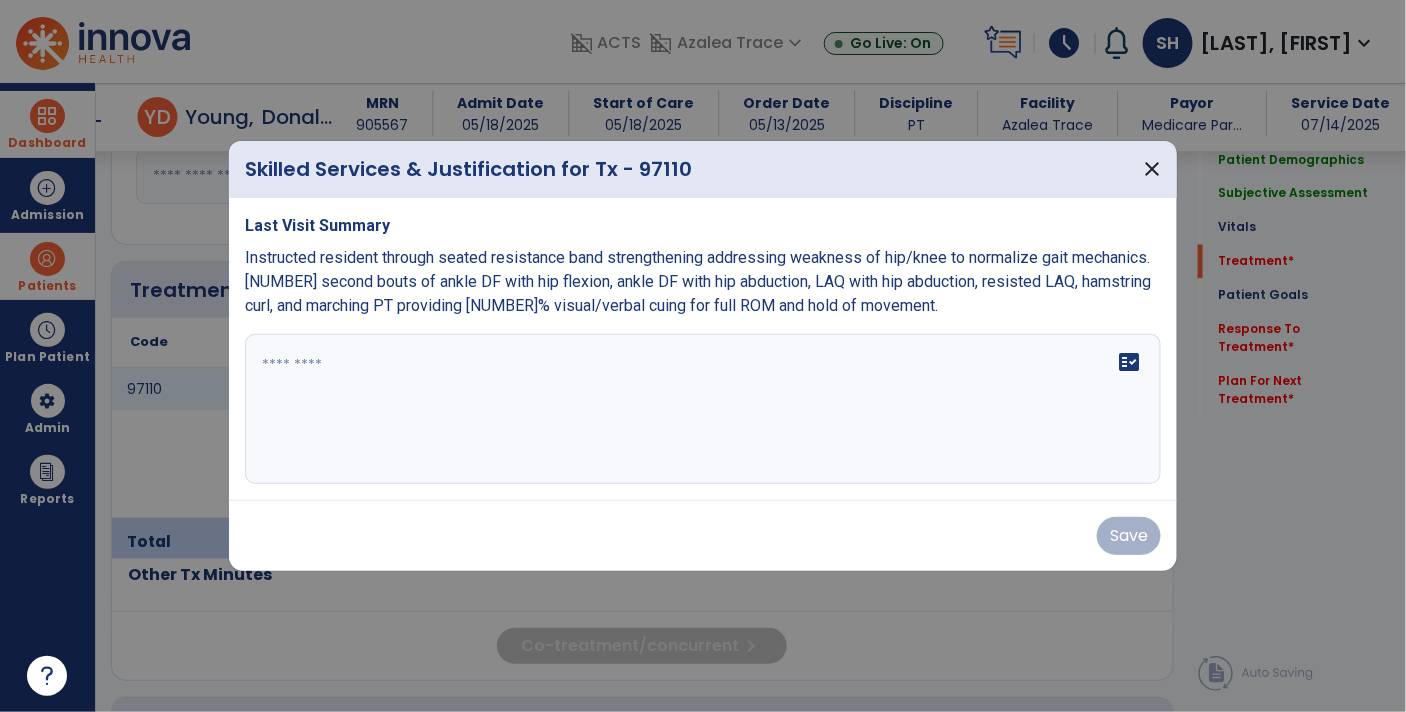 click at bounding box center (703, 409) 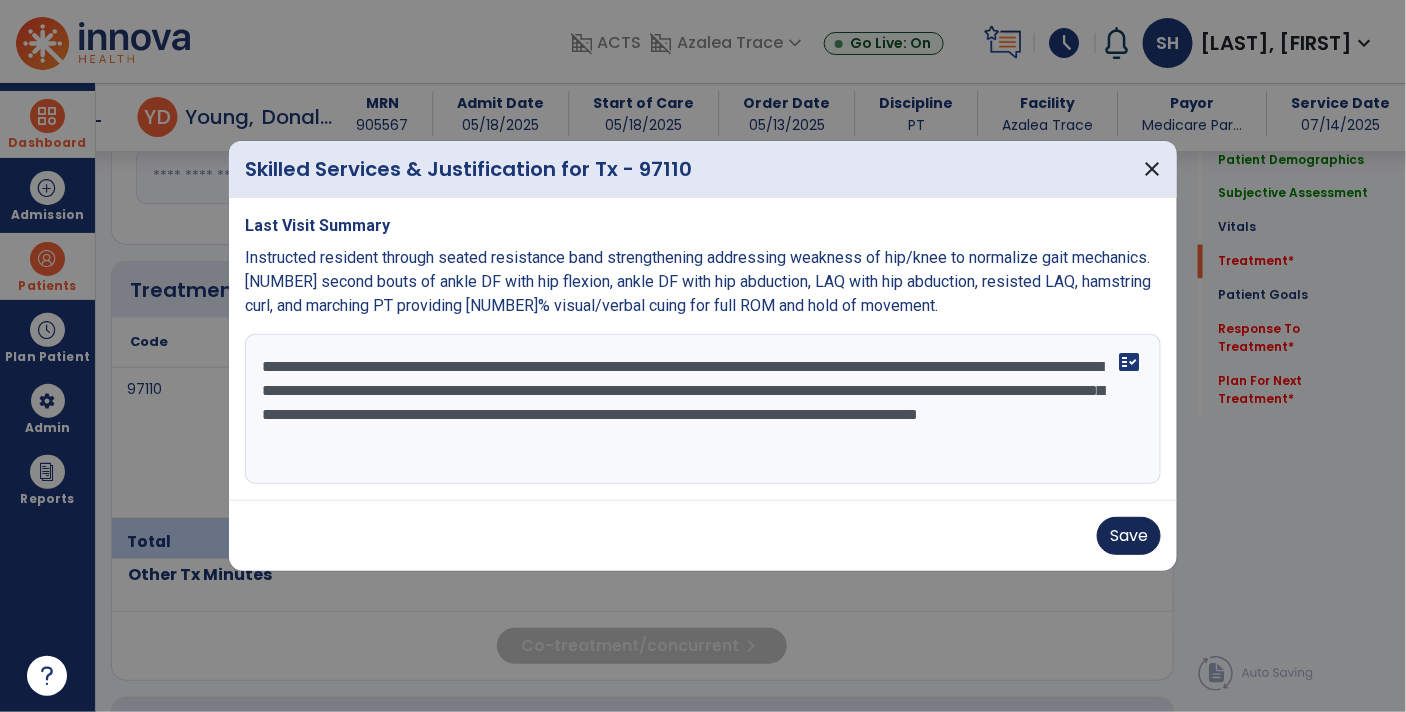 type on "**********" 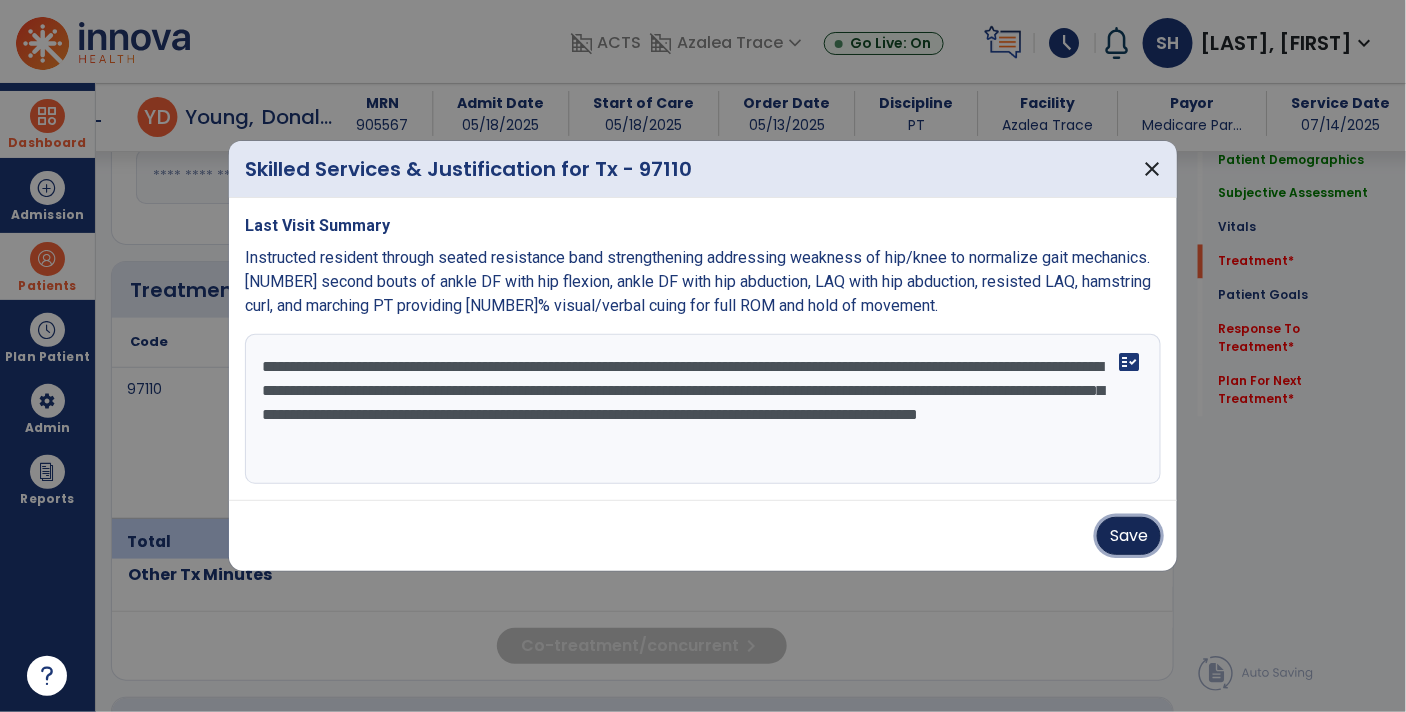 click on "Save" at bounding box center (1129, 536) 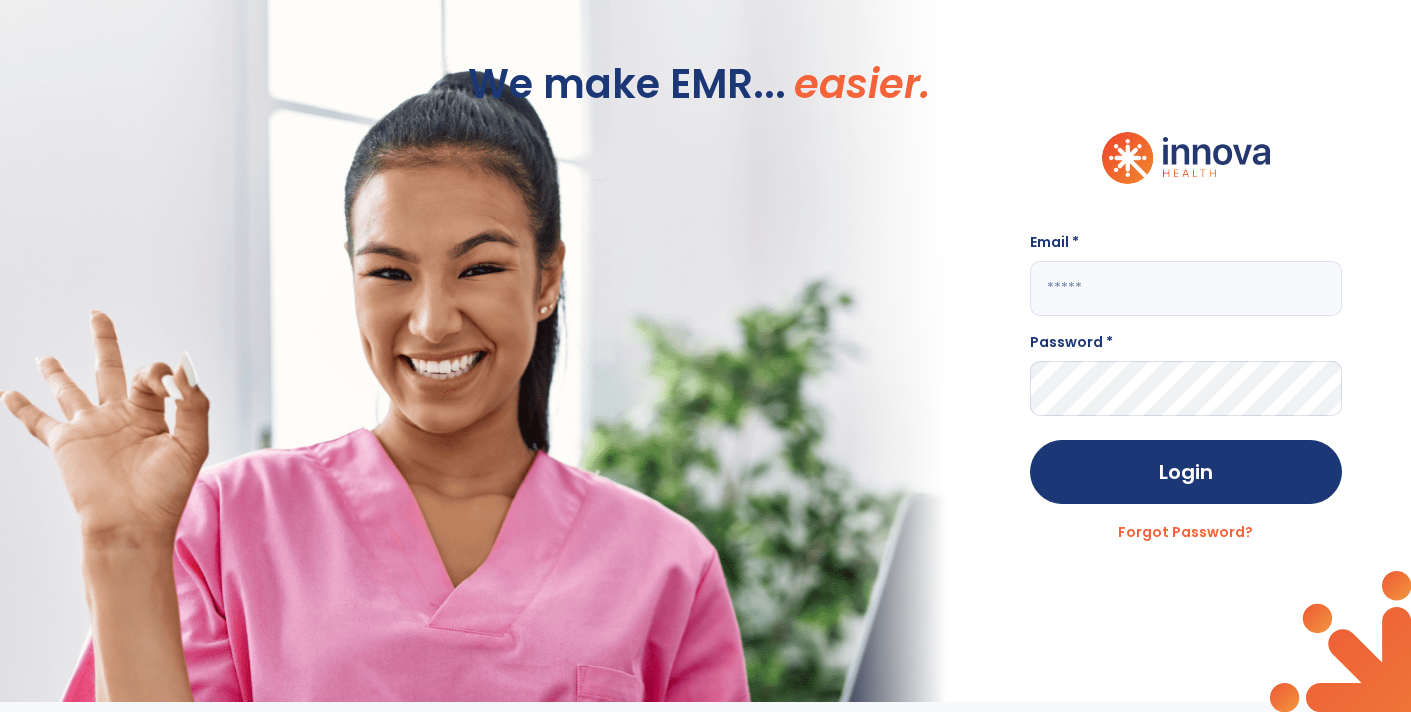 scroll, scrollTop: 0, scrollLeft: 0, axis: both 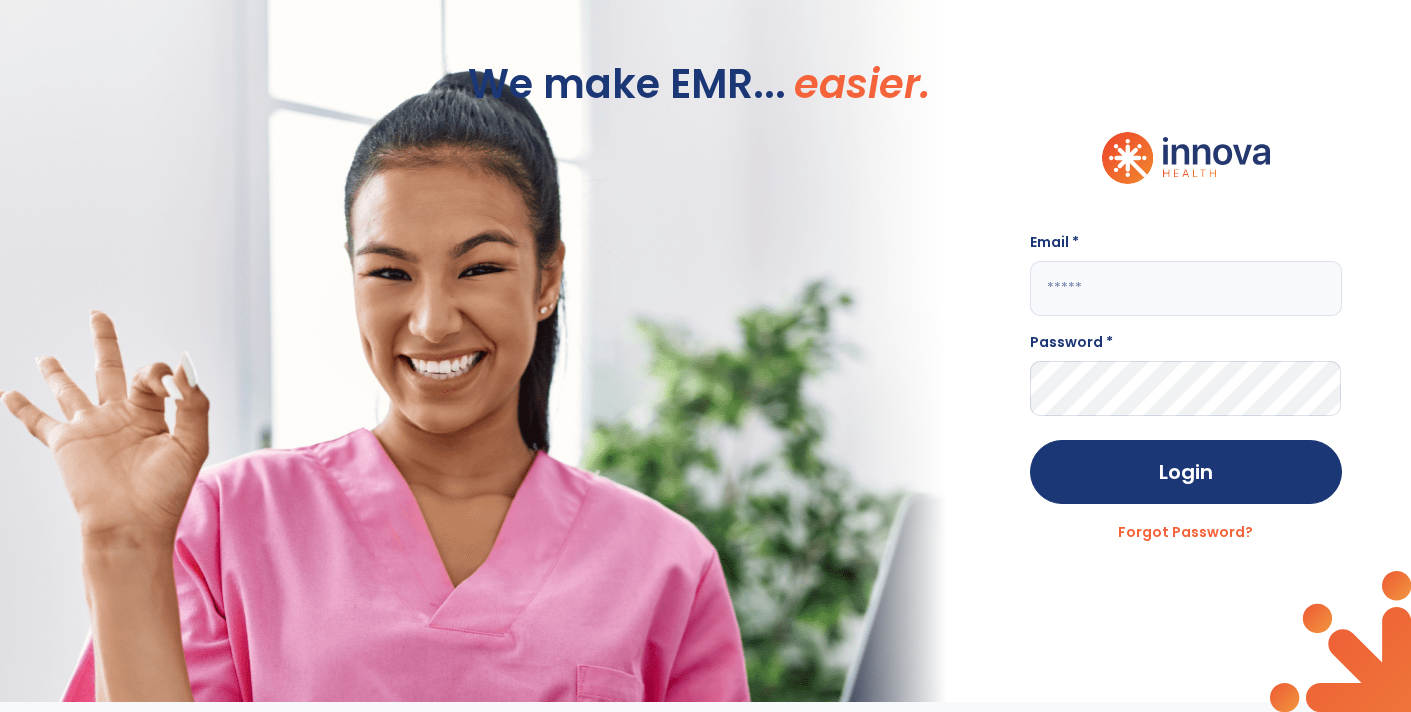 click 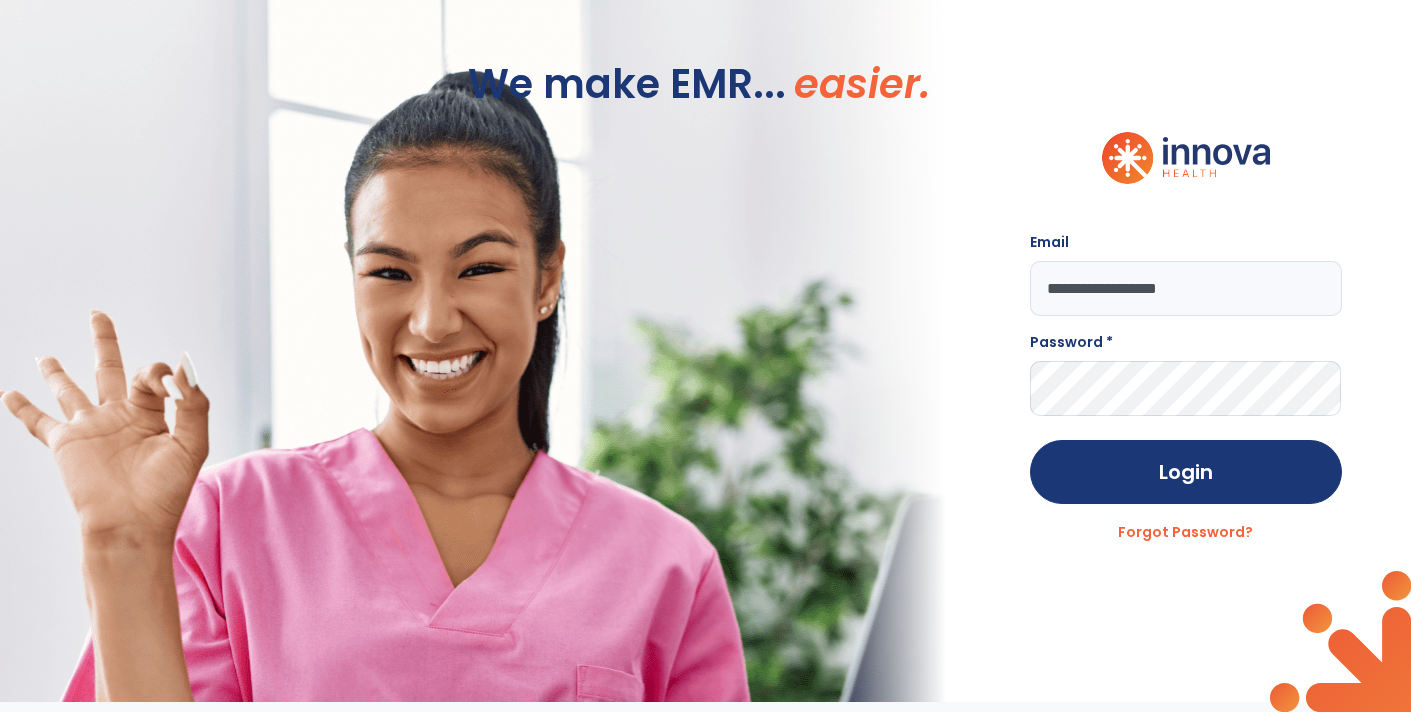 type on "**********" 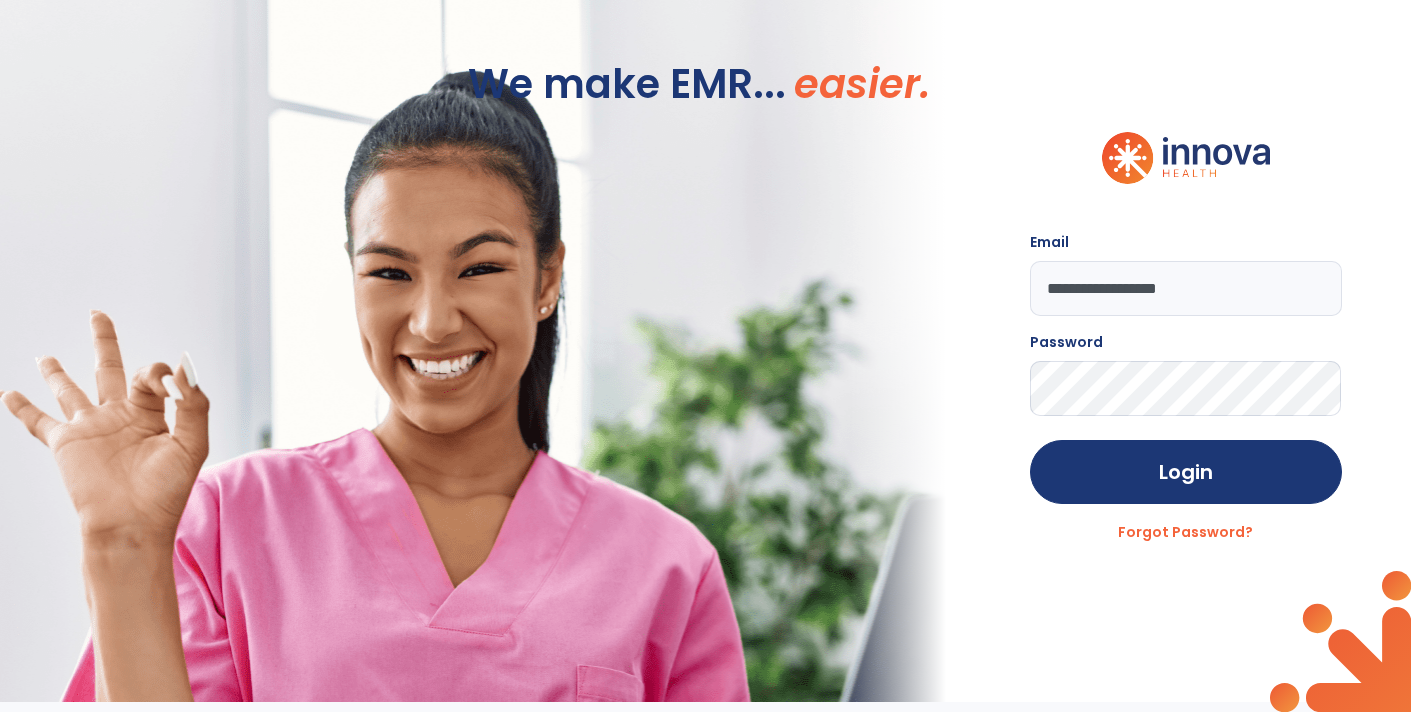 click on "Login" 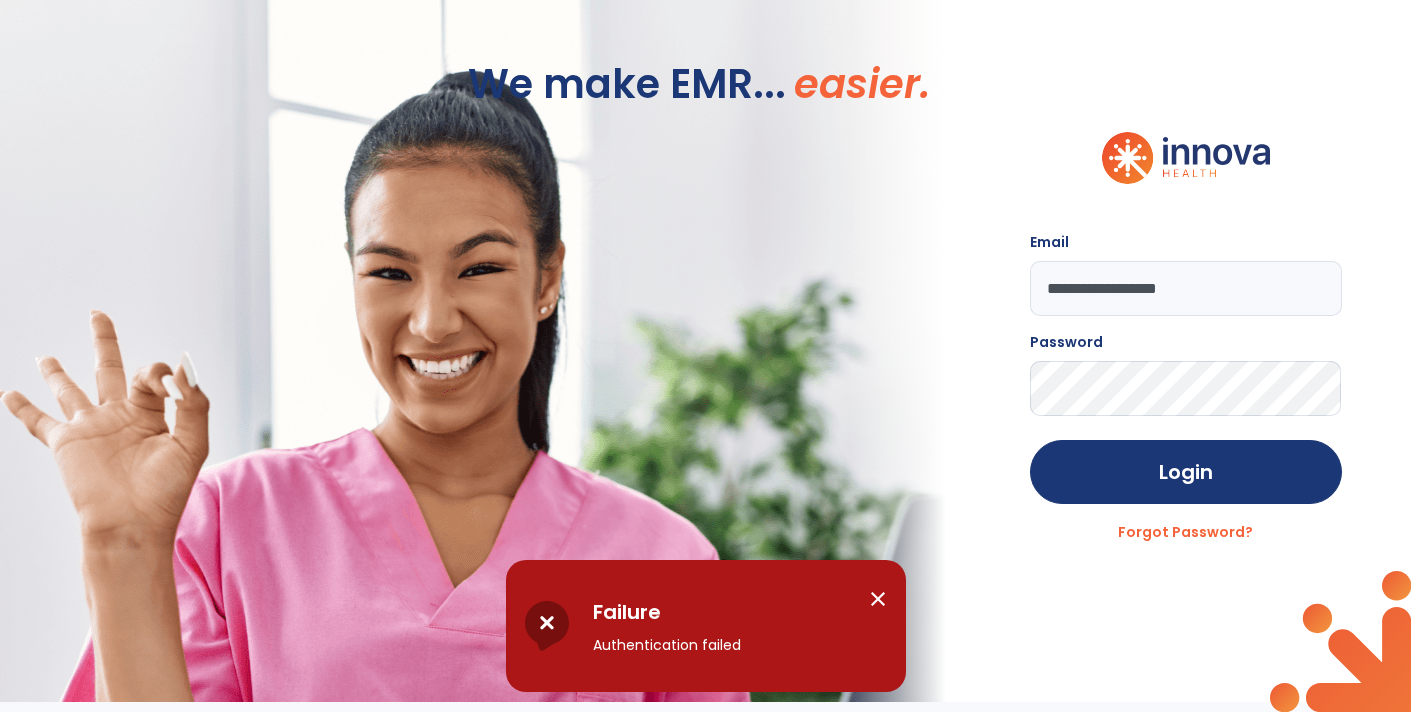 click on "Login" 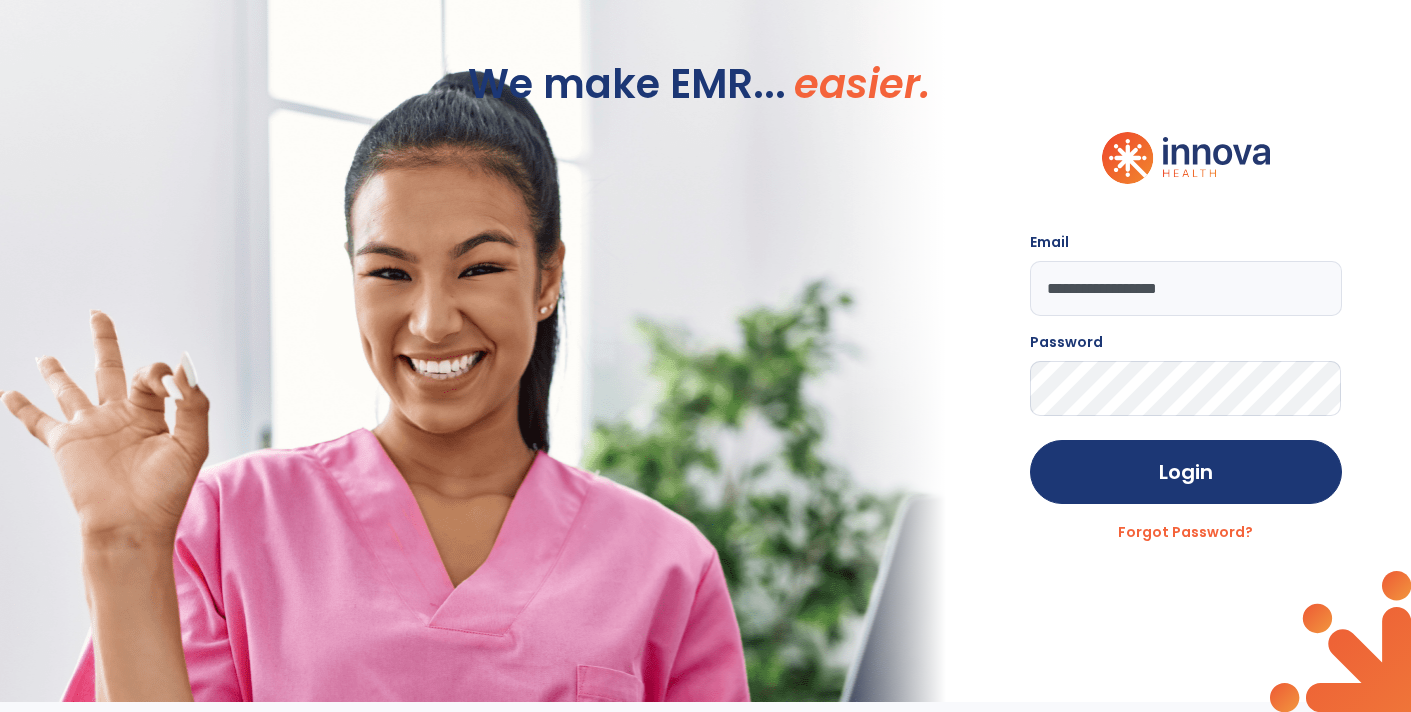 click on "Login" 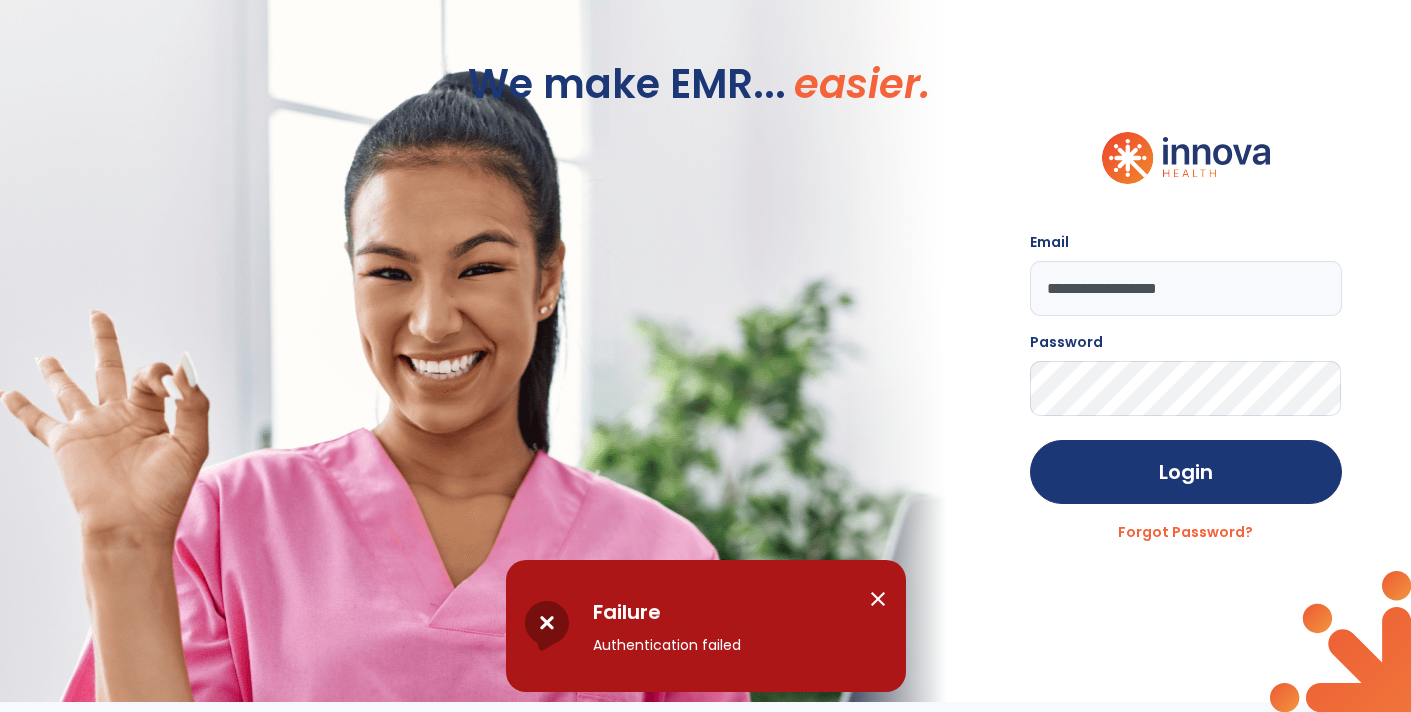 click on "Login" 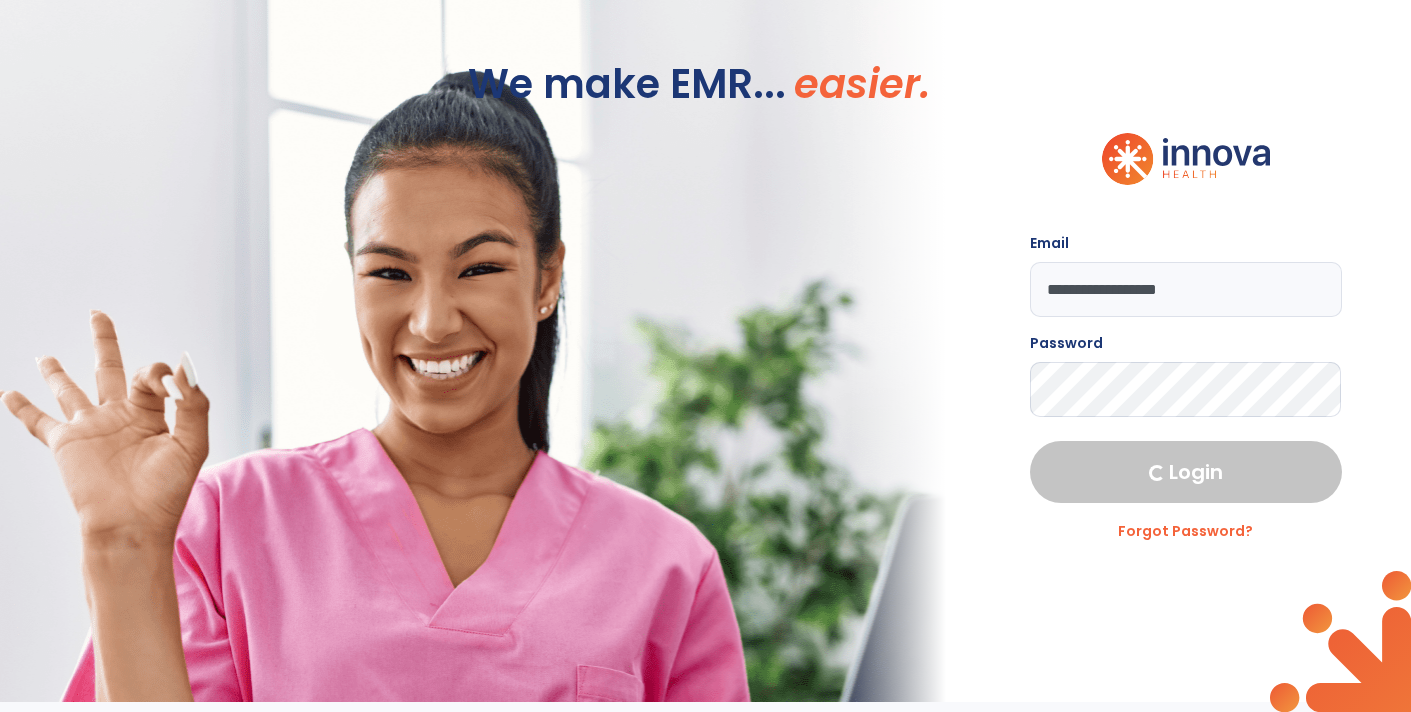 select on "****" 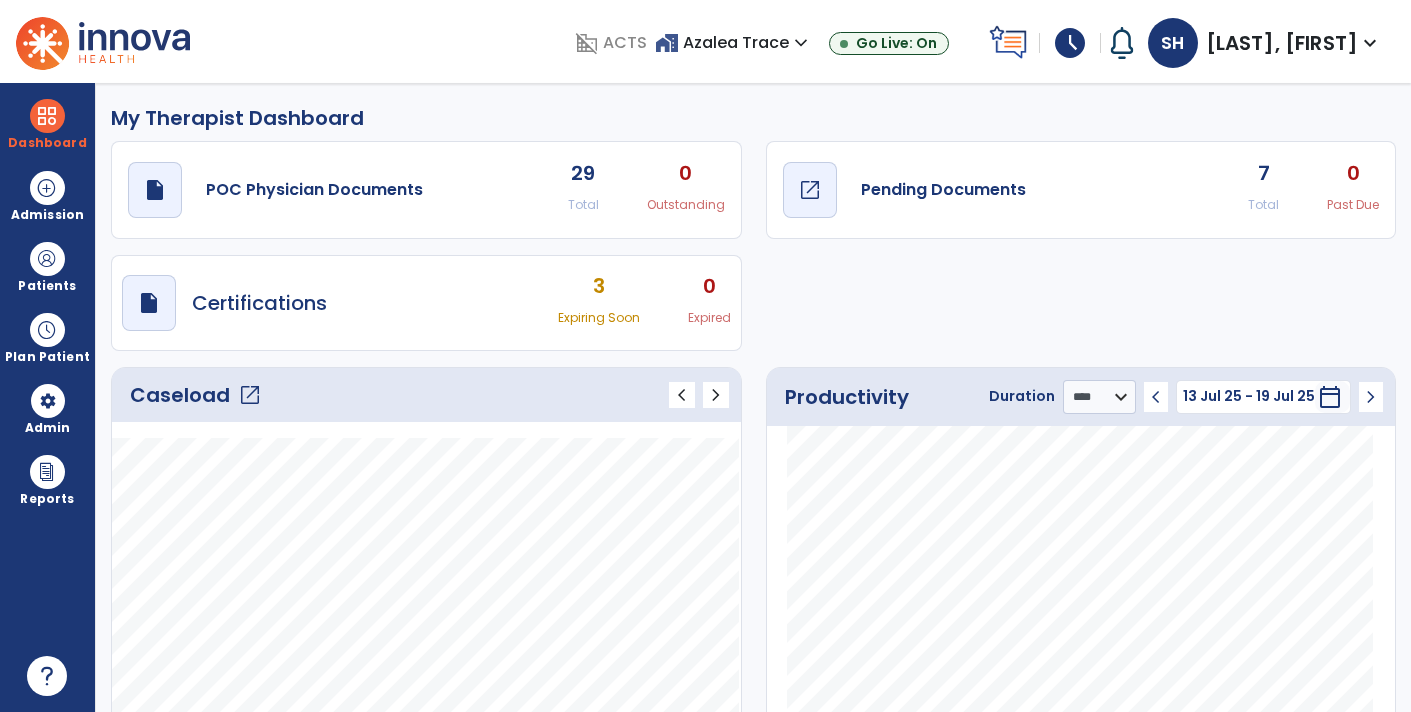 click on "Pending Documents" 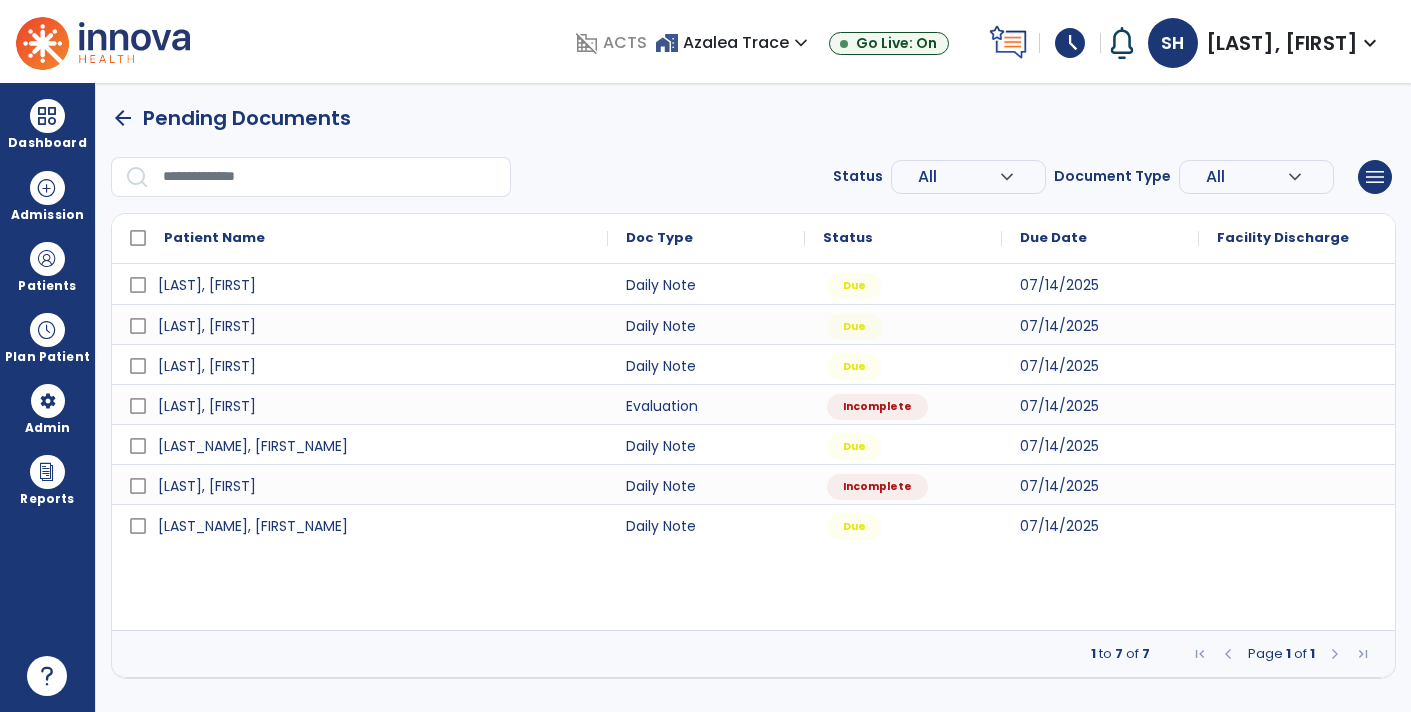 scroll, scrollTop: 0, scrollLeft: 0, axis: both 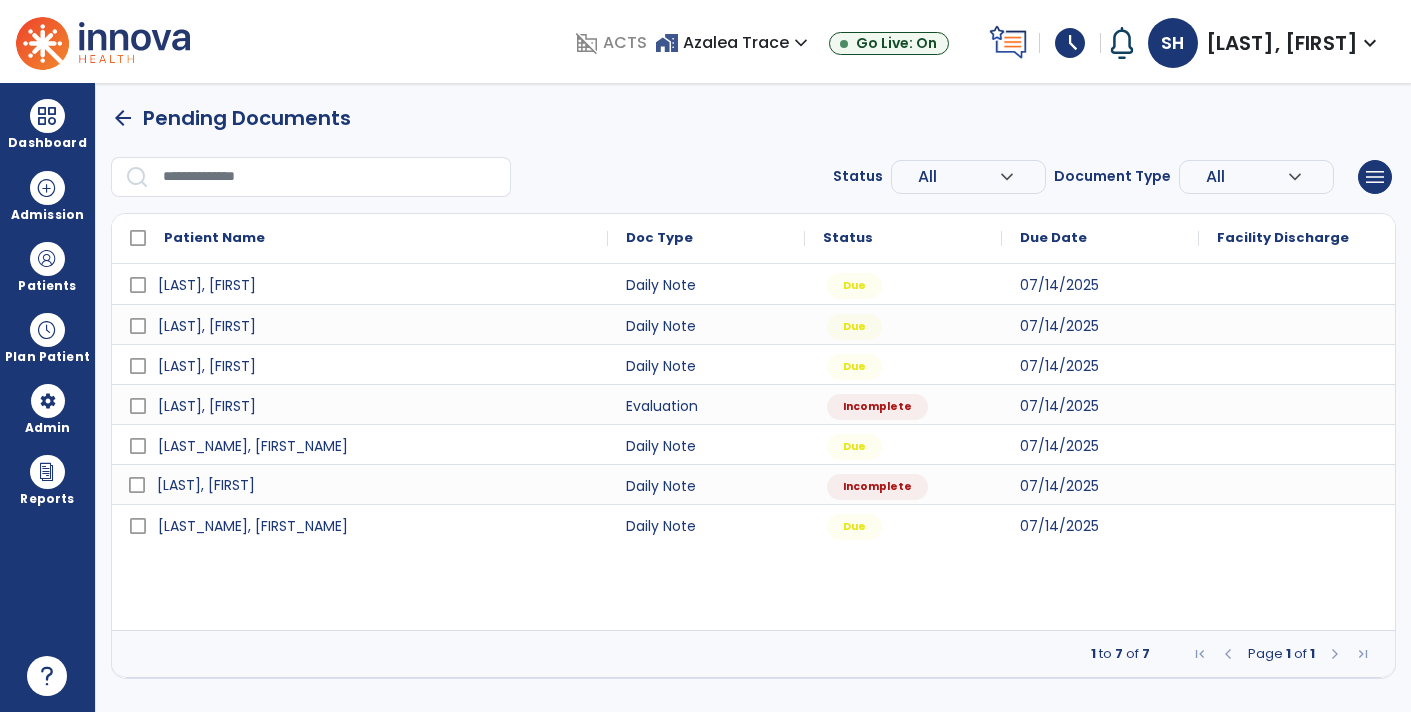 click on "[LAST], [FIRST]" at bounding box center (206, 485) 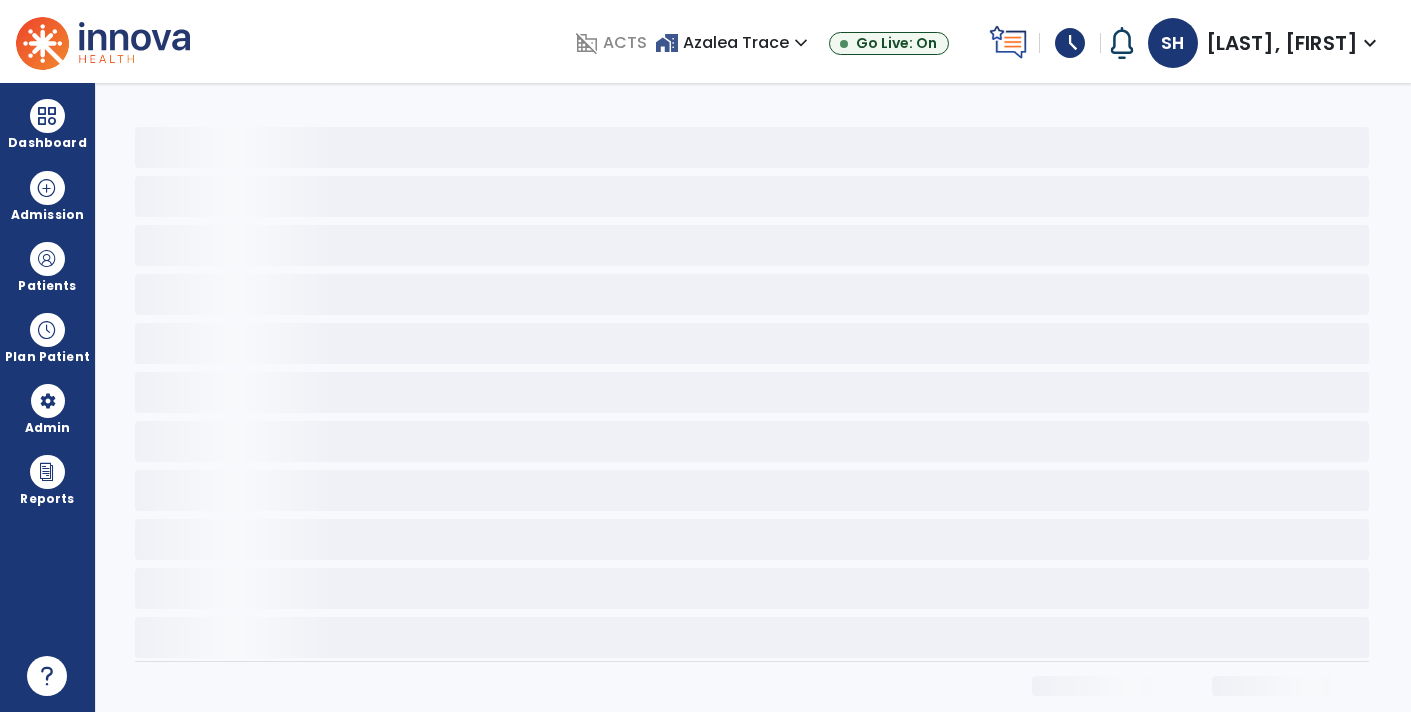 select on "*" 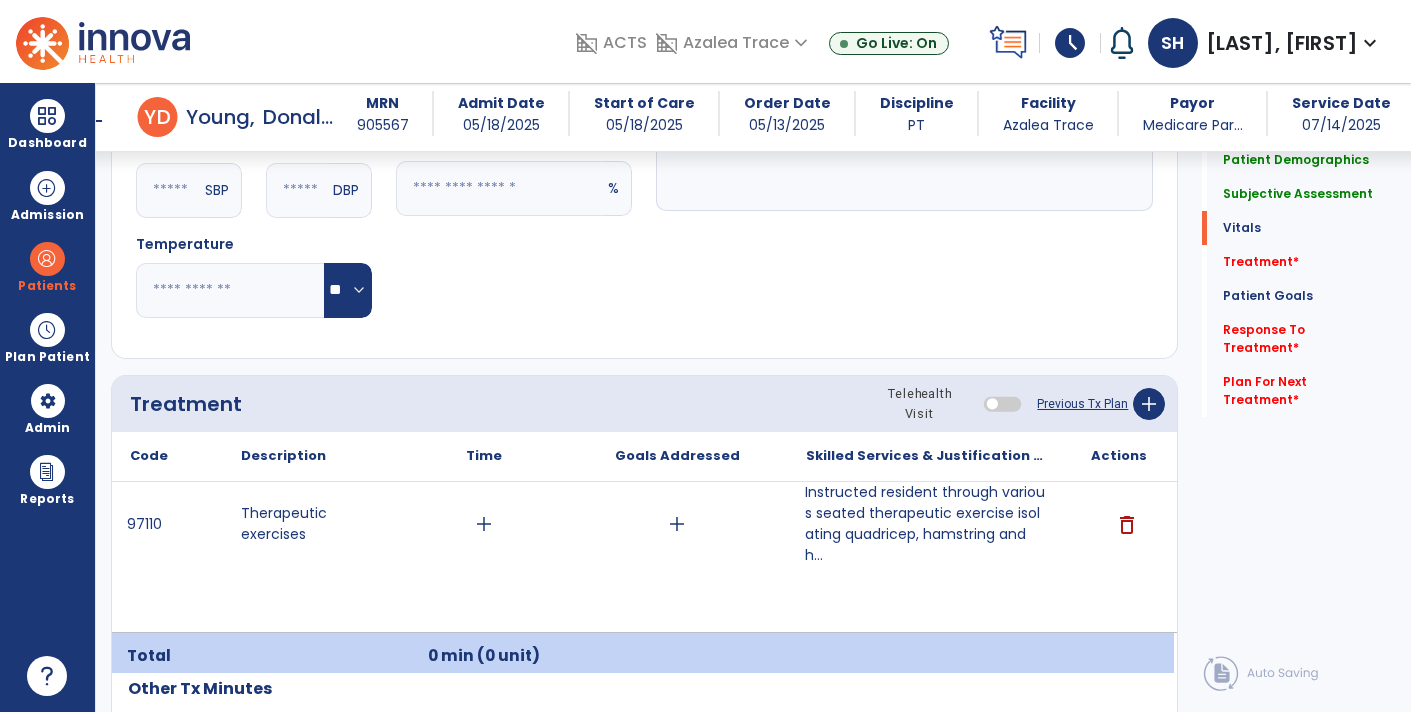 click on "Instructed resident through various seated therapeutic exercise isolating quadricep, hamstring and h..." at bounding box center (926, 524) 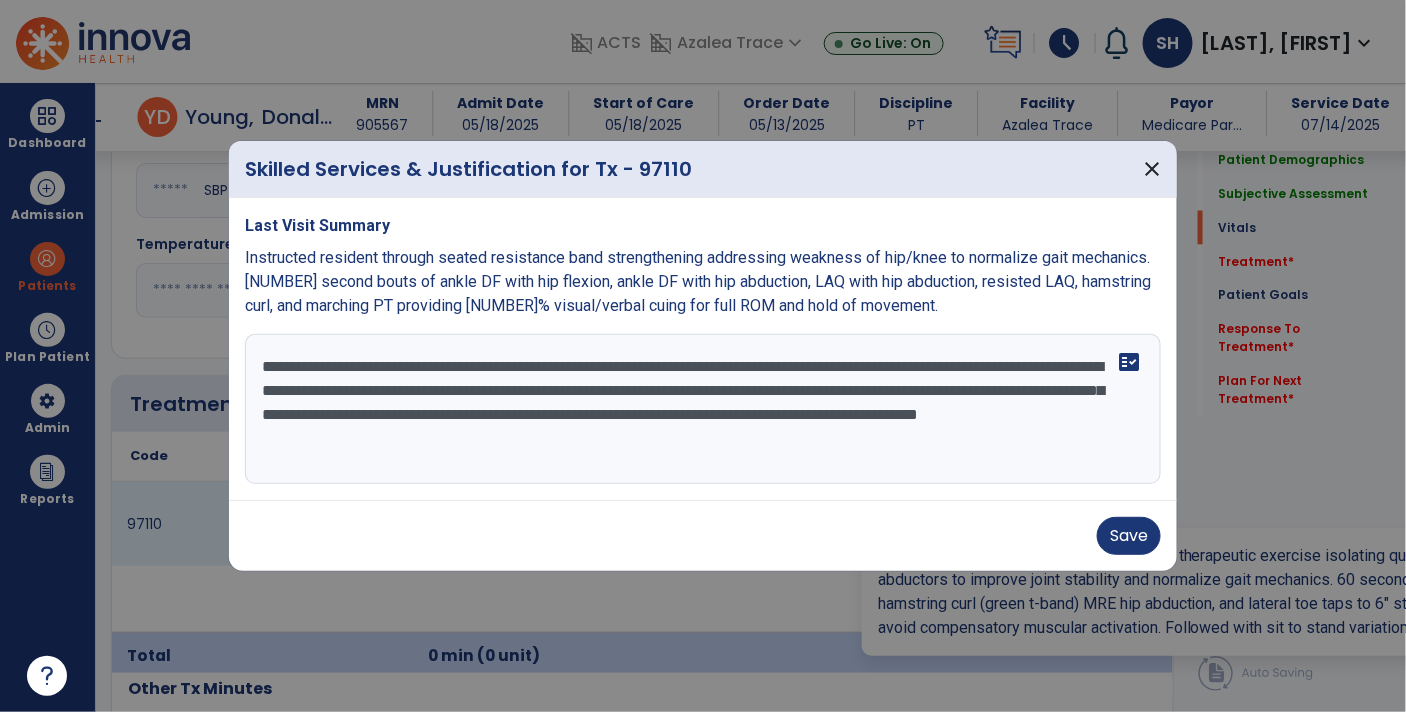 scroll, scrollTop: 984, scrollLeft: 0, axis: vertical 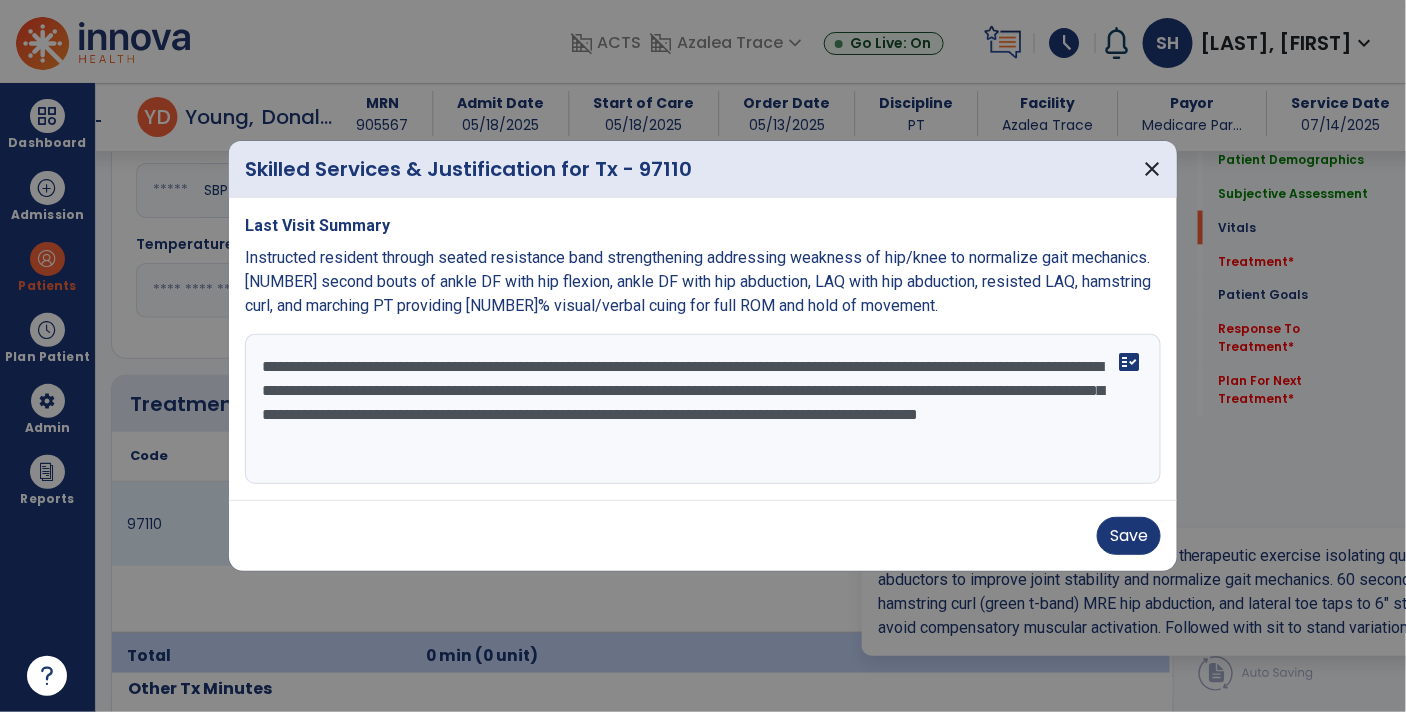 click on "**********" at bounding box center [703, 409] 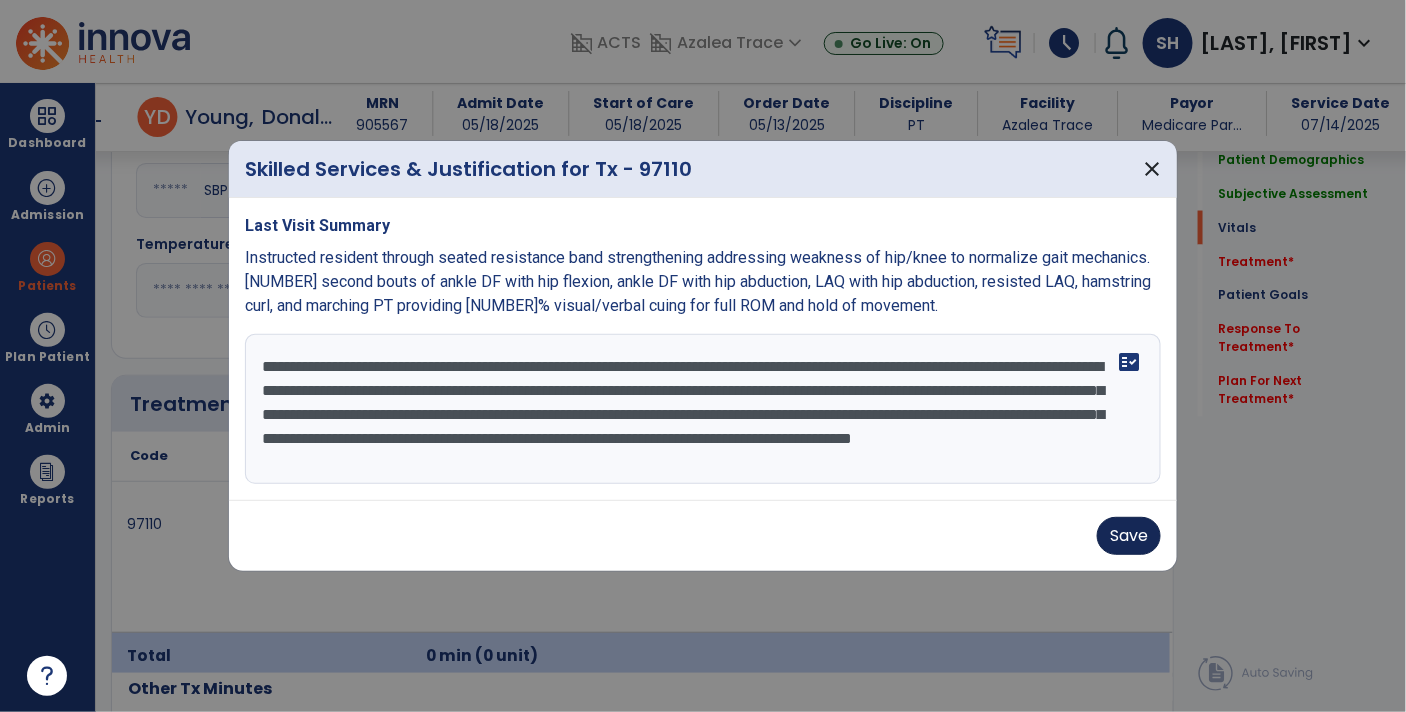 type on "**********" 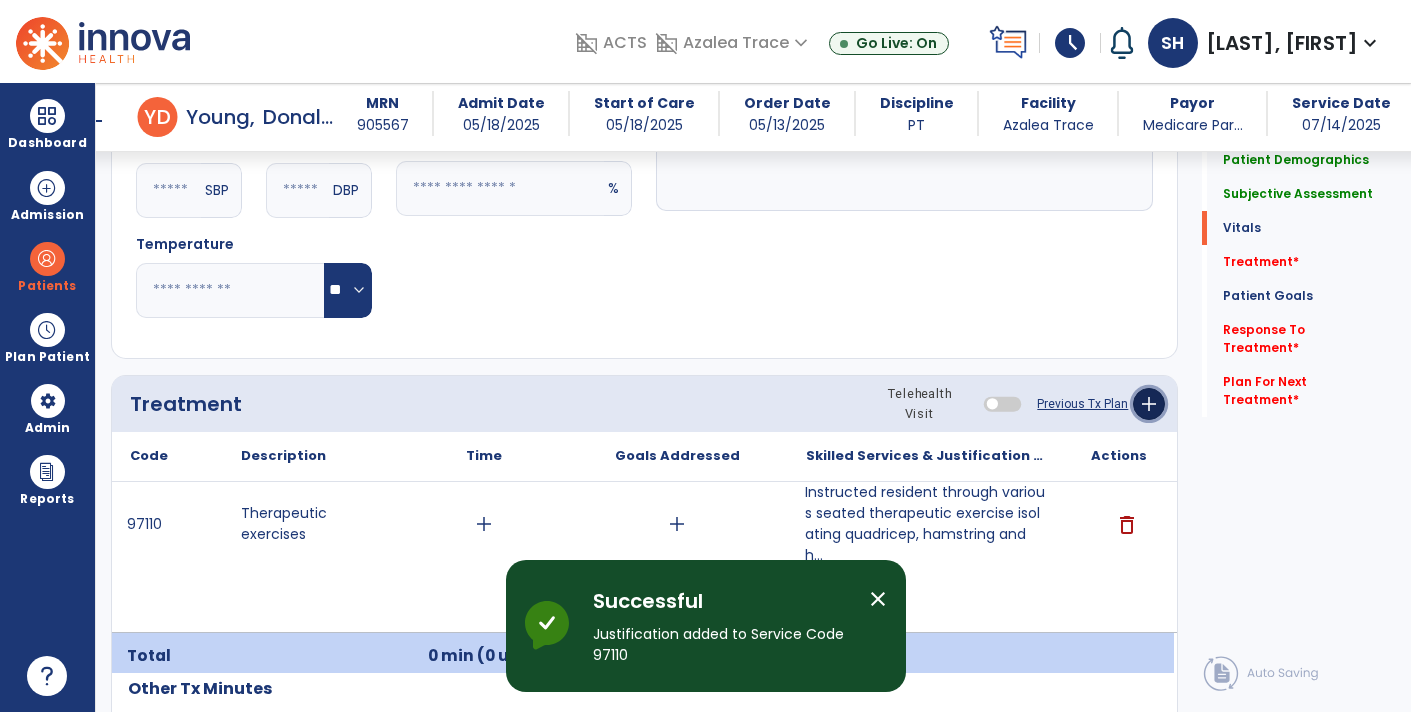click on "add" 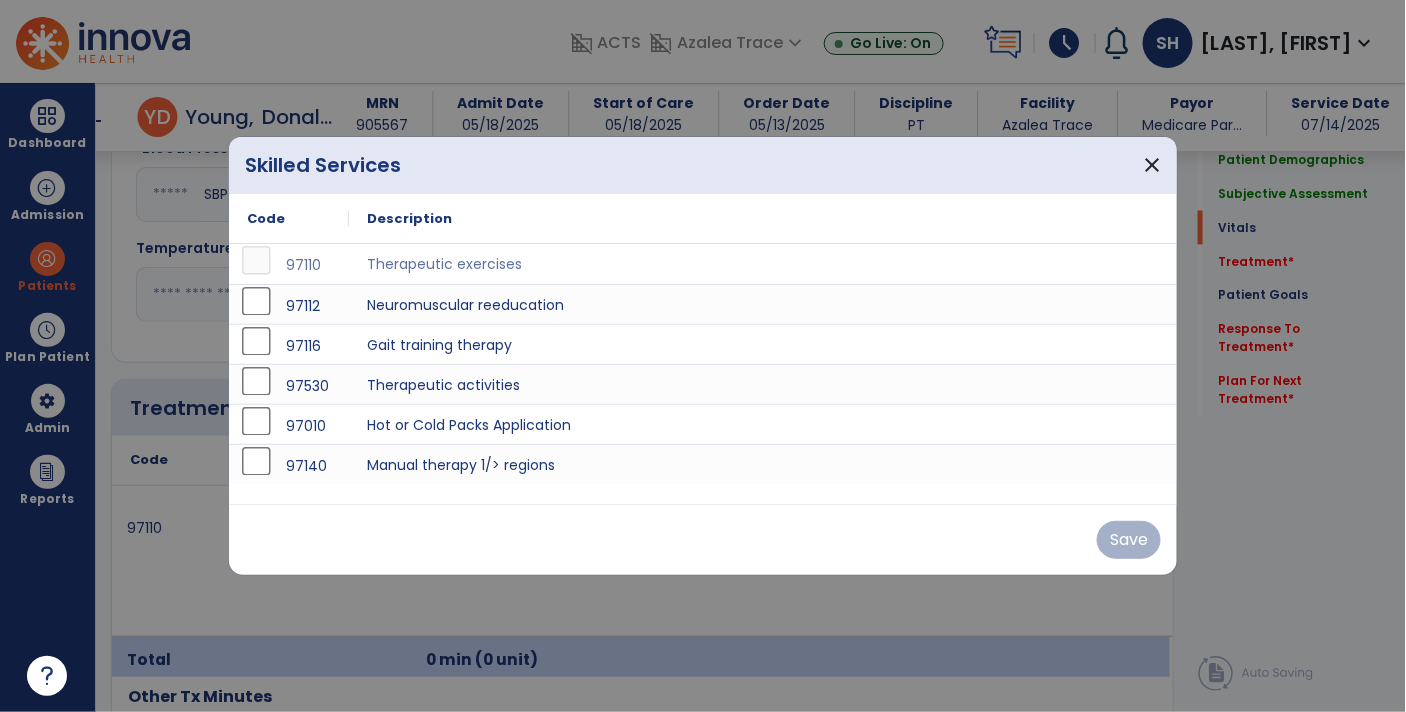 scroll, scrollTop: 984, scrollLeft: 0, axis: vertical 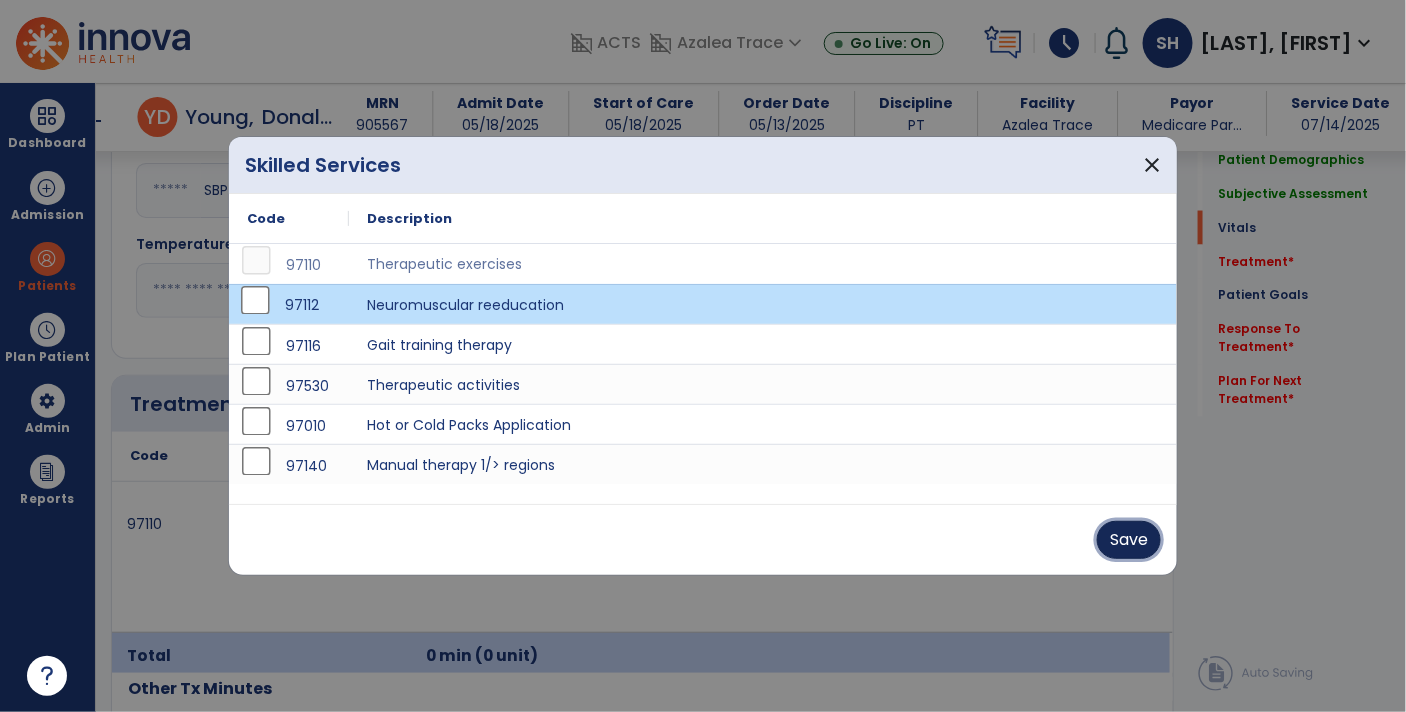 click on "Save" at bounding box center (1129, 540) 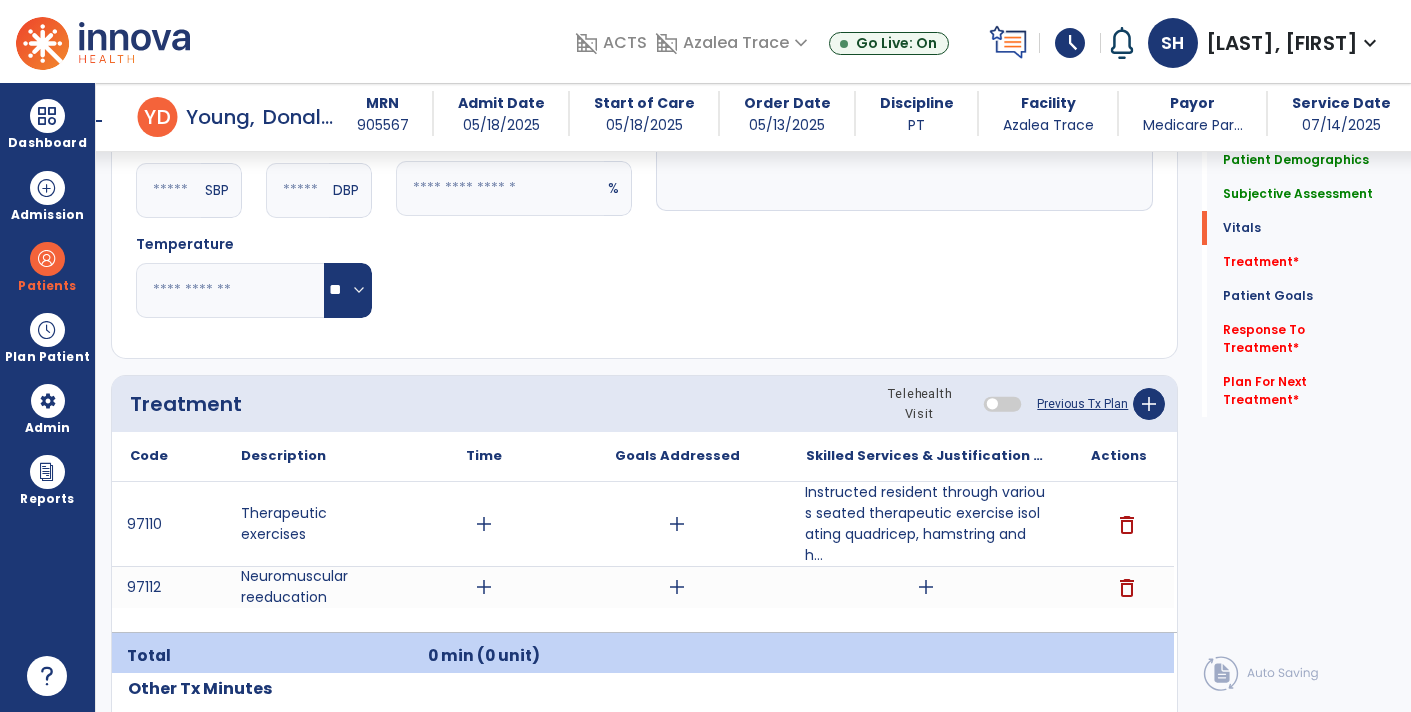 click on "add" at bounding box center [926, 587] 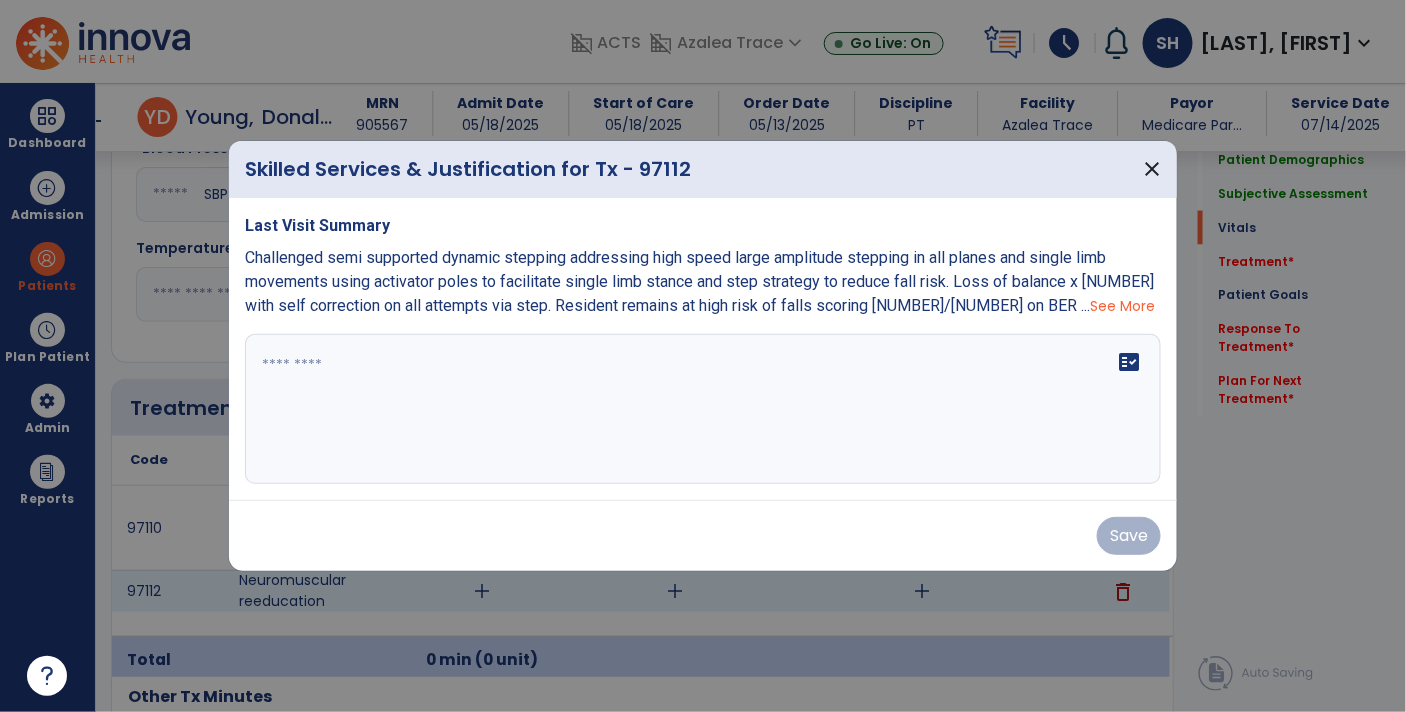 scroll, scrollTop: 984, scrollLeft: 0, axis: vertical 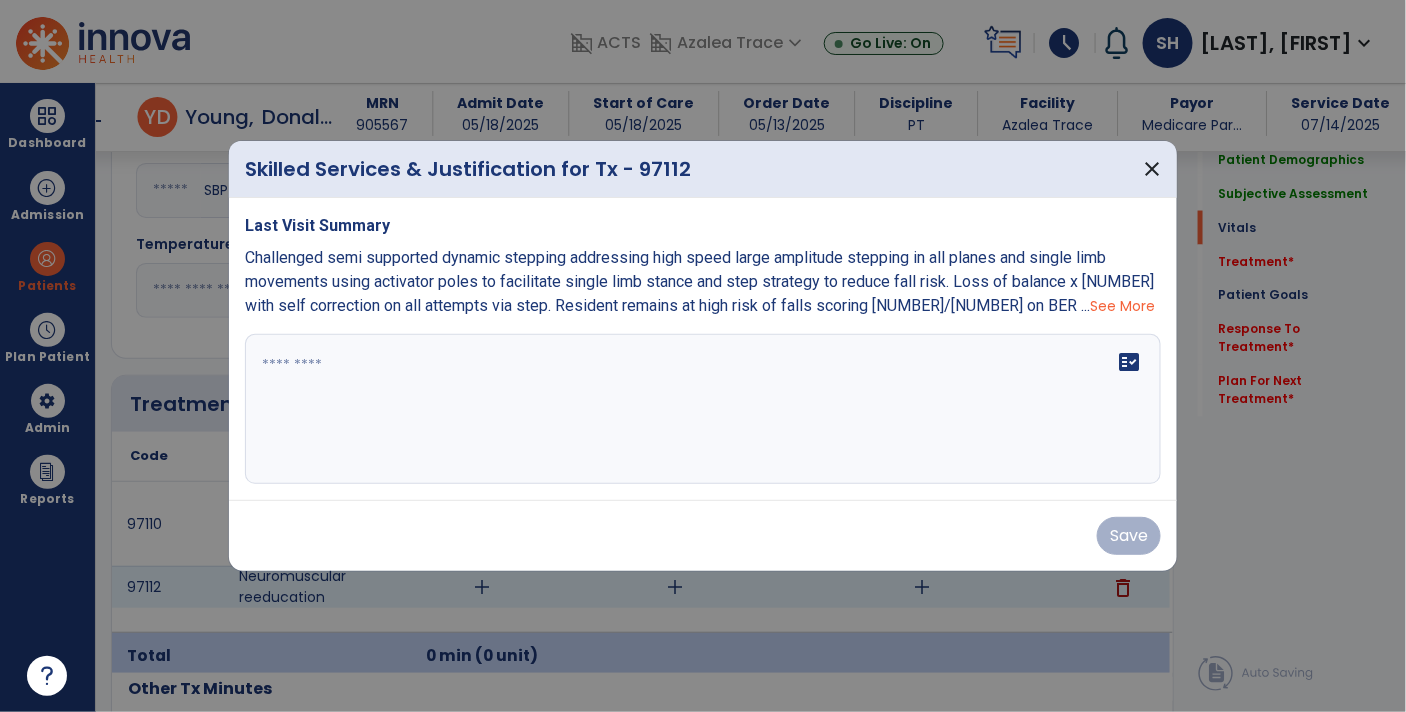 click on "fact_check" at bounding box center (703, 409) 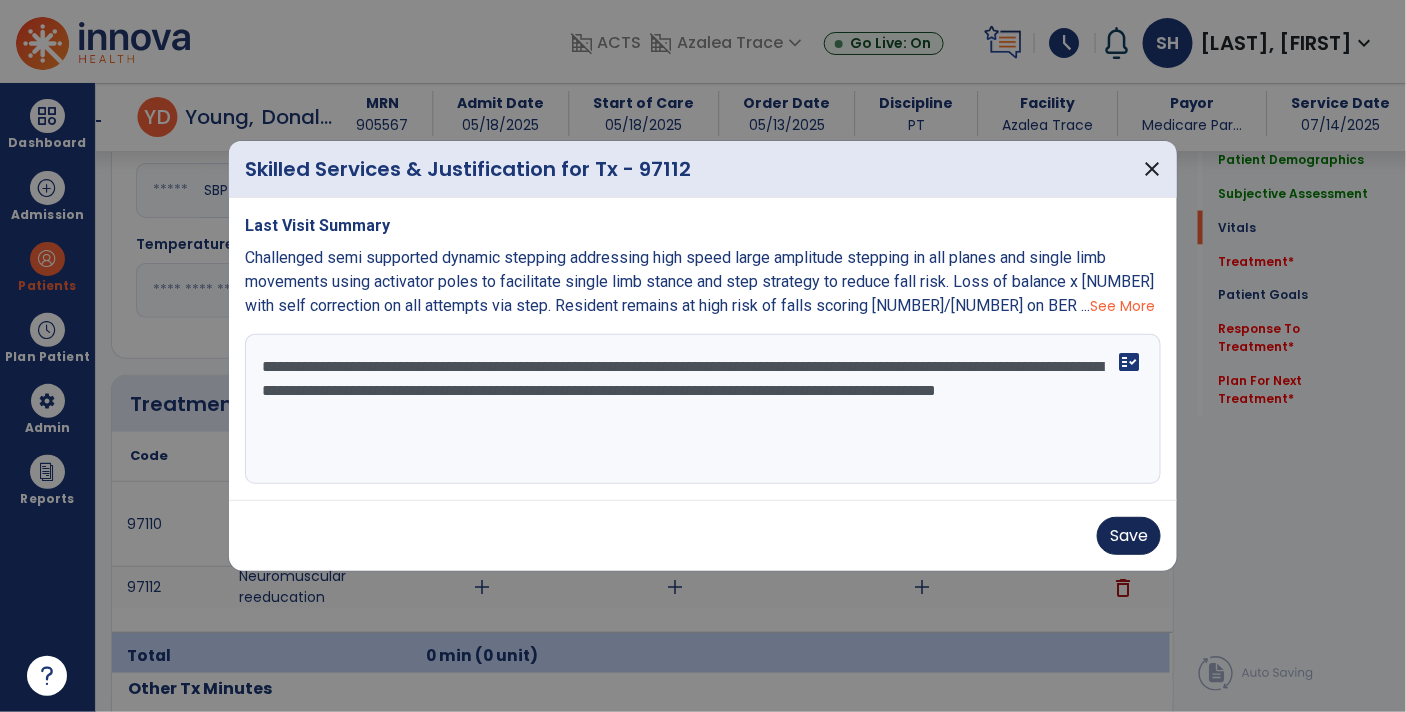 type on "**********" 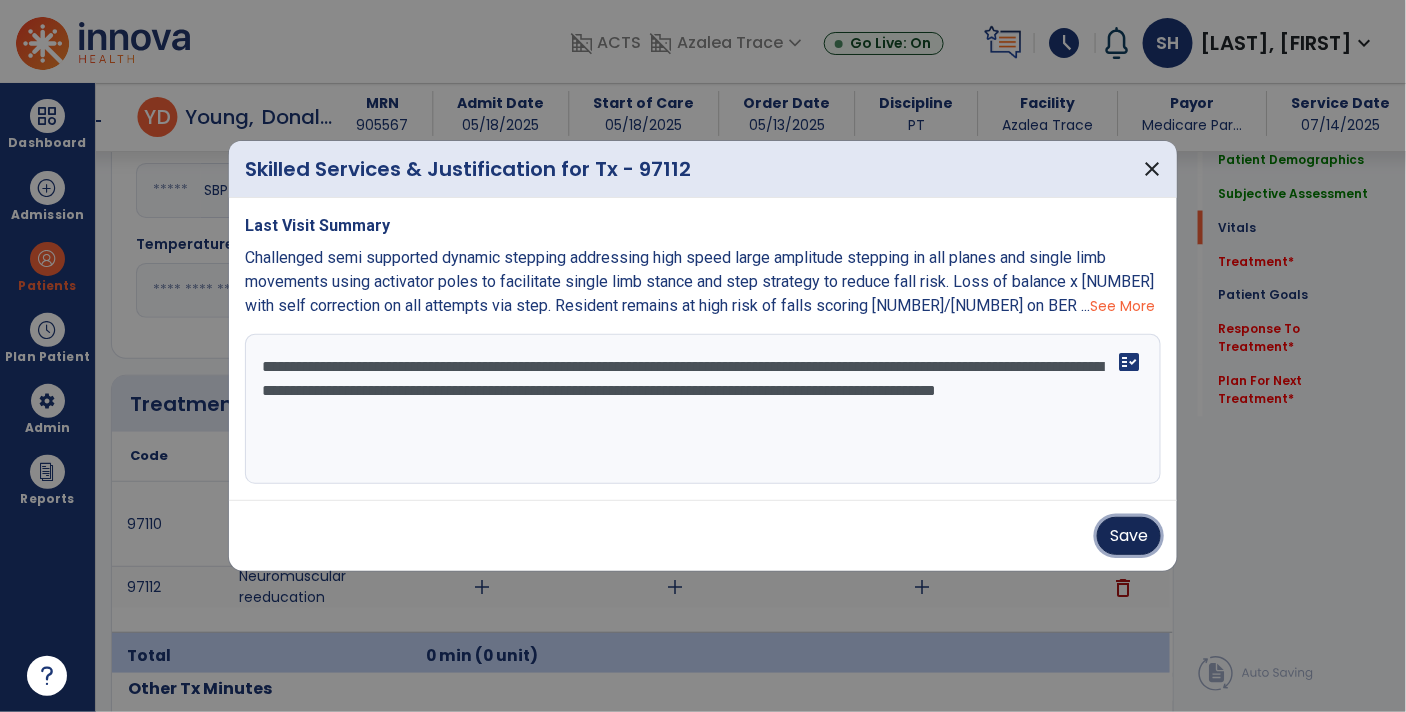 click on "Save" at bounding box center [1129, 536] 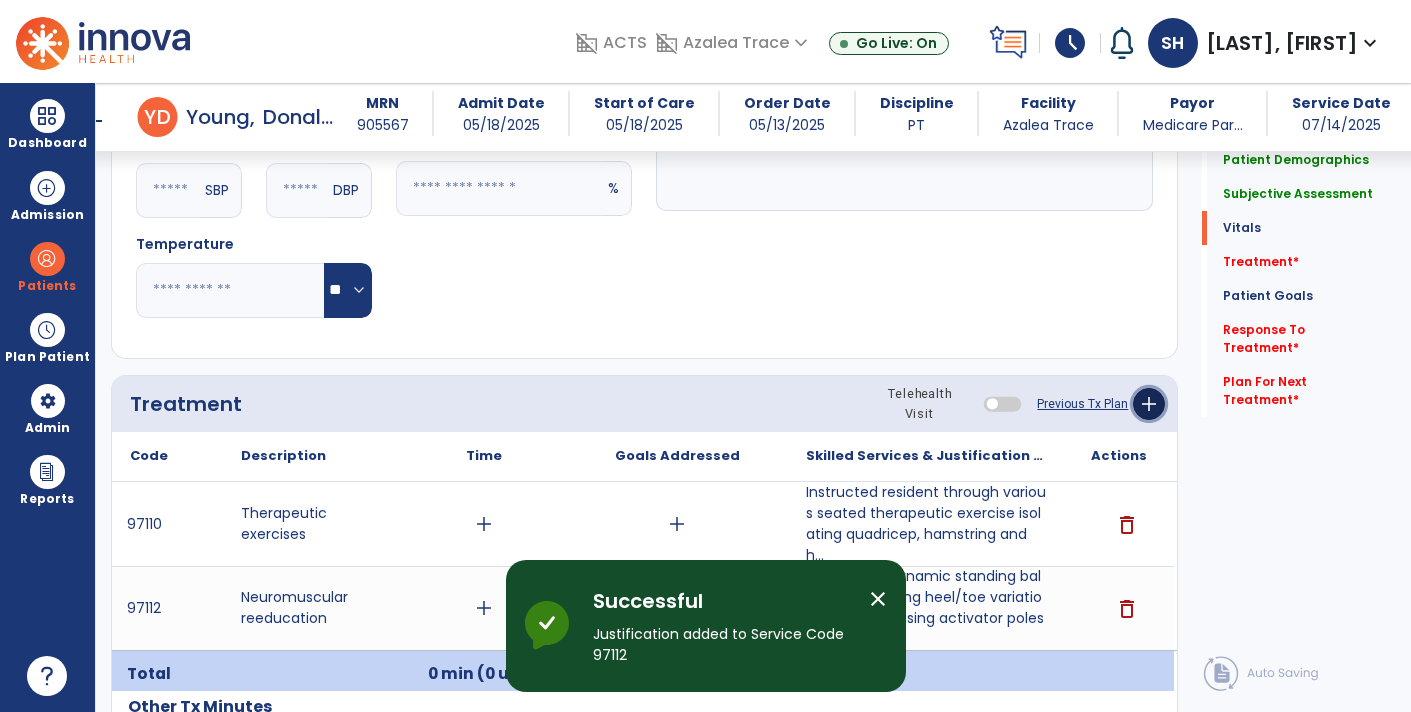 click on "add" 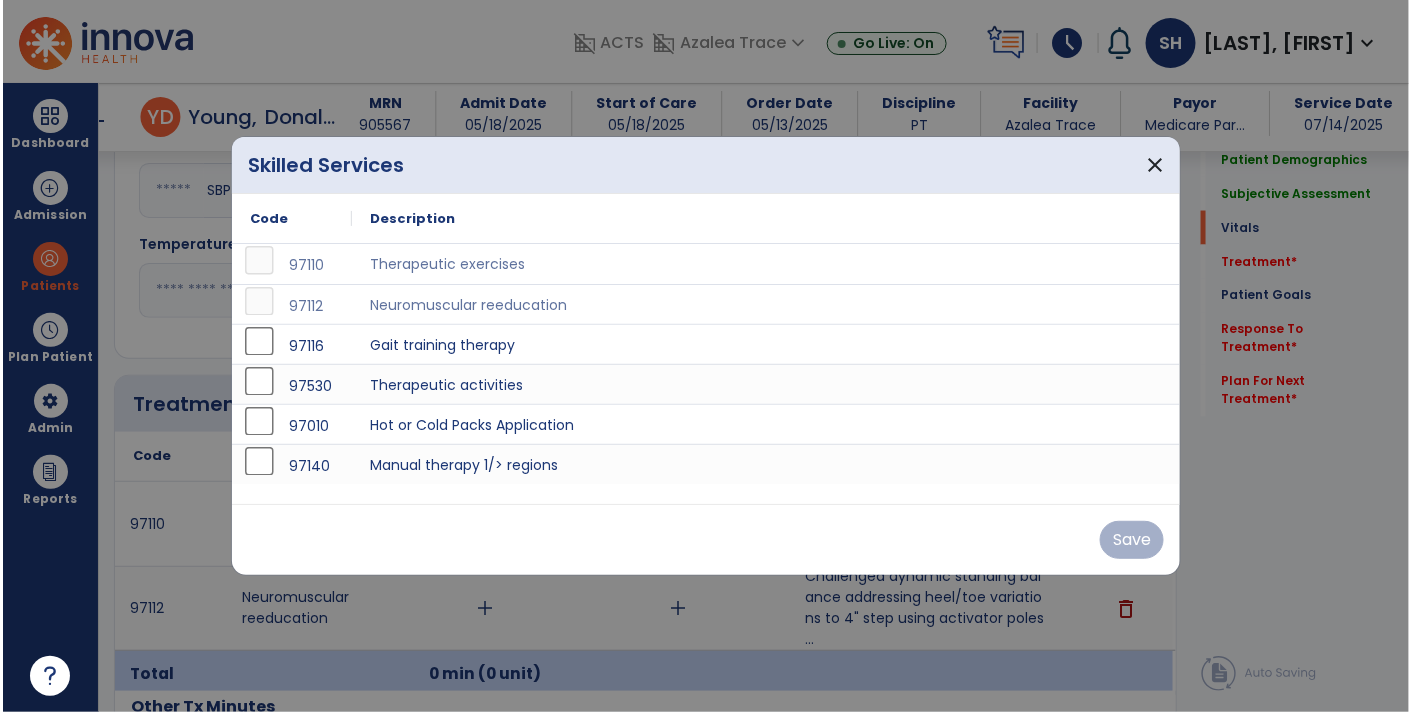 scroll, scrollTop: 984, scrollLeft: 0, axis: vertical 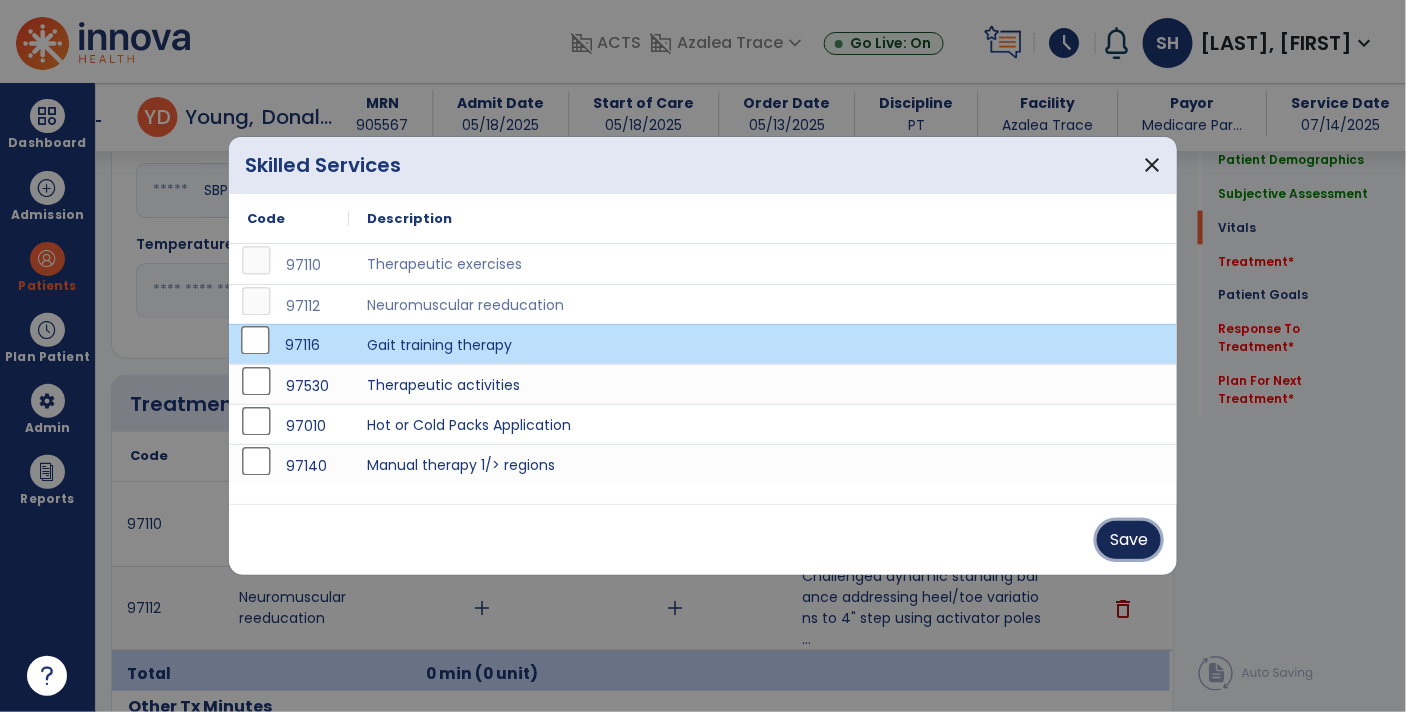 click on "Save" at bounding box center [1129, 540] 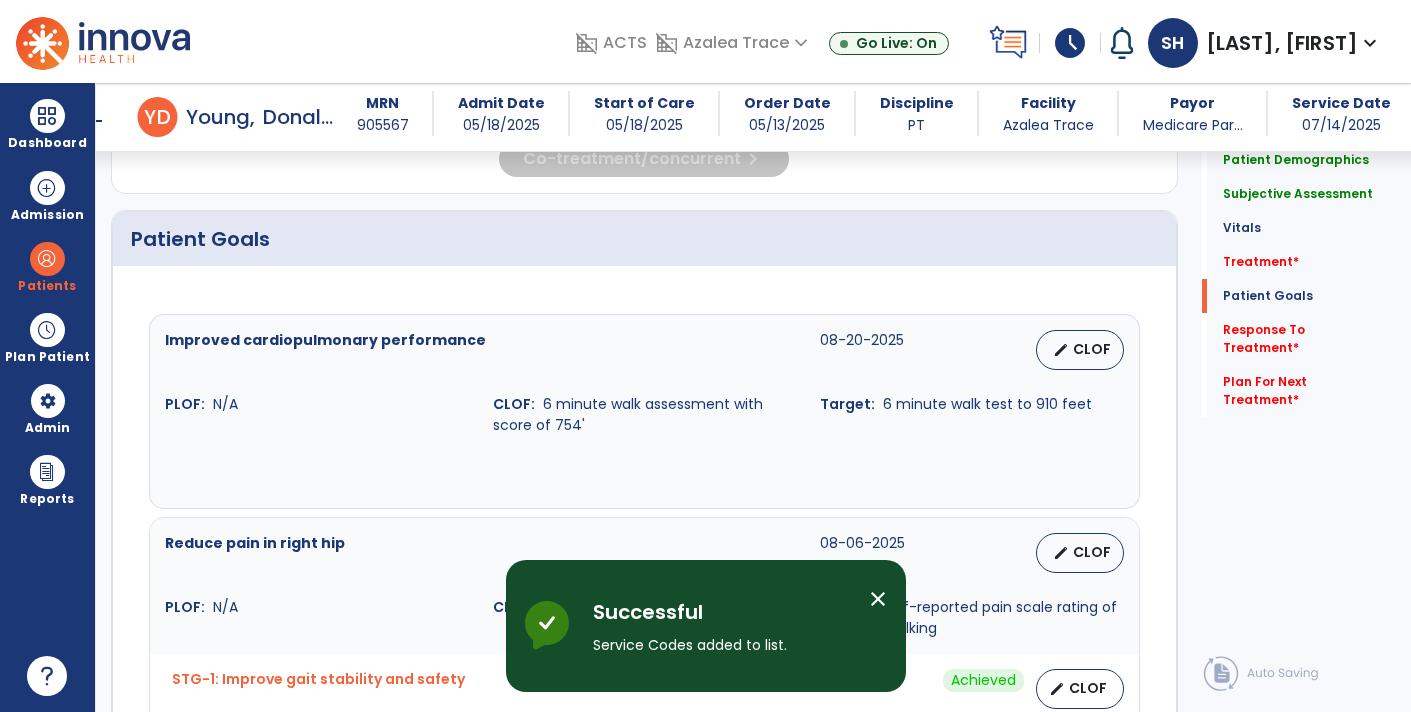 scroll, scrollTop: 1649, scrollLeft: 0, axis: vertical 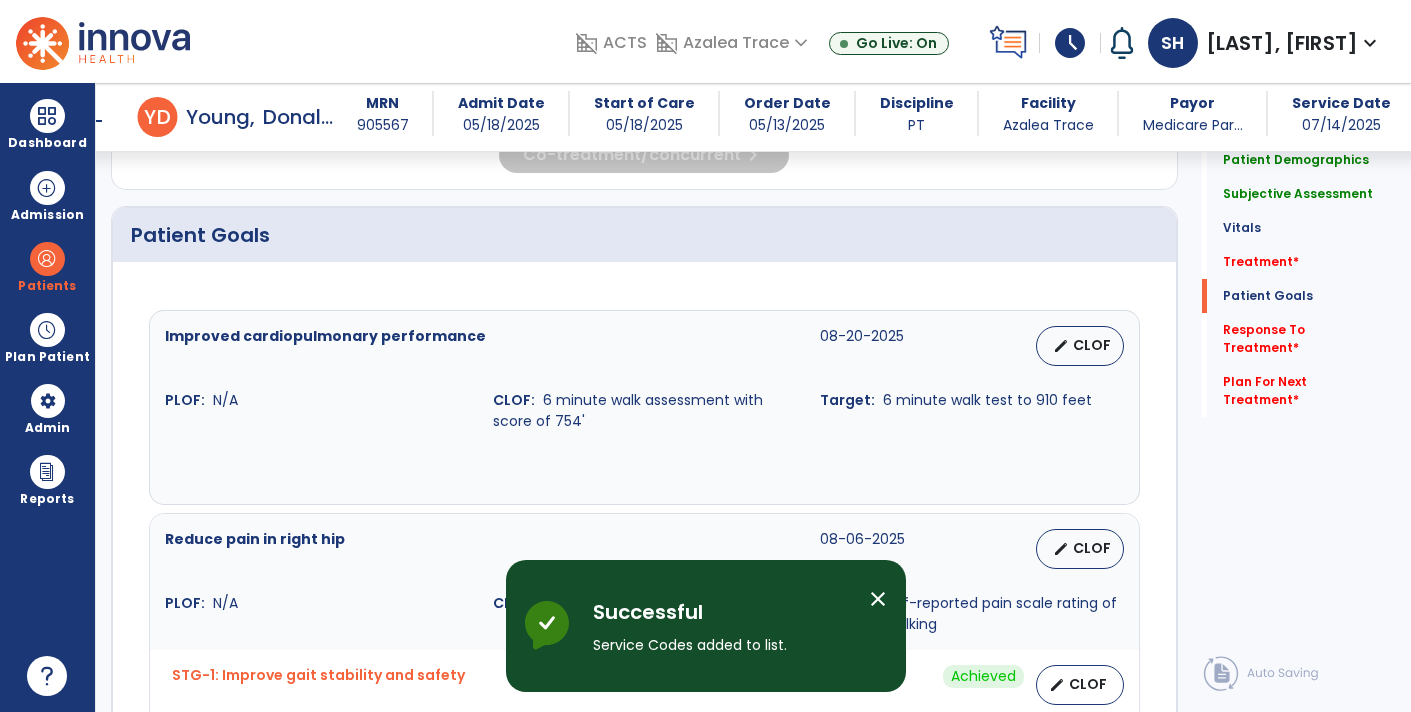 click on "close" at bounding box center [878, 599] 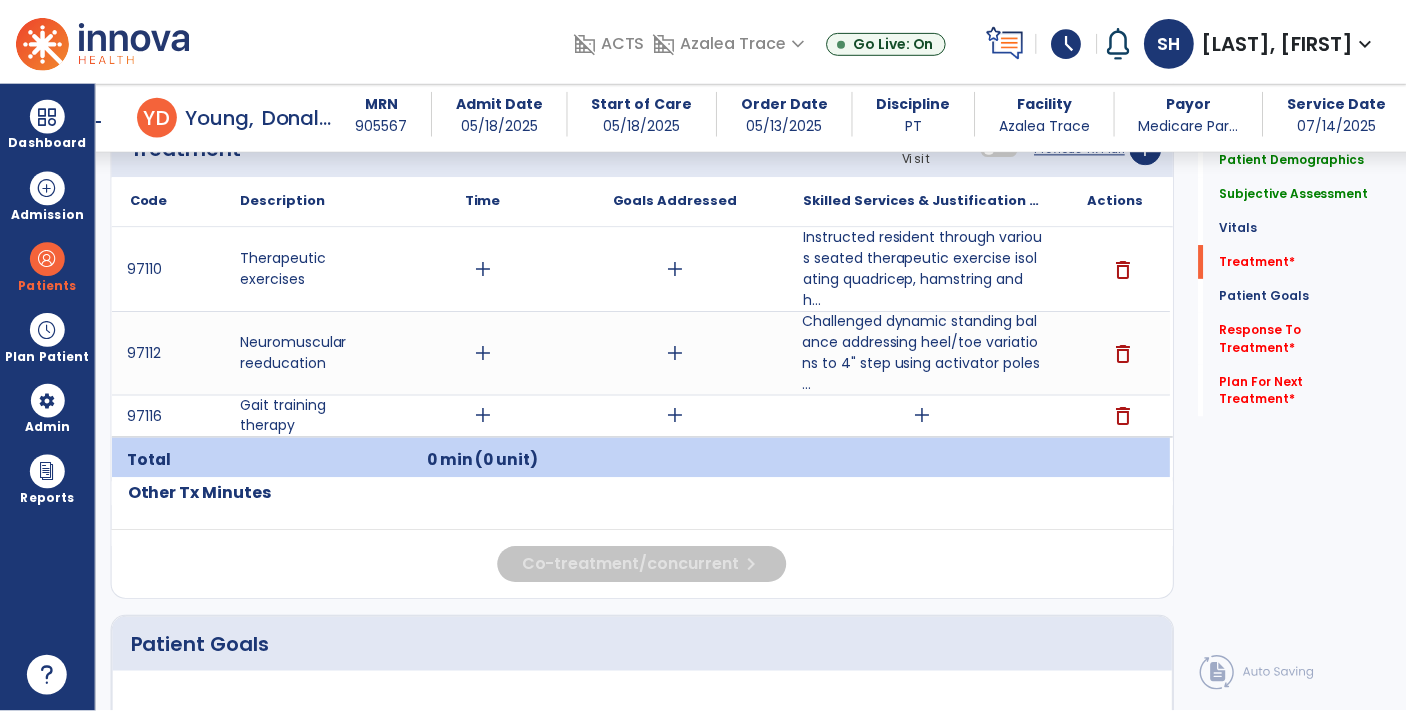 scroll, scrollTop: 1241, scrollLeft: 0, axis: vertical 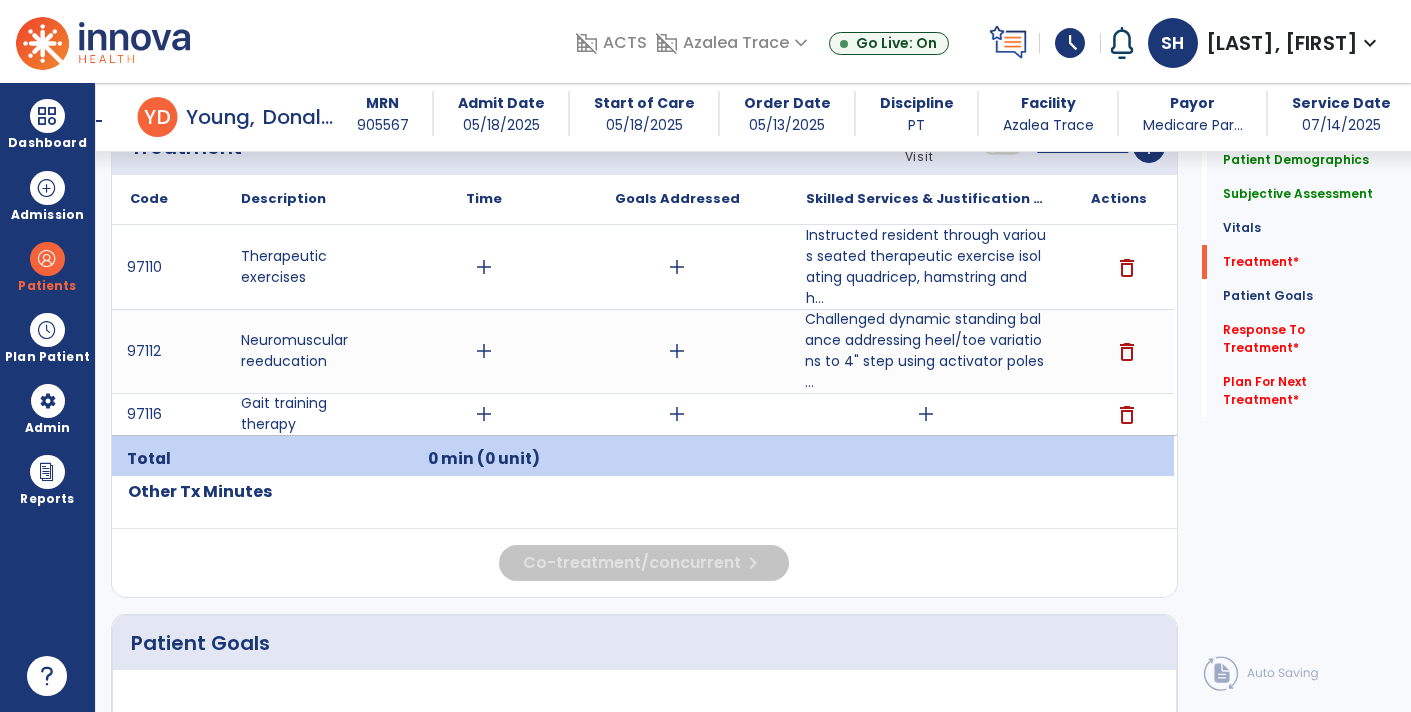 click on "Challenged dynamic standing balance addressing heel/toe variations to 4" step using activator poles ..." at bounding box center [926, 351] 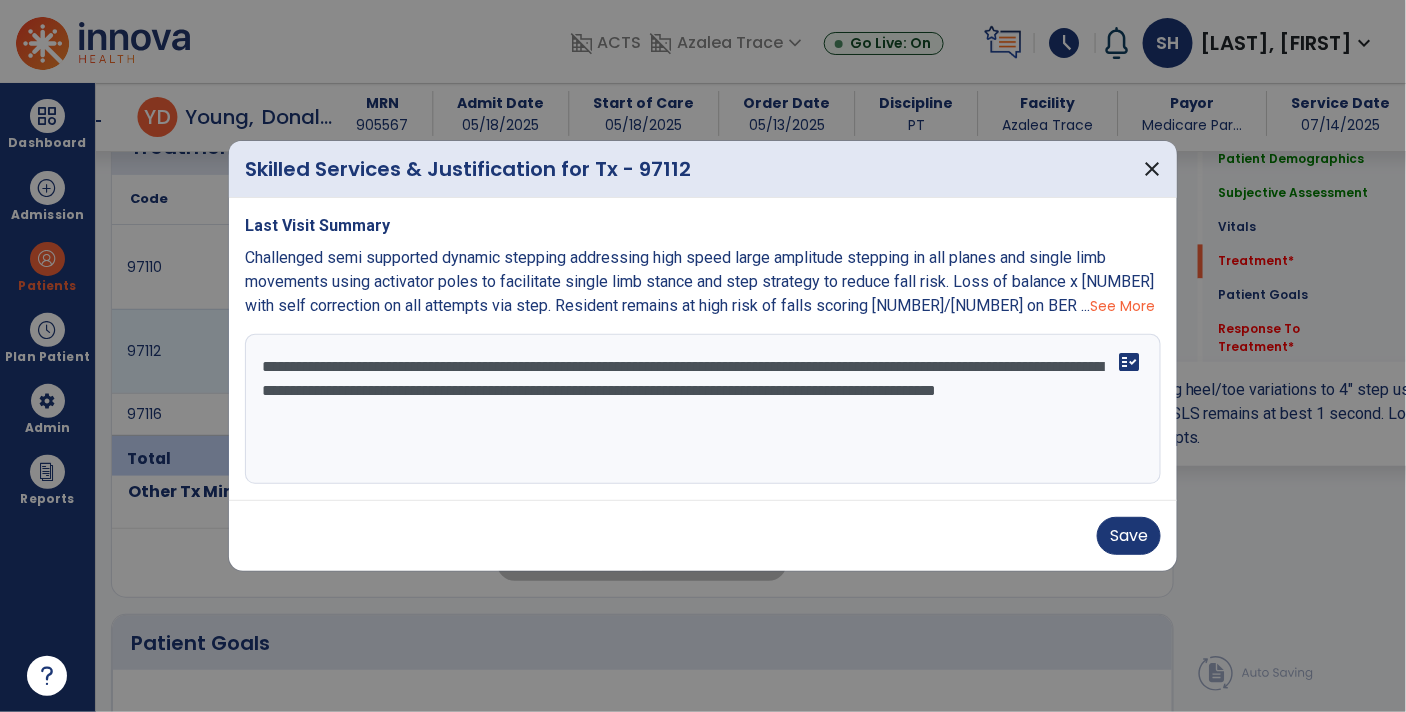 scroll, scrollTop: 1241, scrollLeft: 0, axis: vertical 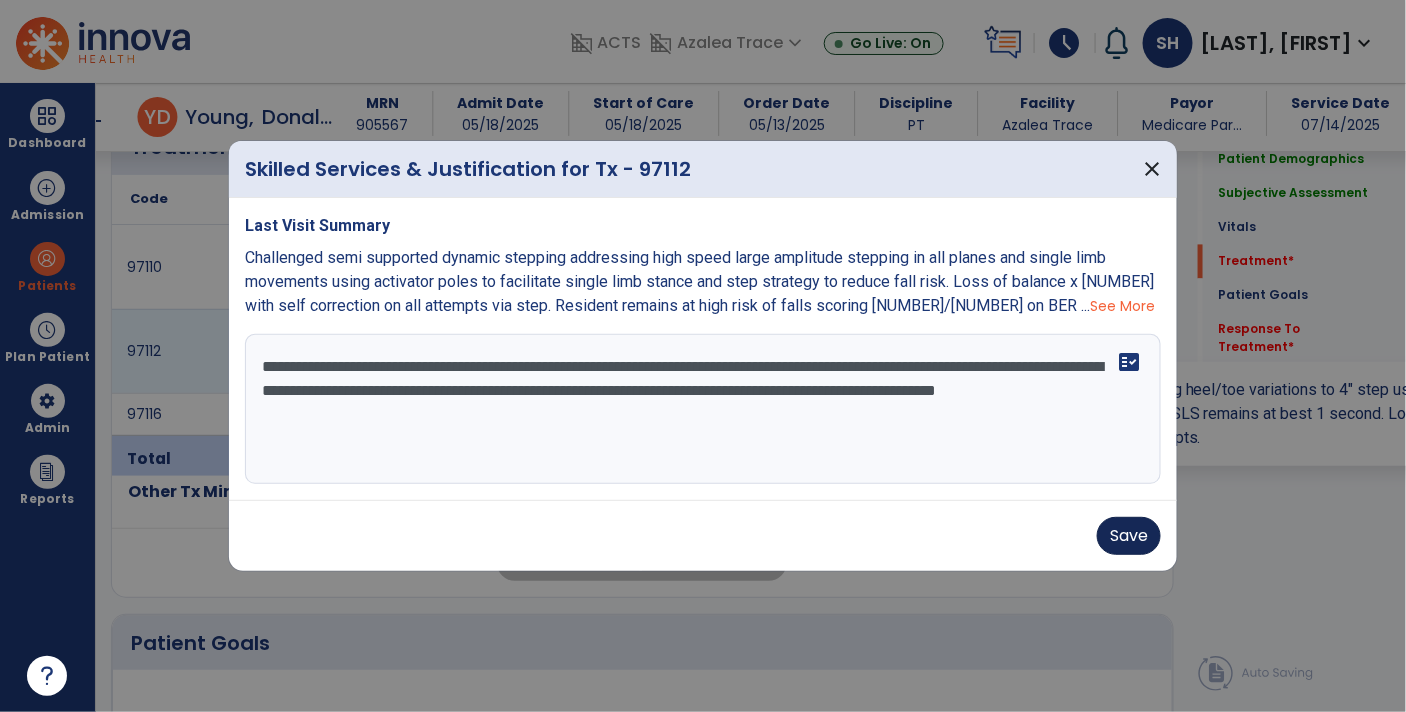 click on "Save" at bounding box center (1129, 536) 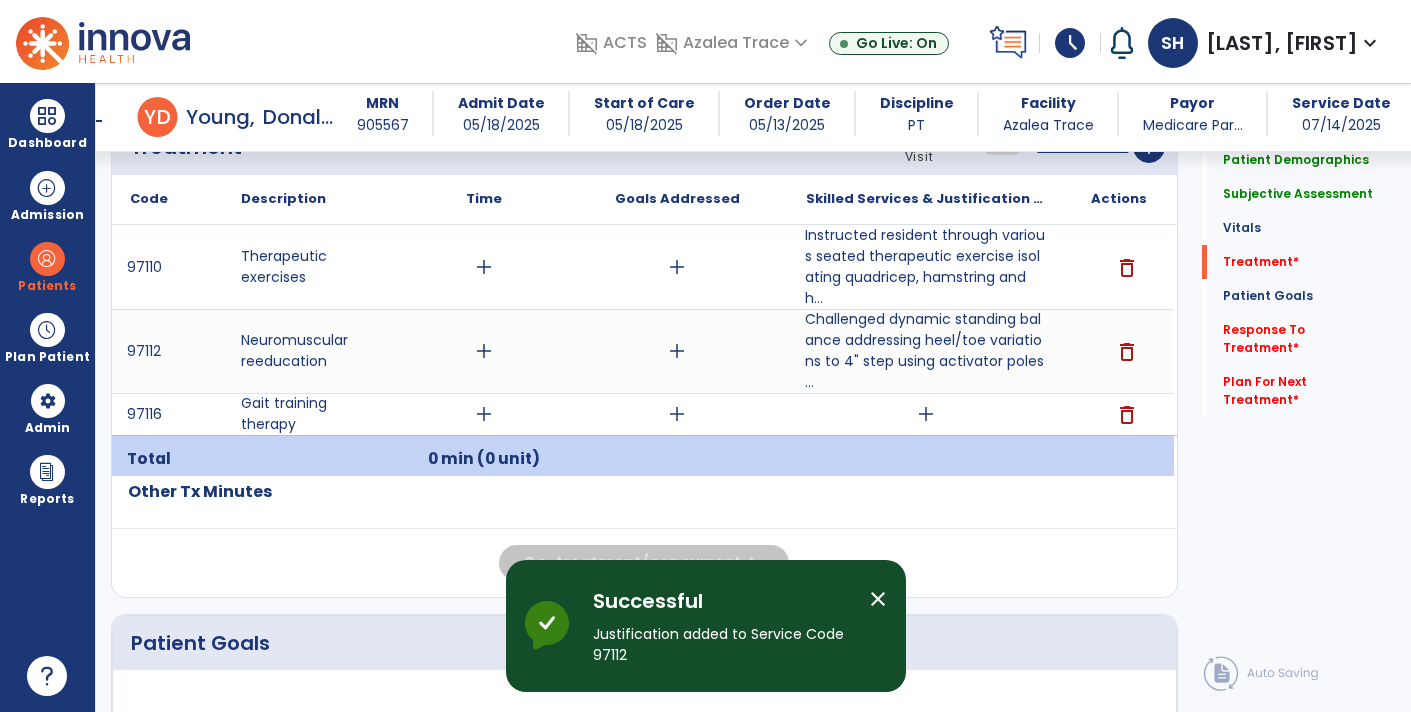 click on "Instructed resident through various seated therapeutic exercise isolating quadricep, hamstring and h..." at bounding box center (926, 267) 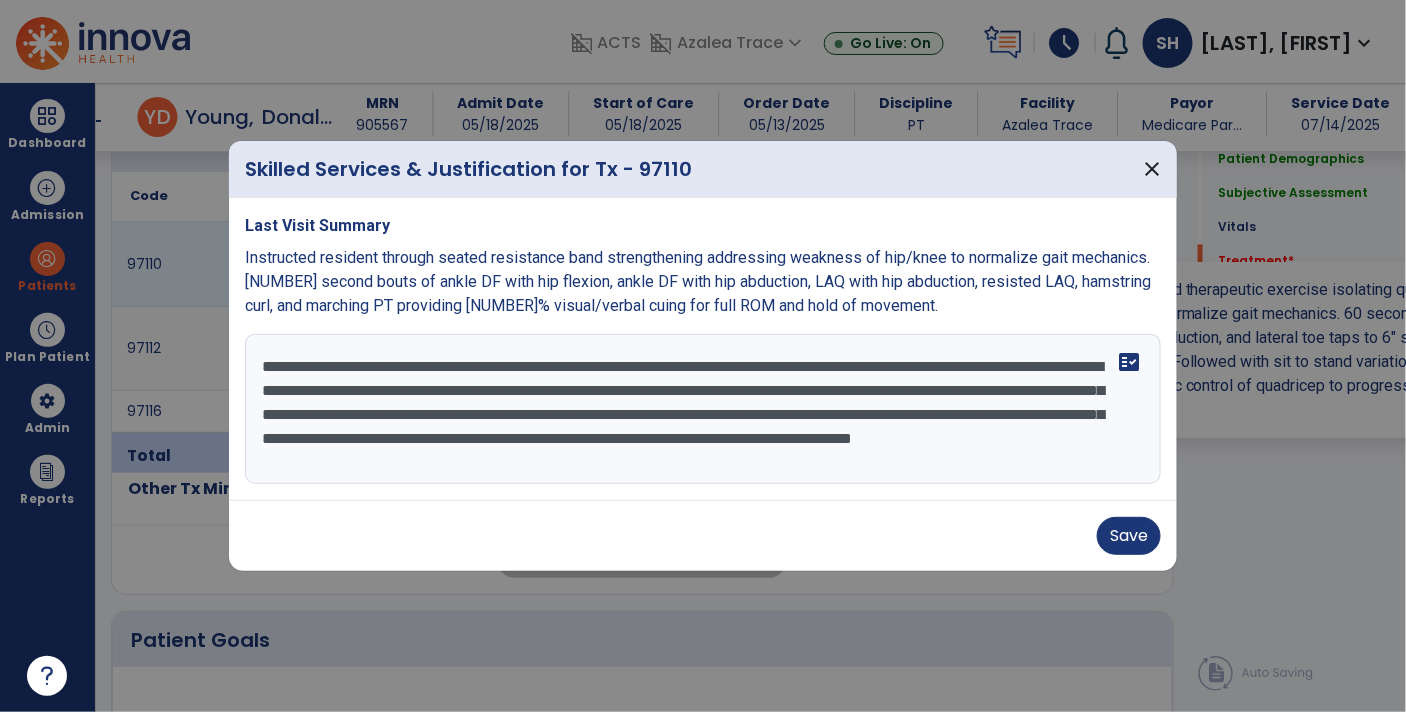 scroll, scrollTop: 1241, scrollLeft: 0, axis: vertical 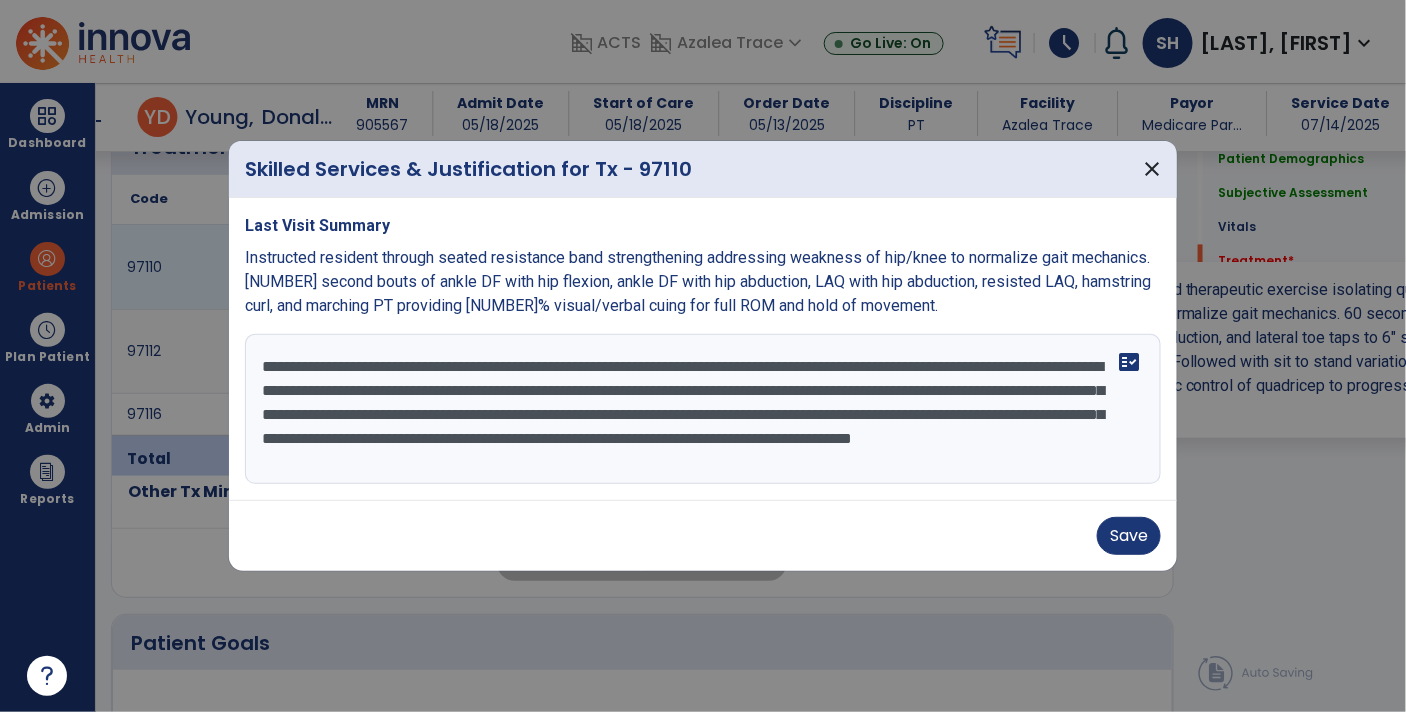 click on "**********" at bounding box center [703, 409] 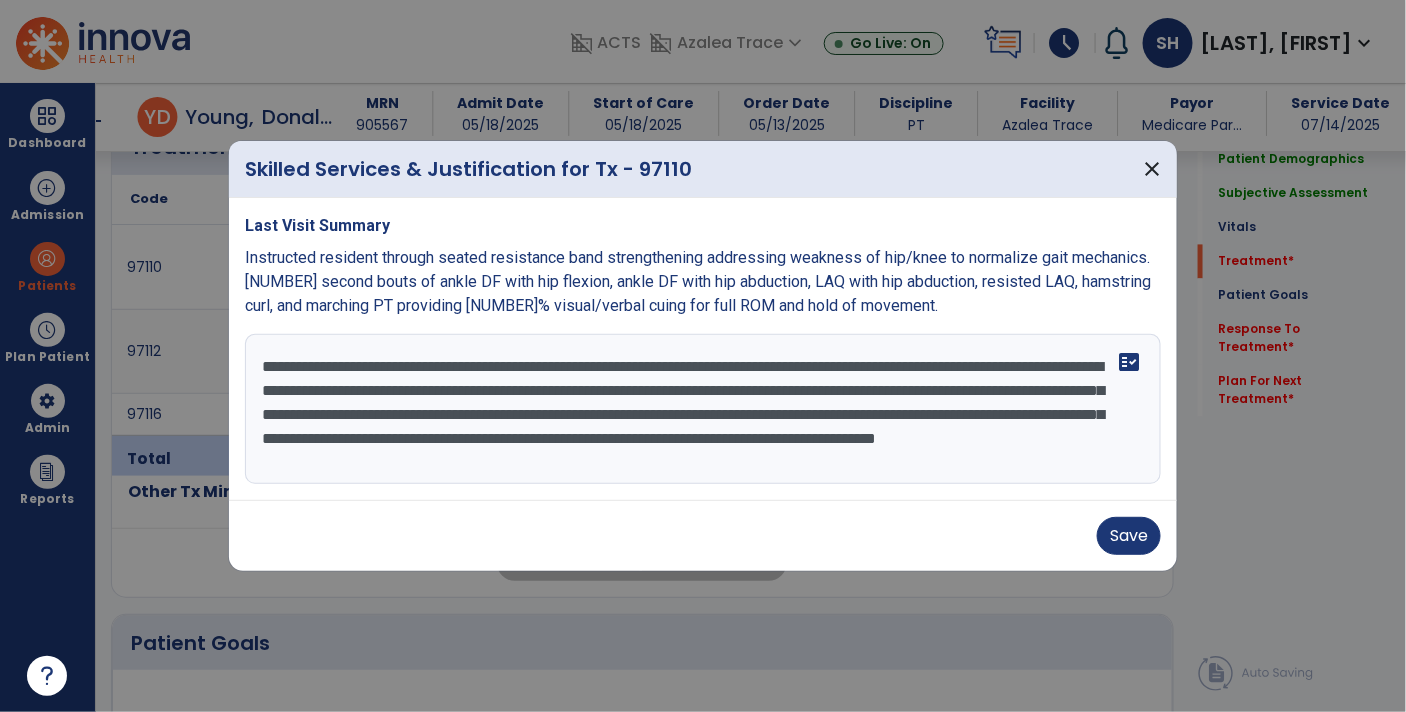 scroll, scrollTop: 14, scrollLeft: 0, axis: vertical 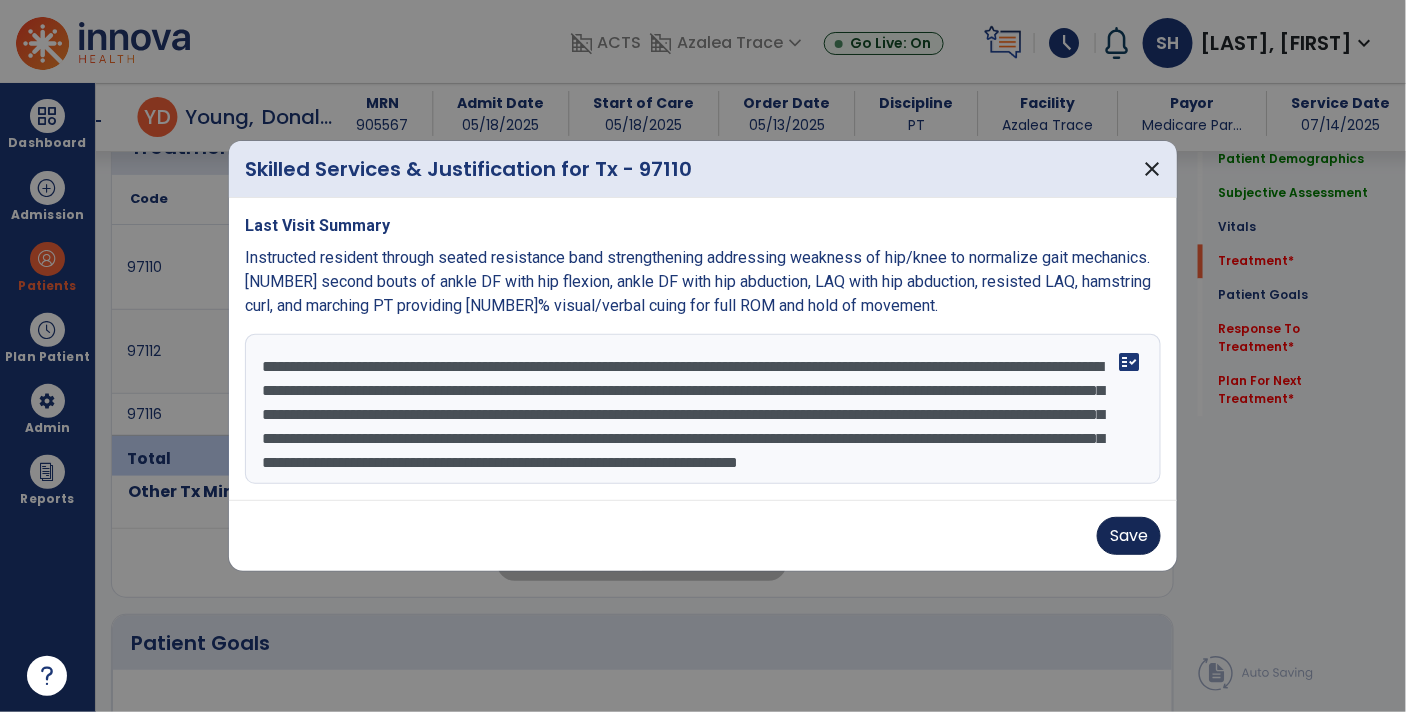 type on "**********" 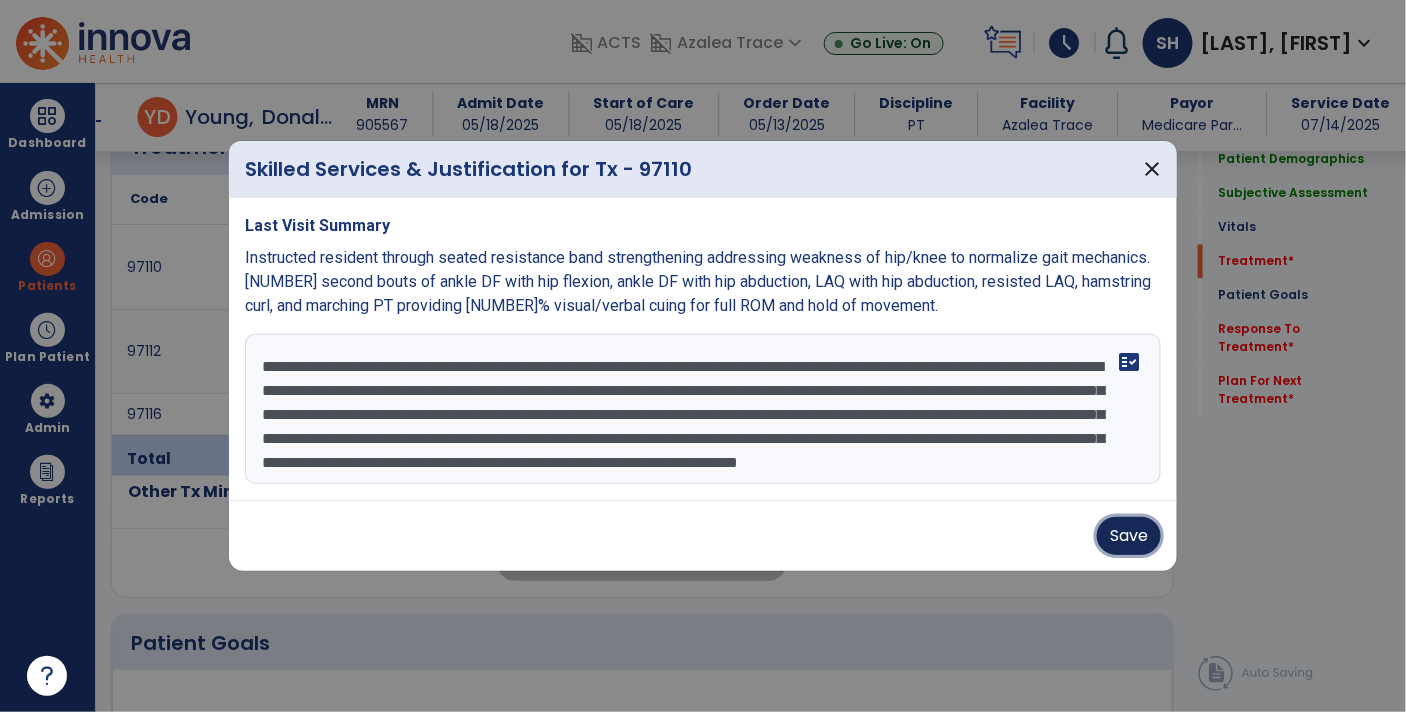 click on "Save" at bounding box center (1129, 536) 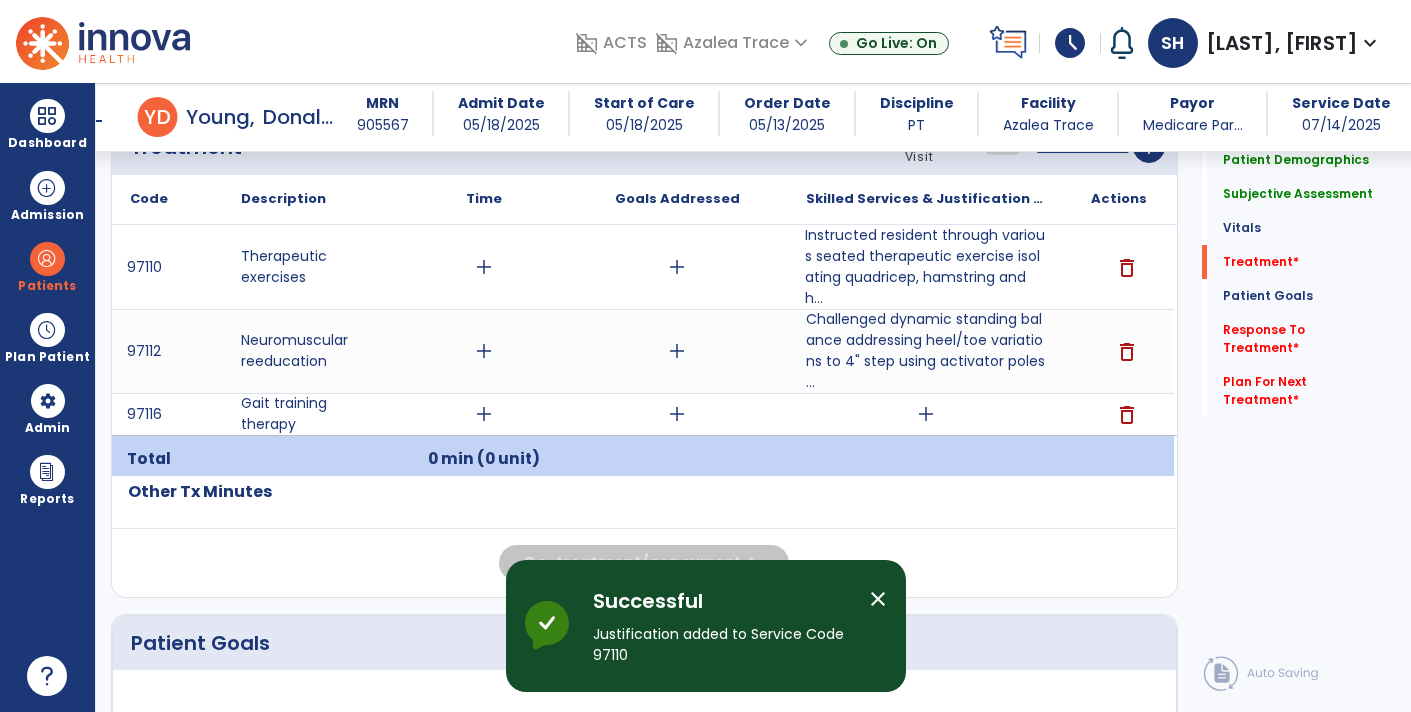 click on "add" at bounding box center [926, 414] 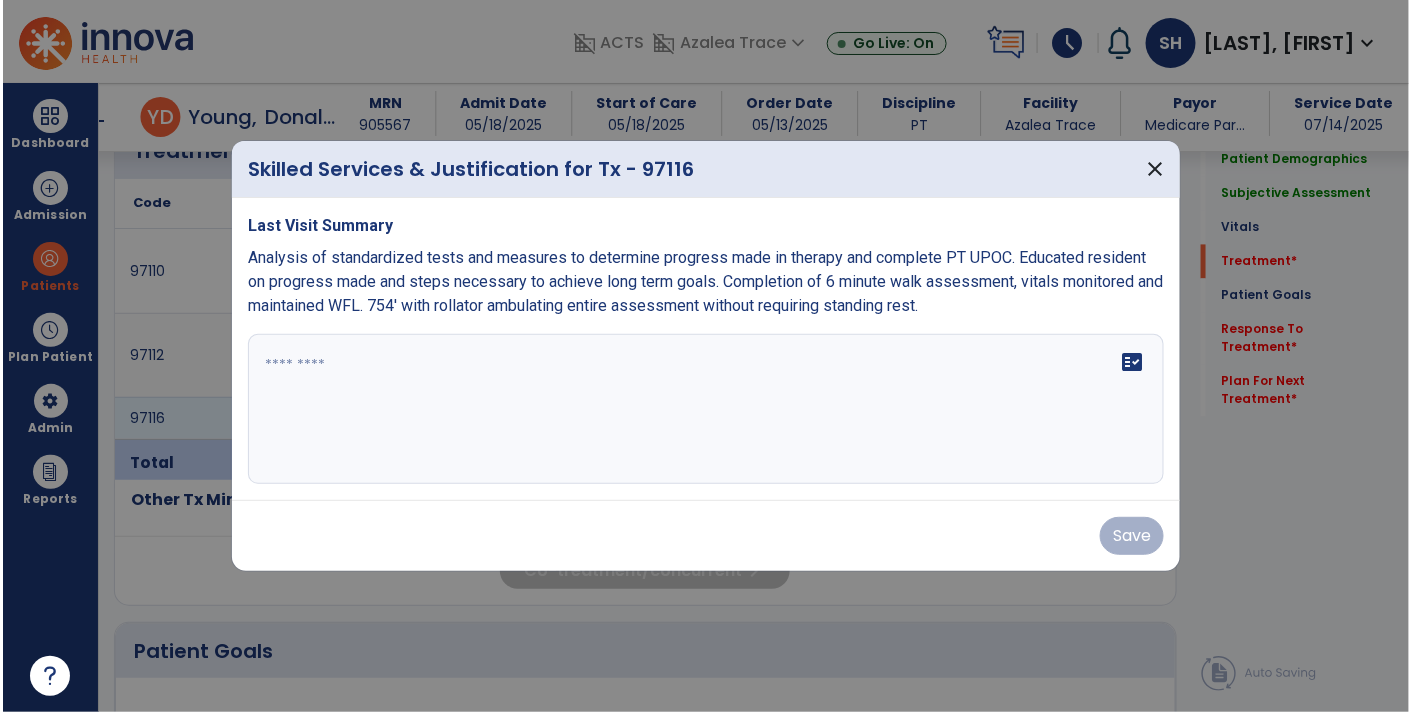scroll, scrollTop: 1241, scrollLeft: 0, axis: vertical 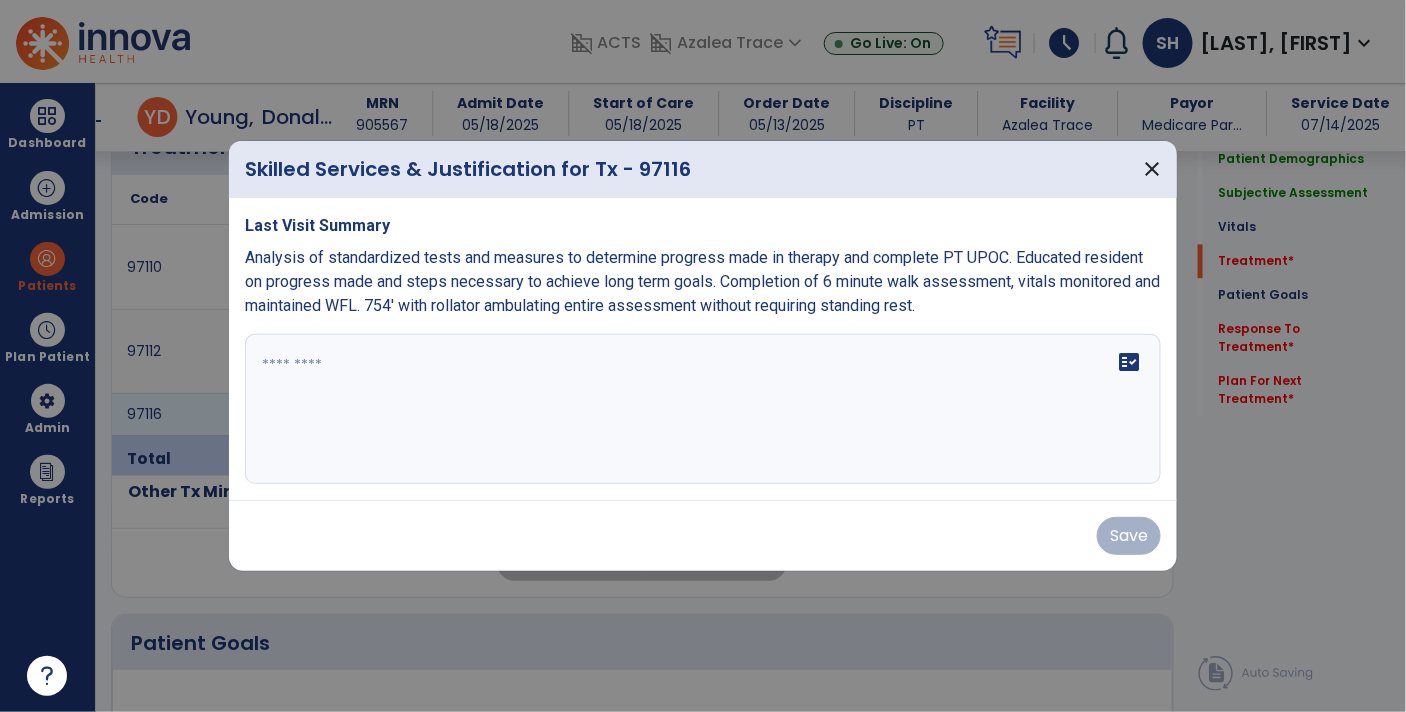 click on "fact_check" at bounding box center (703, 409) 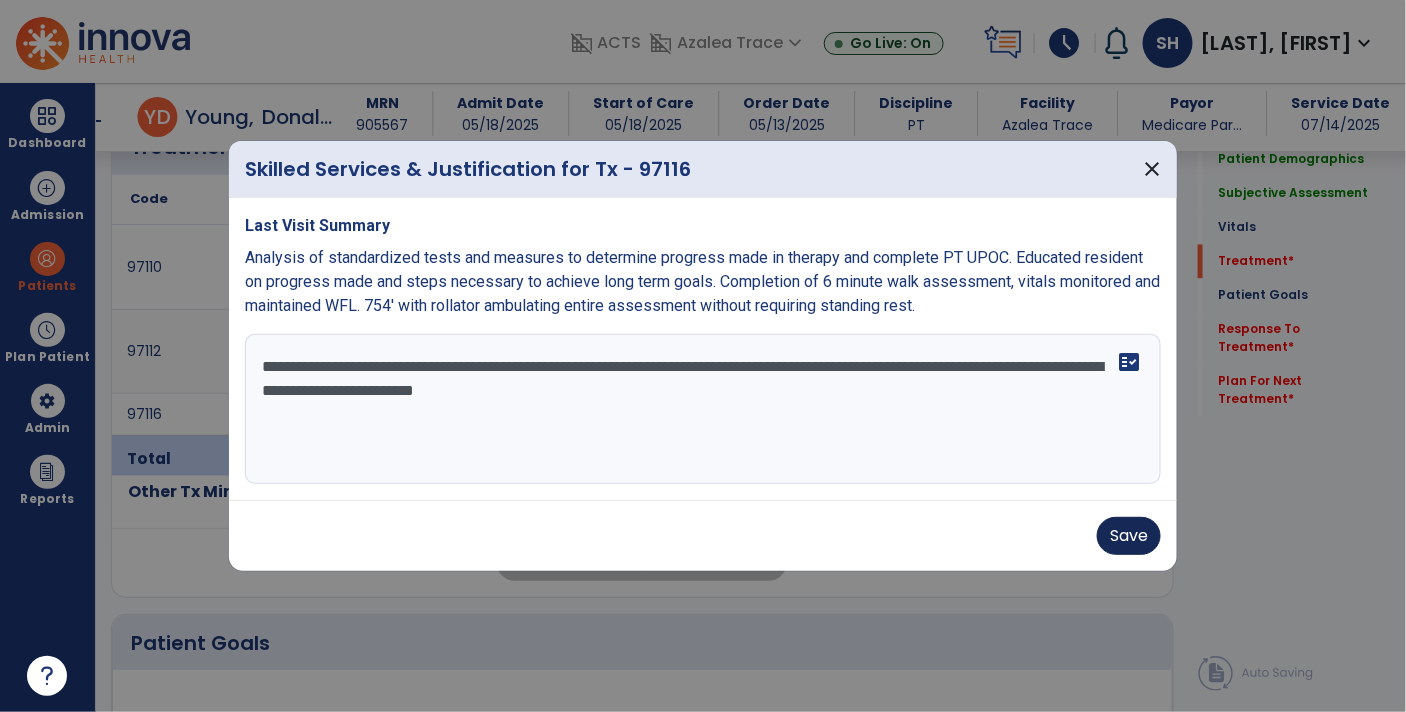 type on "**********" 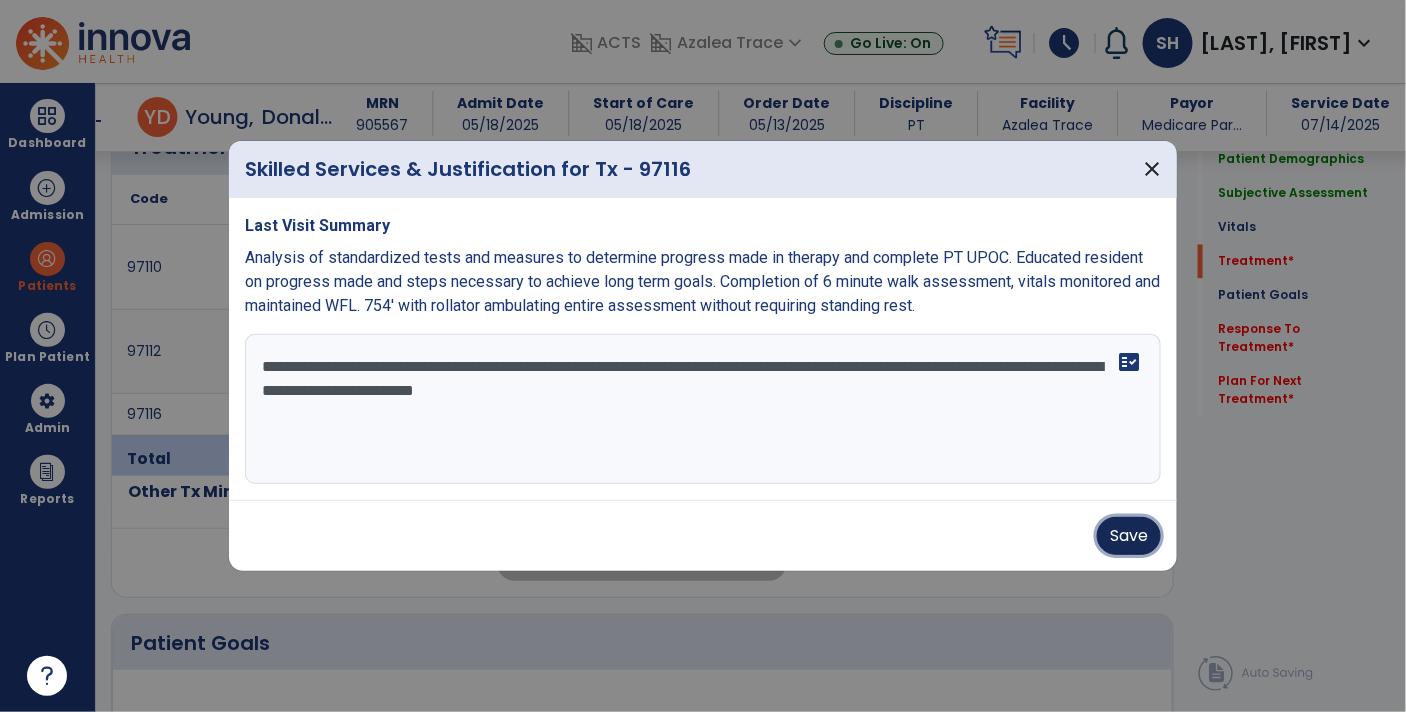 click on "Save" at bounding box center (1129, 536) 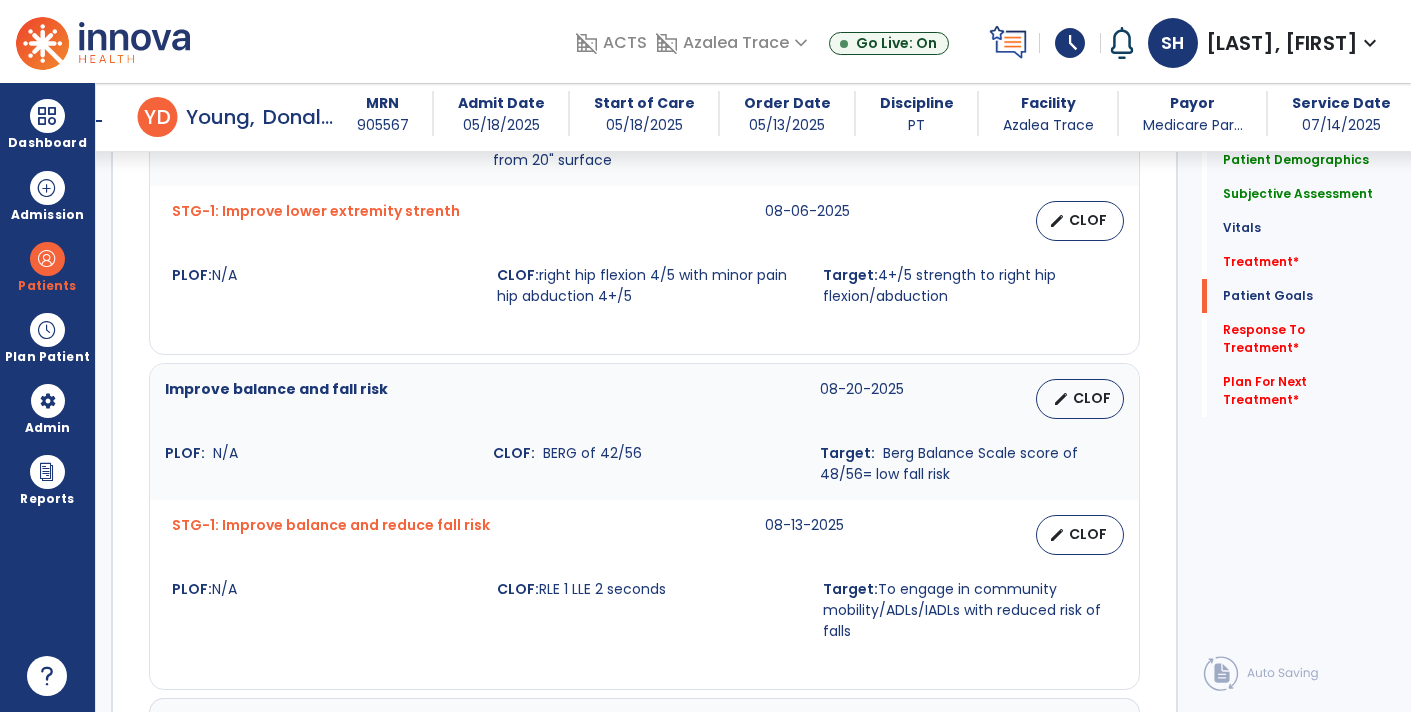 scroll, scrollTop: 3004, scrollLeft: 0, axis: vertical 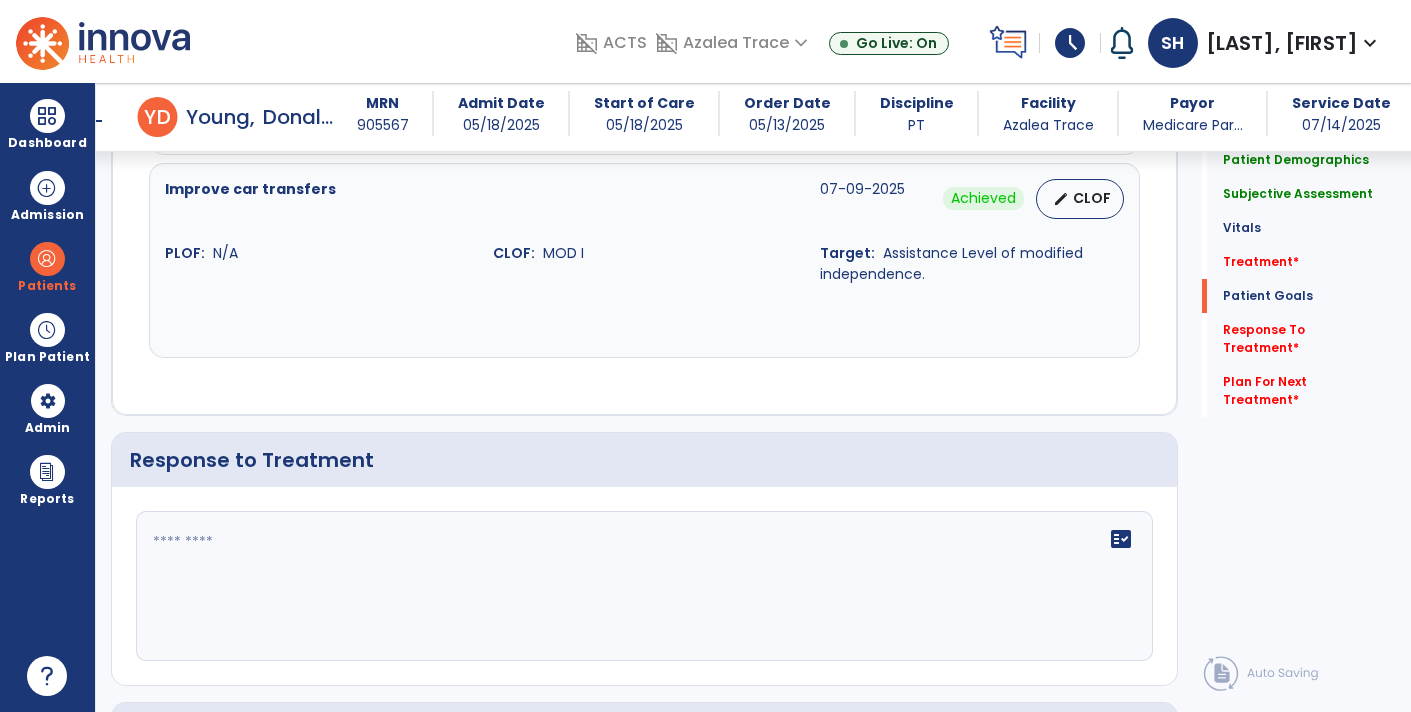 click on "fact_check" 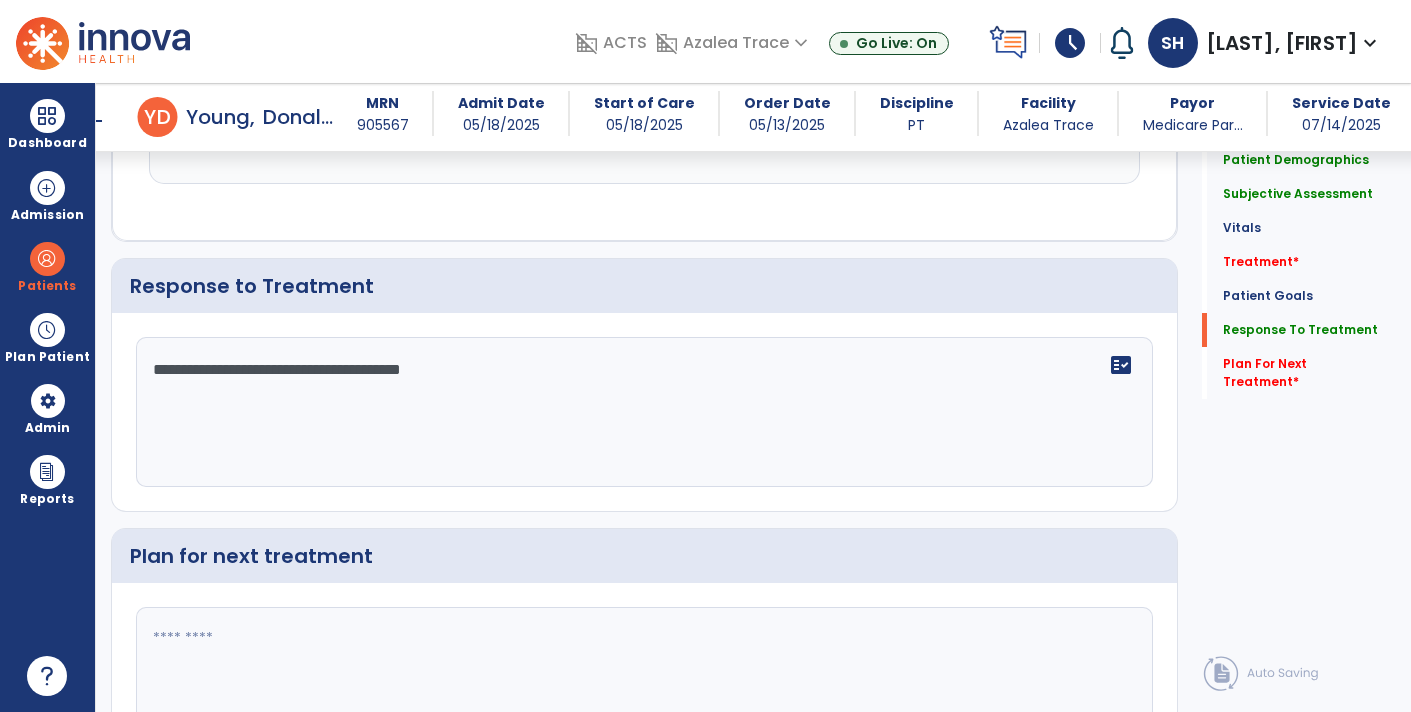 scroll, scrollTop: 3303, scrollLeft: 0, axis: vertical 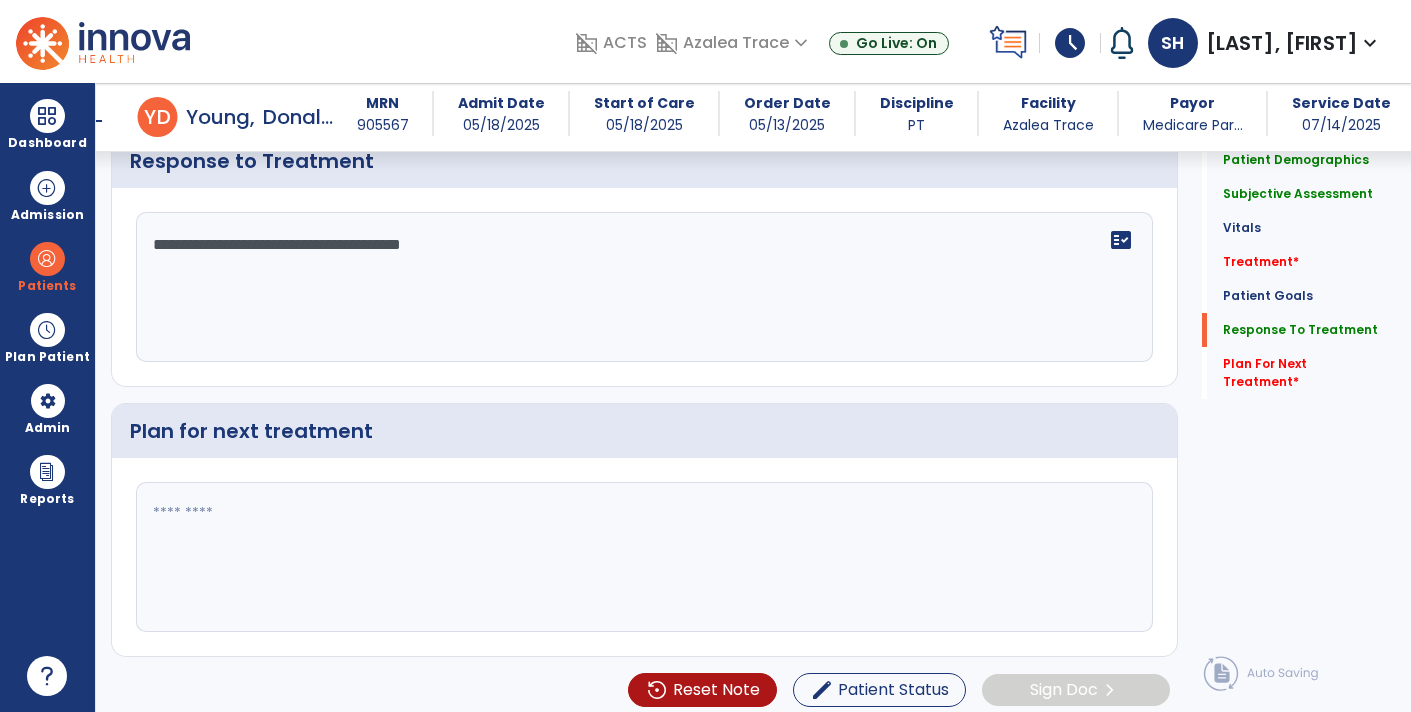 type on "**********" 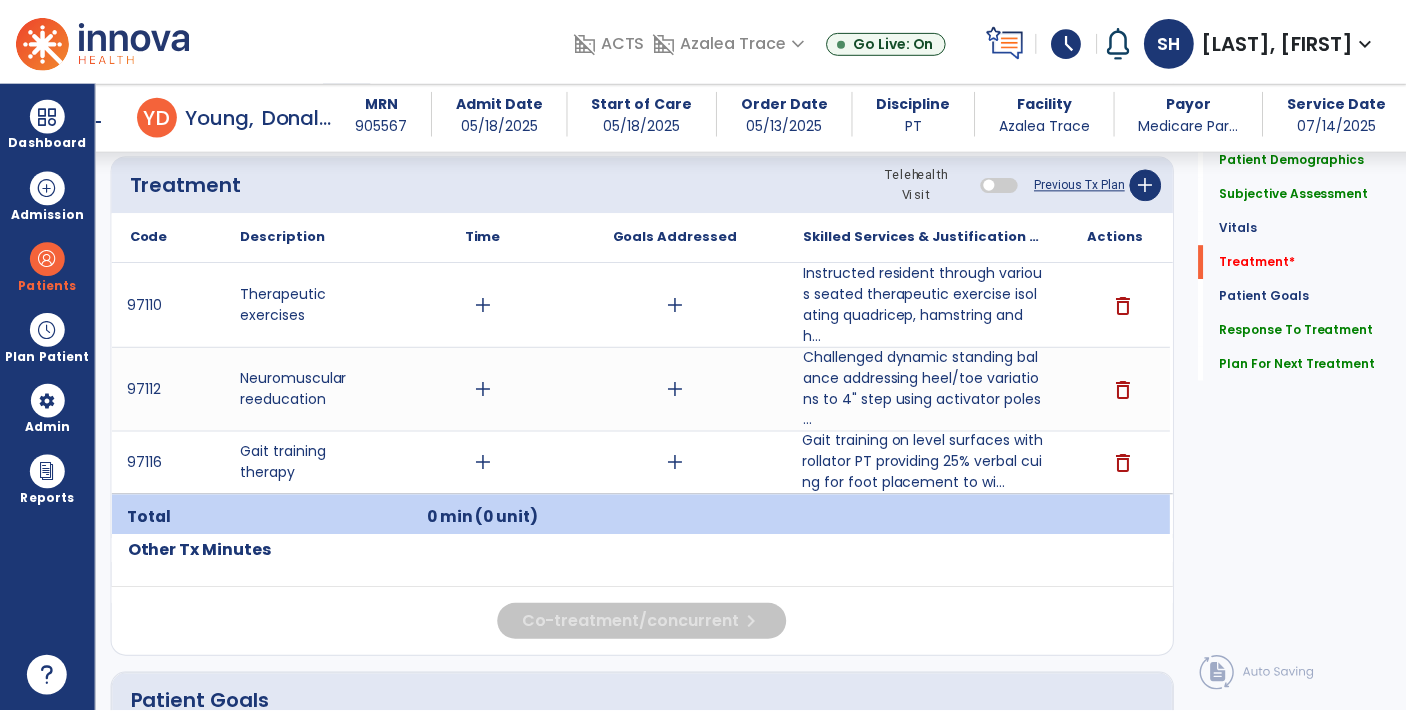 scroll, scrollTop: 1190, scrollLeft: 0, axis: vertical 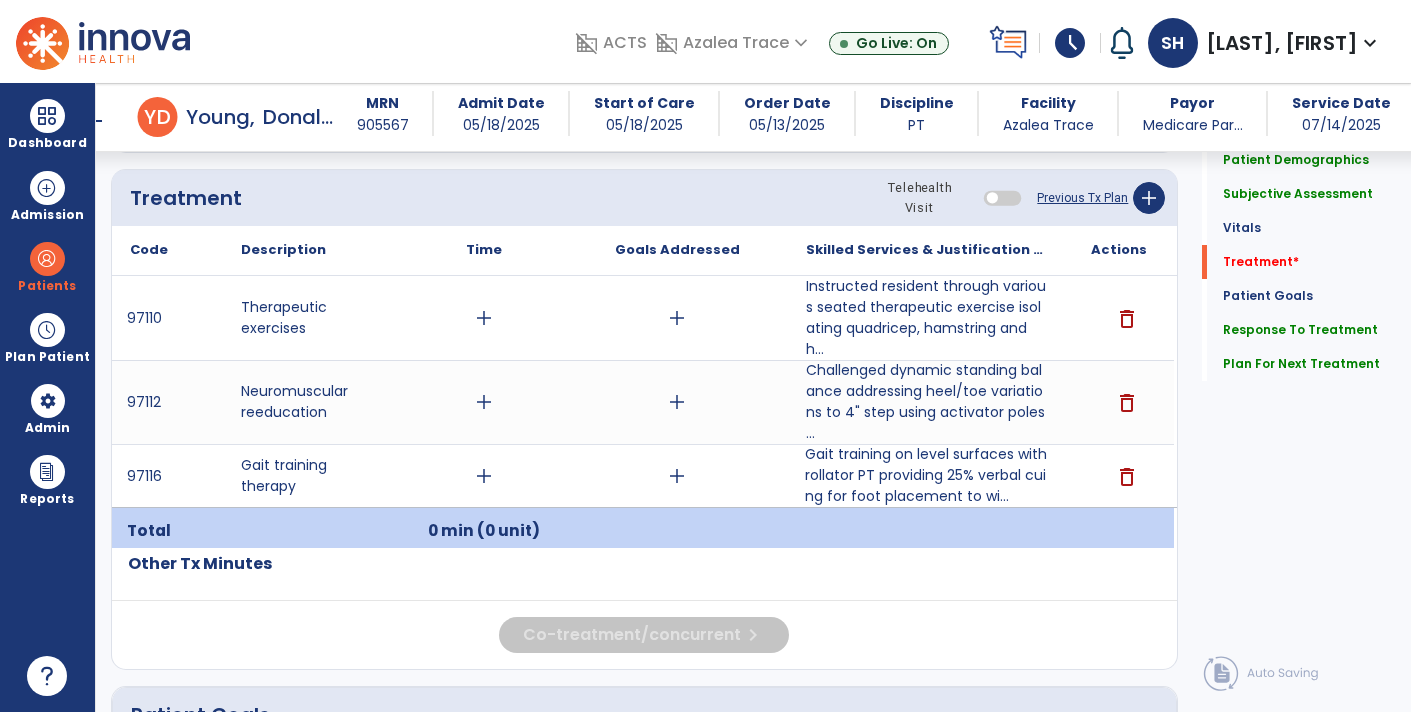 type on "**********" 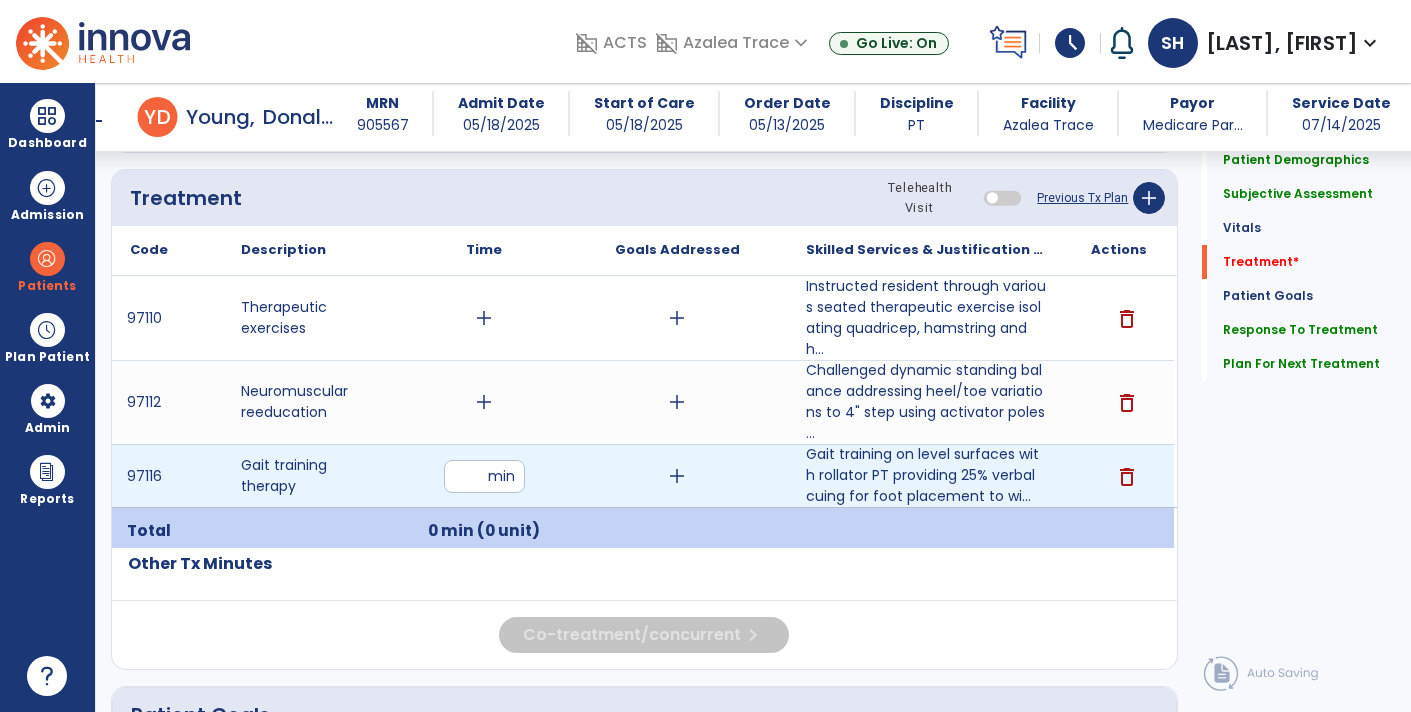 type on "**" 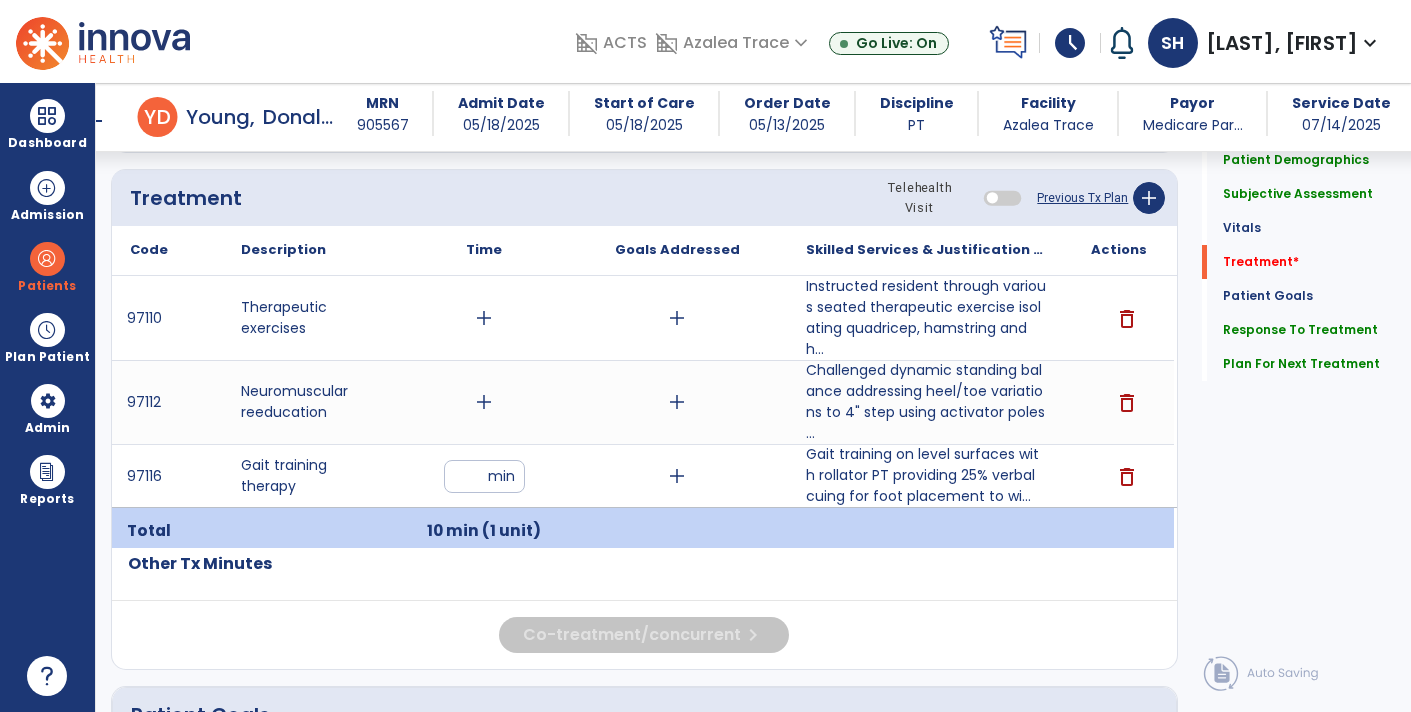 click on "add" at bounding box center [484, 402] 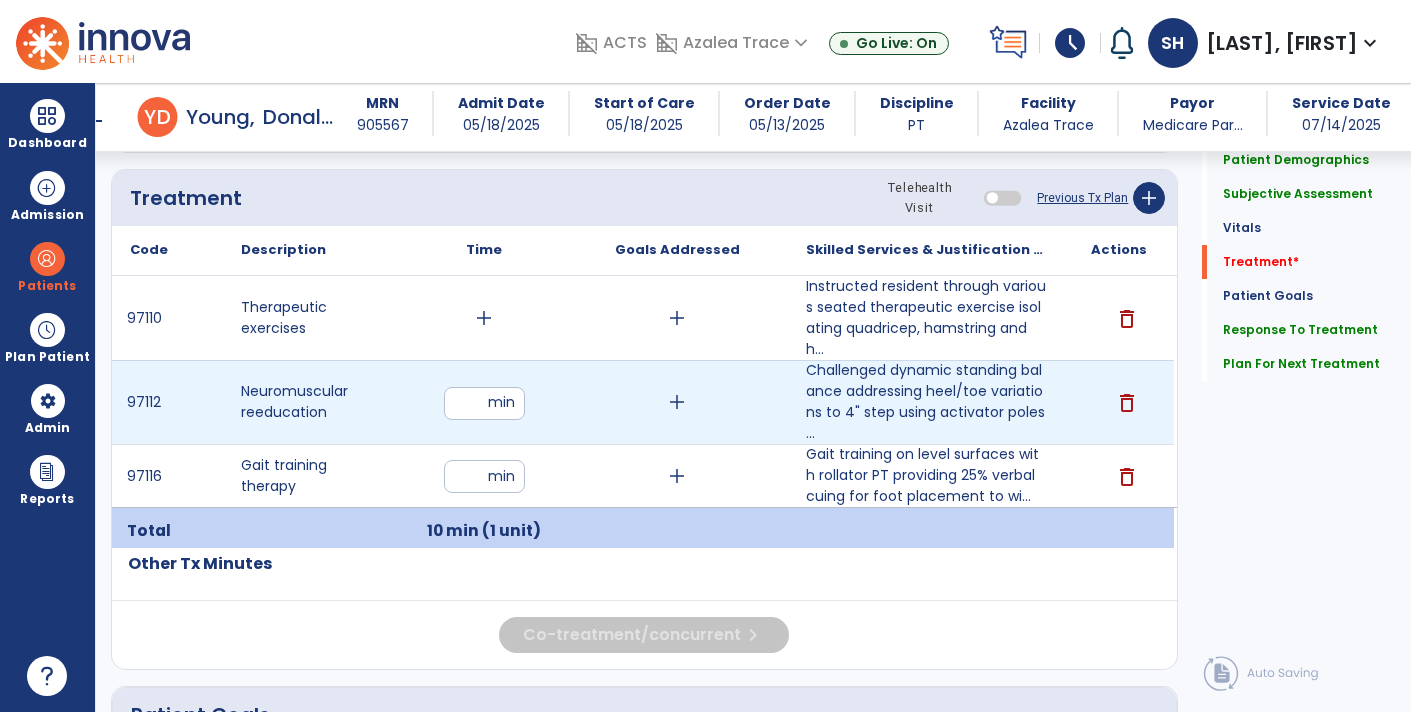 type on "**" 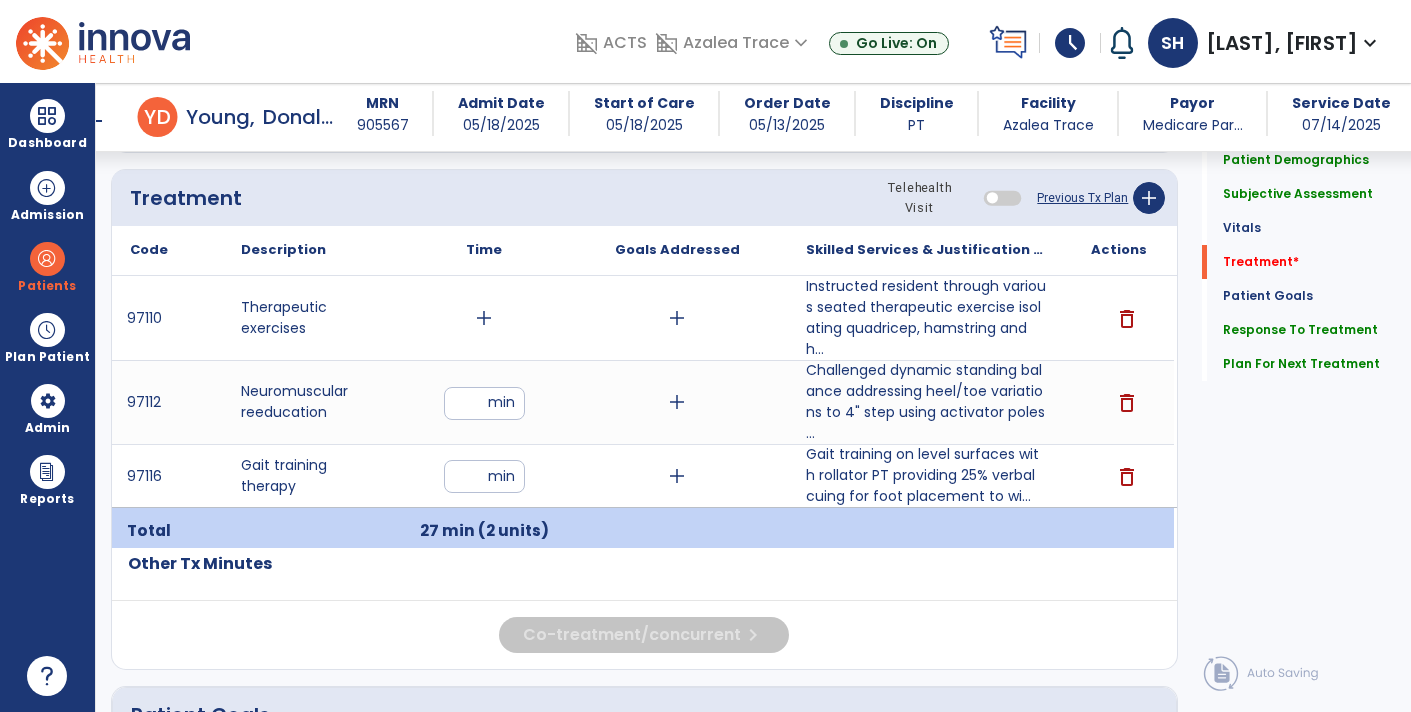 click on "add" at bounding box center [484, 318] 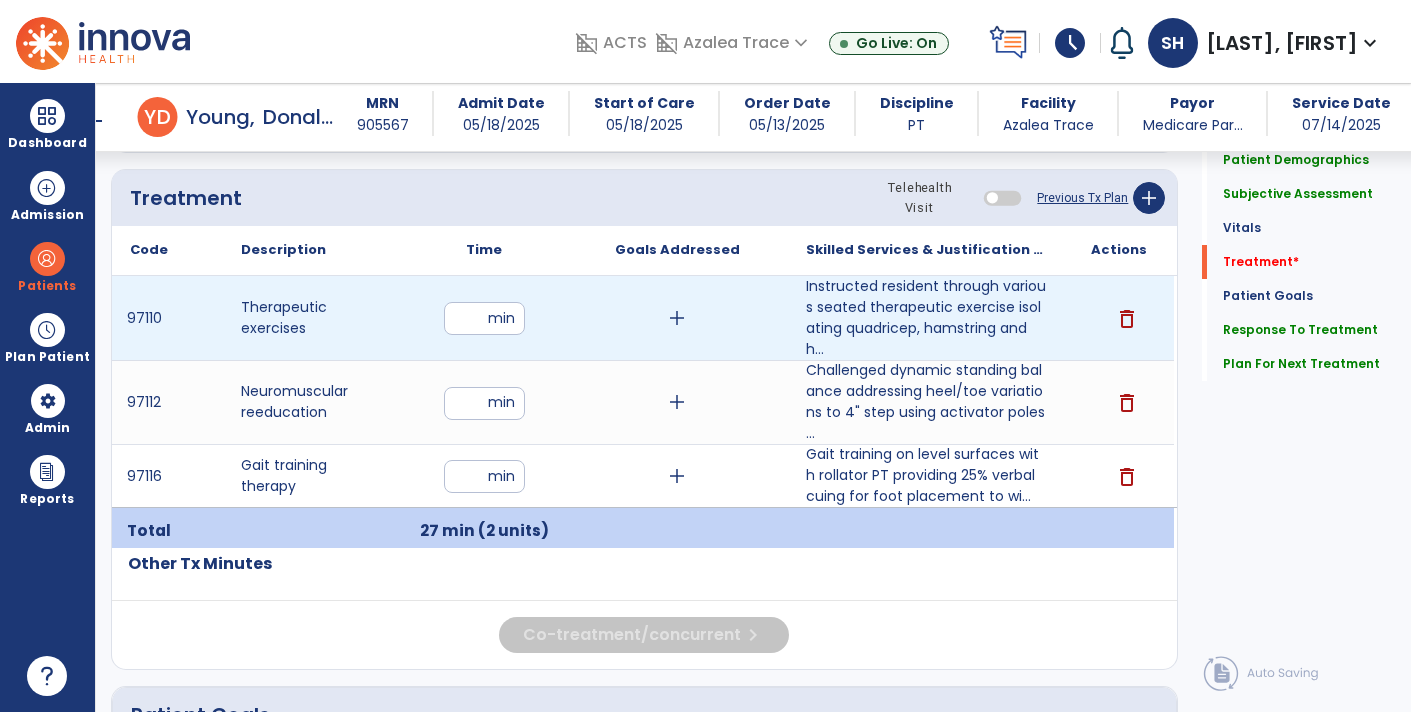 type on "**" 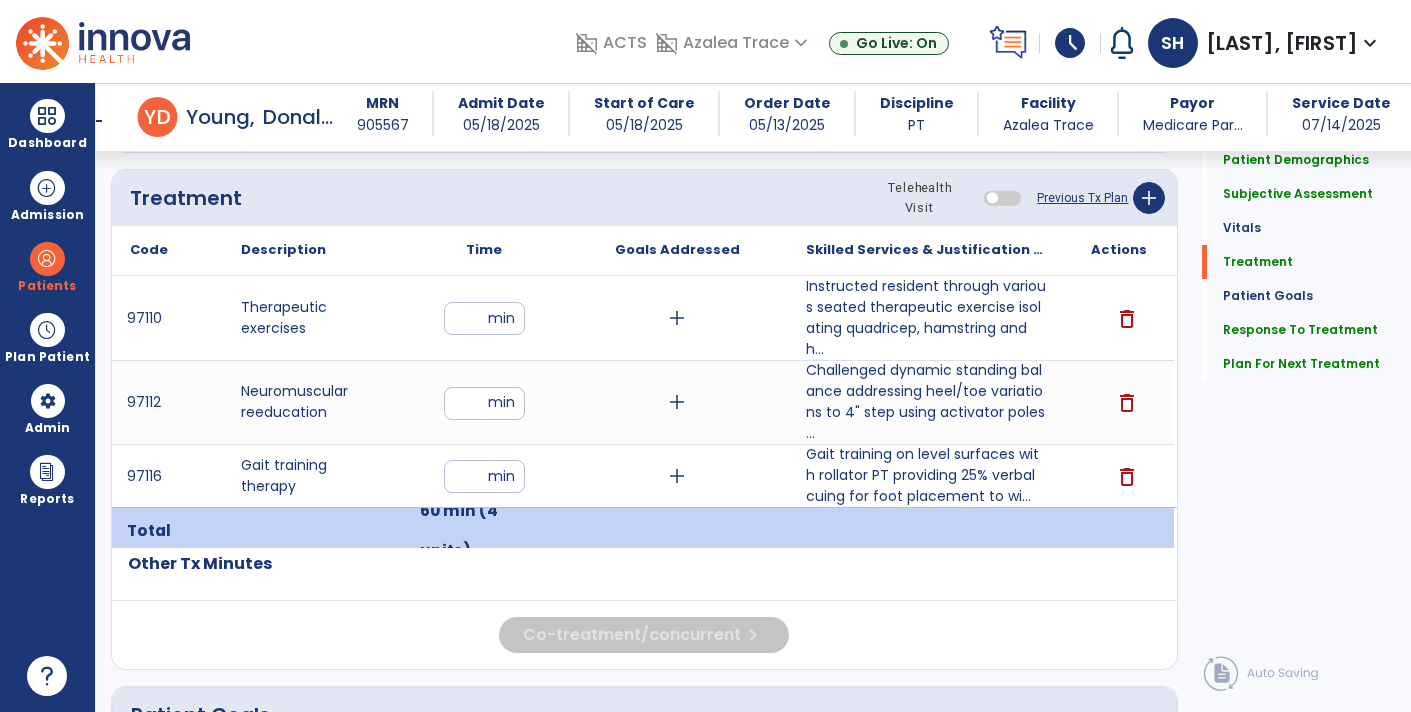 click on "add" at bounding box center (677, 318) 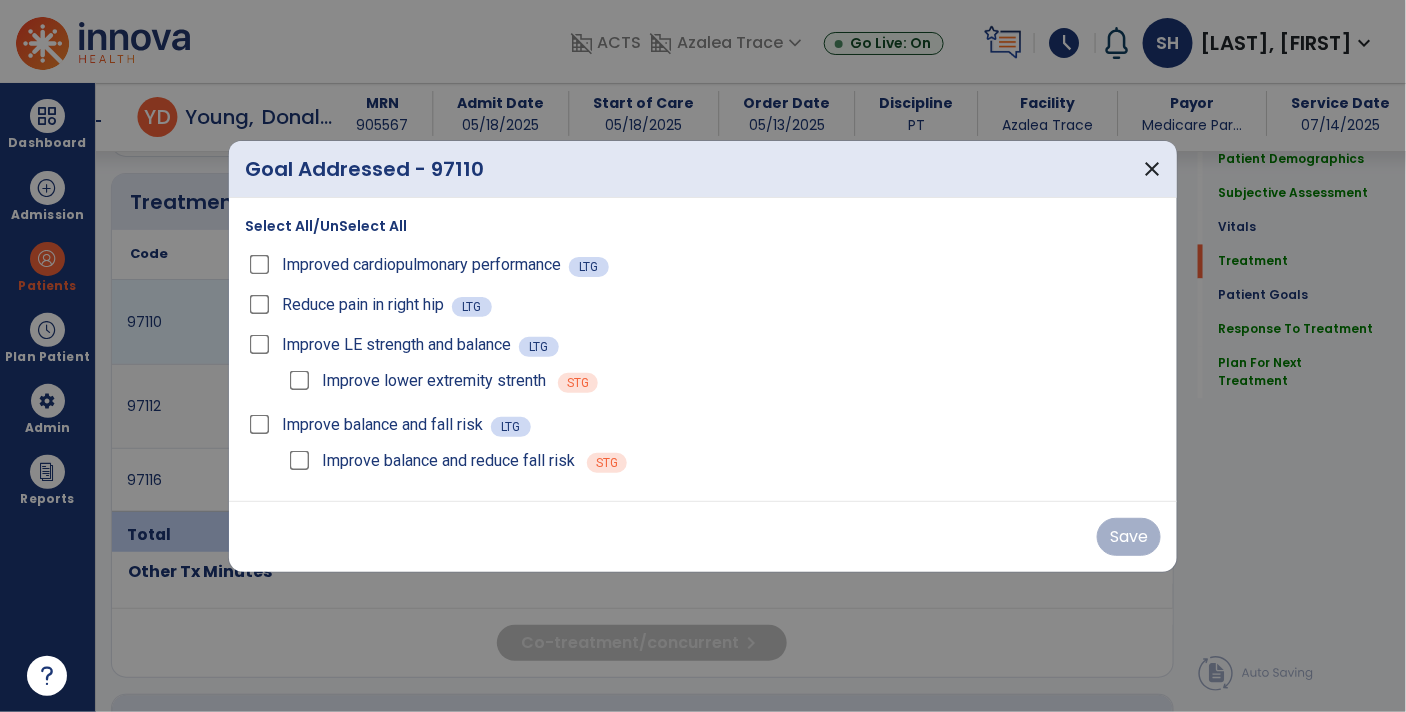 scroll, scrollTop: 1190, scrollLeft: 0, axis: vertical 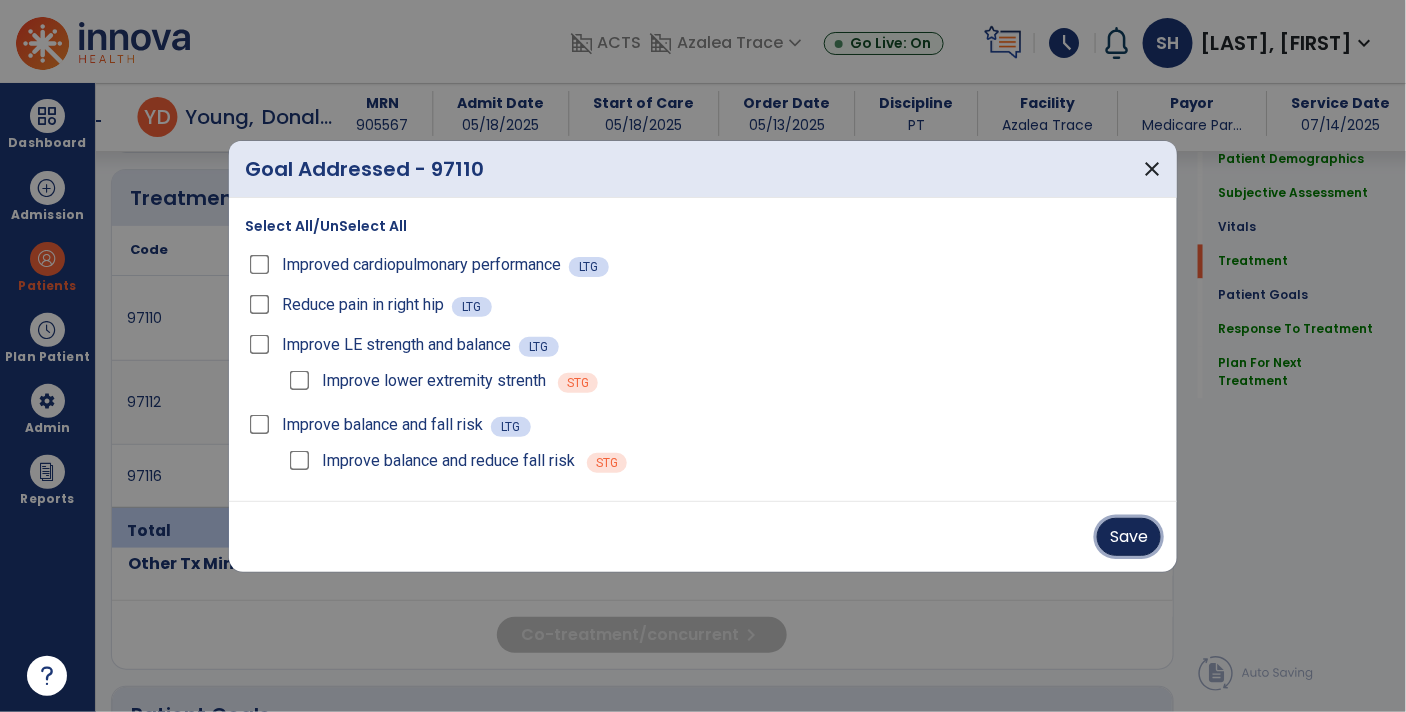 click on "Save" at bounding box center (1129, 537) 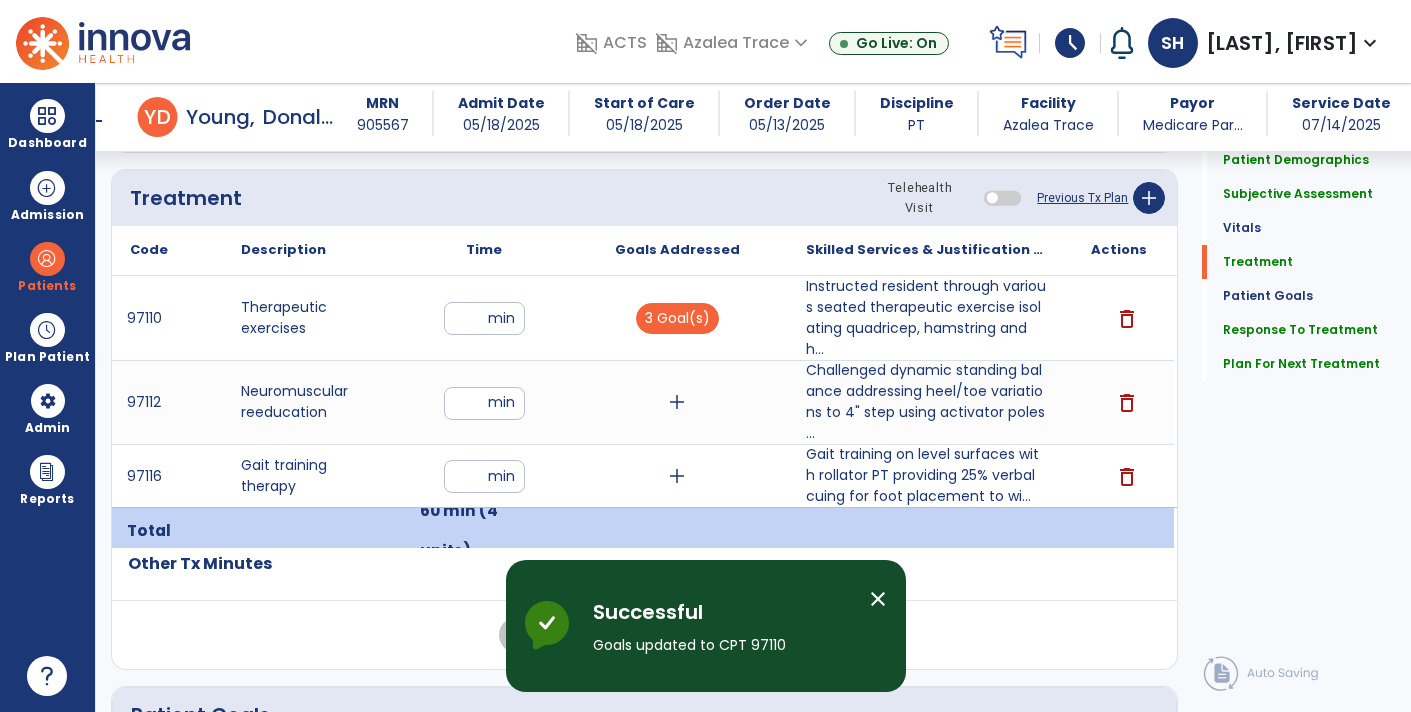 click on "add" at bounding box center (677, 476) 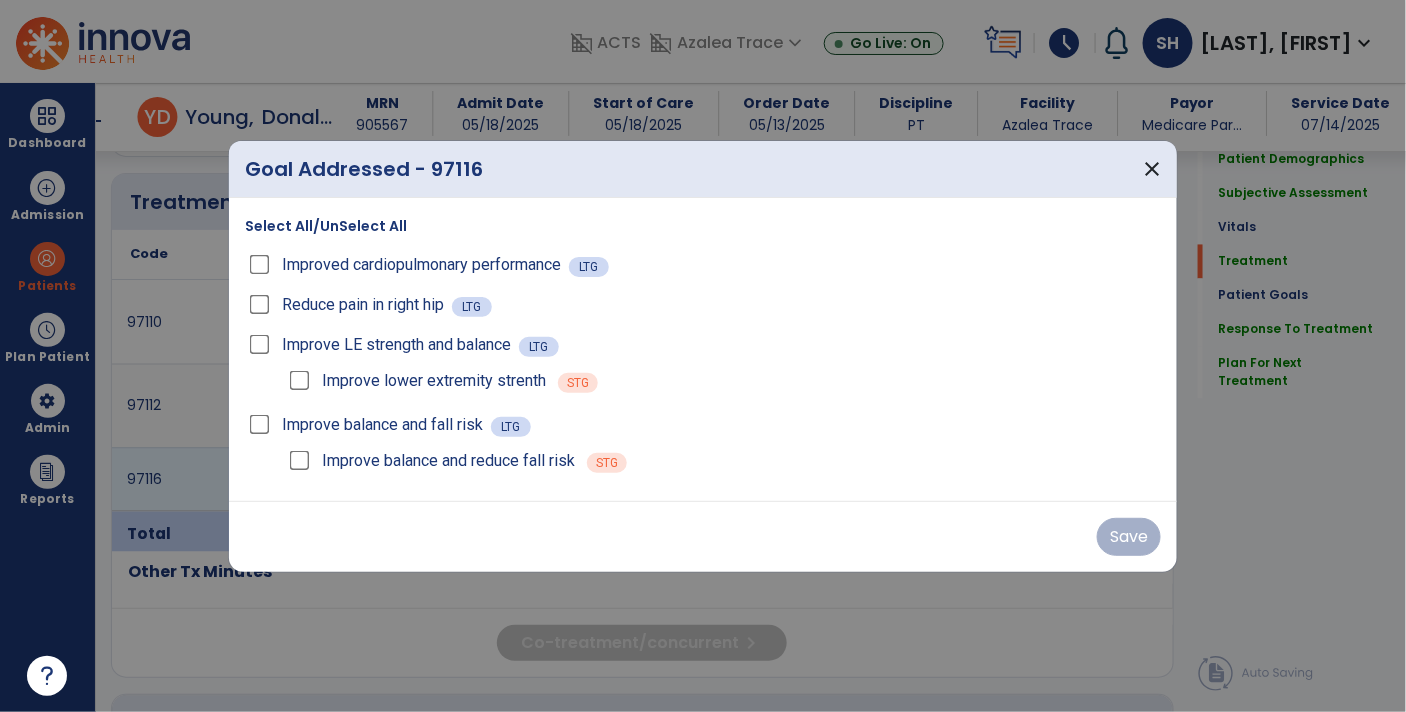 scroll, scrollTop: 1190, scrollLeft: 0, axis: vertical 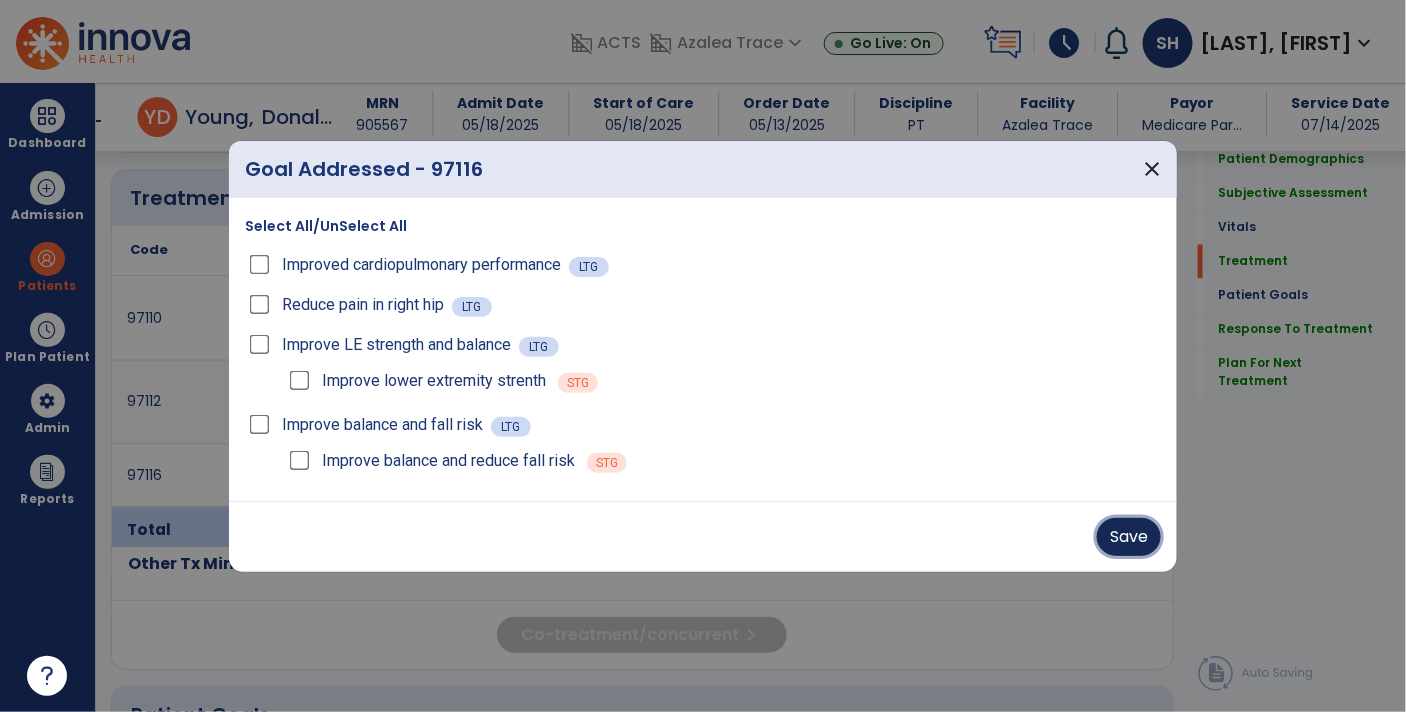 click on "Save" at bounding box center (1129, 537) 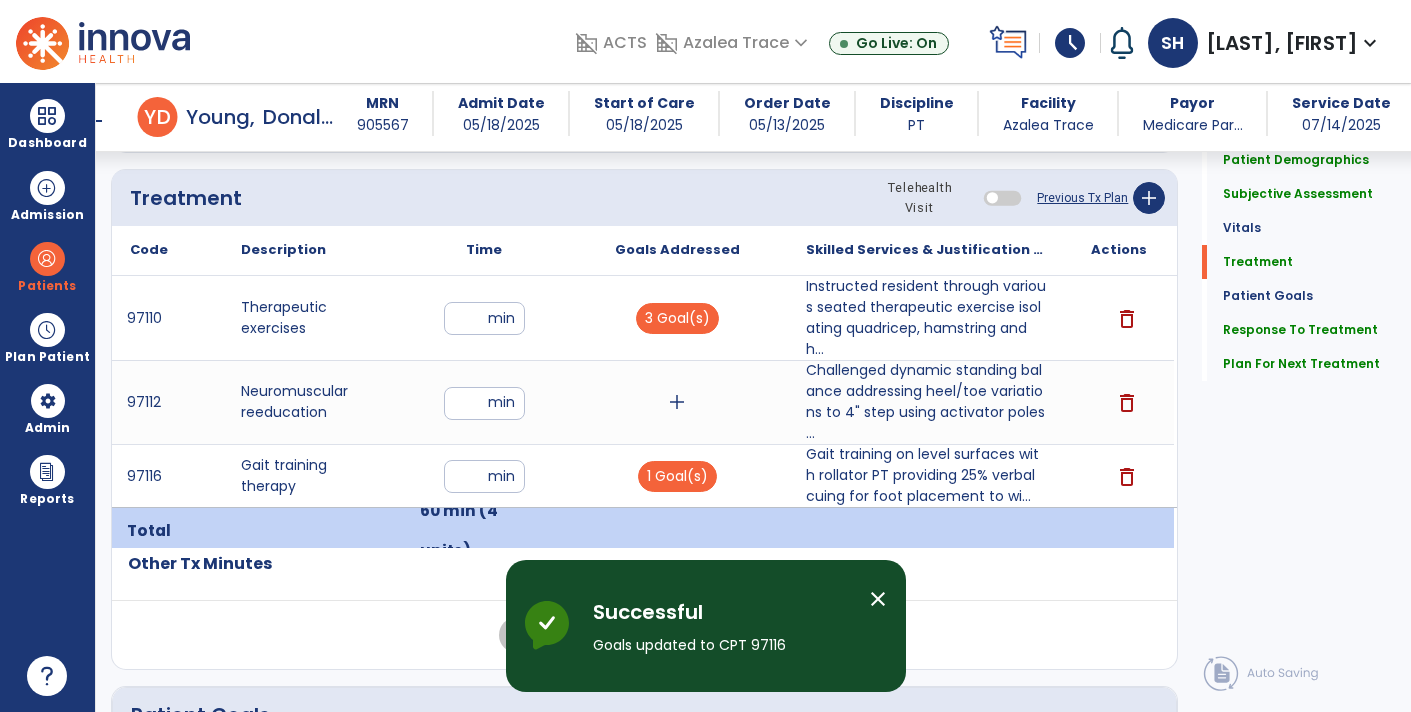 click on "add" at bounding box center [677, 402] 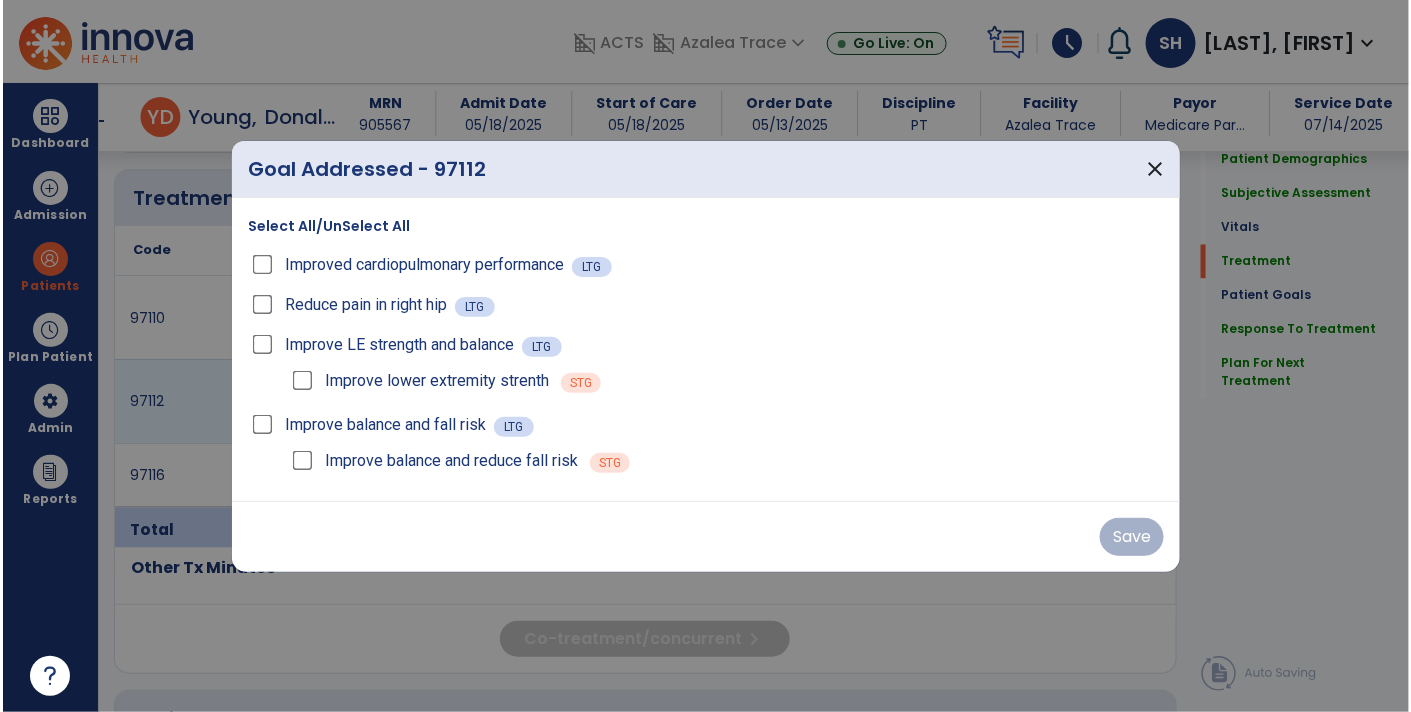scroll, scrollTop: 1190, scrollLeft: 0, axis: vertical 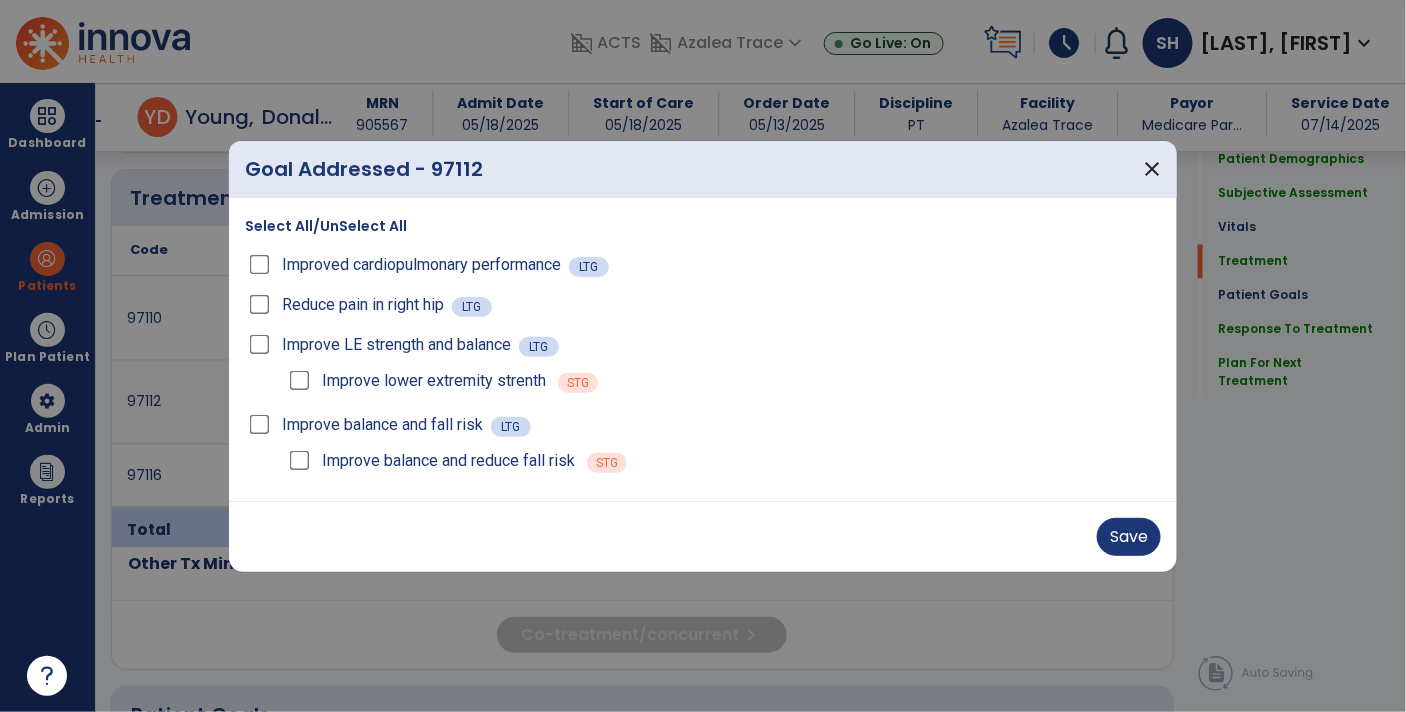 click on "Save" at bounding box center [703, 536] 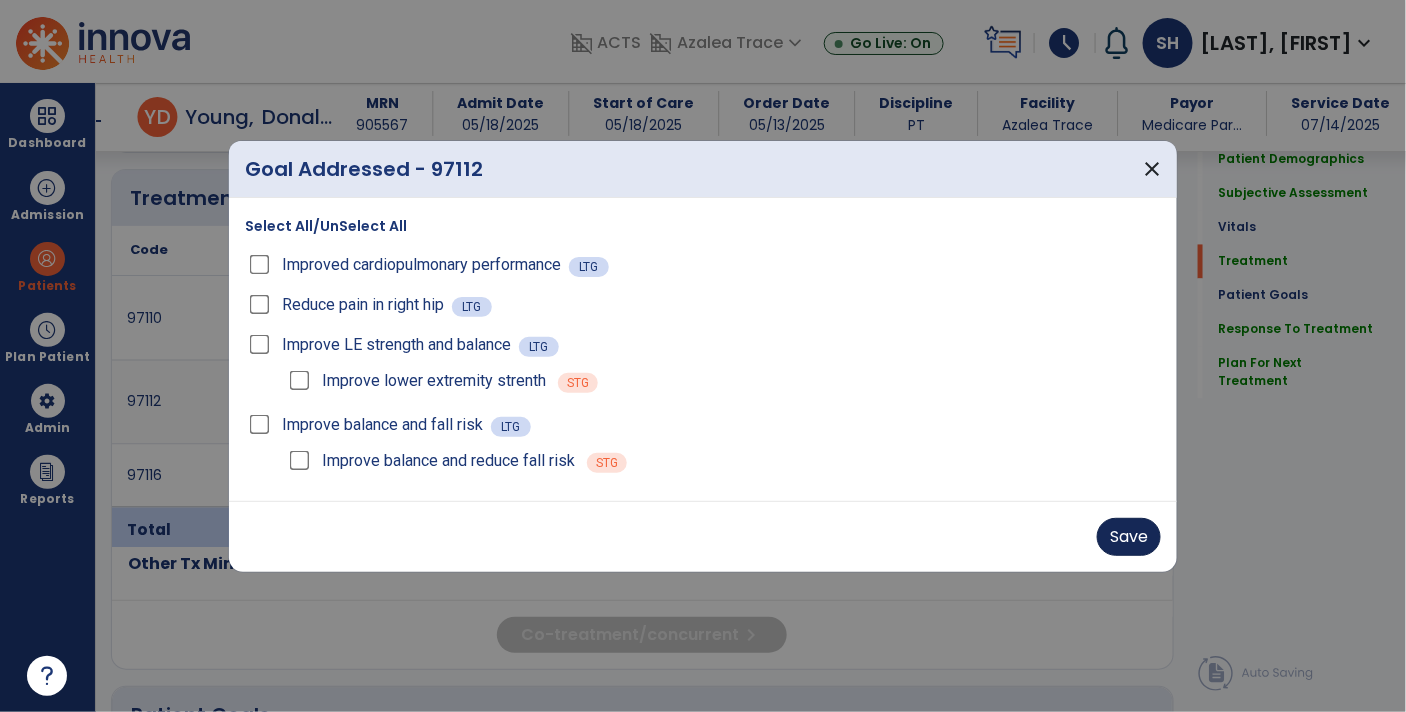 click on "Save" at bounding box center (1129, 537) 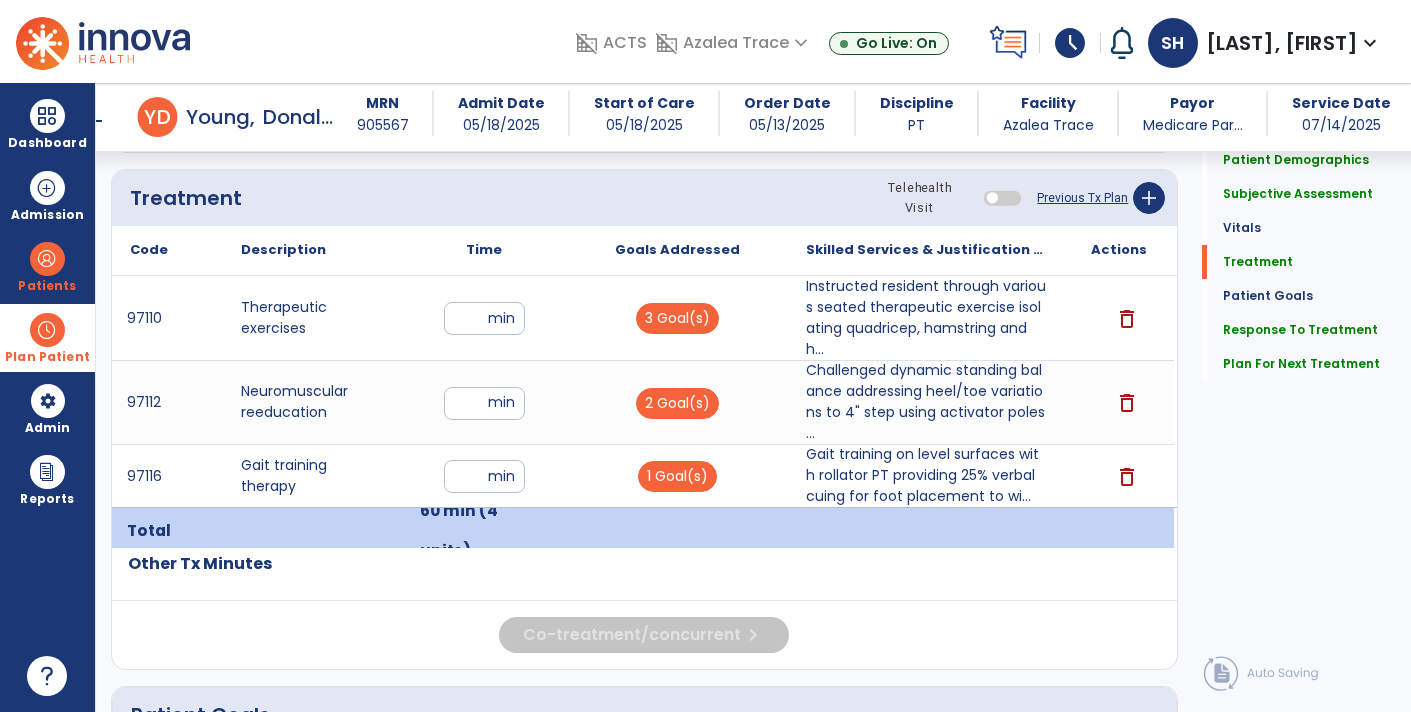 click at bounding box center [47, 330] 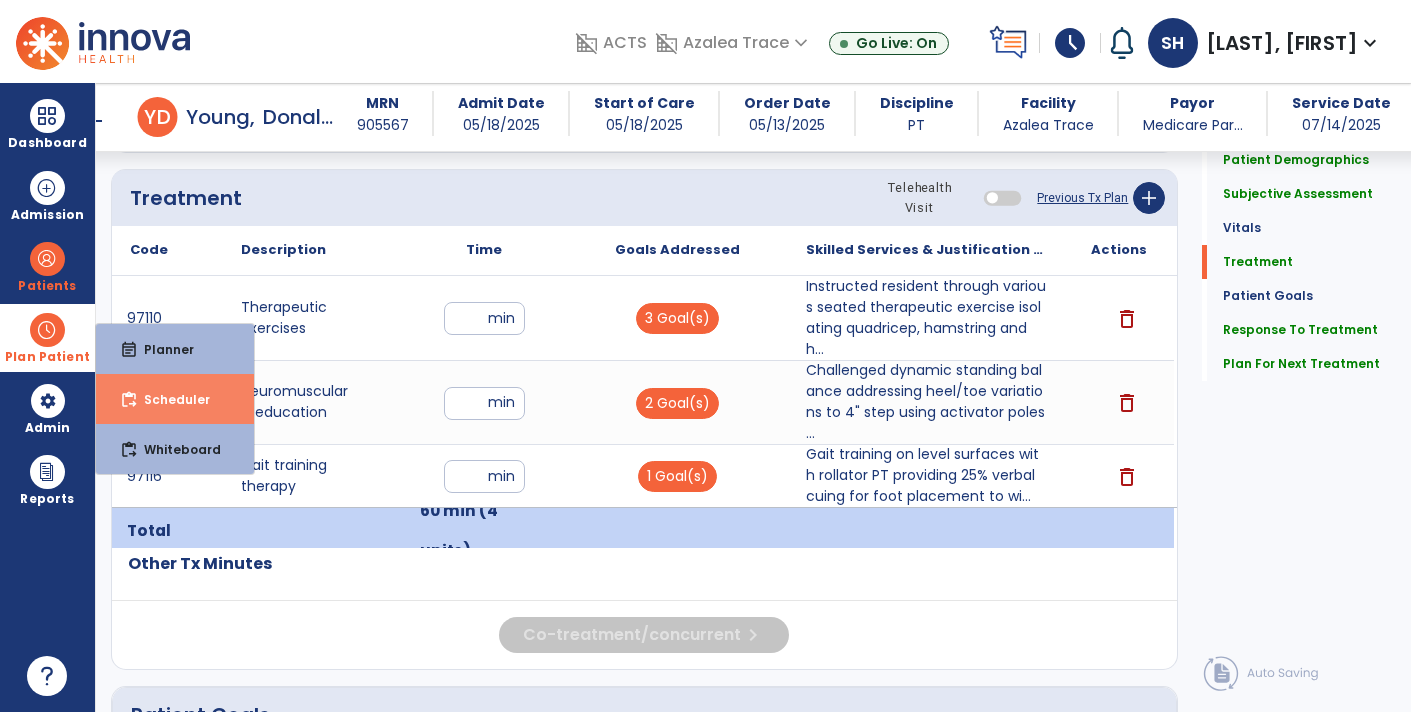click on "content_paste_go  Scheduler" at bounding box center [175, 399] 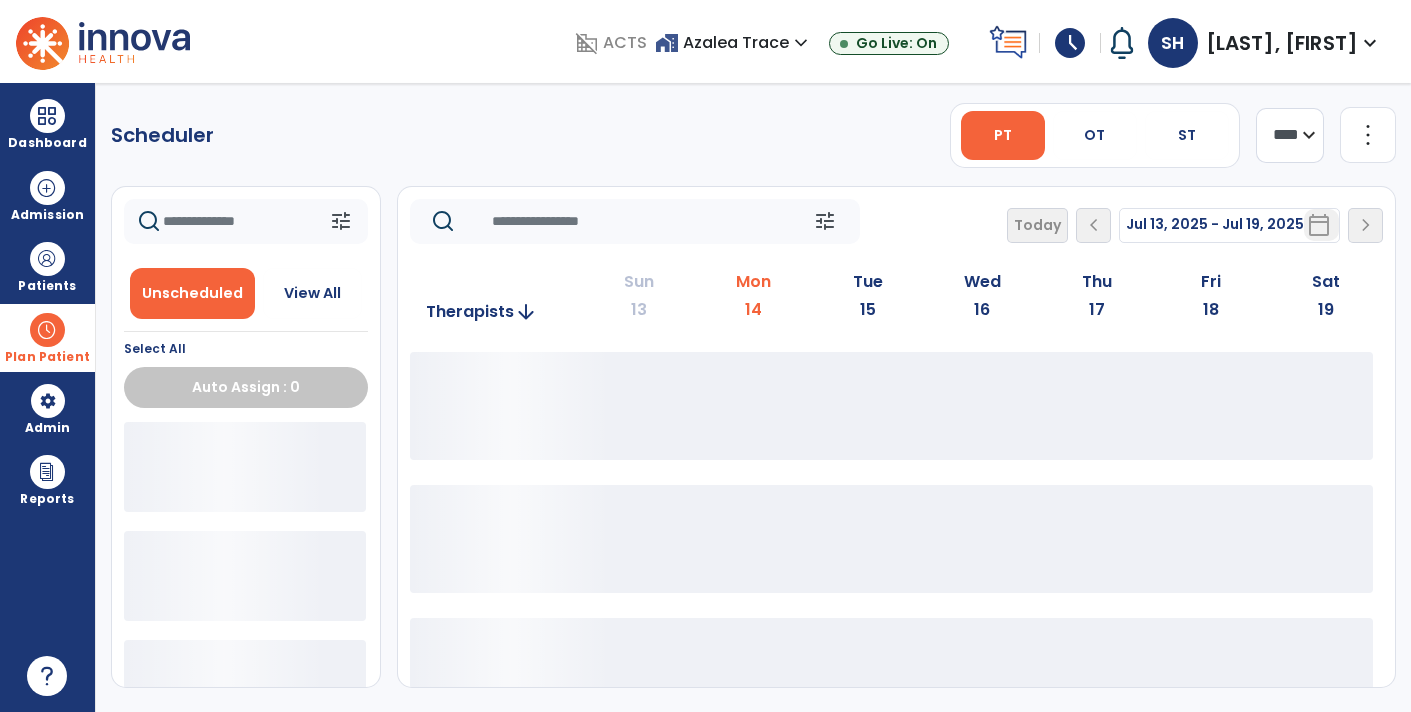 scroll, scrollTop: 0, scrollLeft: 0, axis: both 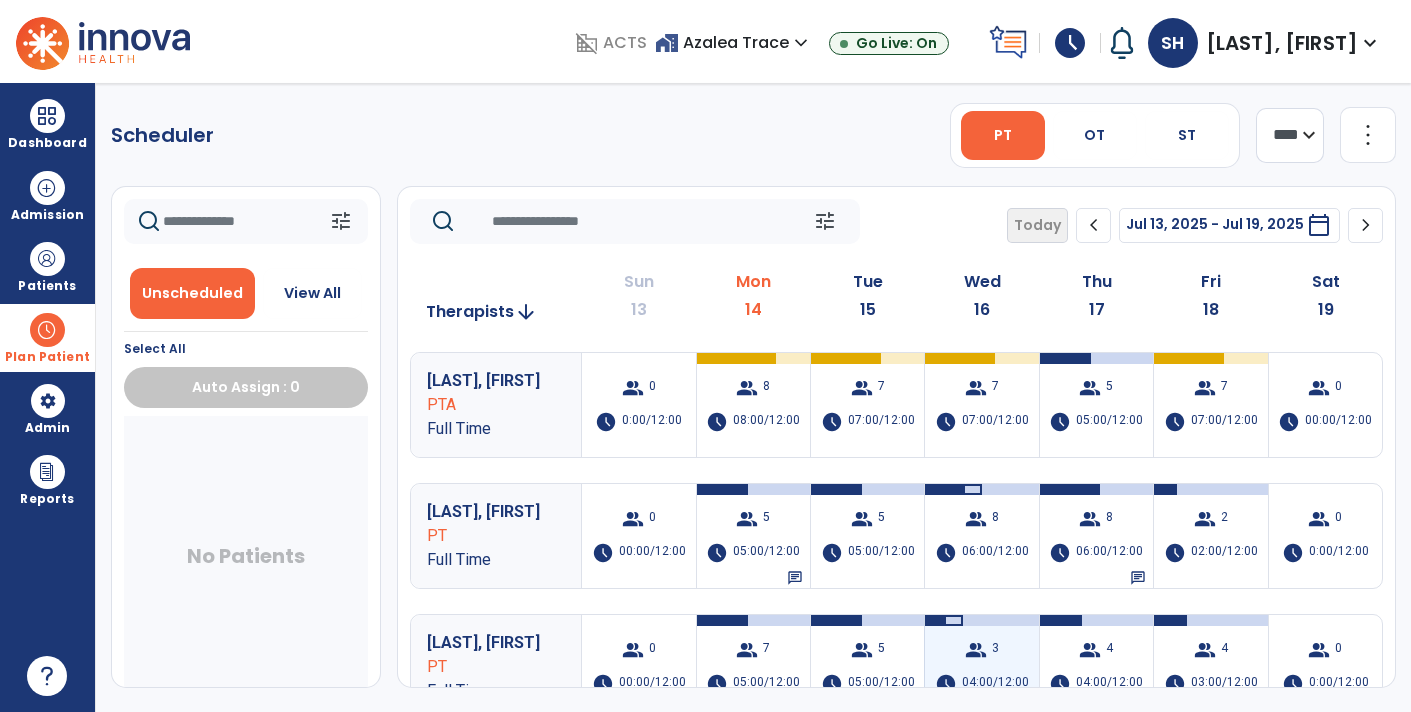 click at bounding box center (981, 620) 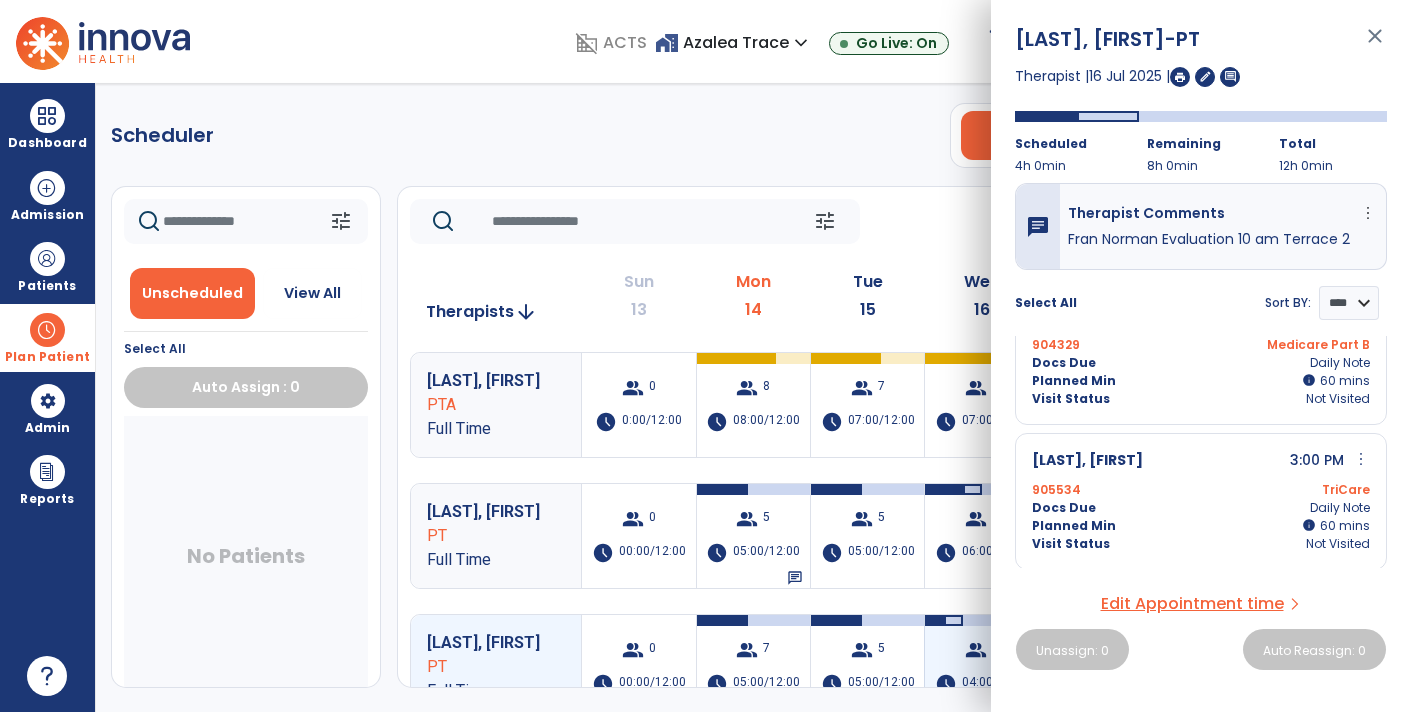 scroll, scrollTop: 0, scrollLeft: 0, axis: both 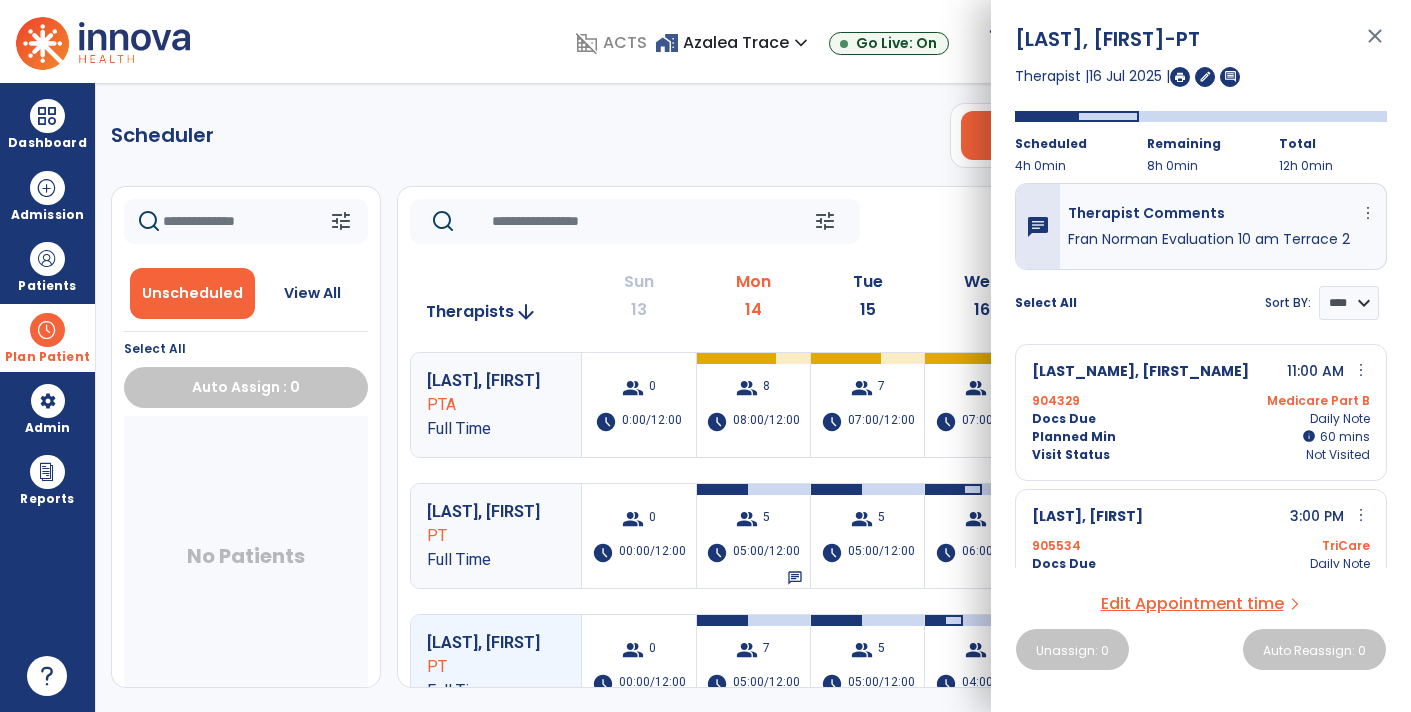 click on "tune   Today  chevron_left Jul 13, 2025 - Jul 19, 2025  *********  calendar_today  chevron_right" 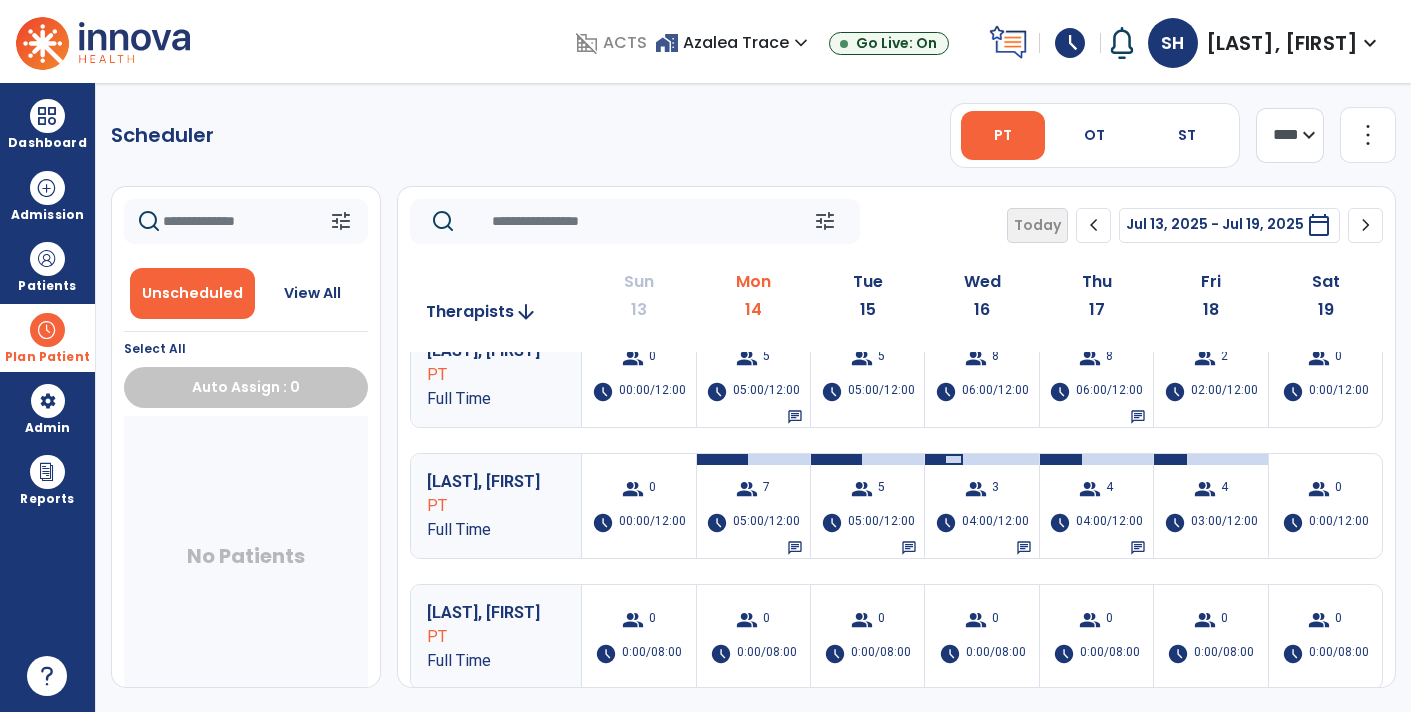 scroll, scrollTop: 161, scrollLeft: 0, axis: vertical 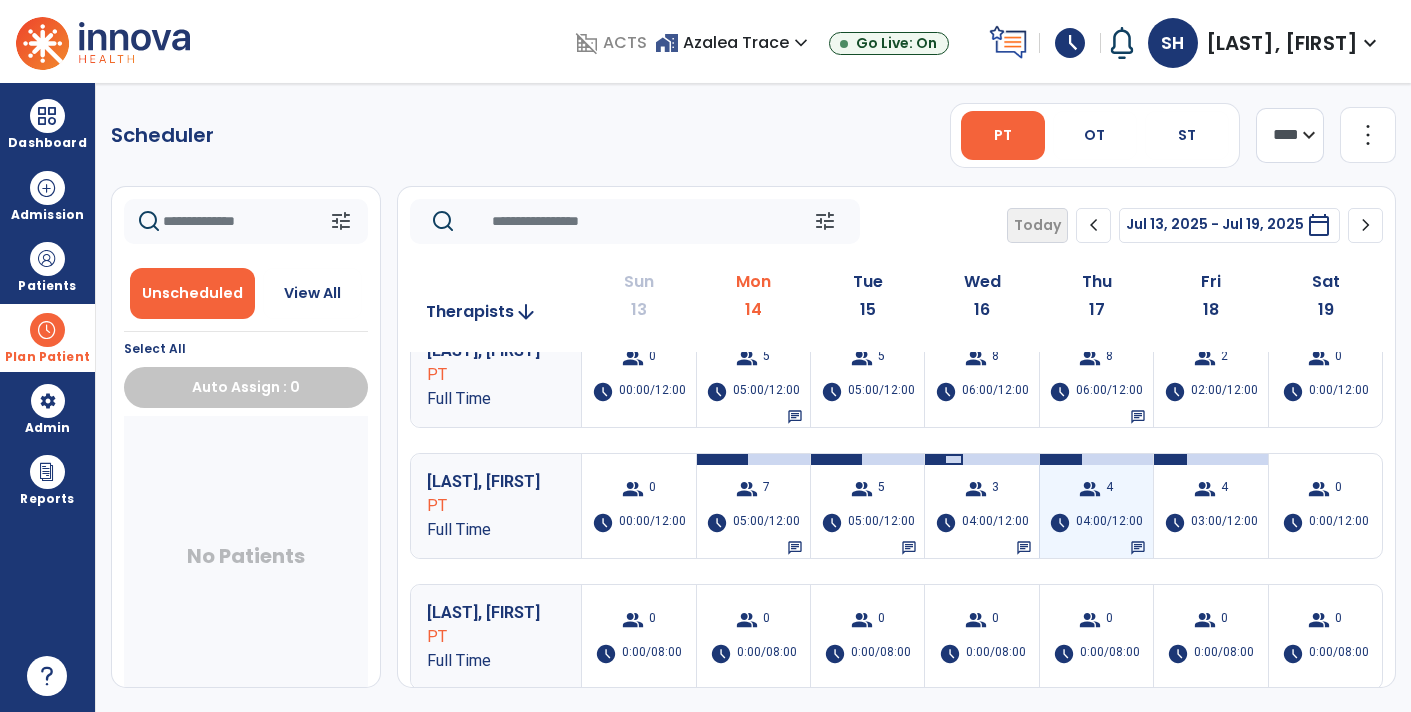click on "04:00/12:00" at bounding box center [1109, 523] 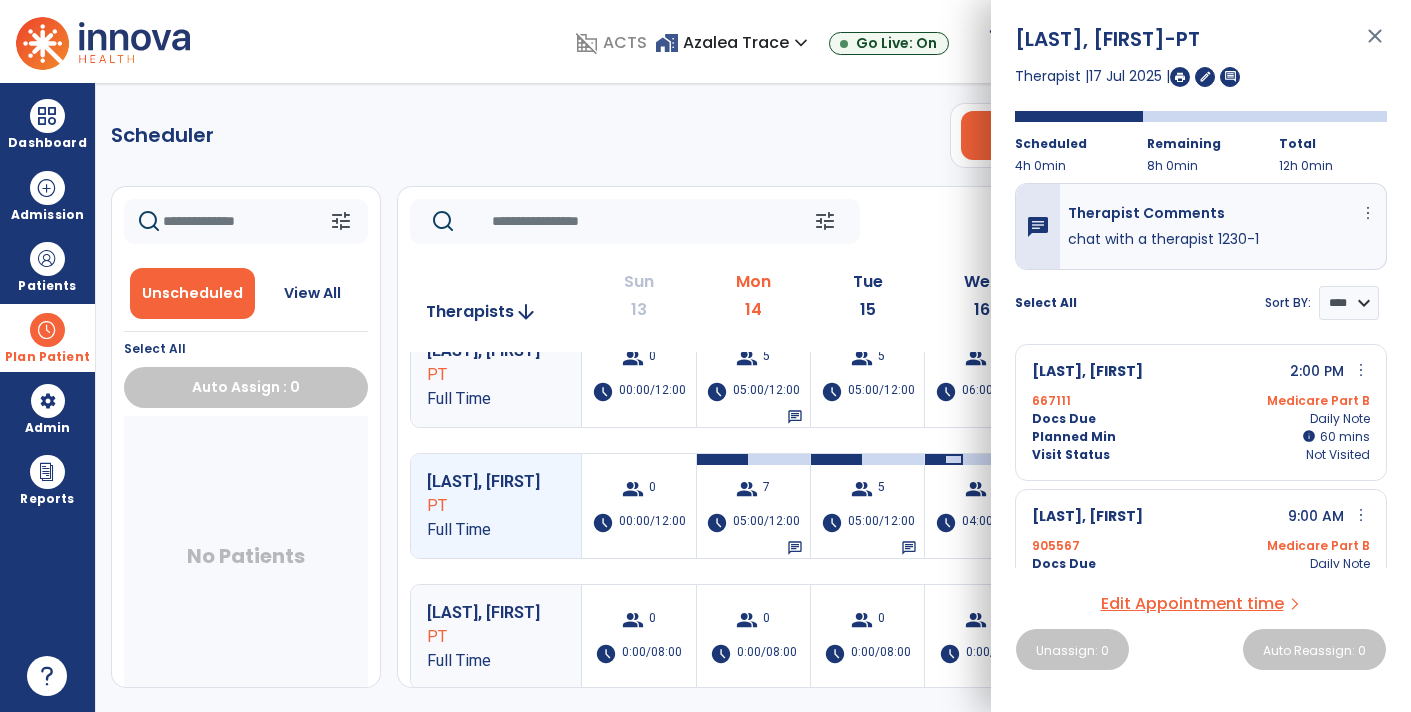 click on "close" at bounding box center [1375, 45] 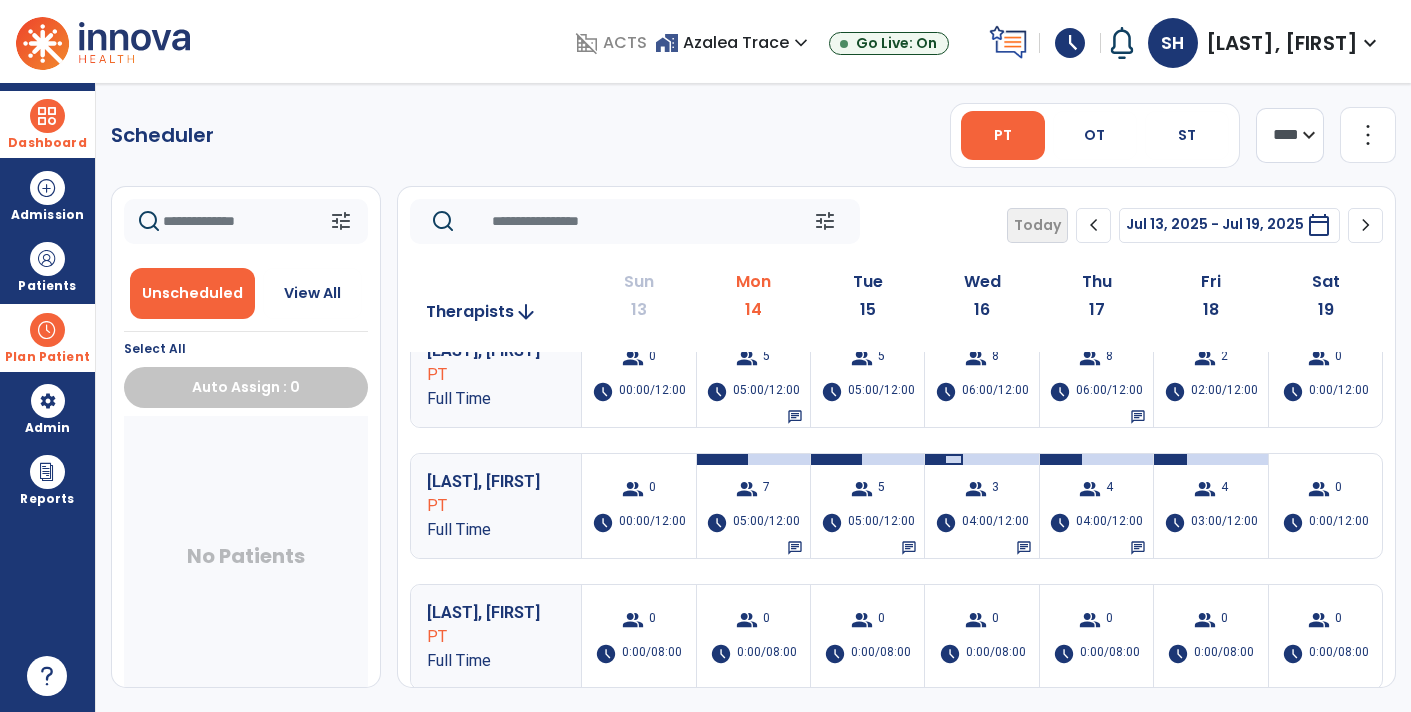 click on "Dashboard" at bounding box center [47, 143] 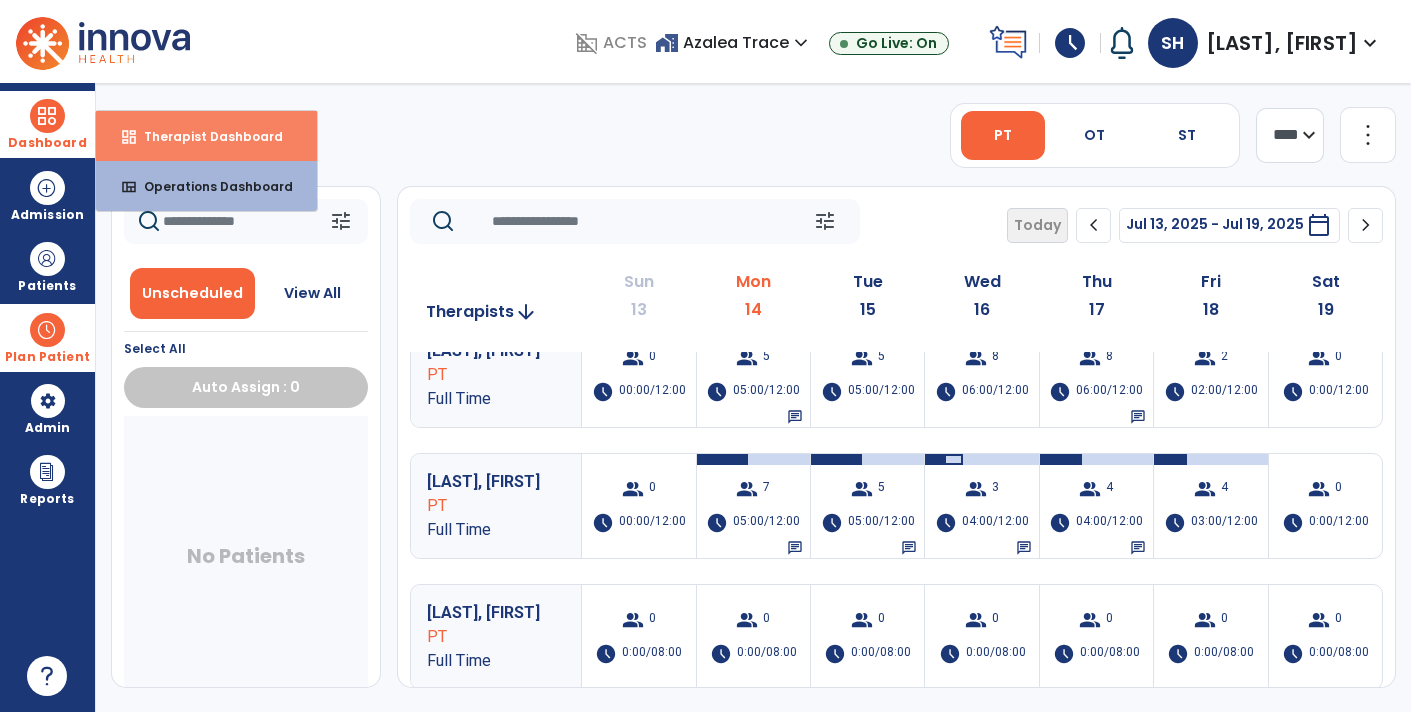 click on "Therapist Dashboard" at bounding box center (205, 136) 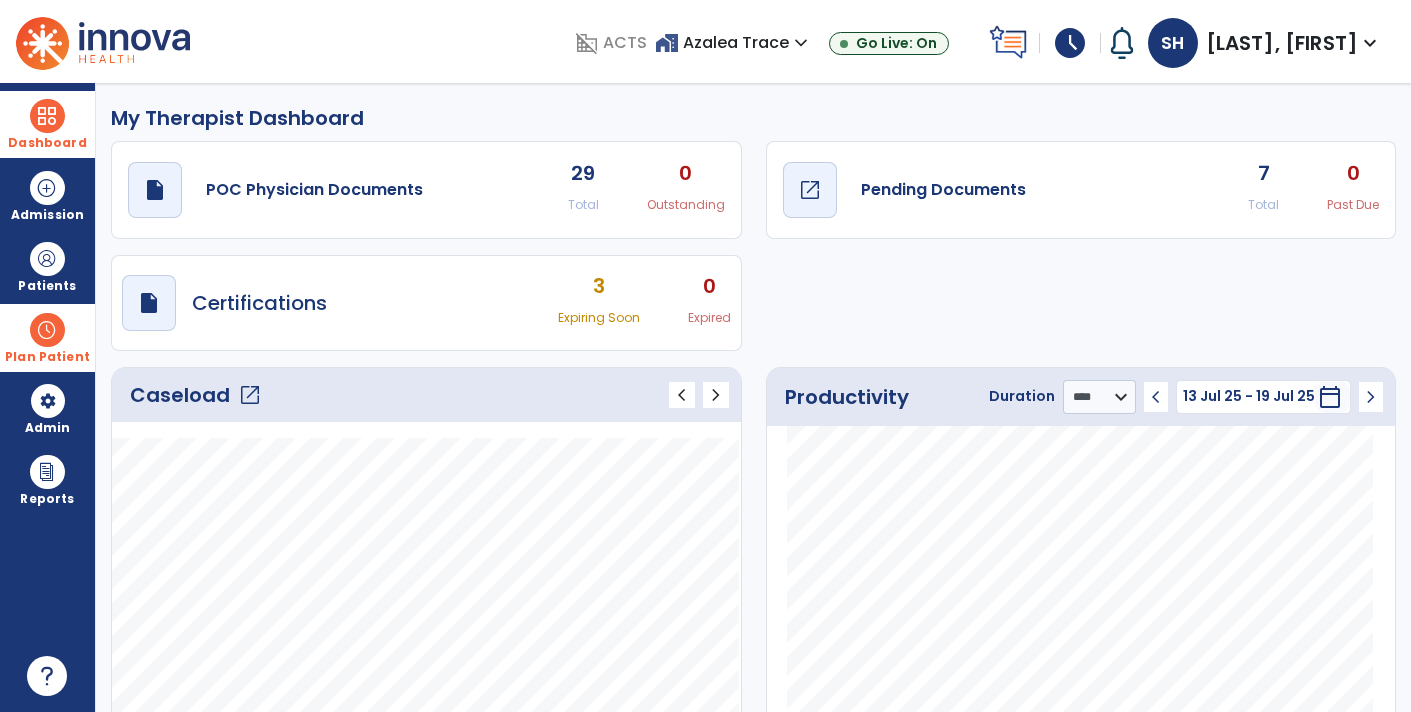 click on "open_in_new" 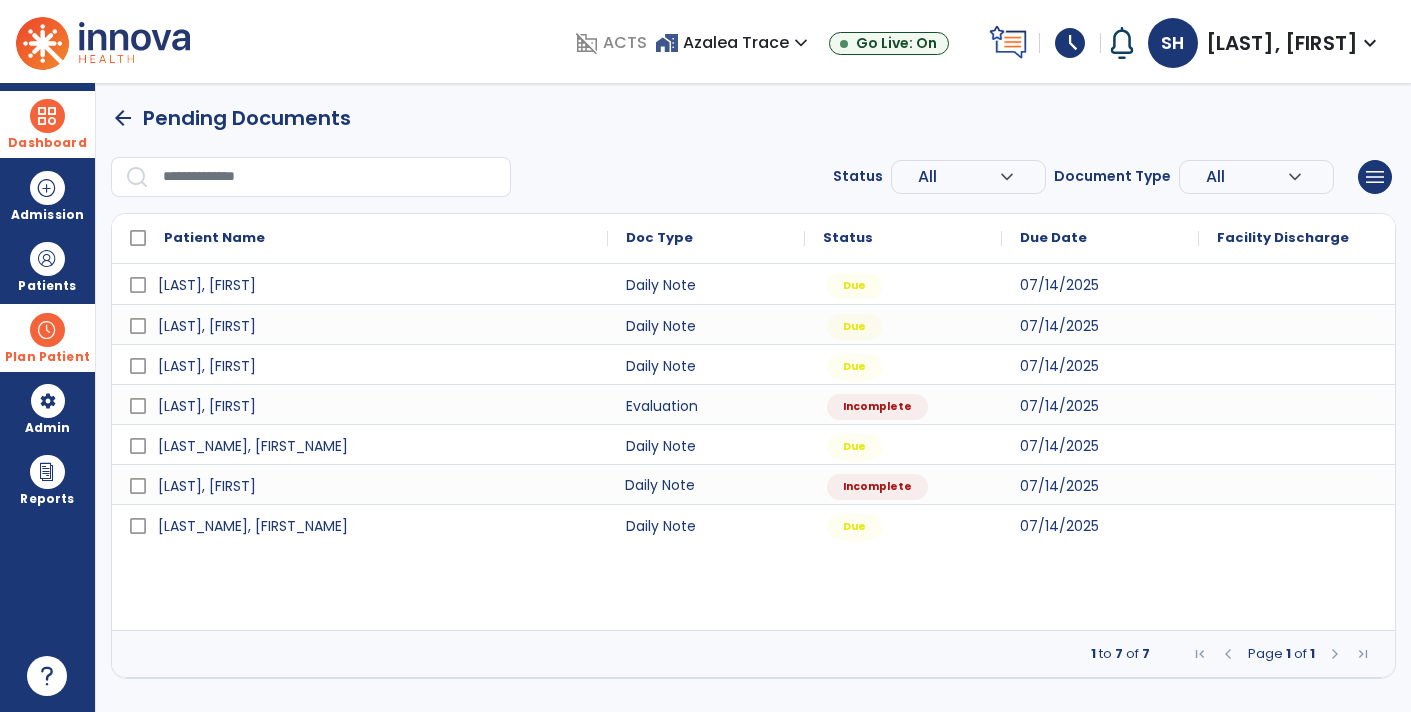 click on "Daily Note" at bounding box center [706, 484] 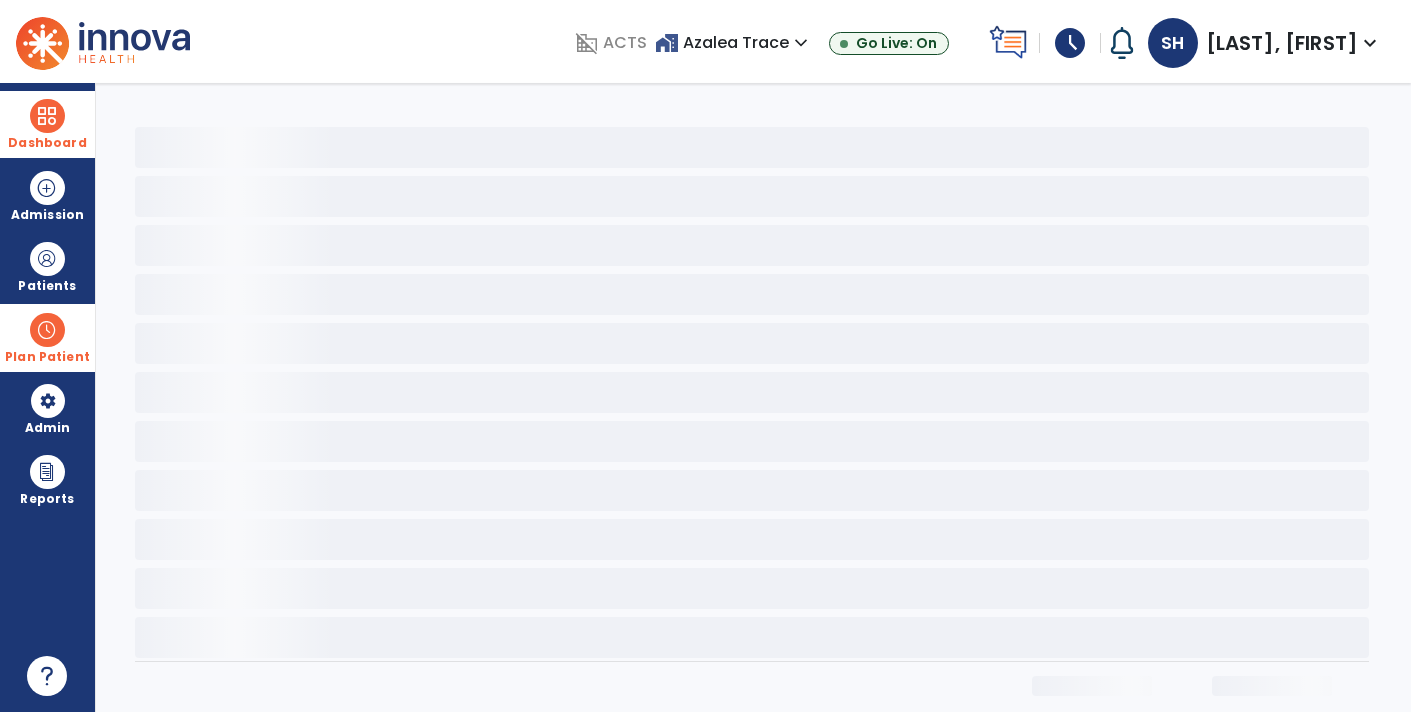 select on "*" 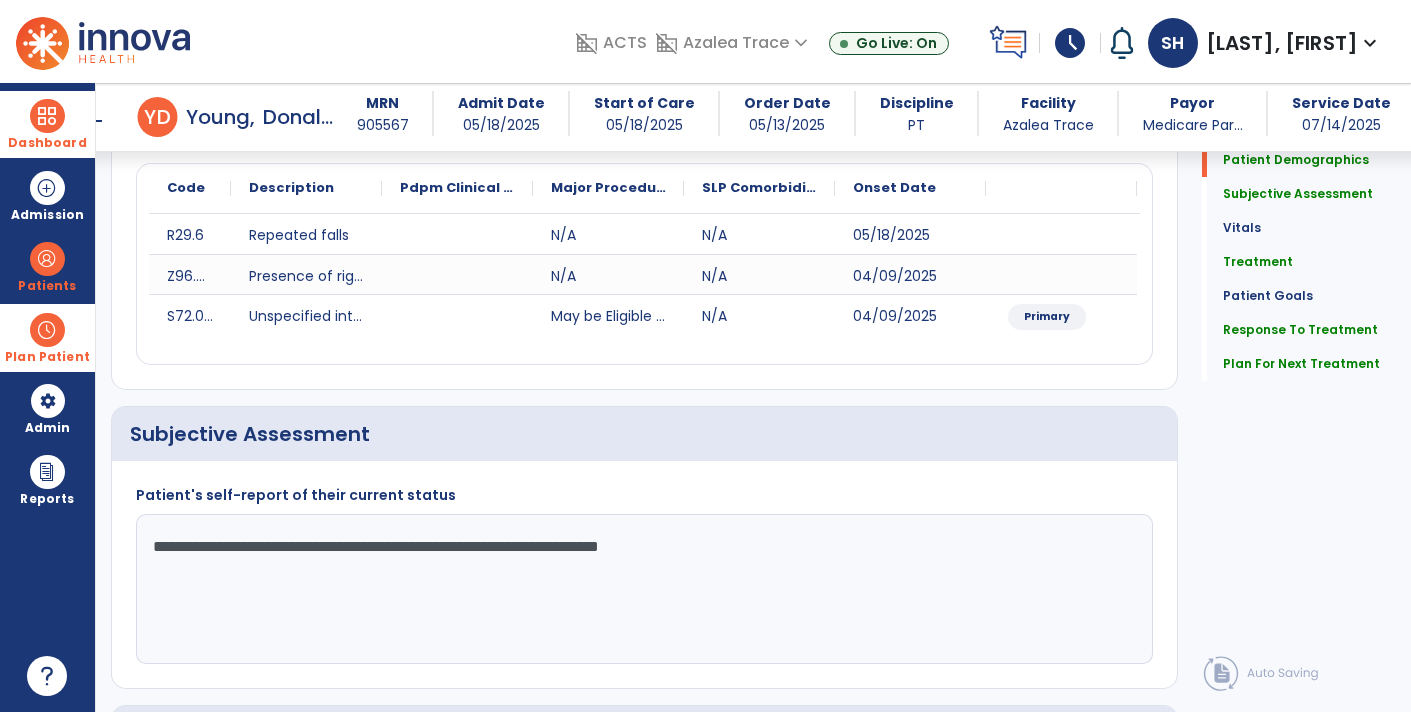 scroll, scrollTop: 231, scrollLeft: 0, axis: vertical 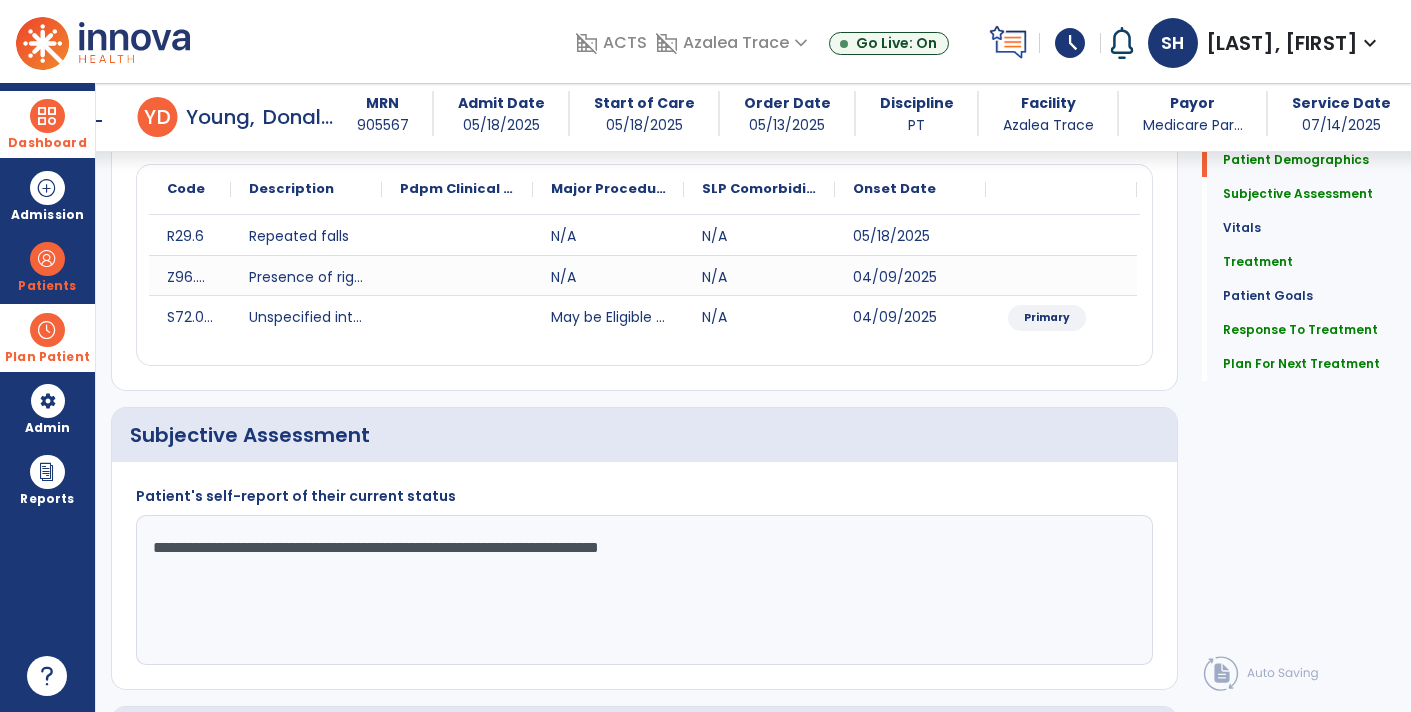 click on "Dashboard" at bounding box center [47, 143] 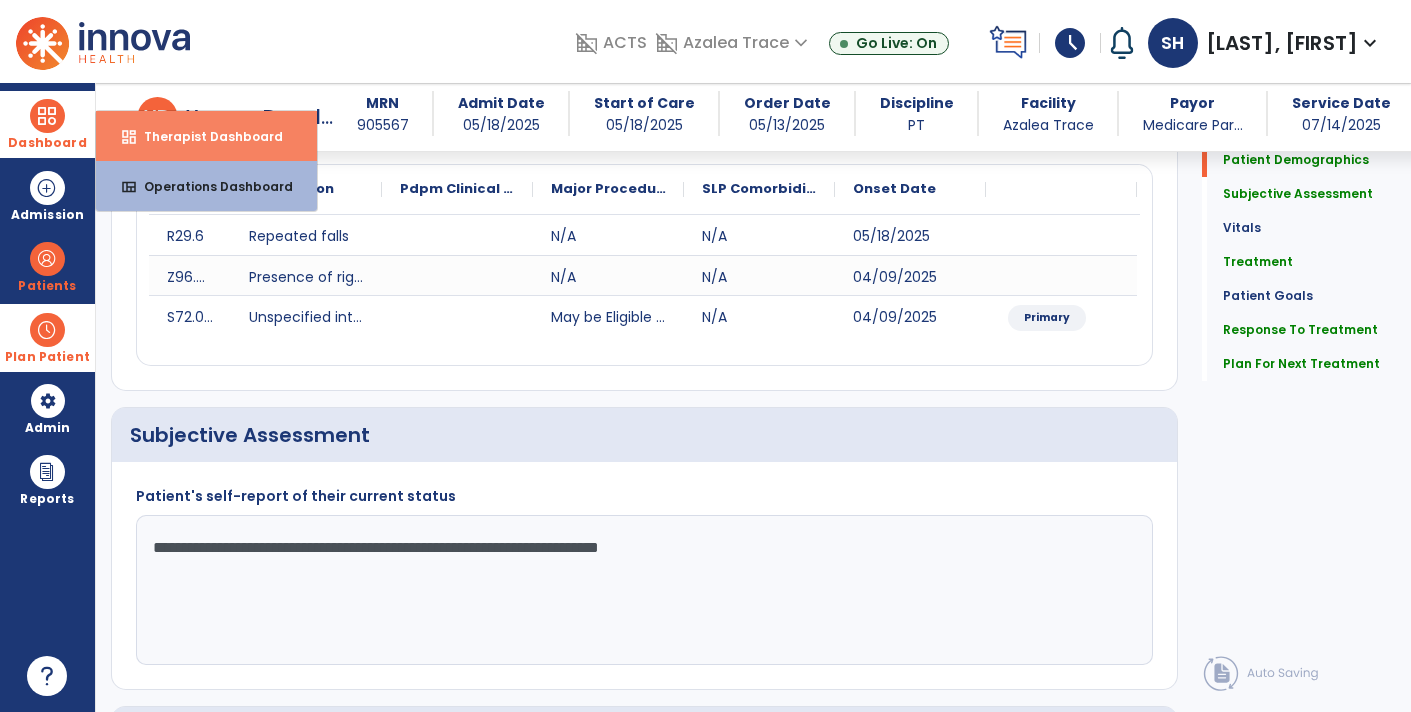 click on "Therapist Dashboard" at bounding box center [205, 136] 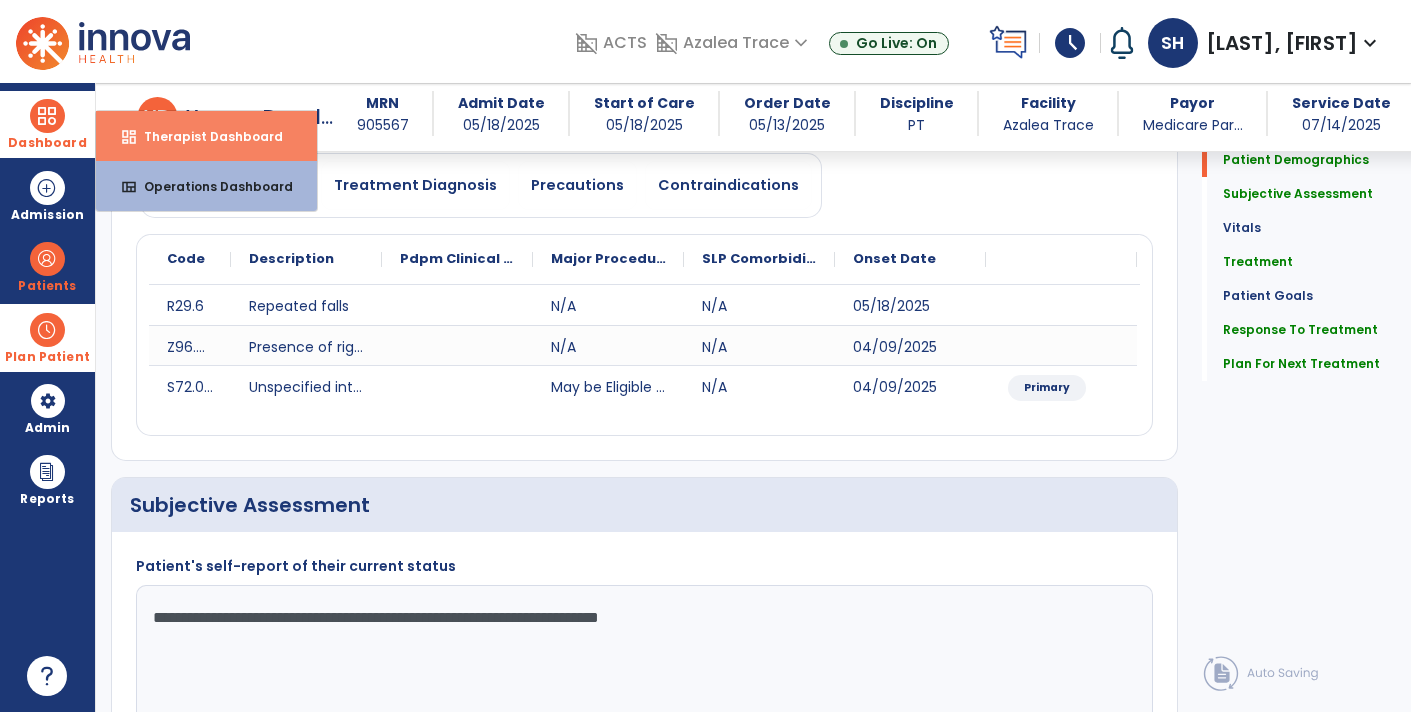 select on "****" 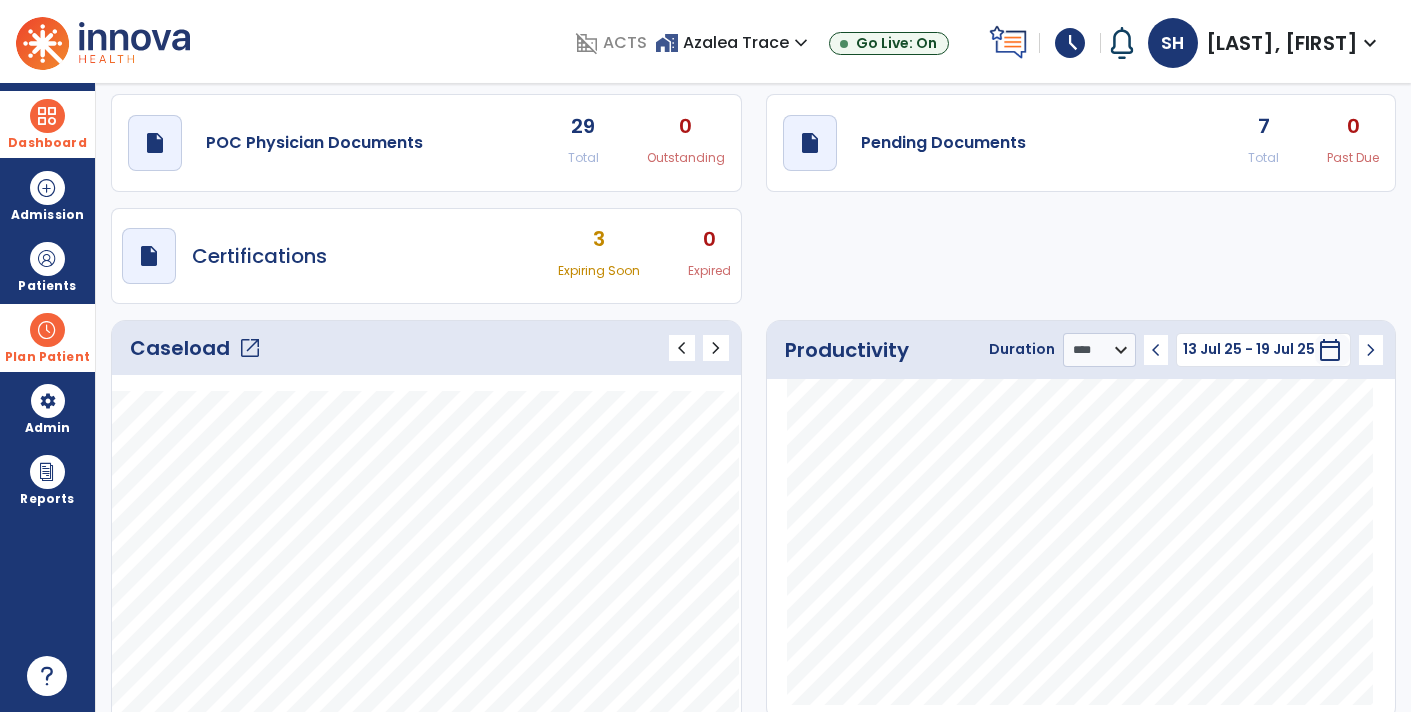 scroll, scrollTop: 0, scrollLeft: 0, axis: both 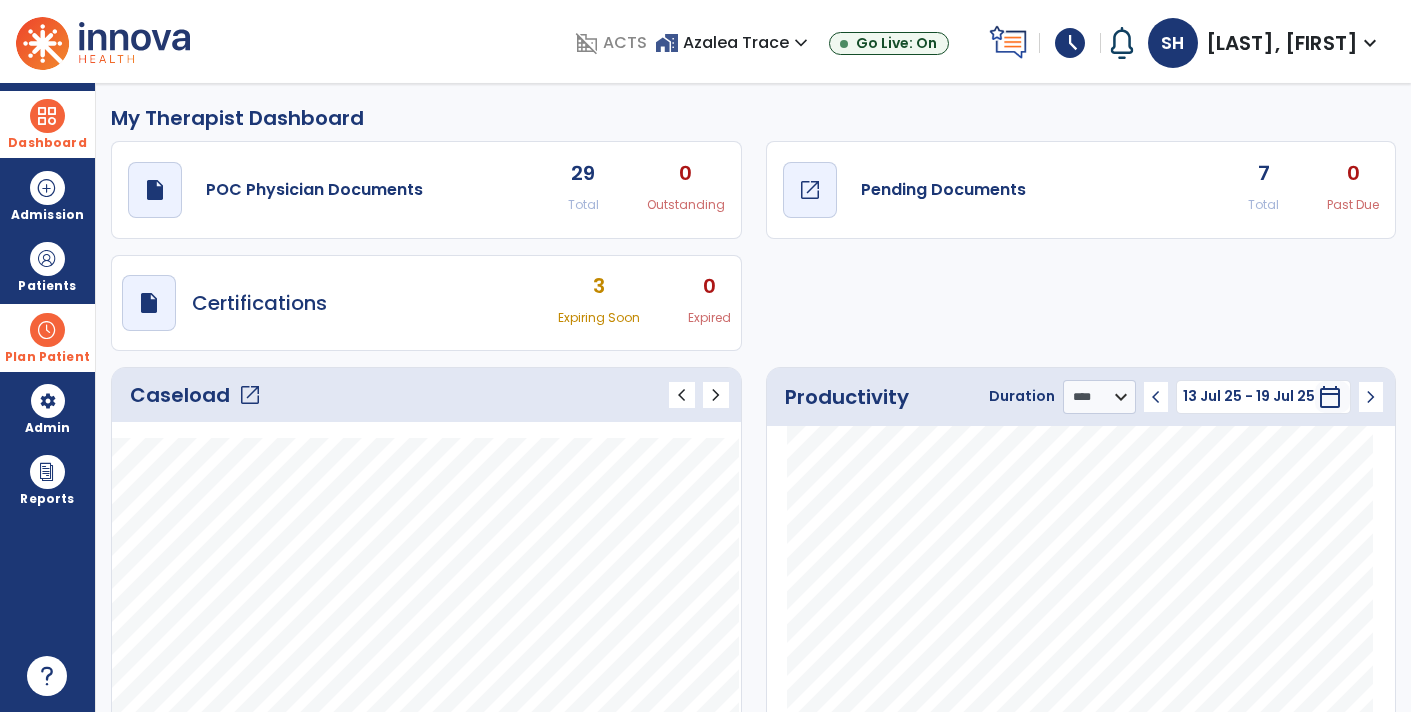 click on "draft   open_in_new  Pending Documents" 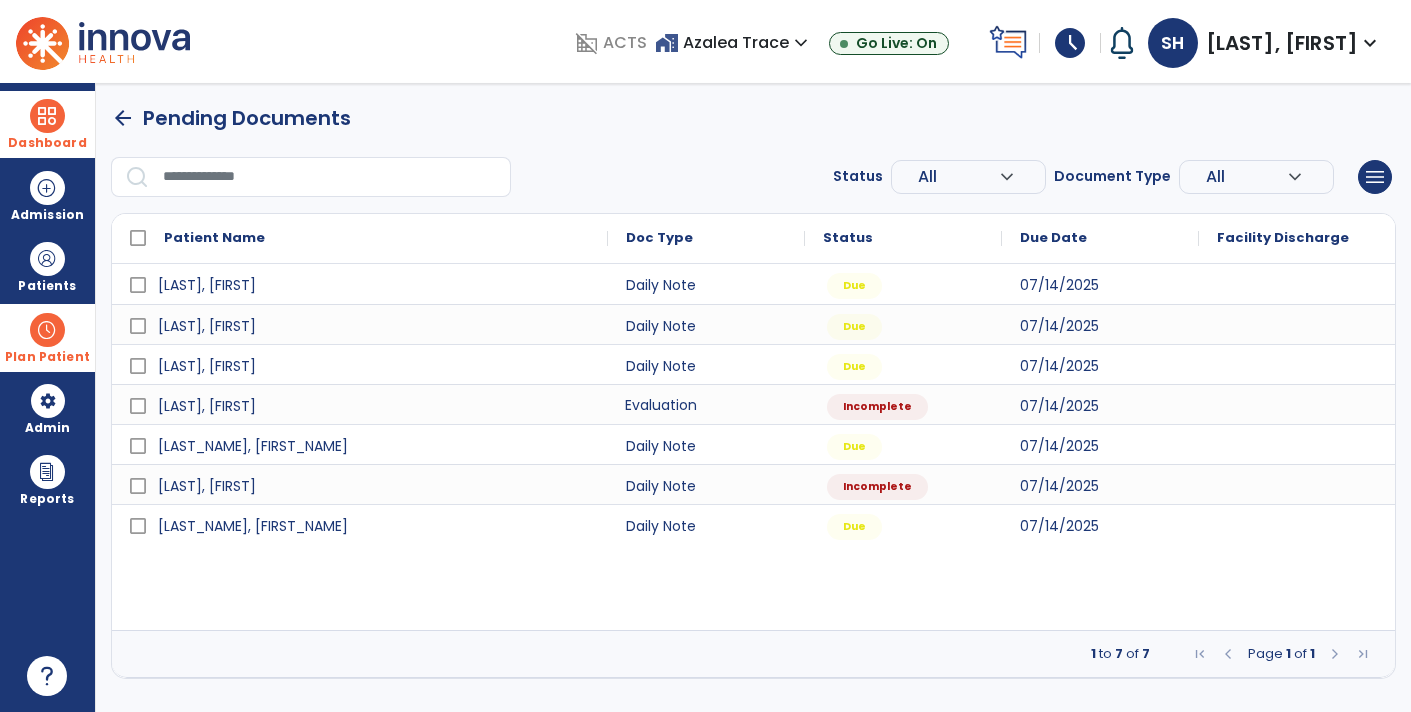click on "Evaluation" at bounding box center [706, 404] 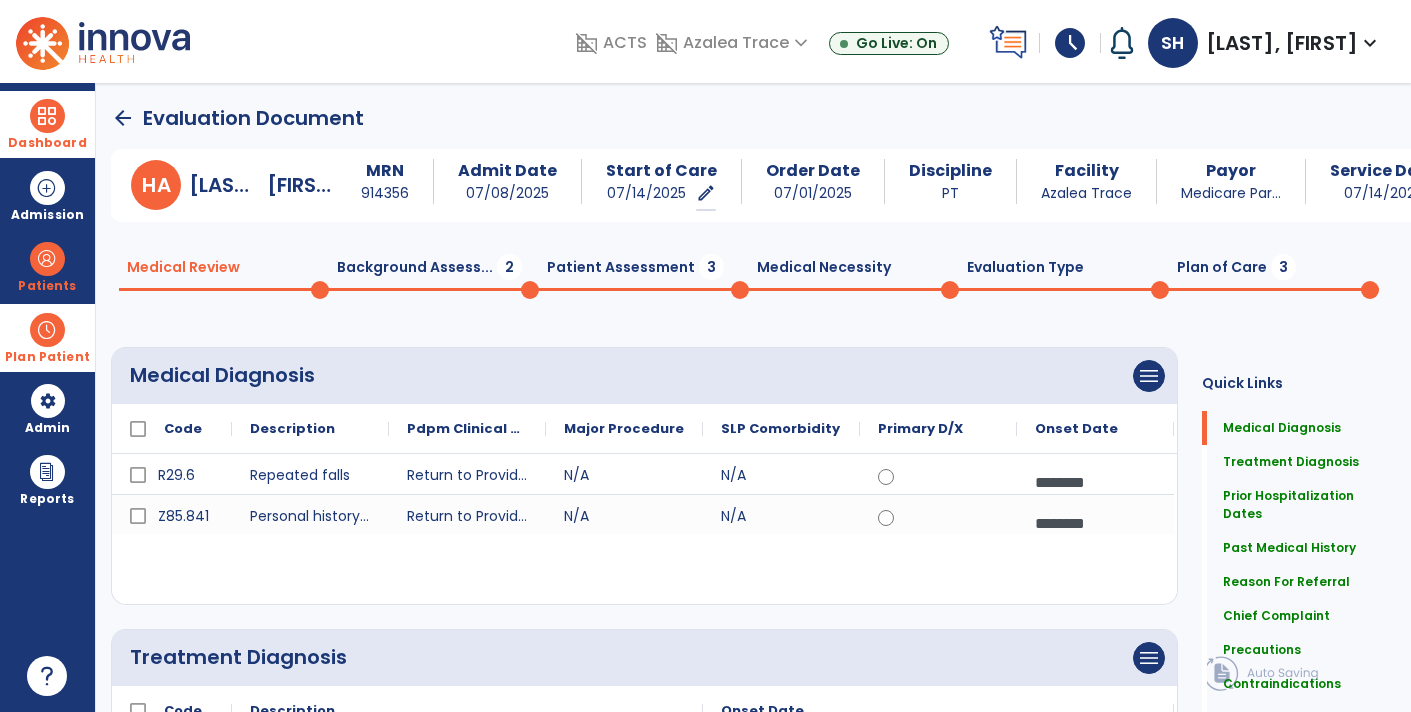 click on "Background Assess...  2" 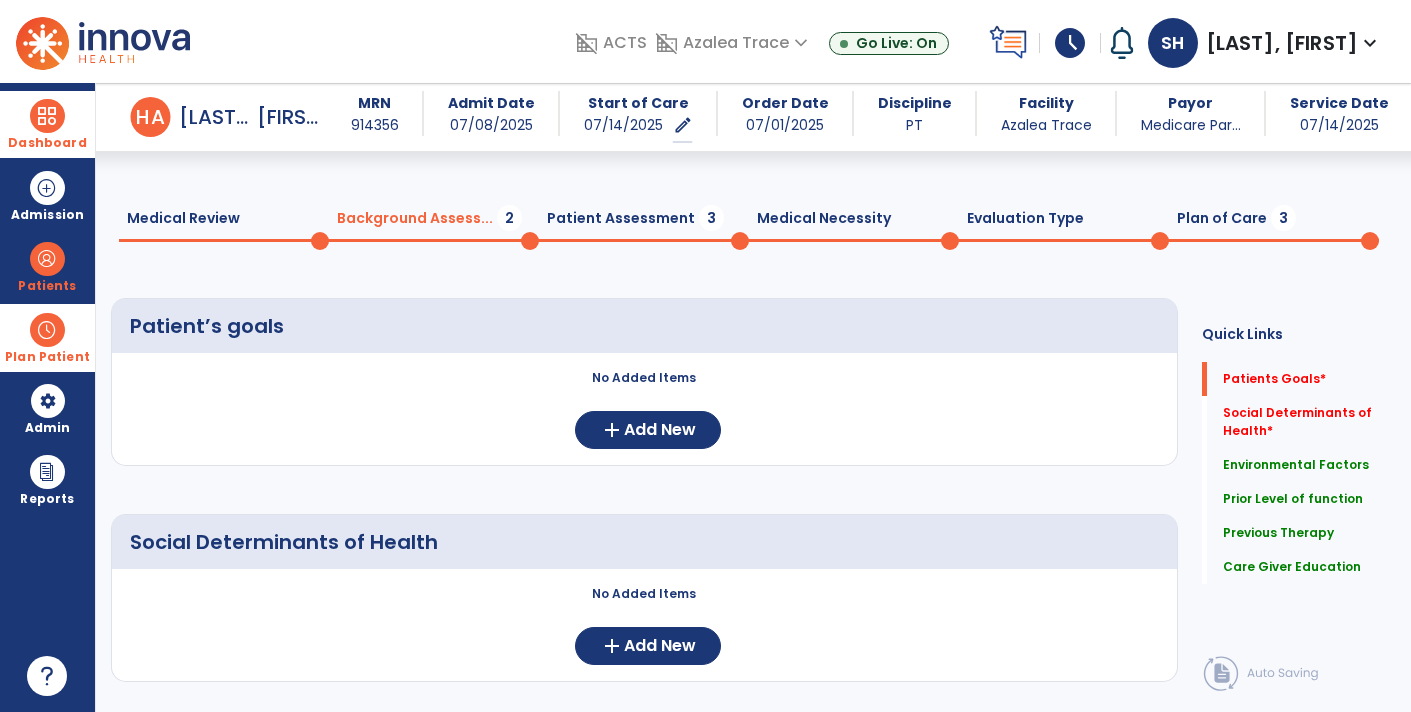 scroll, scrollTop: 0, scrollLeft: 0, axis: both 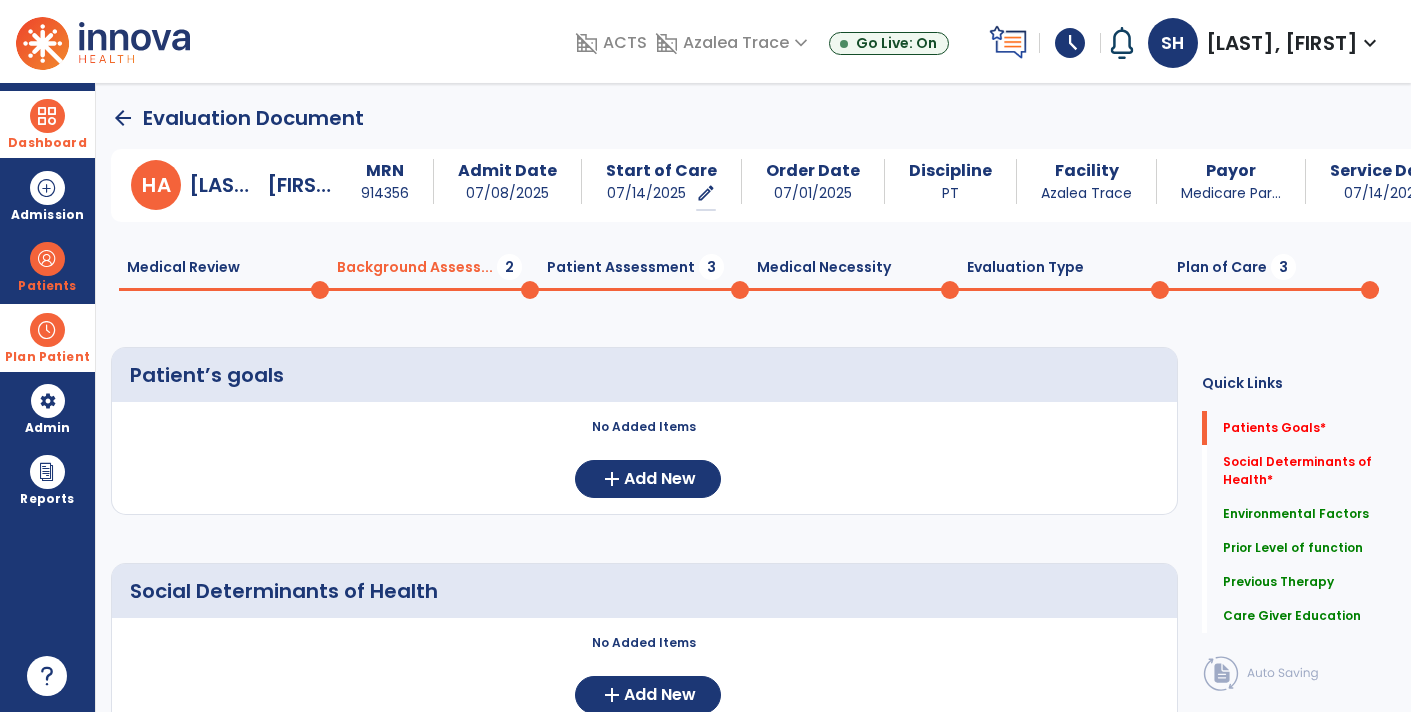 click on "Medical Review  0" 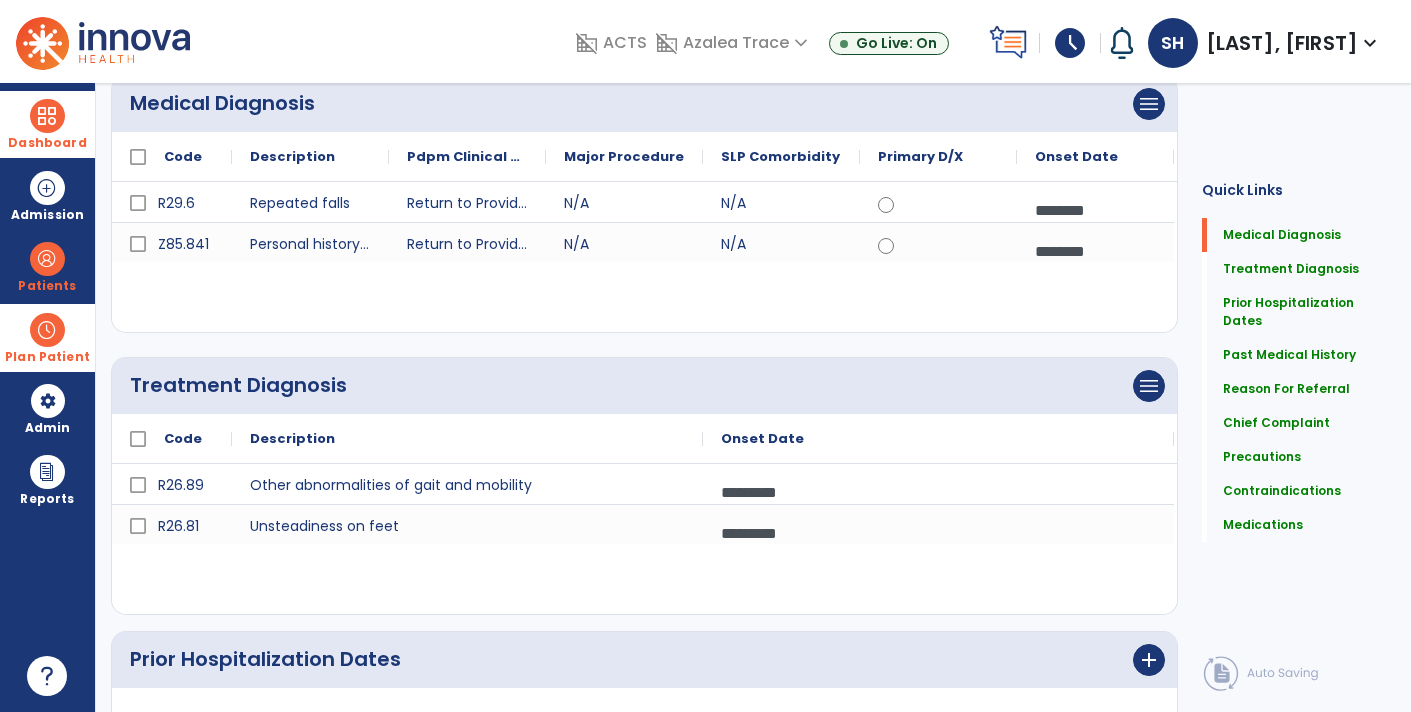 scroll, scrollTop: 0, scrollLeft: 0, axis: both 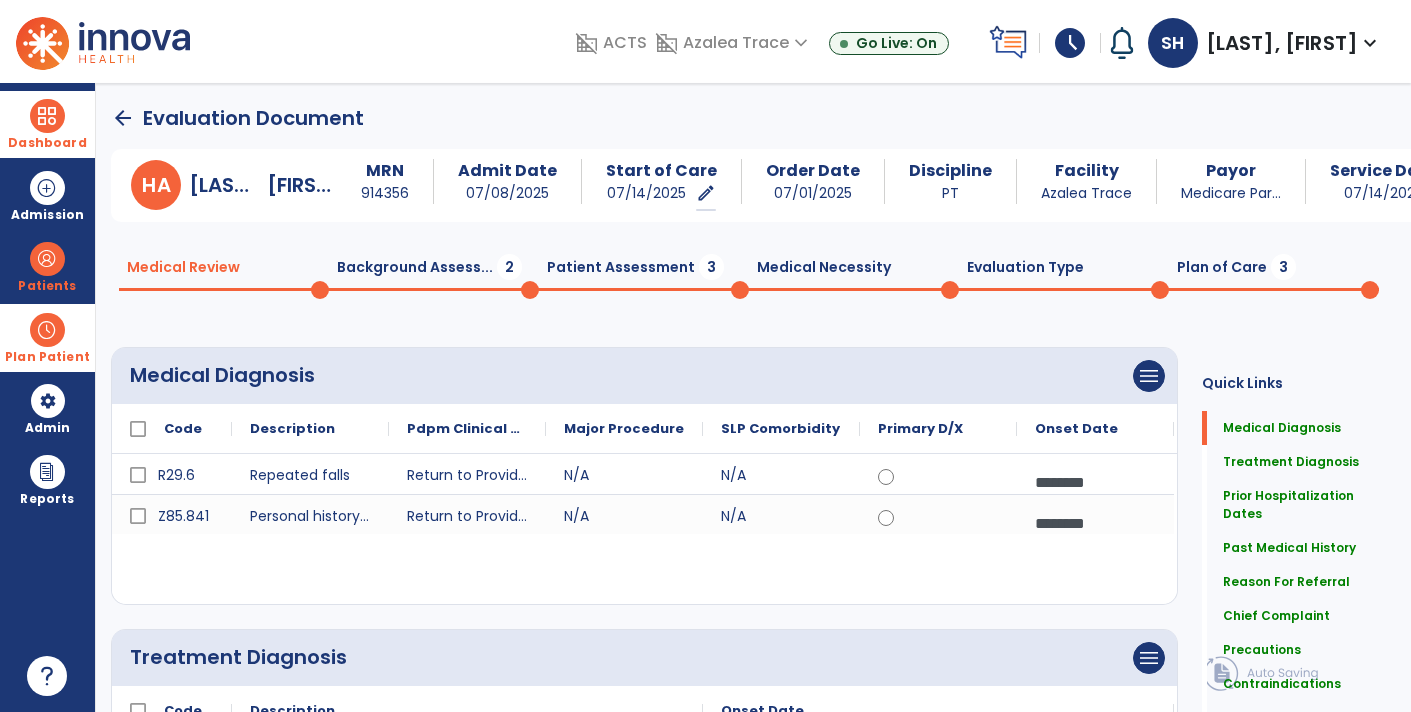 click on "Background Assess...  2" 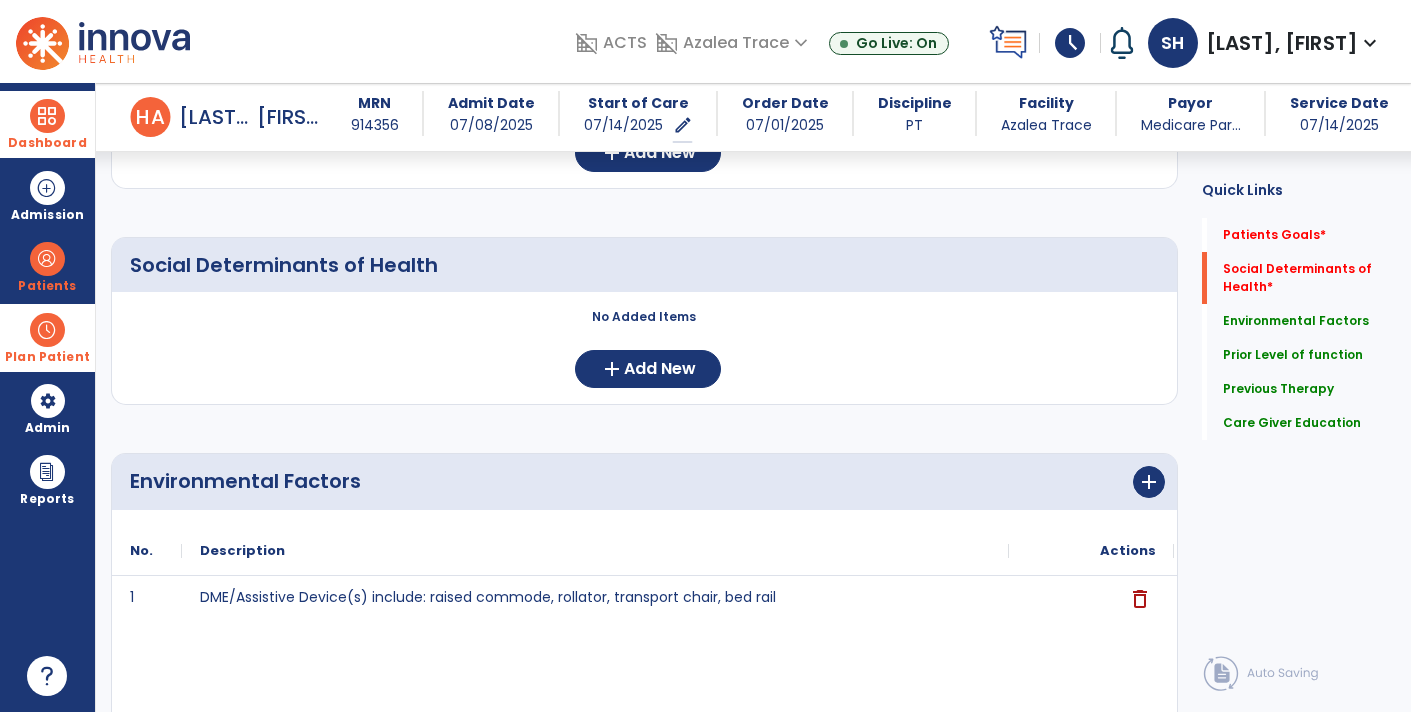 scroll, scrollTop: 0, scrollLeft: 0, axis: both 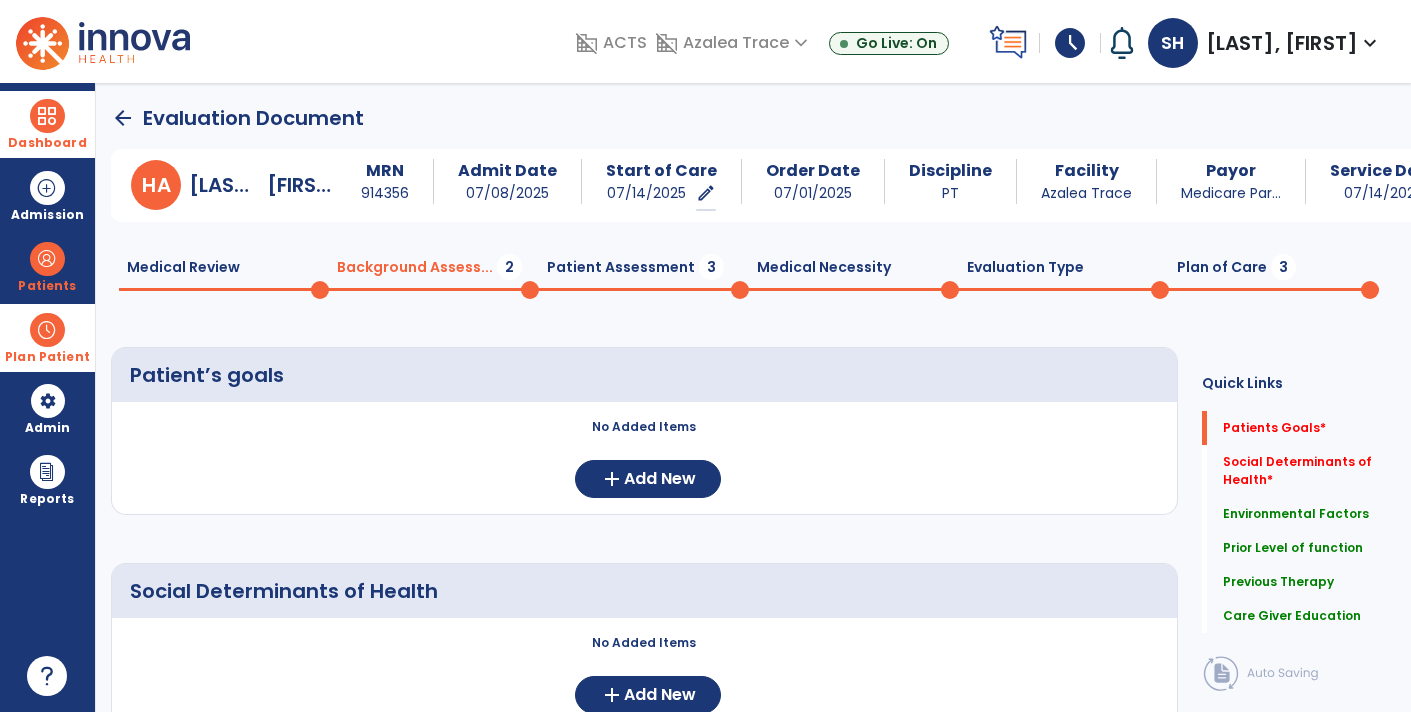 click on "Patient Assessment  3" 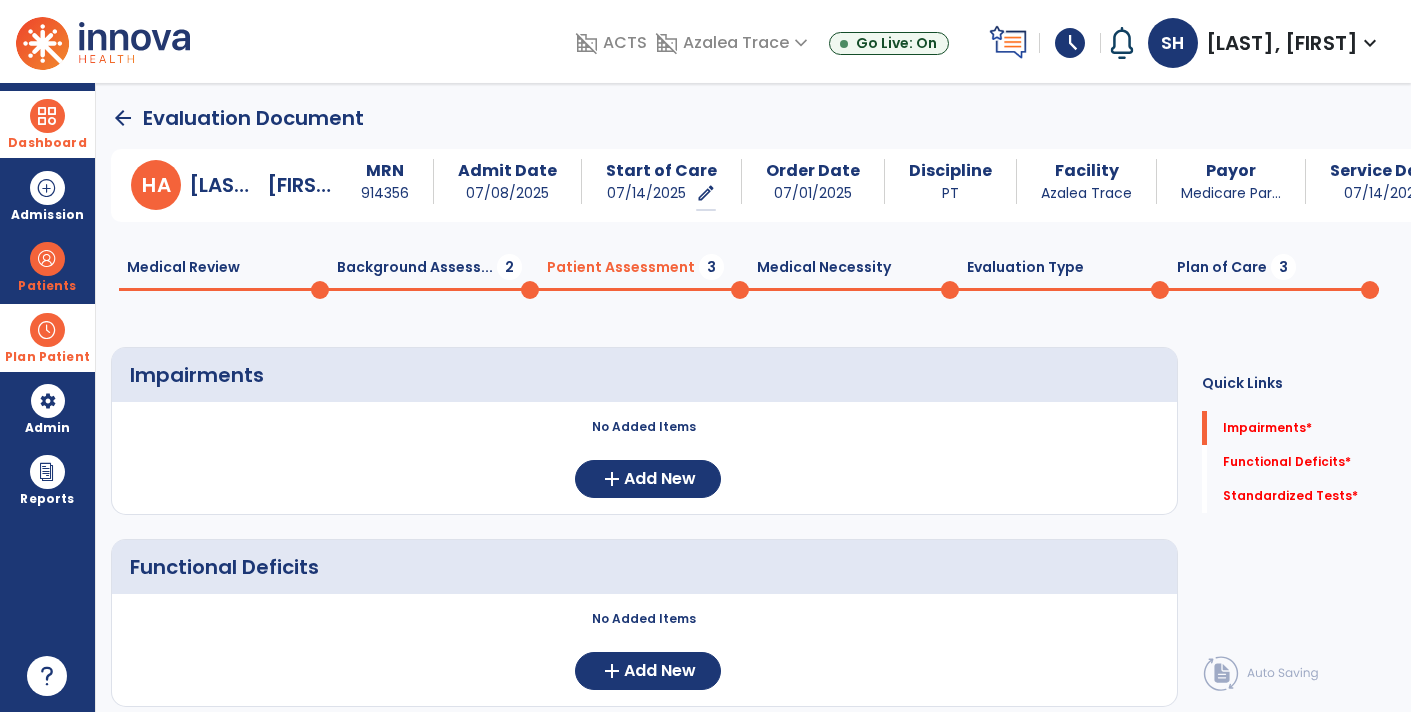click 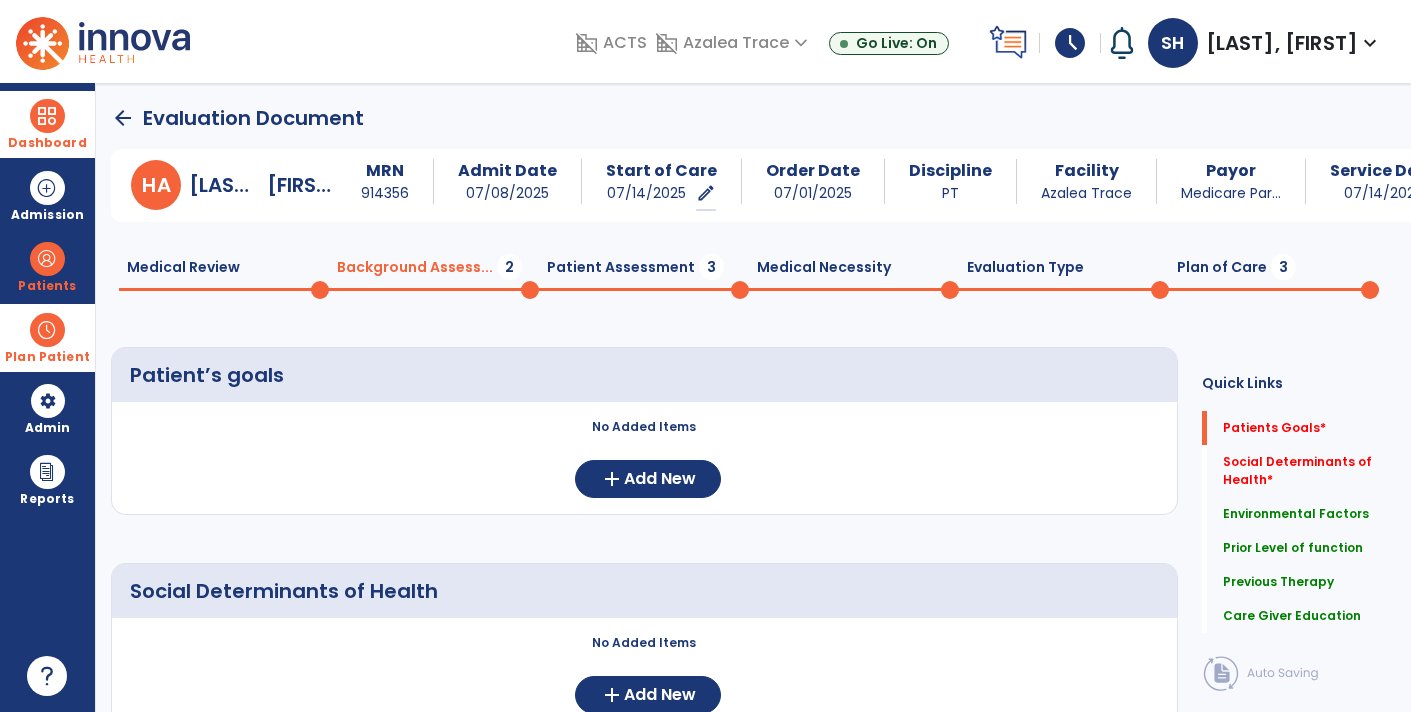 click on "Patient Assessment  3" 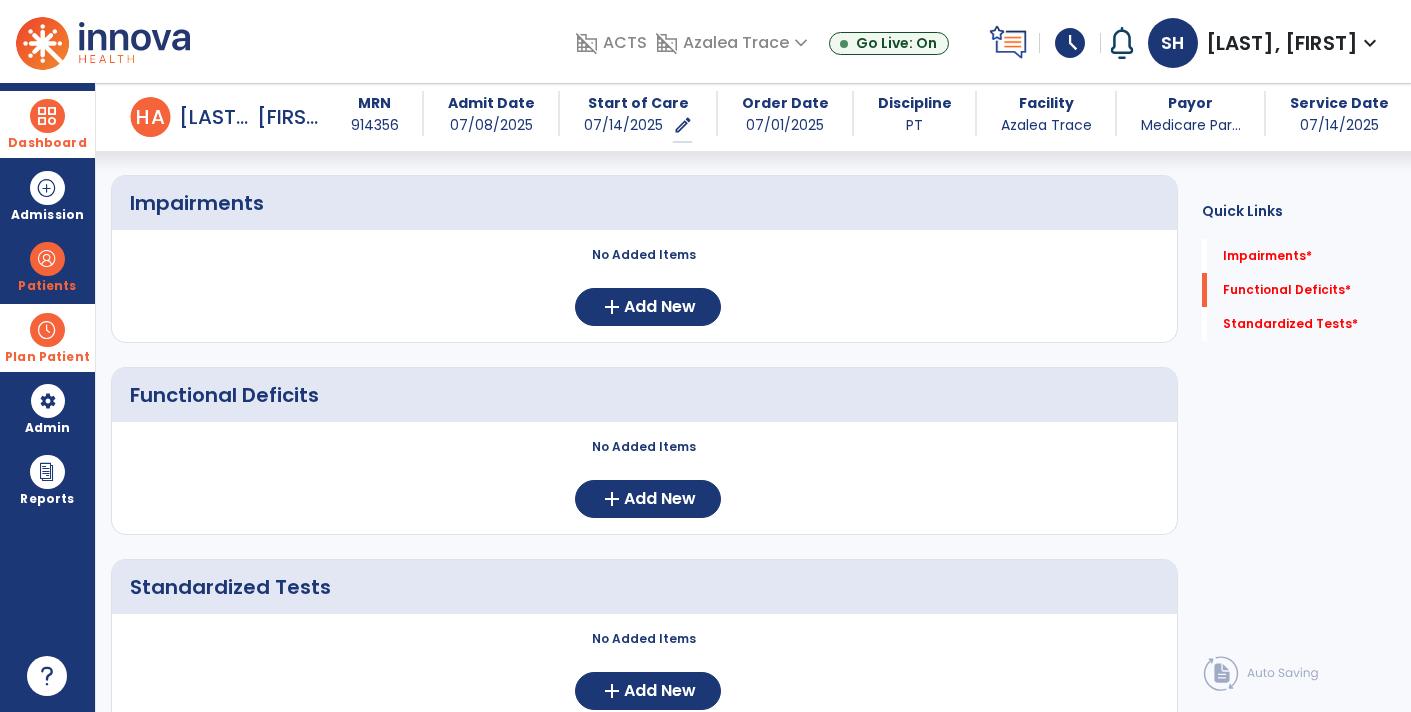scroll, scrollTop: 234, scrollLeft: 0, axis: vertical 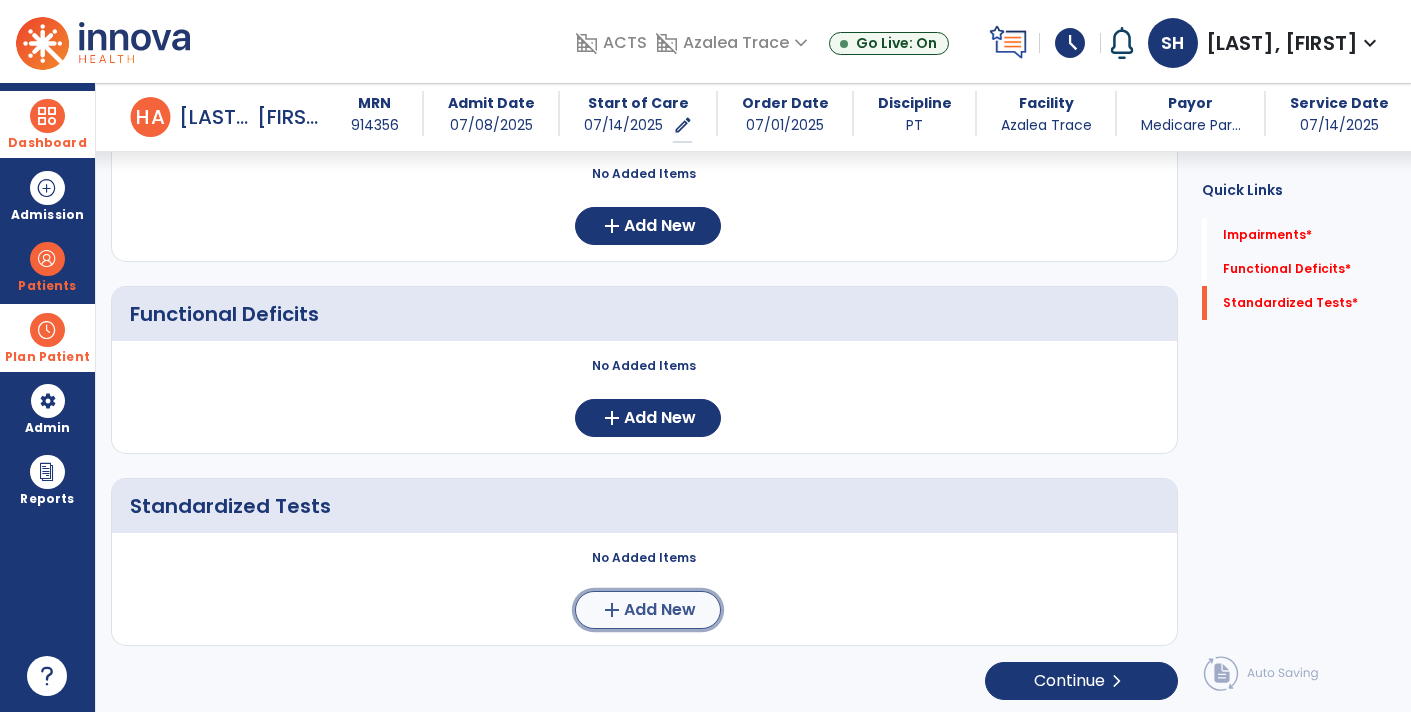 click on "Add New" 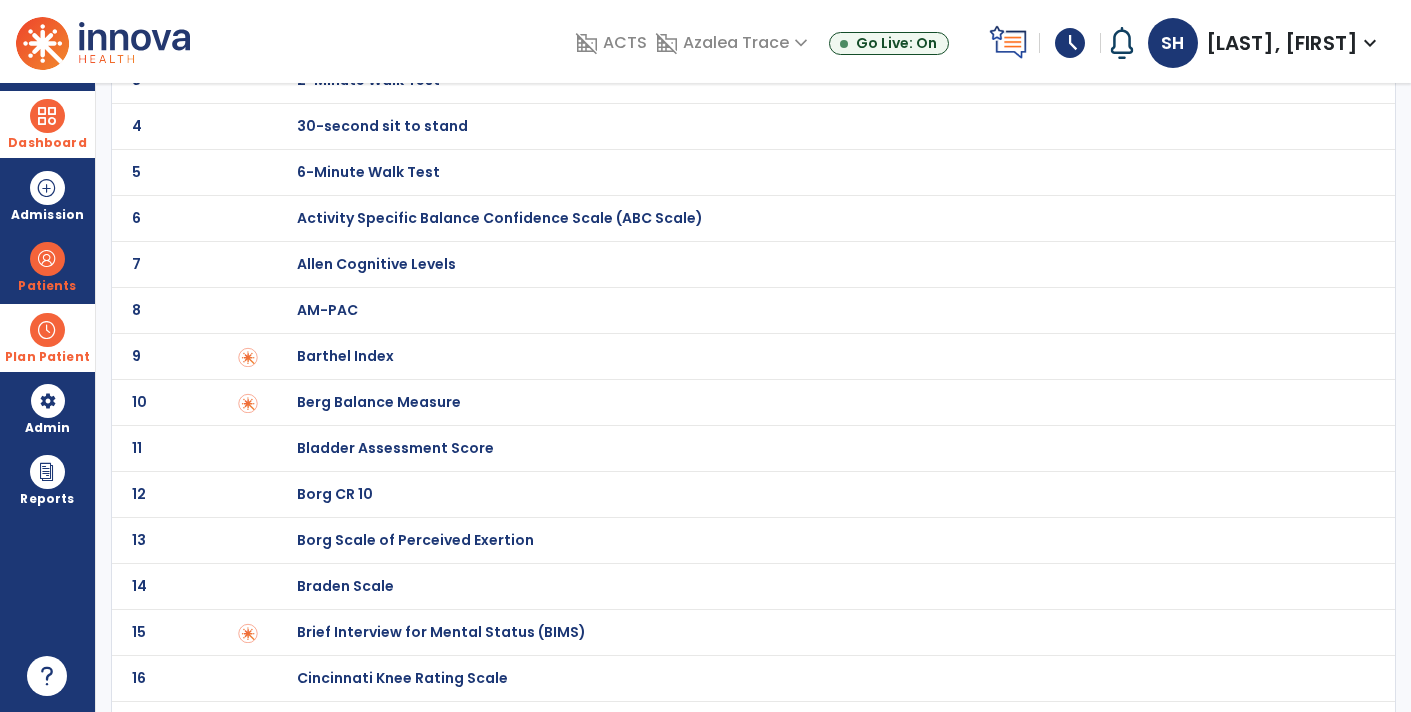 scroll, scrollTop: 214, scrollLeft: 0, axis: vertical 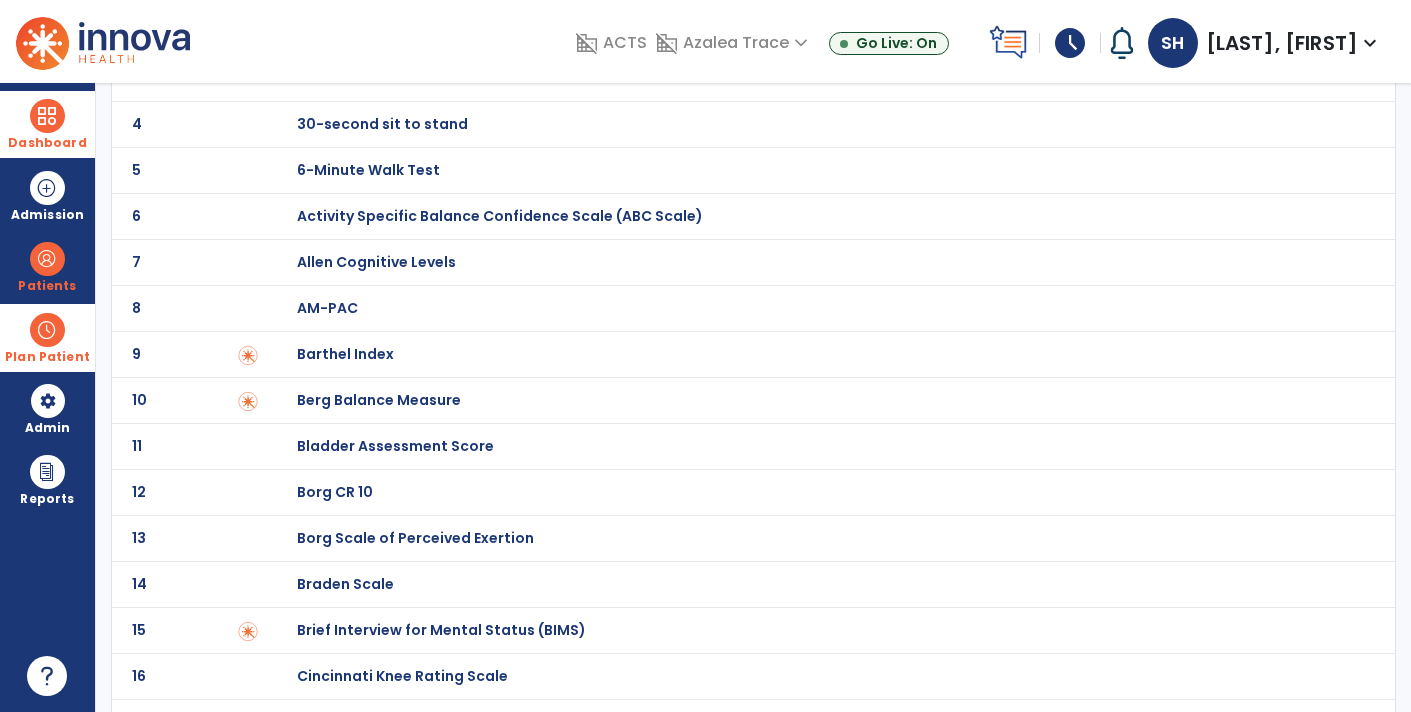 click on "Berg Balance Measure" at bounding box center [816, -14] 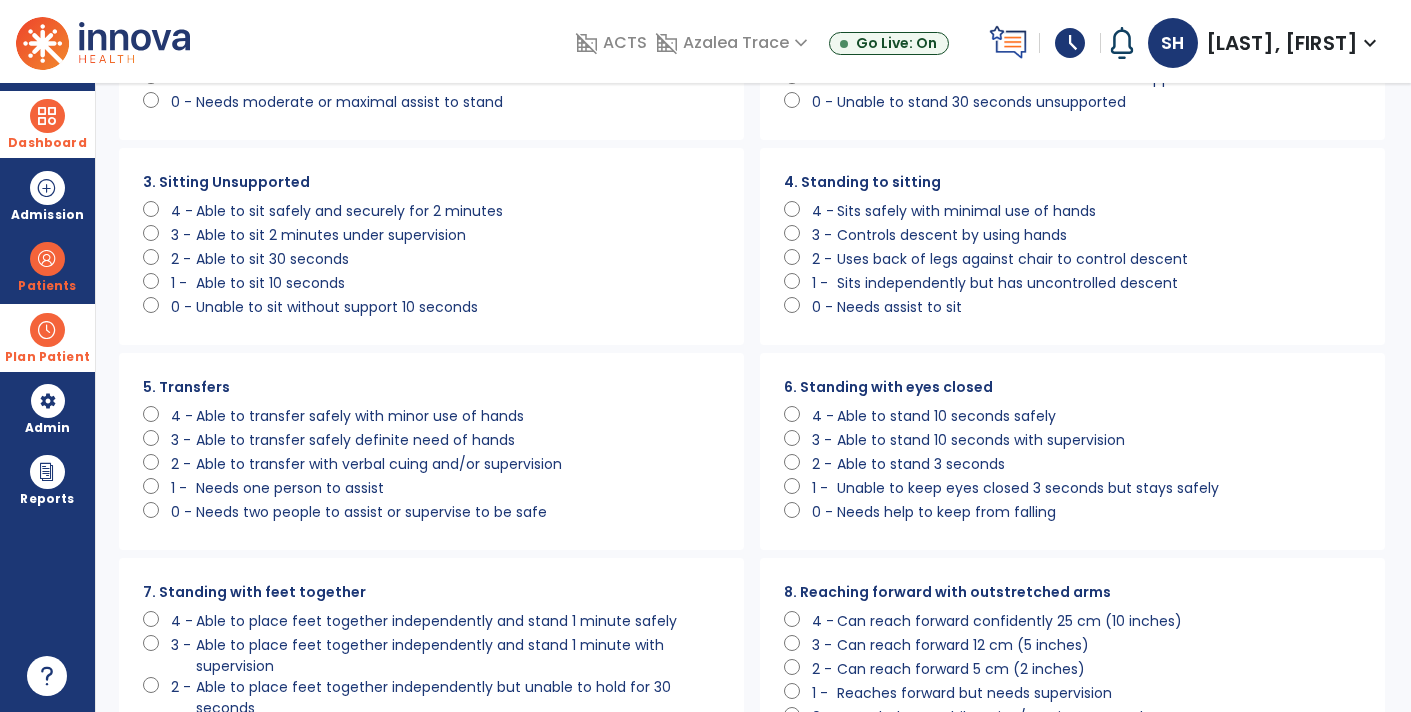 scroll, scrollTop: 0, scrollLeft: 0, axis: both 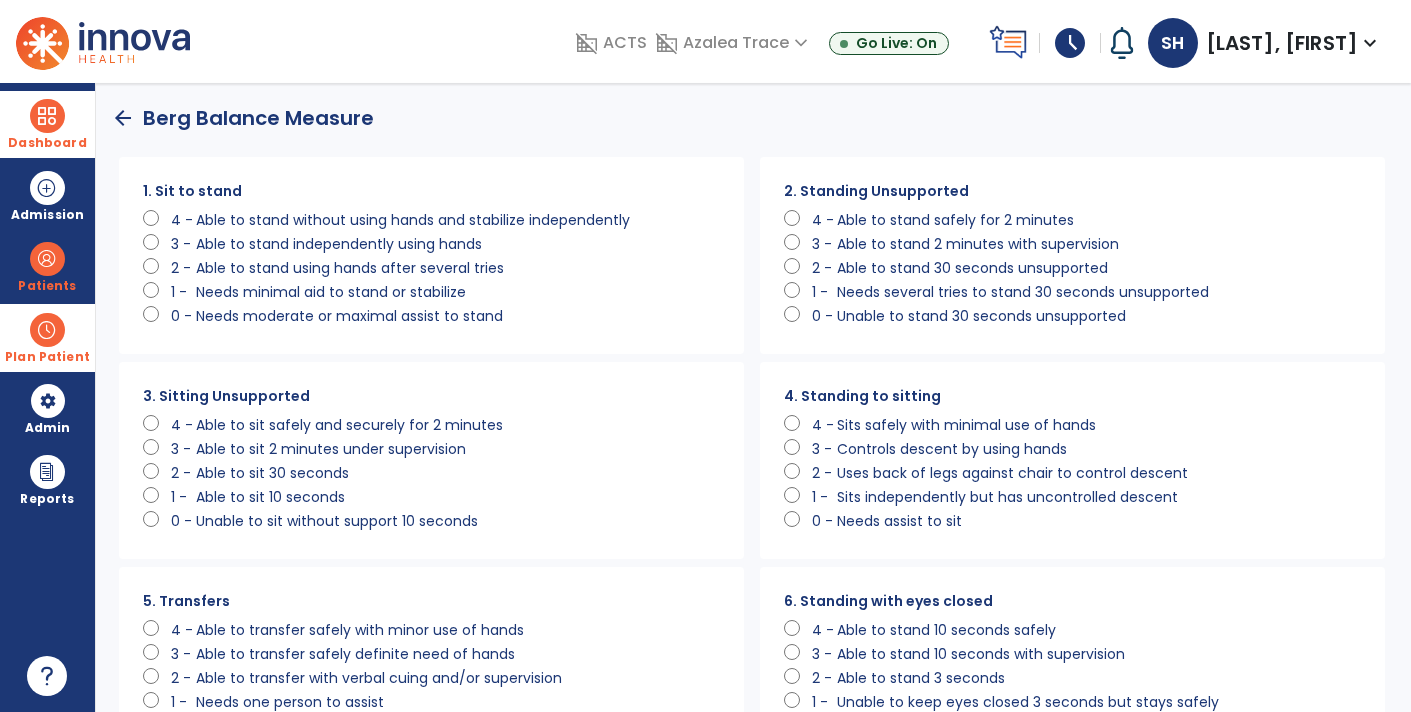 click on "Able to stand 2 minutes with supervision" 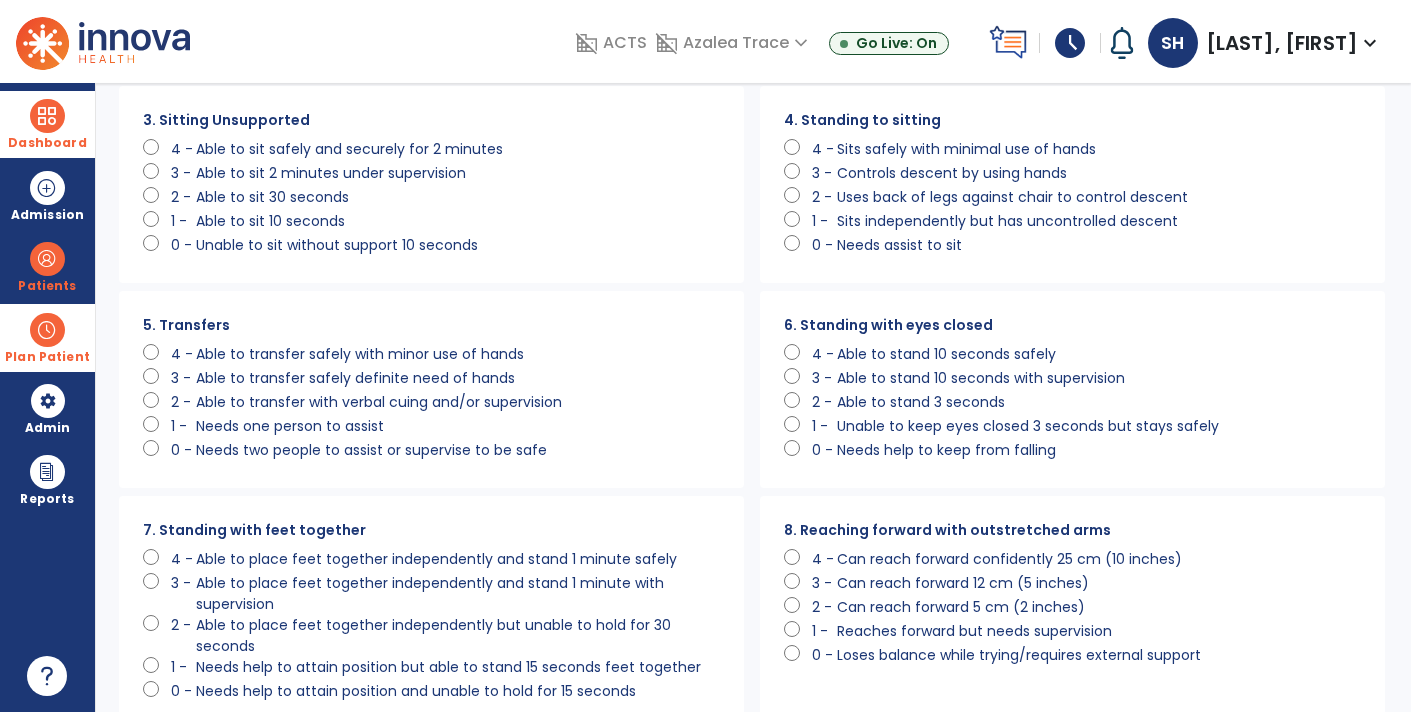 scroll, scrollTop: 293, scrollLeft: 0, axis: vertical 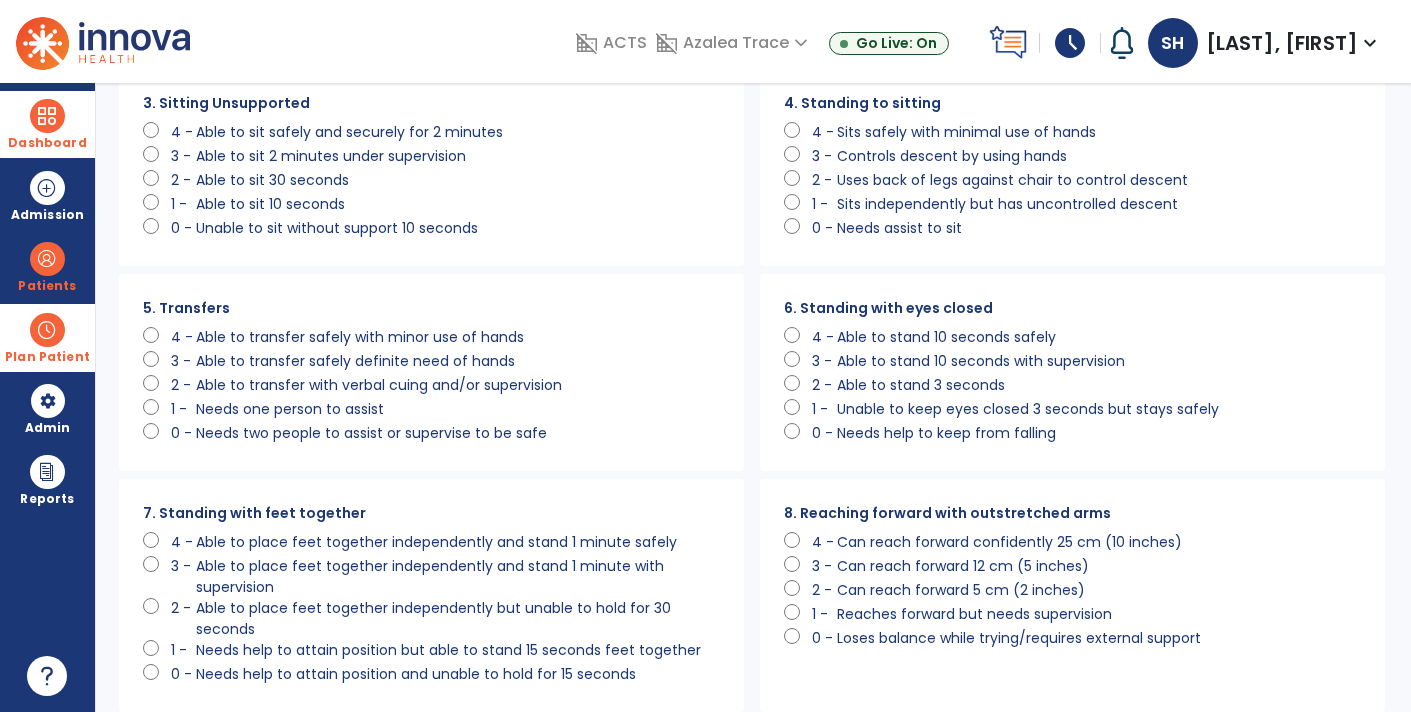 click on "Able to transfer safely definite need of hands" 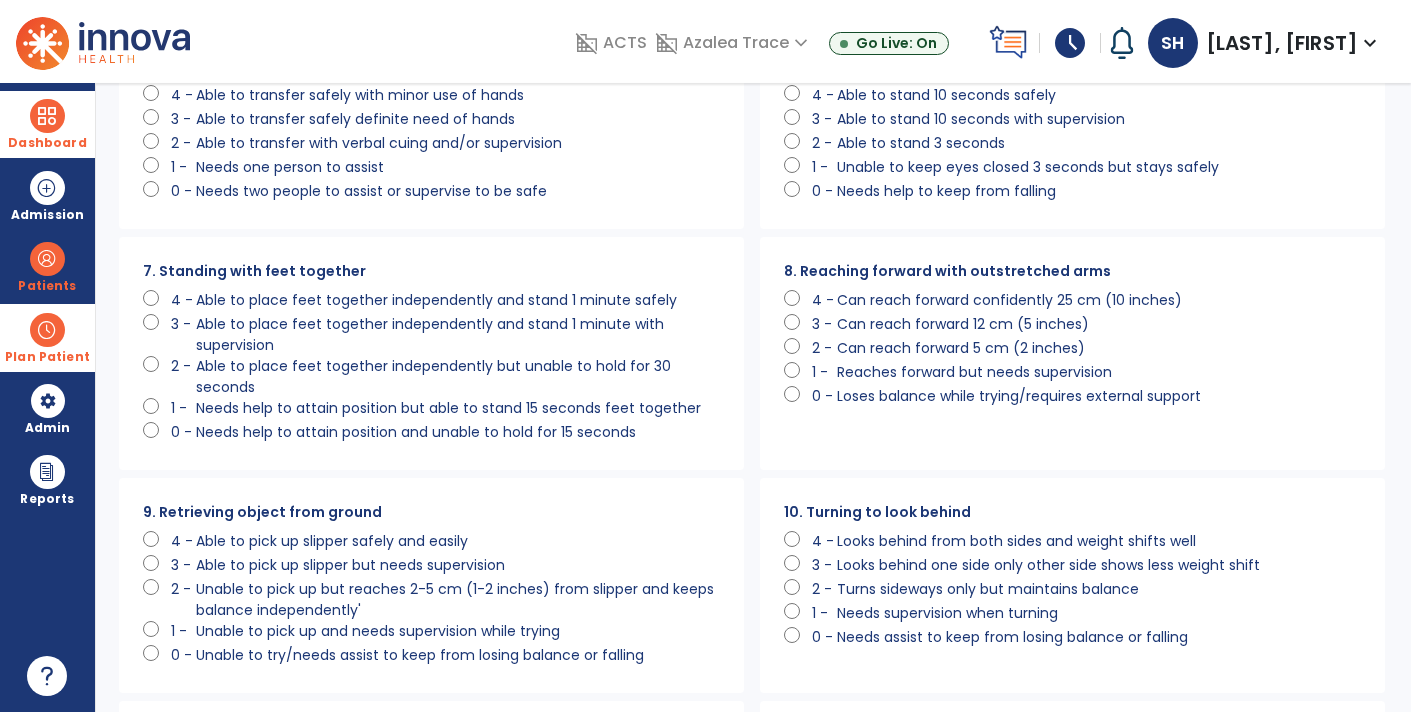 scroll, scrollTop: 539, scrollLeft: 0, axis: vertical 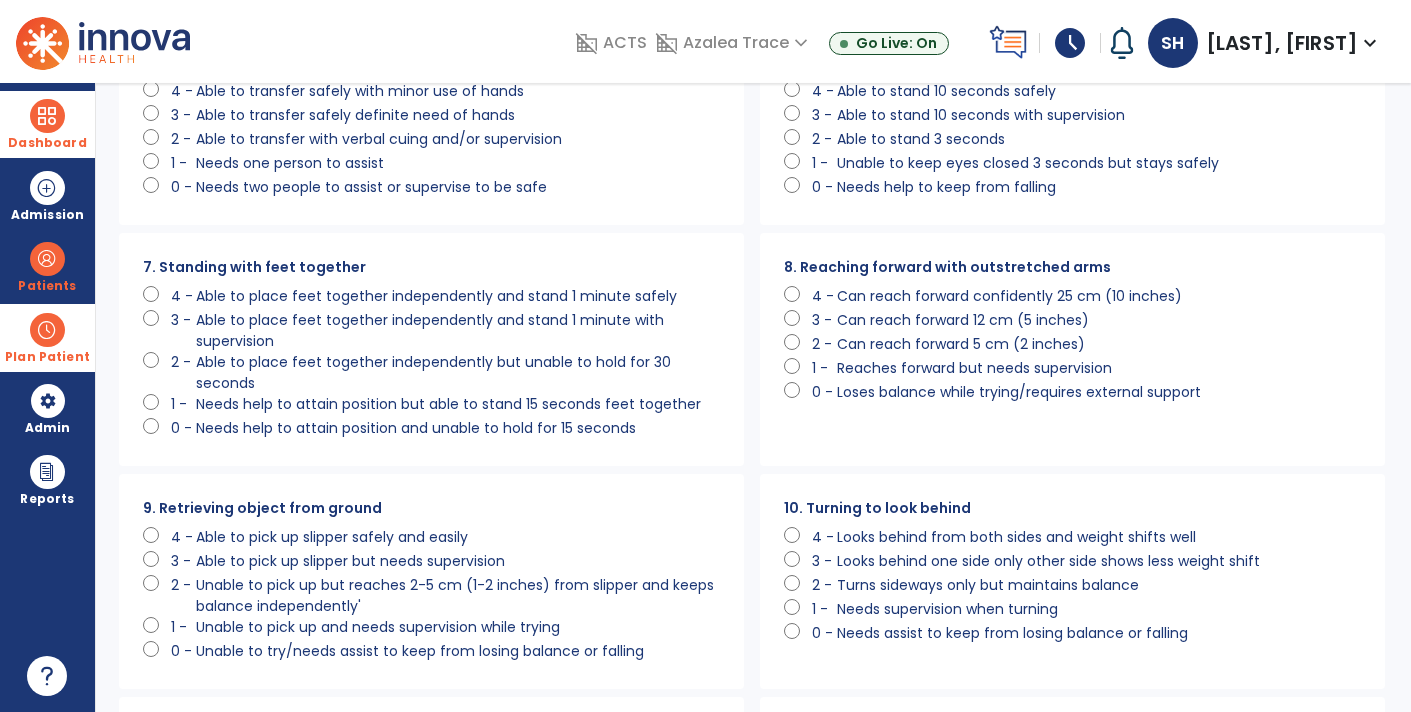 click on "Needs help to attain position but able to stand 15 seconds feet together" 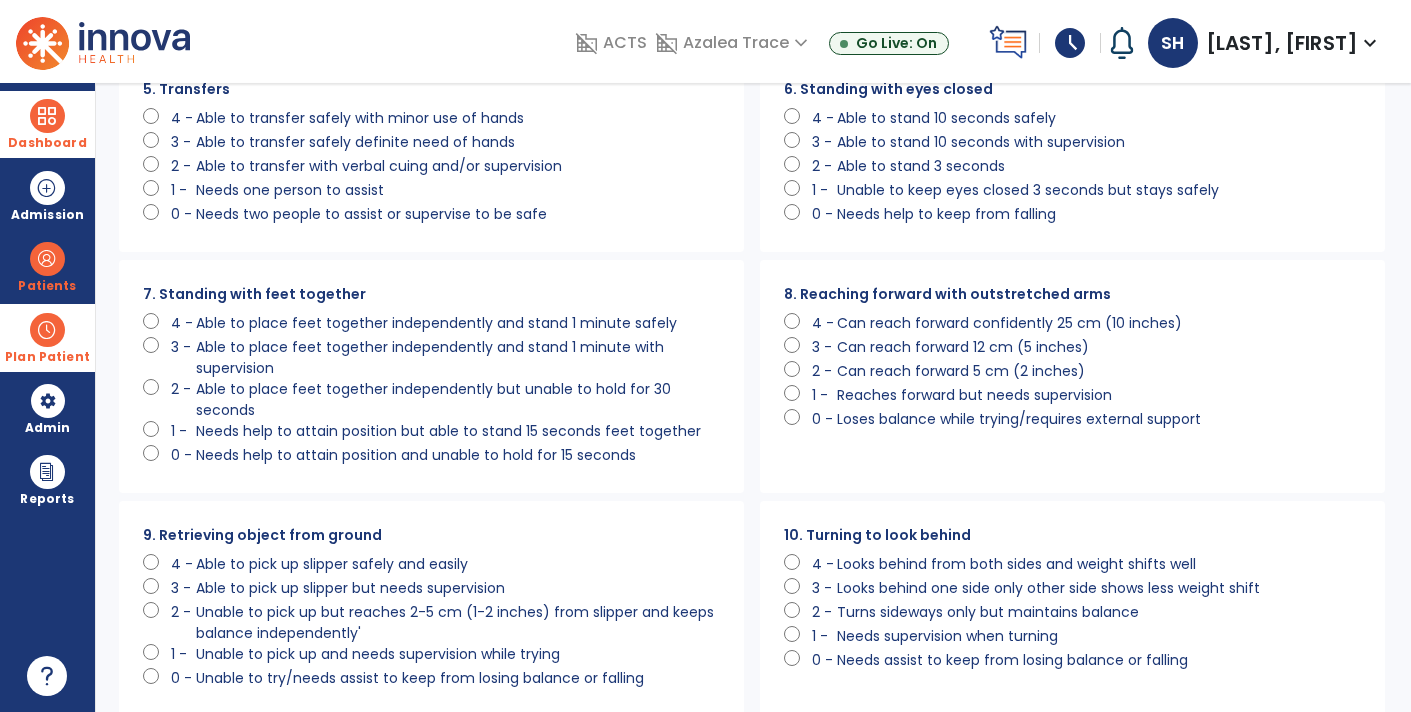 scroll, scrollTop: 512, scrollLeft: 0, axis: vertical 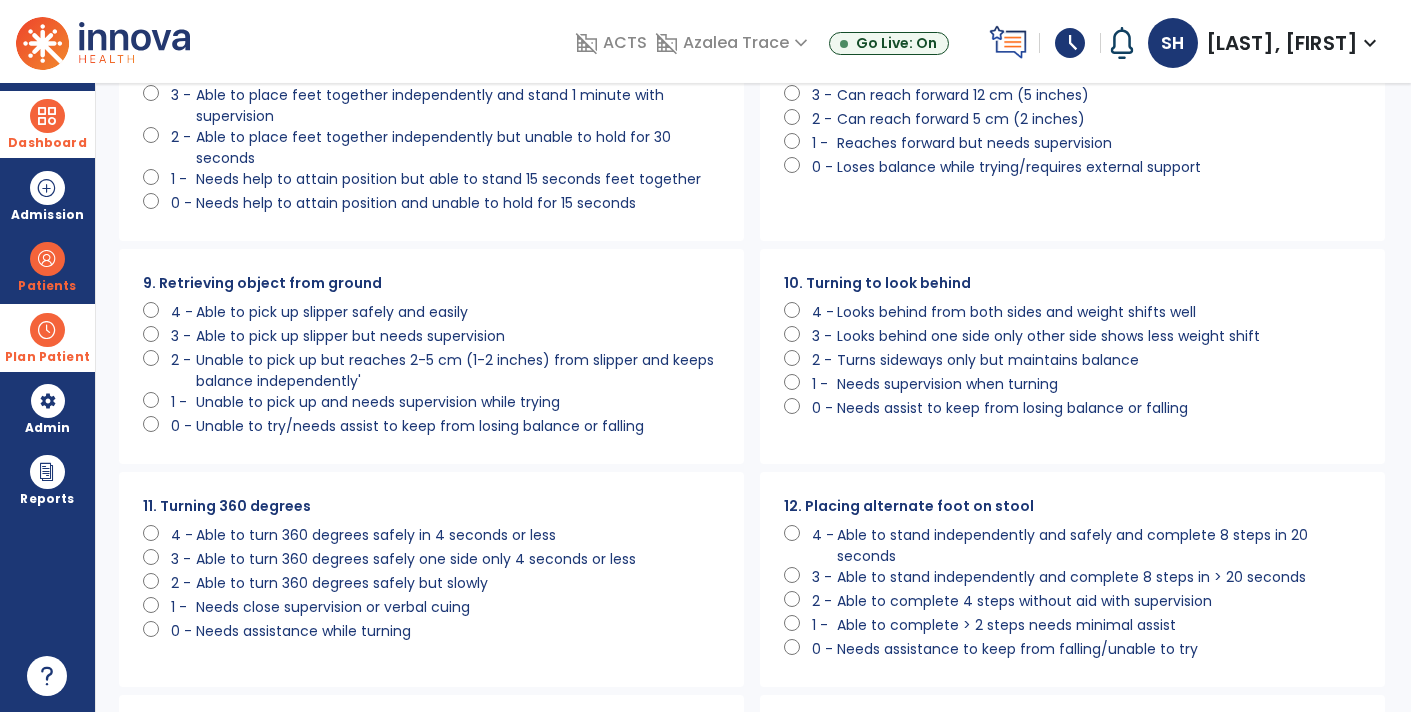 click on "Needs assist to keep from losing balance or falling" 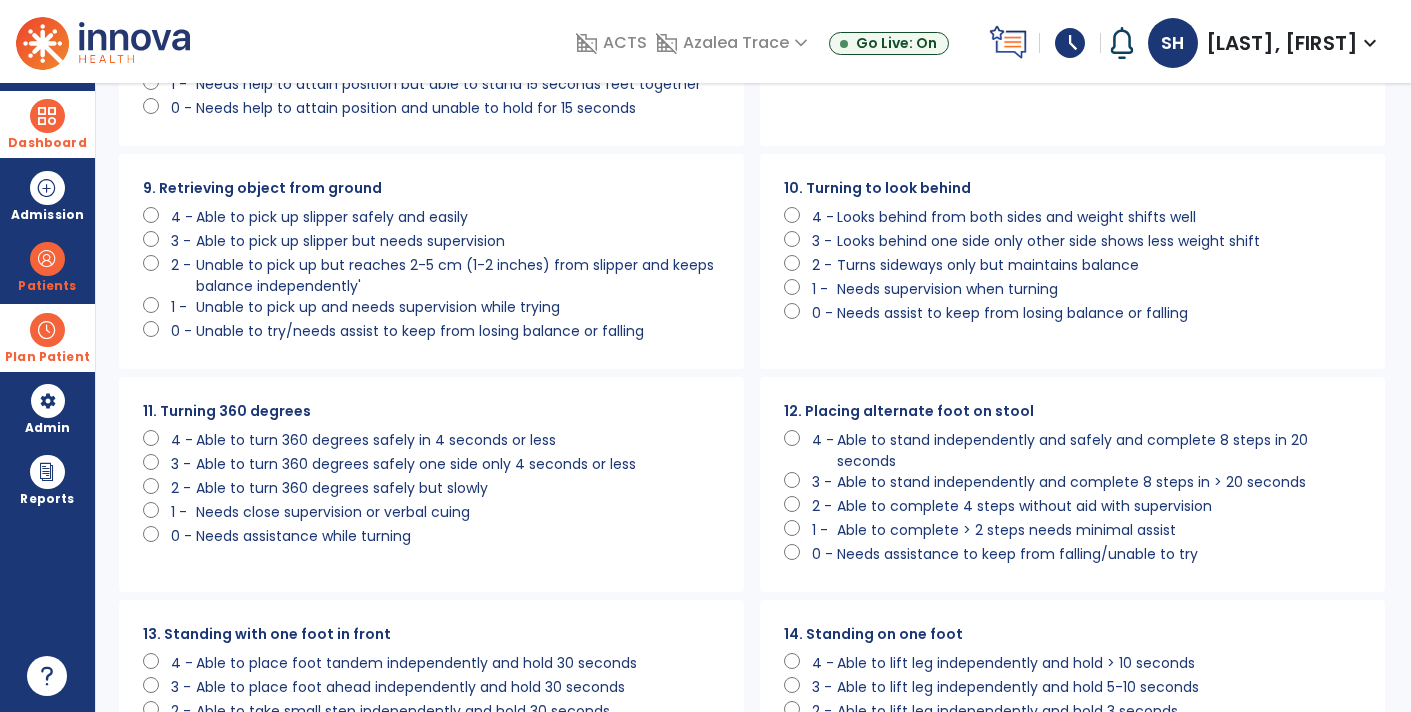 scroll, scrollTop: 902, scrollLeft: 0, axis: vertical 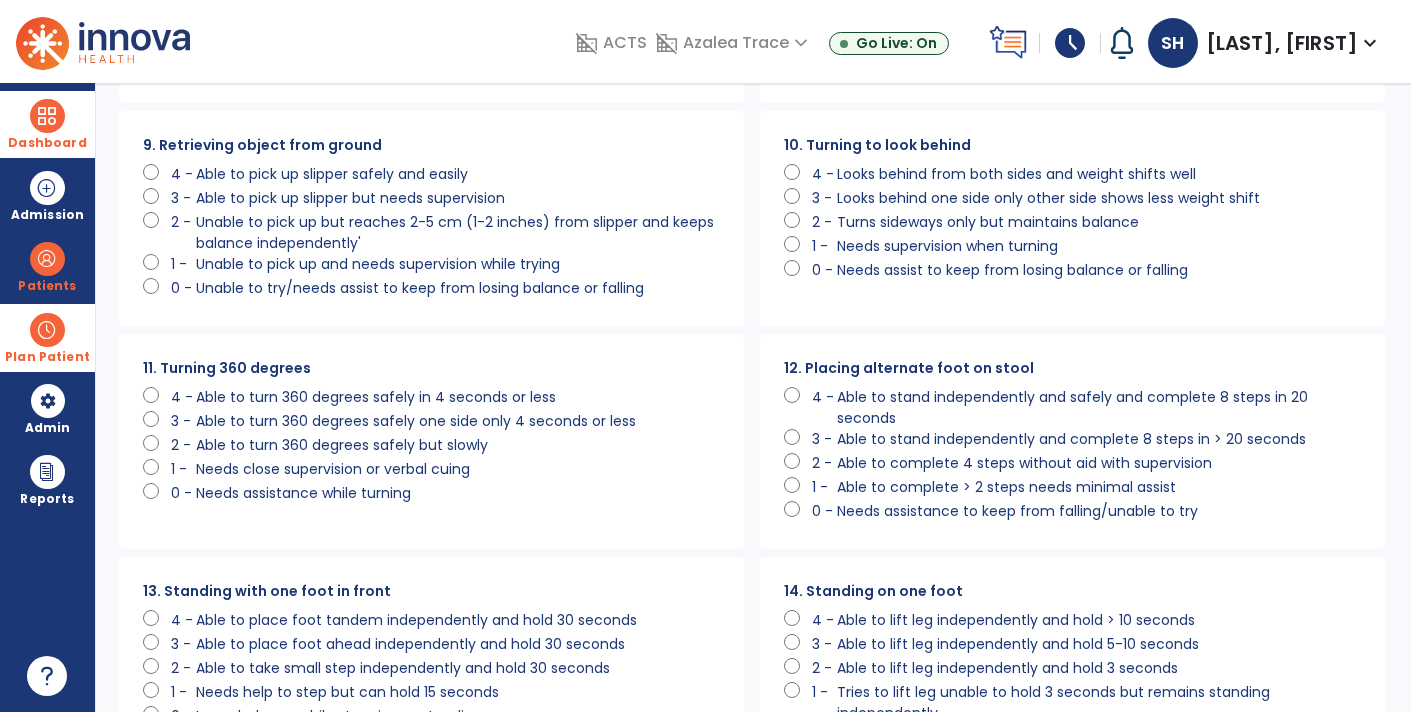 click on "Needs assistance while turning" 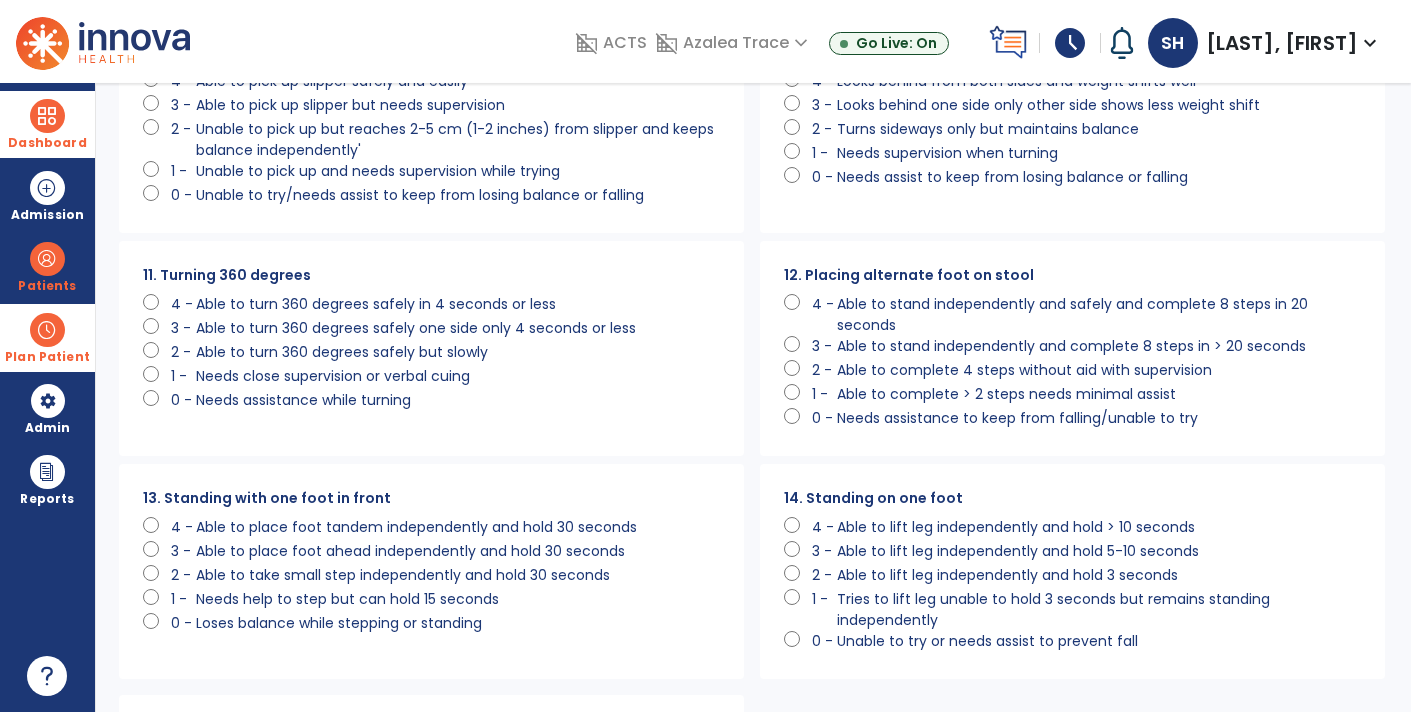 scroll, scrollTop: 1015, scrollLeft: 0, axis: vertical 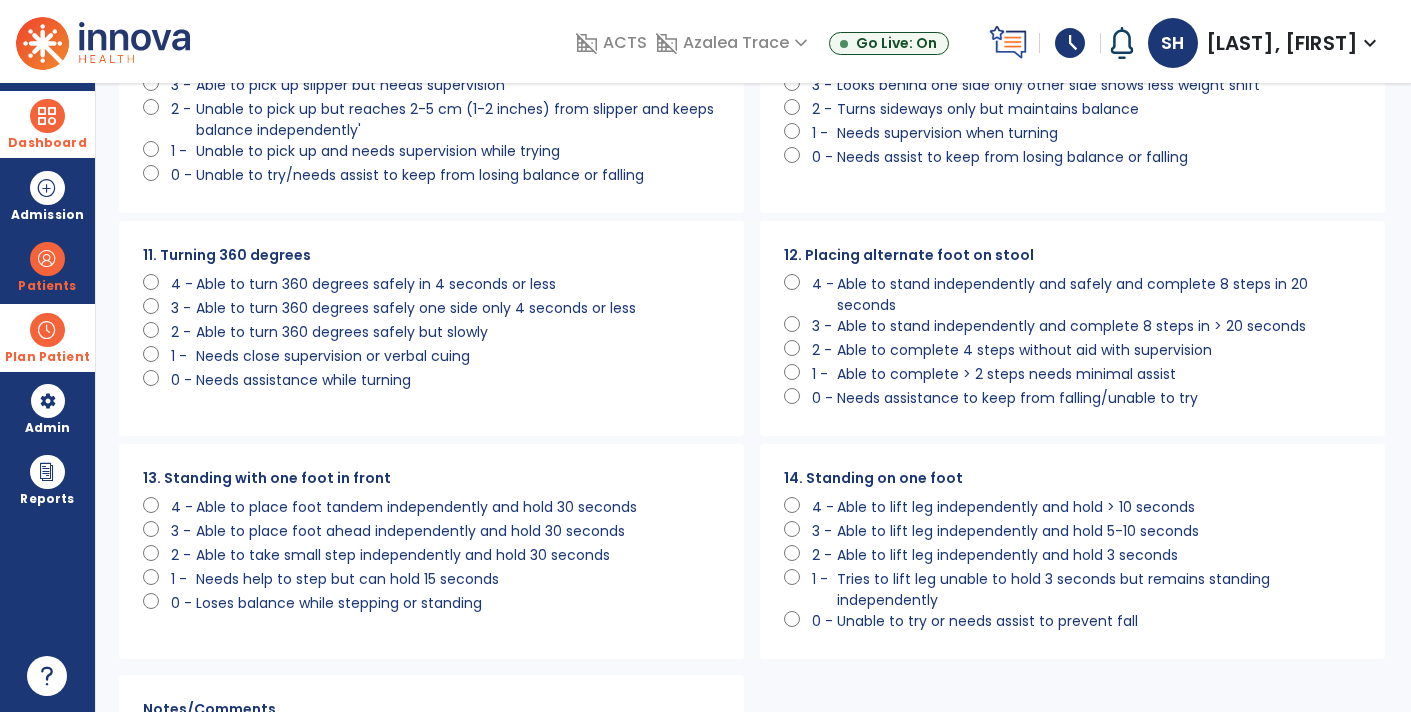 click on "Loses balance while stepping or standing" 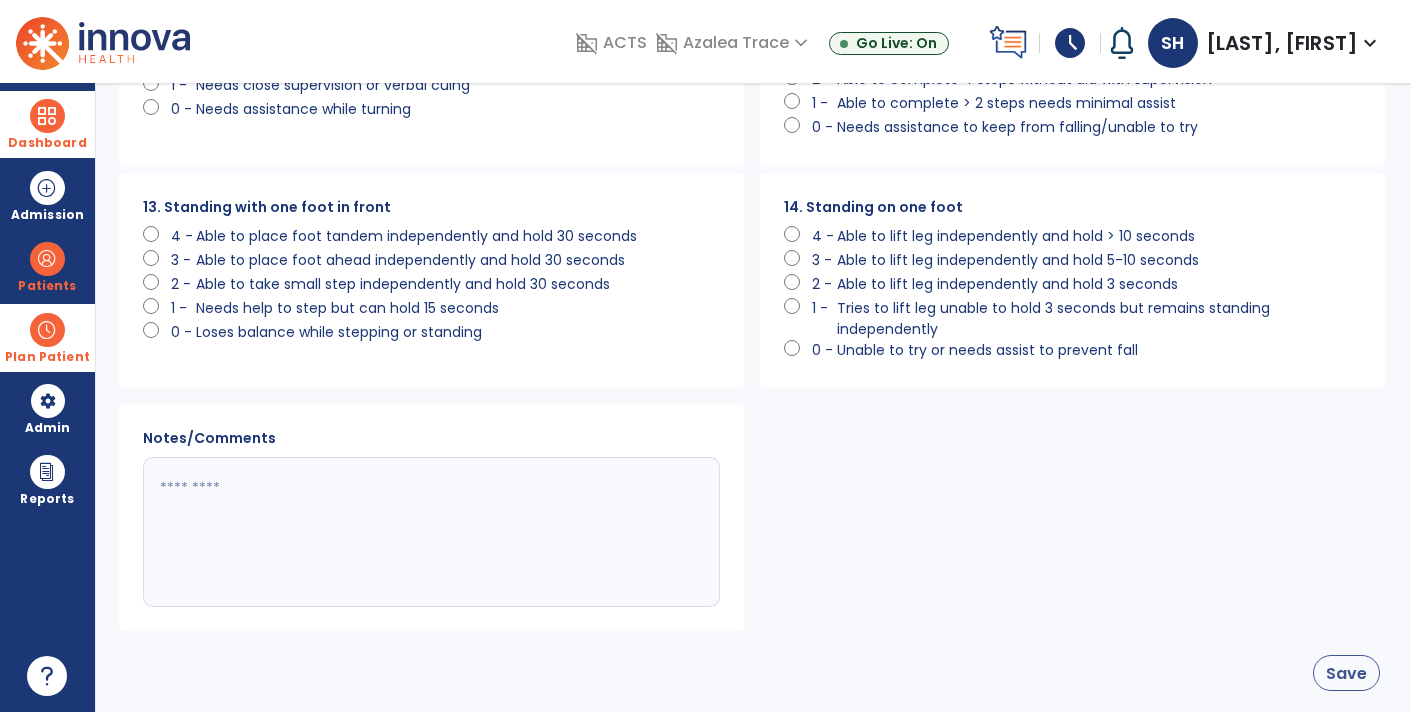 click on "Save" 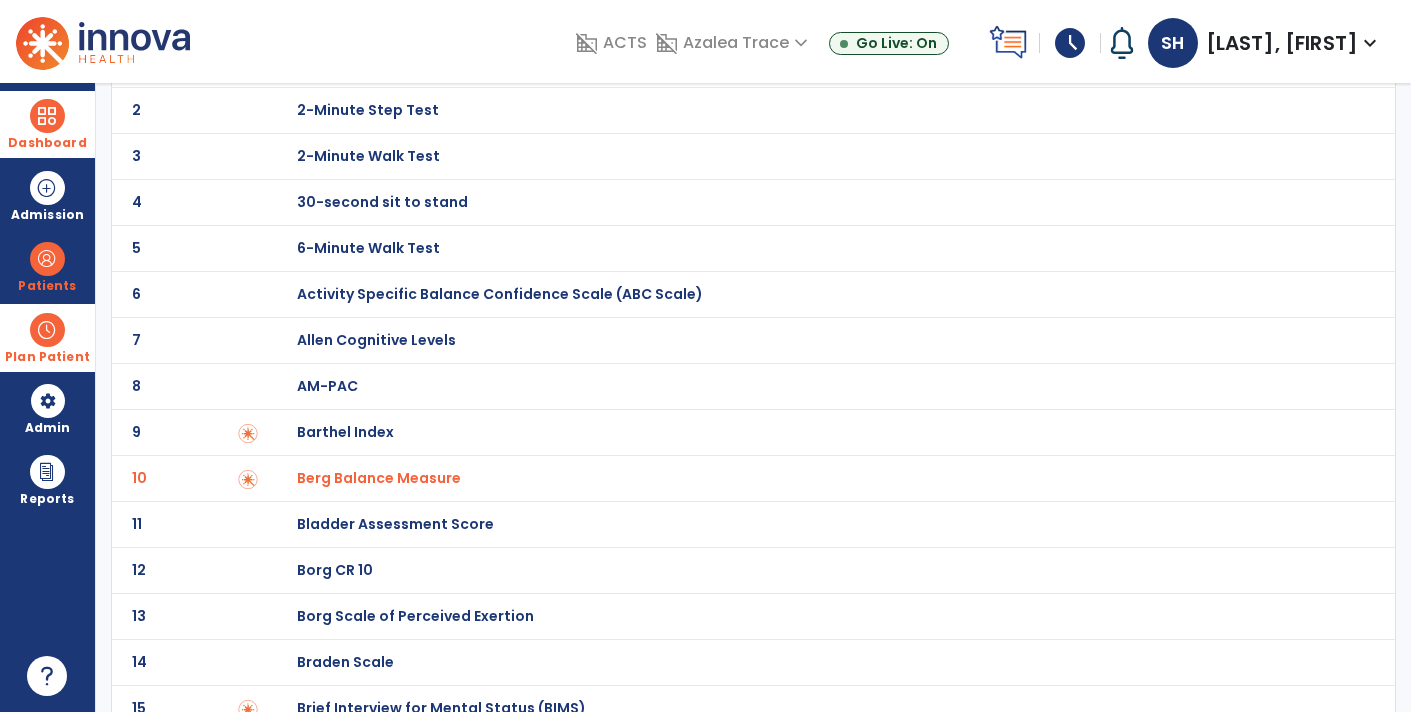 scroll, scrollTop: 0, scrollLeft: 0, axis: both 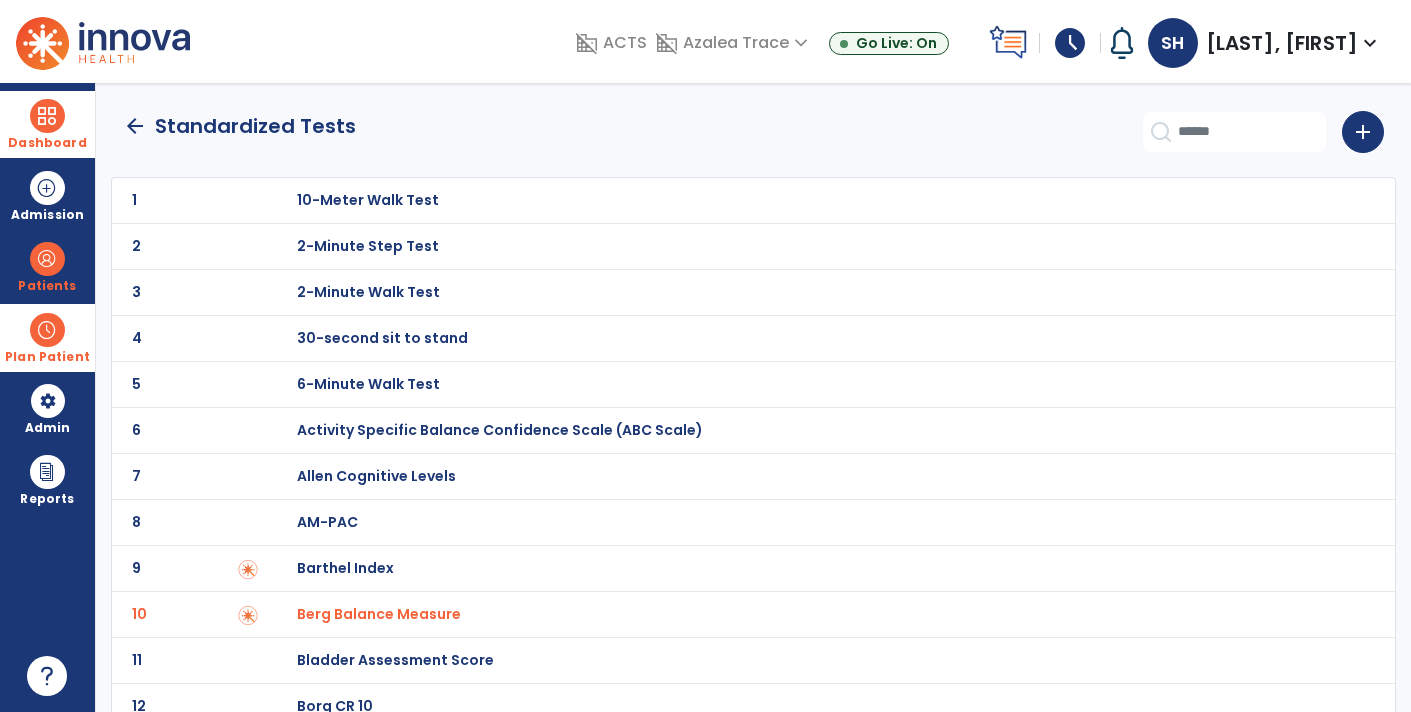 click on "arrow_back" 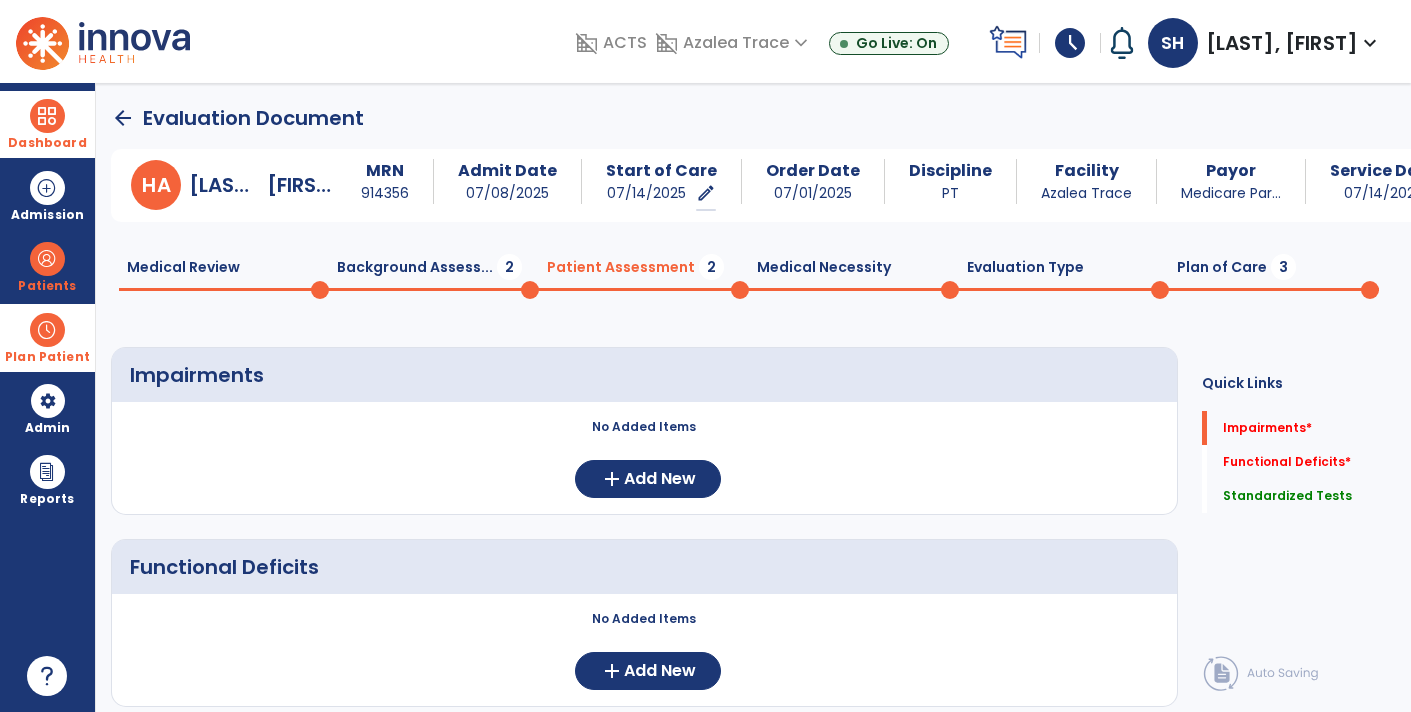scroll, scrollTop: 19, scrollLeft: 0, axis: vertical 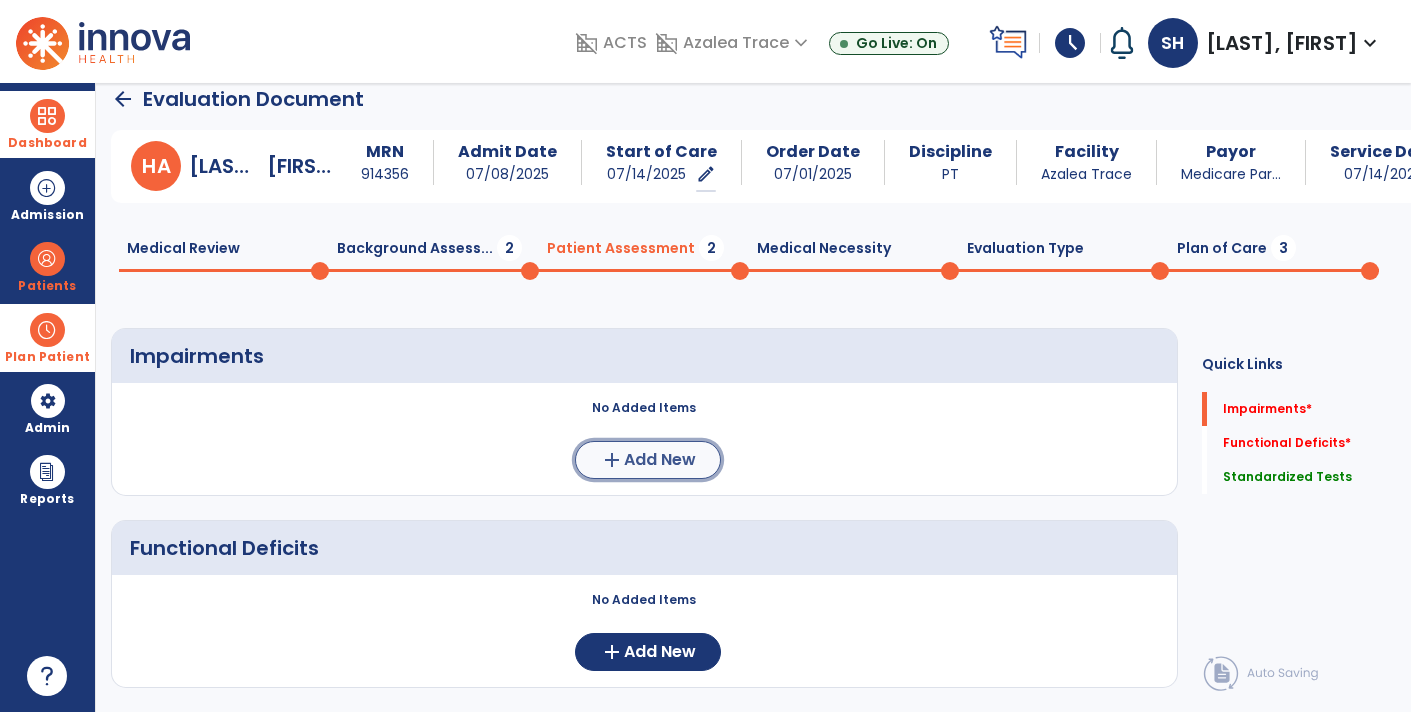 click on "add  Add New" 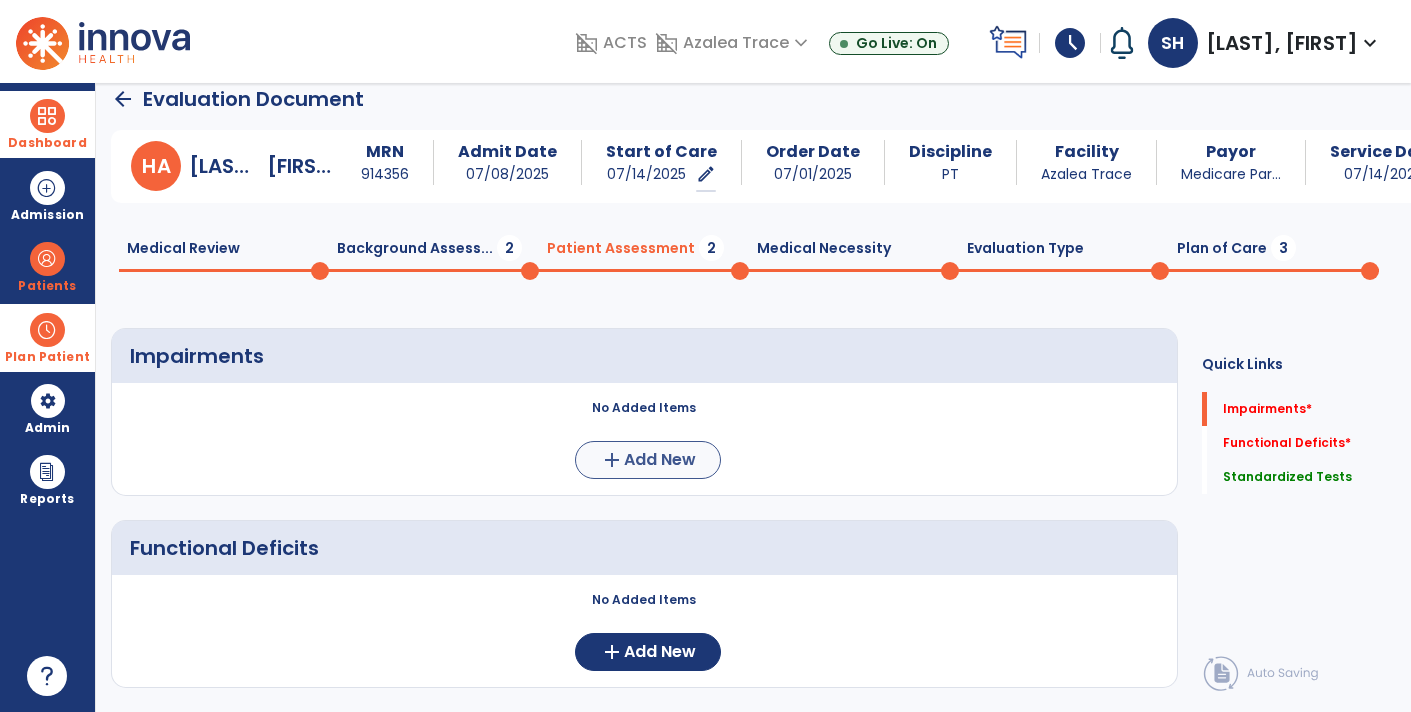 scroll, scrollTop: 0, scrollLeft: 0, axis: both 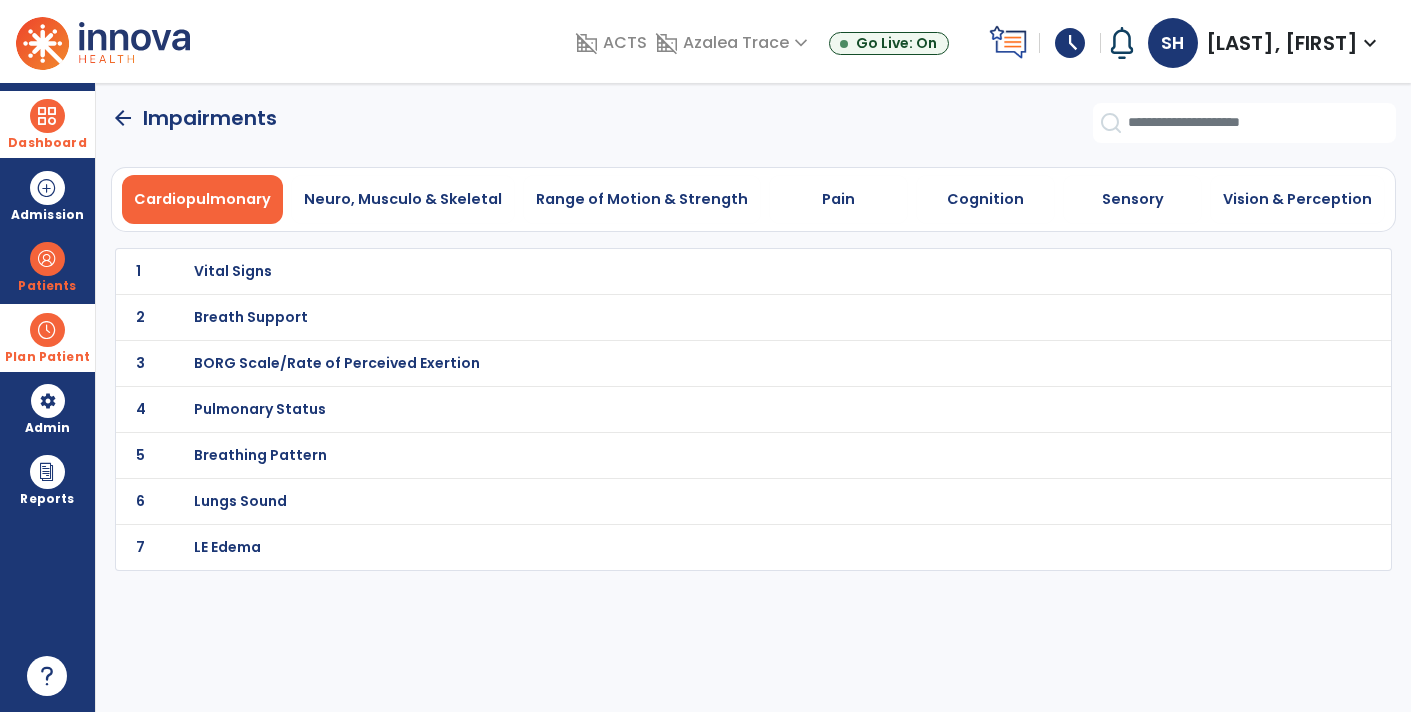 click on "Vital Signs" at bounding box center (233, 271) 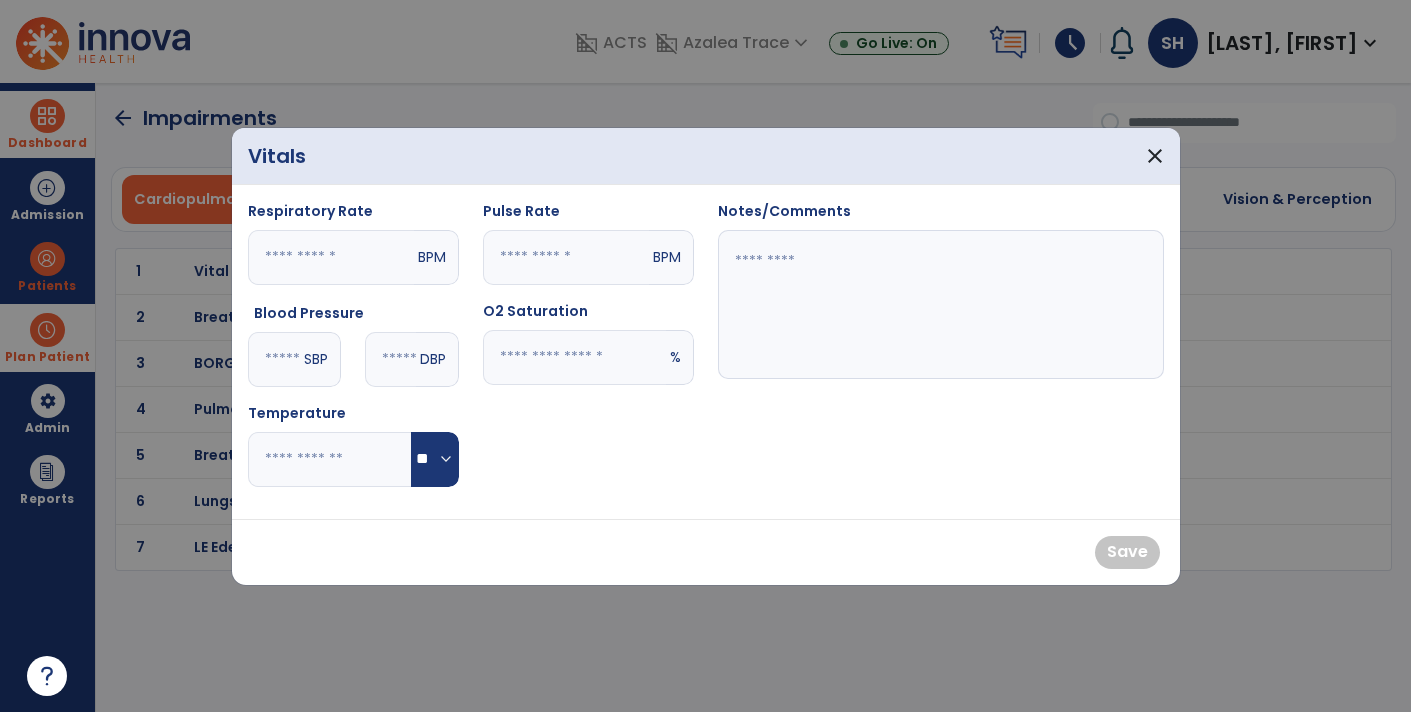 click on "SBP" at bounding box center [320, 359] 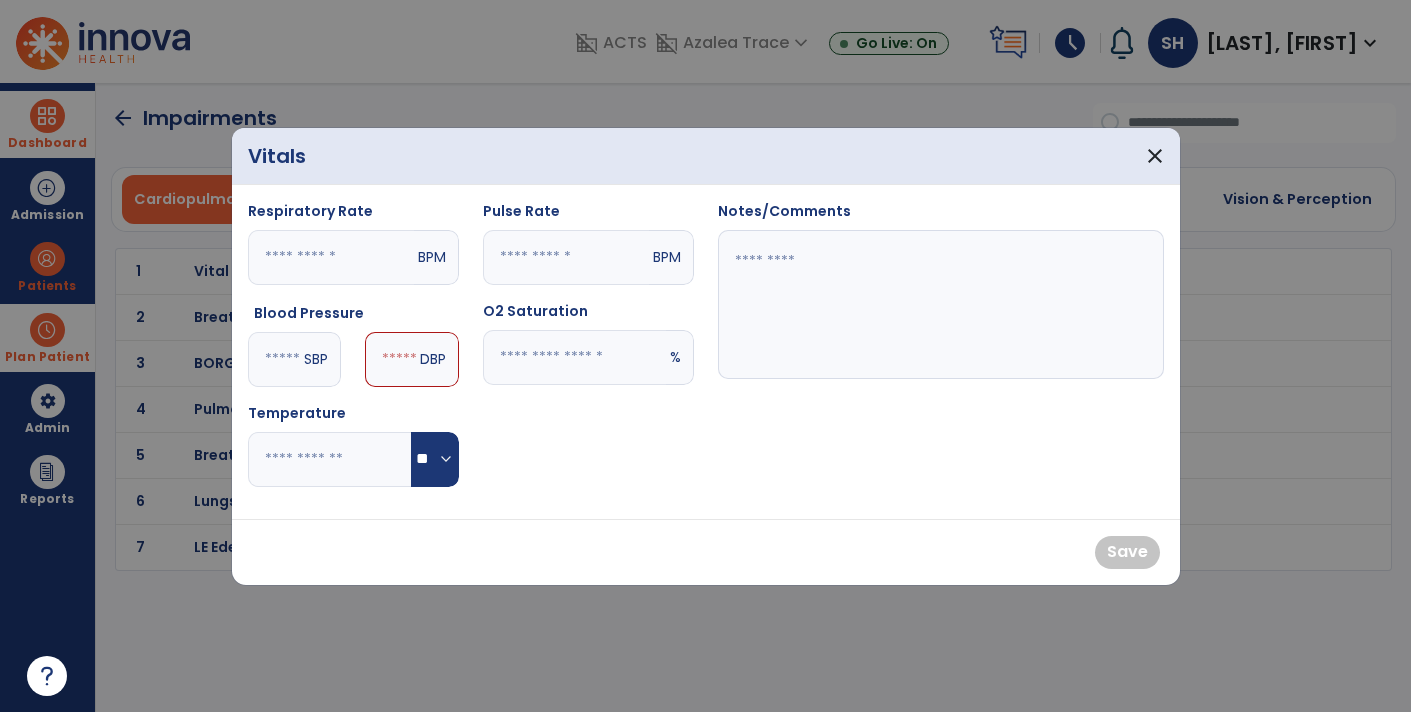 type on "***" 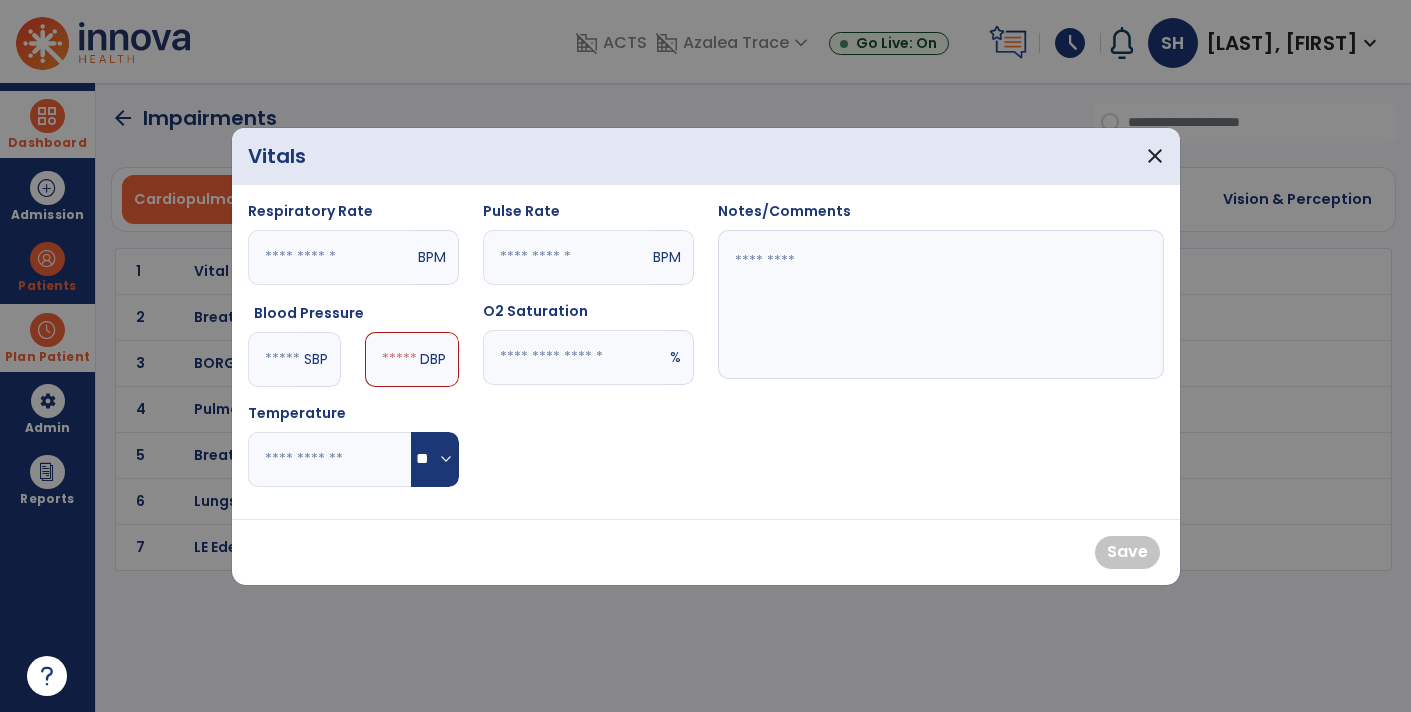 click at bounding box center (390, 359) 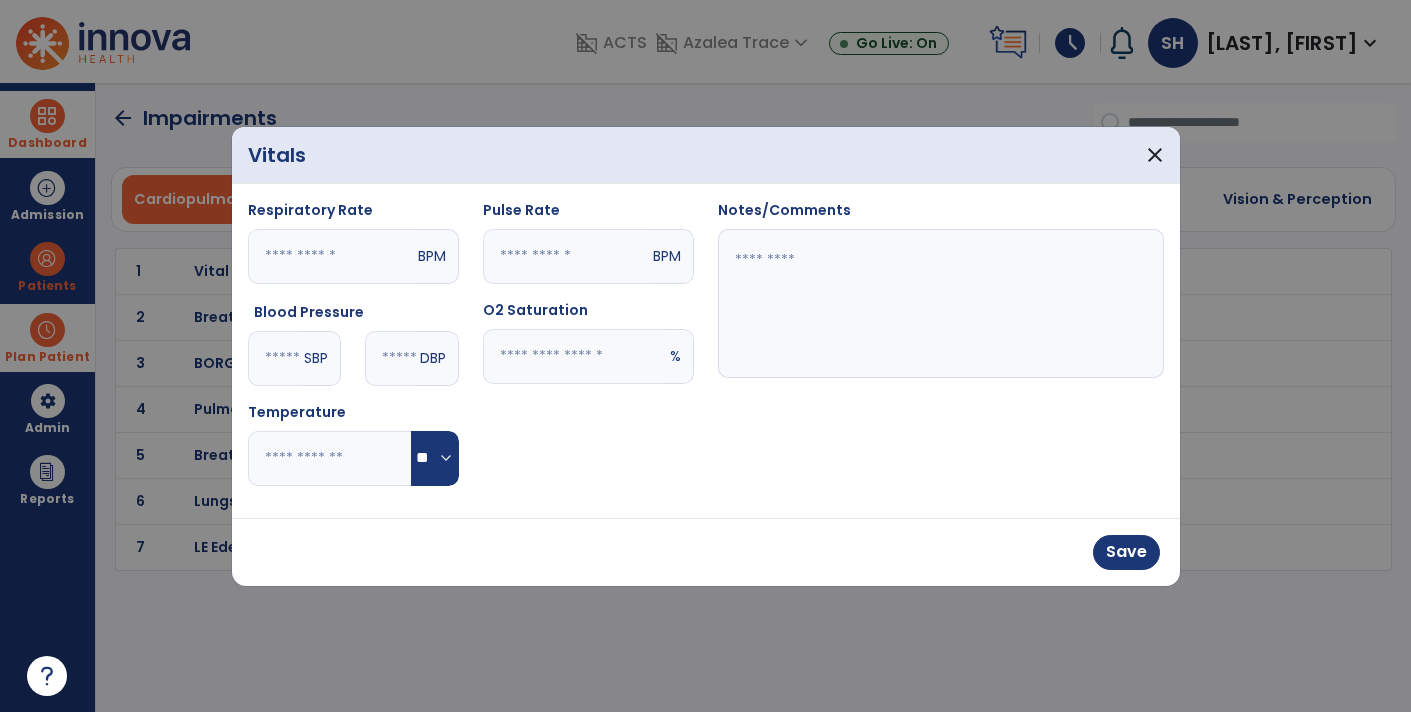 type on "**" 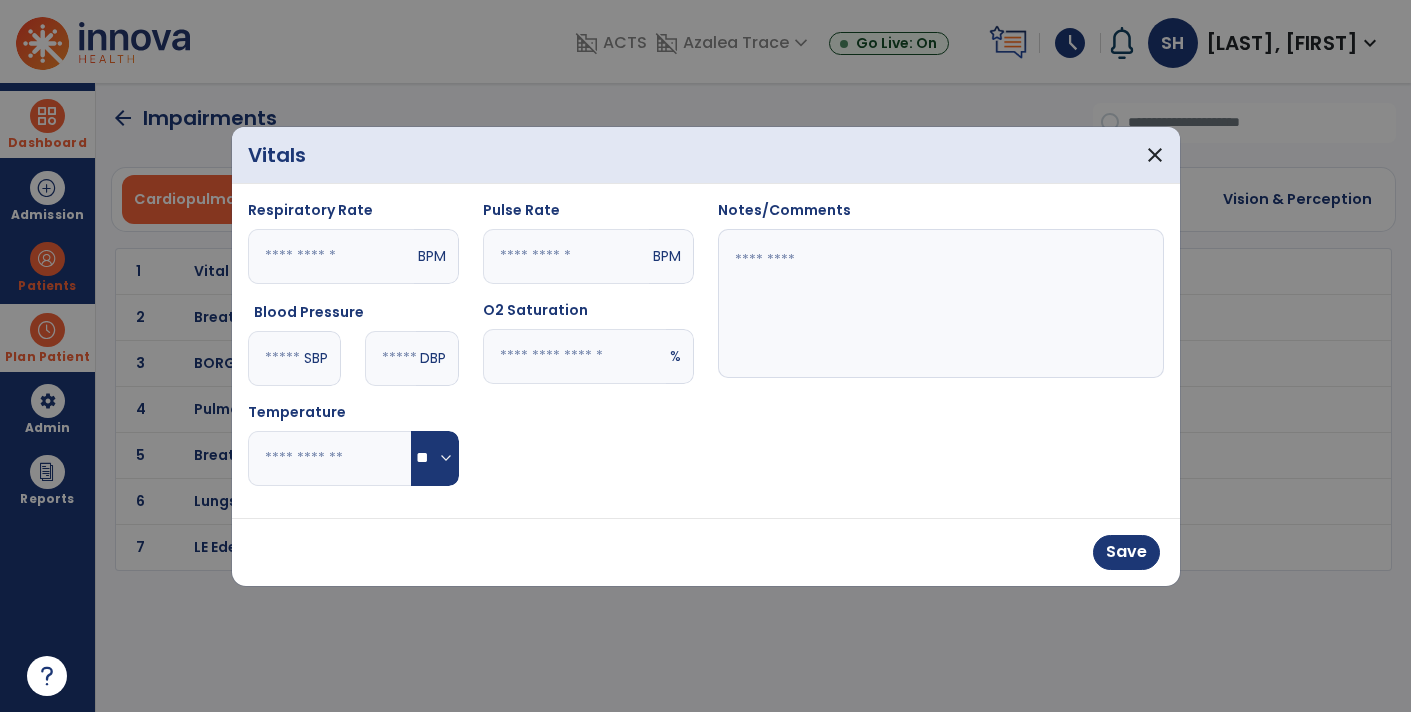 click at bounding box center [566, 256] 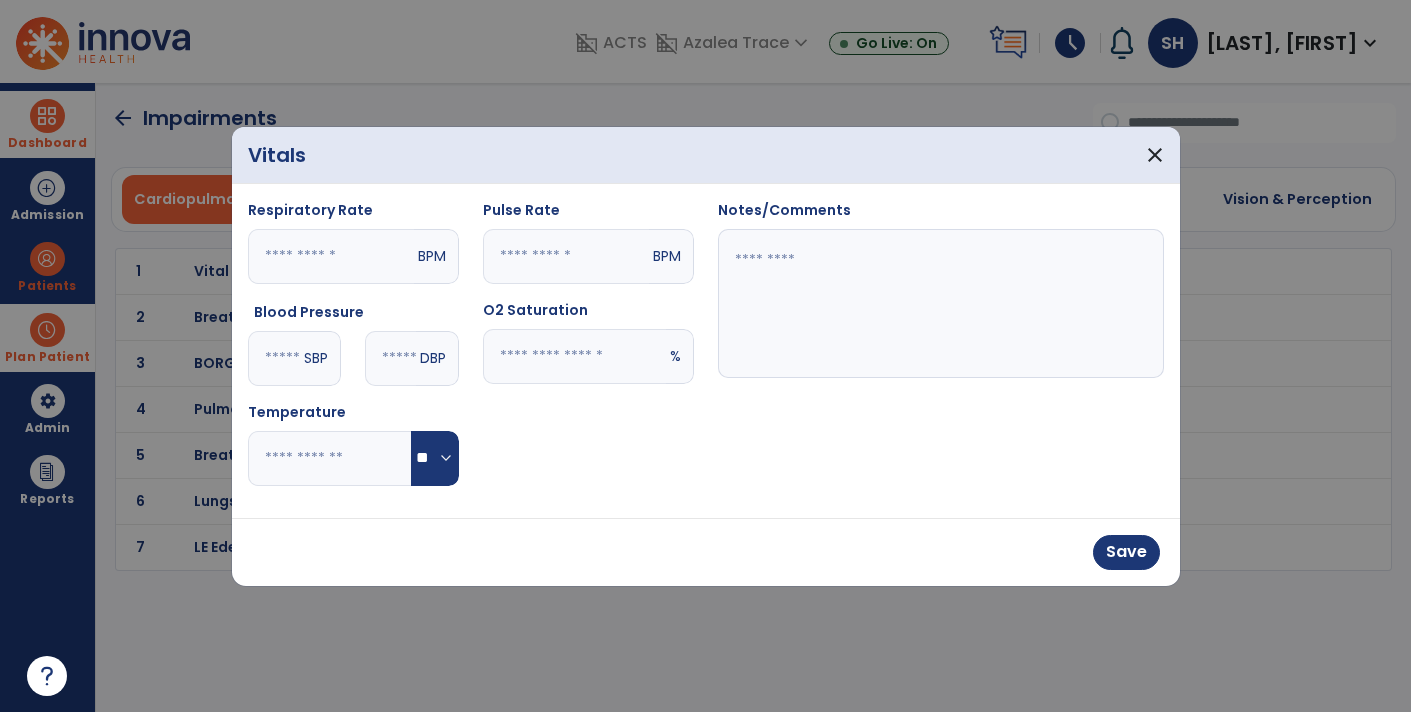 type on "**" 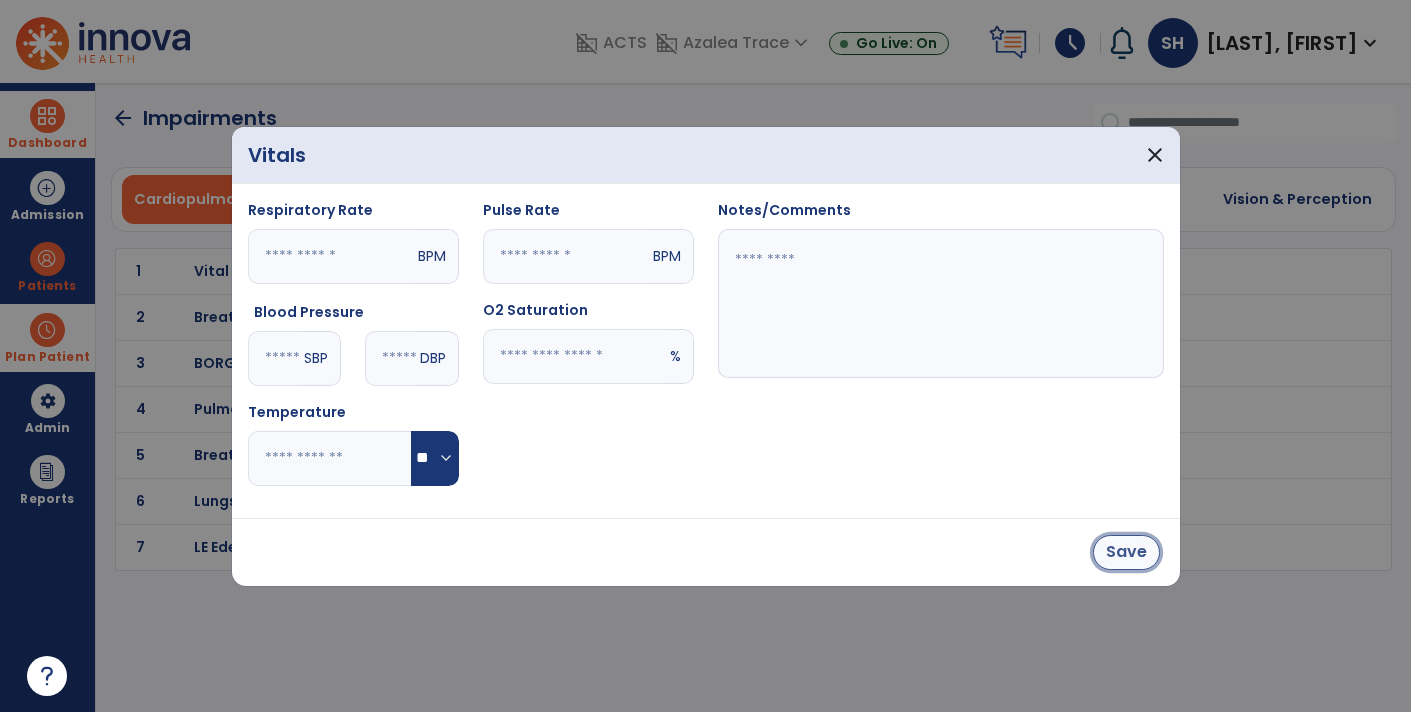 click on "Save" at bounding box center [1126, 552] 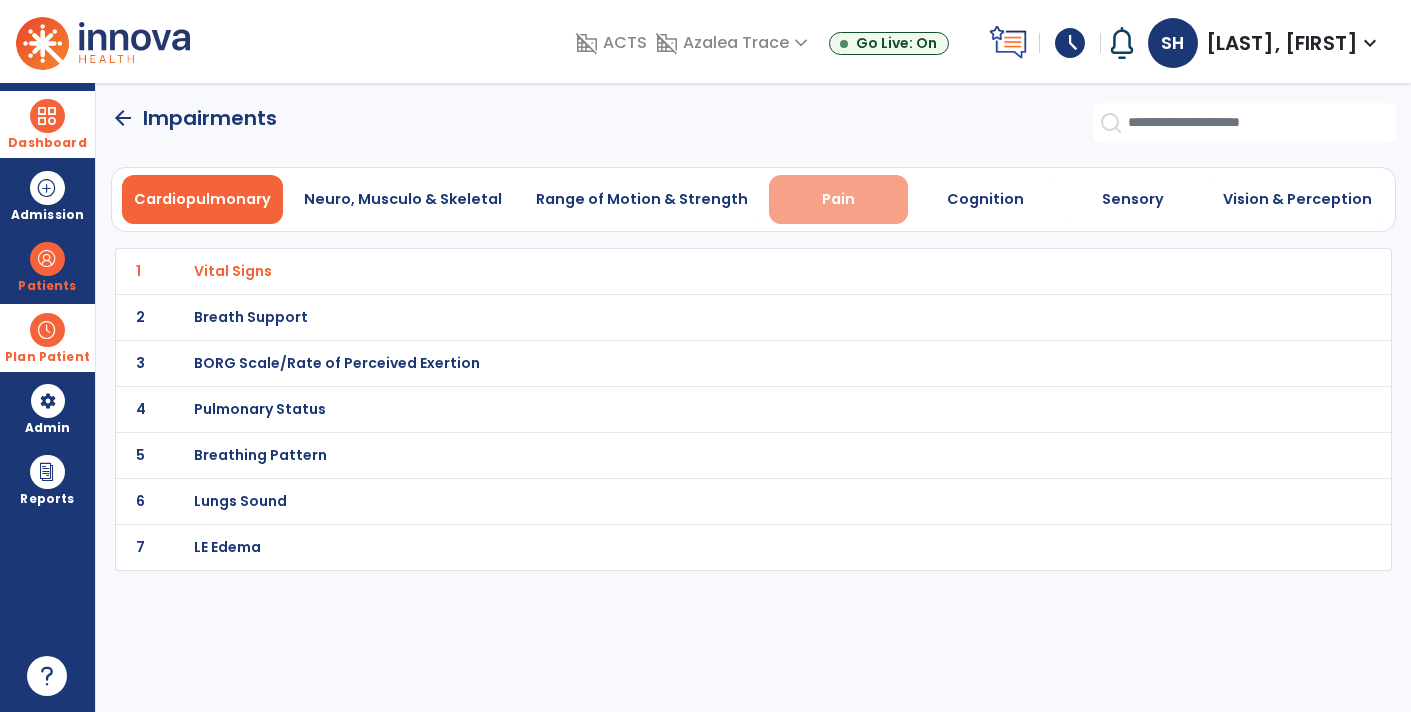 click on "Pain" at bounding box center [838, 199] 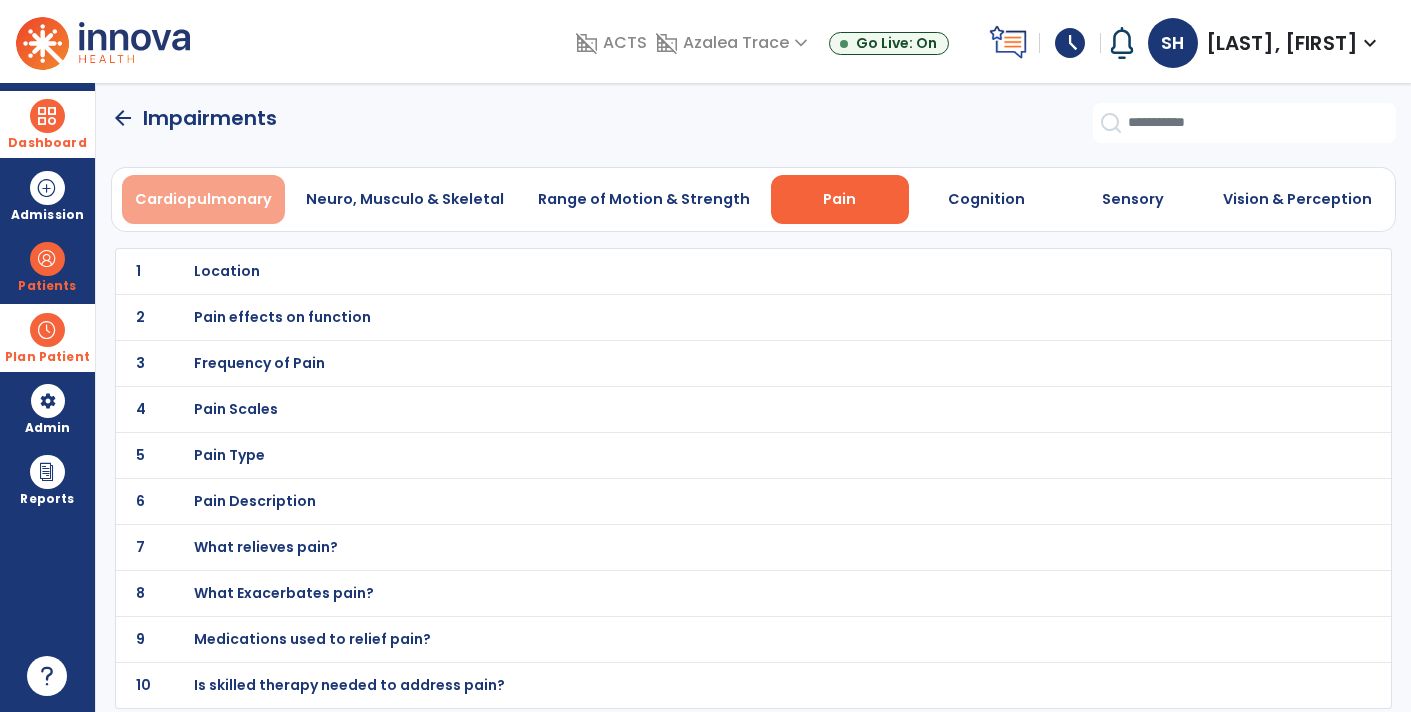 click on "Cardiopulmonary" at bounding box center [203, 199] 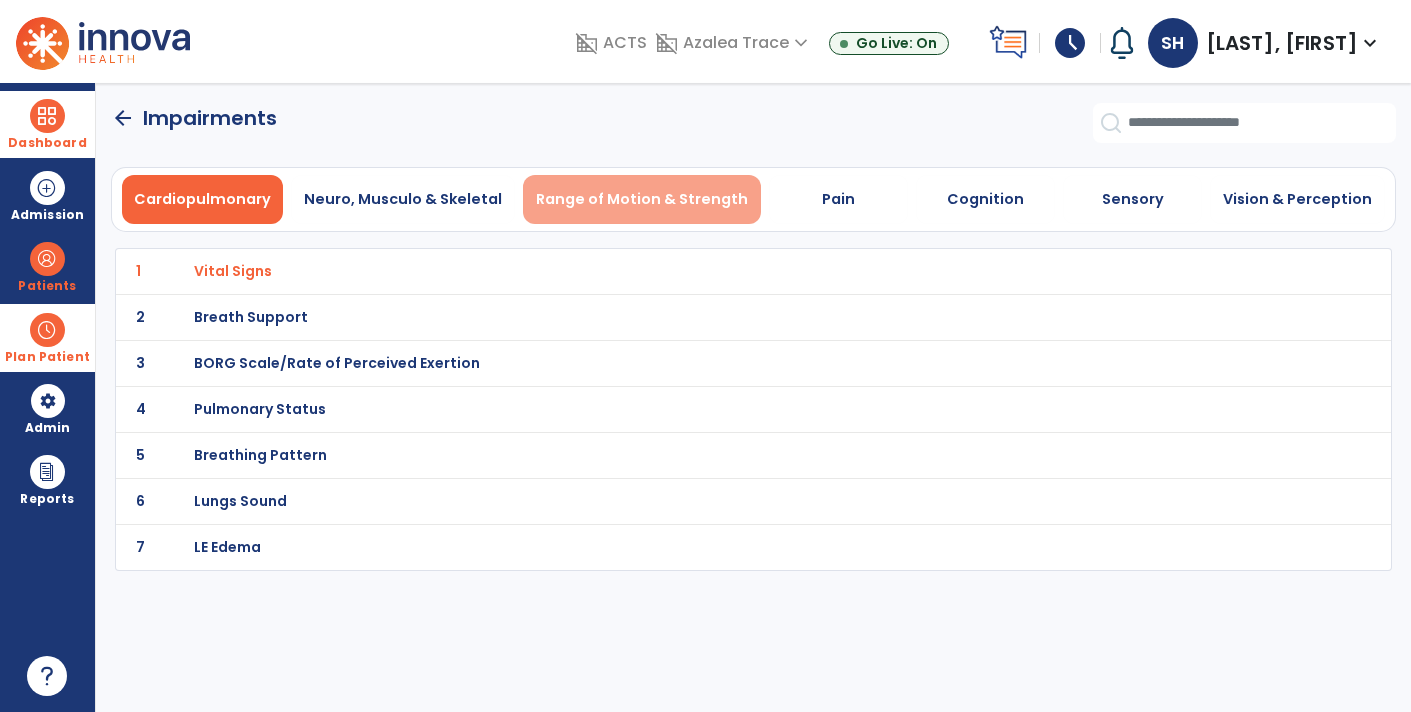 click on "Range of Motion & Strength" at bounding box center [642, 199] 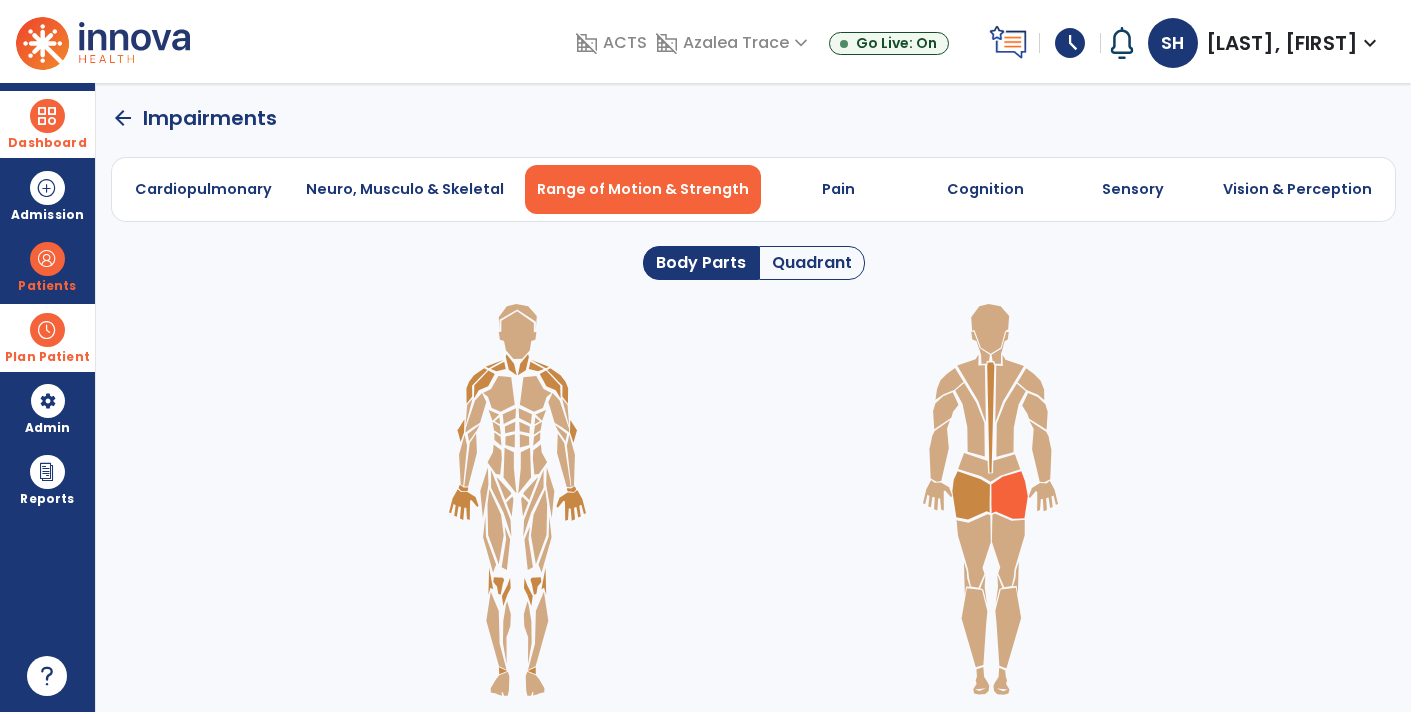 click 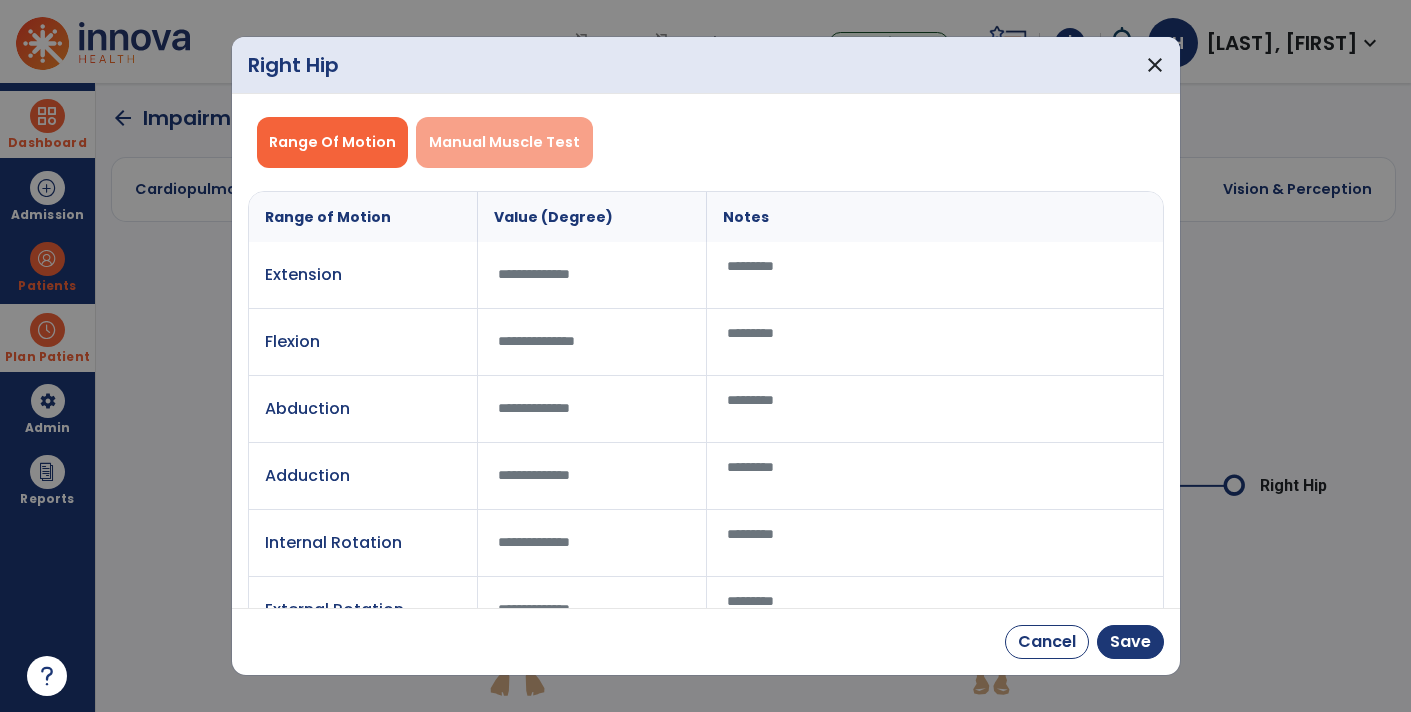 click on "Manual Muscle Test" at bounding box center [504, 142] 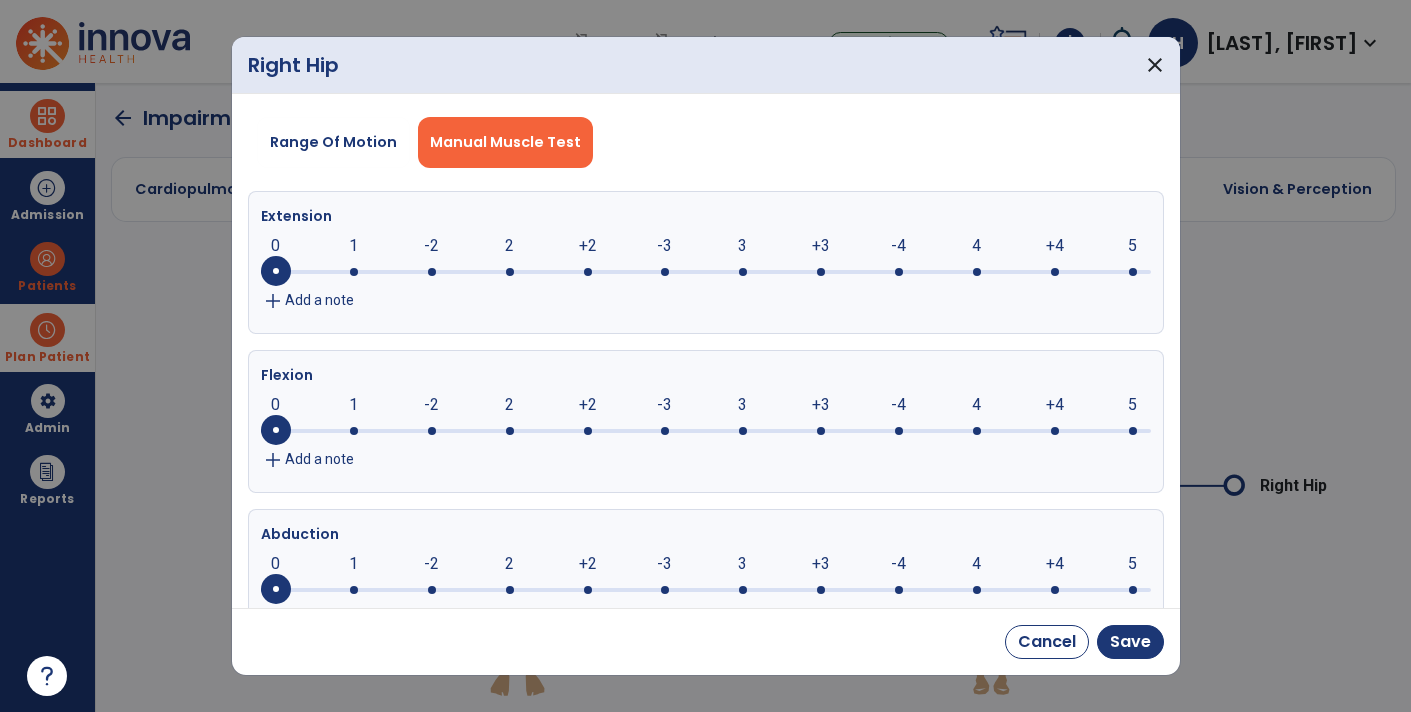 click 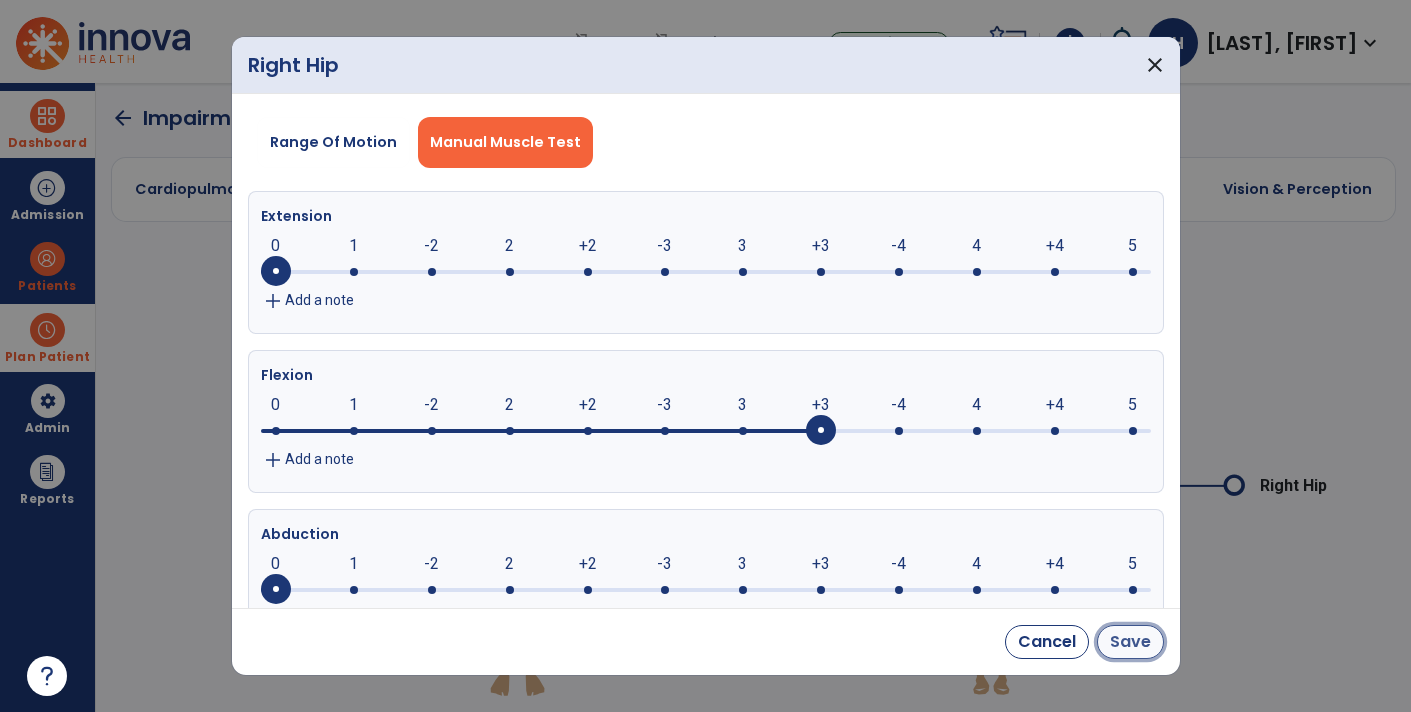 click on "Save" at bounding box center [1130, 642] 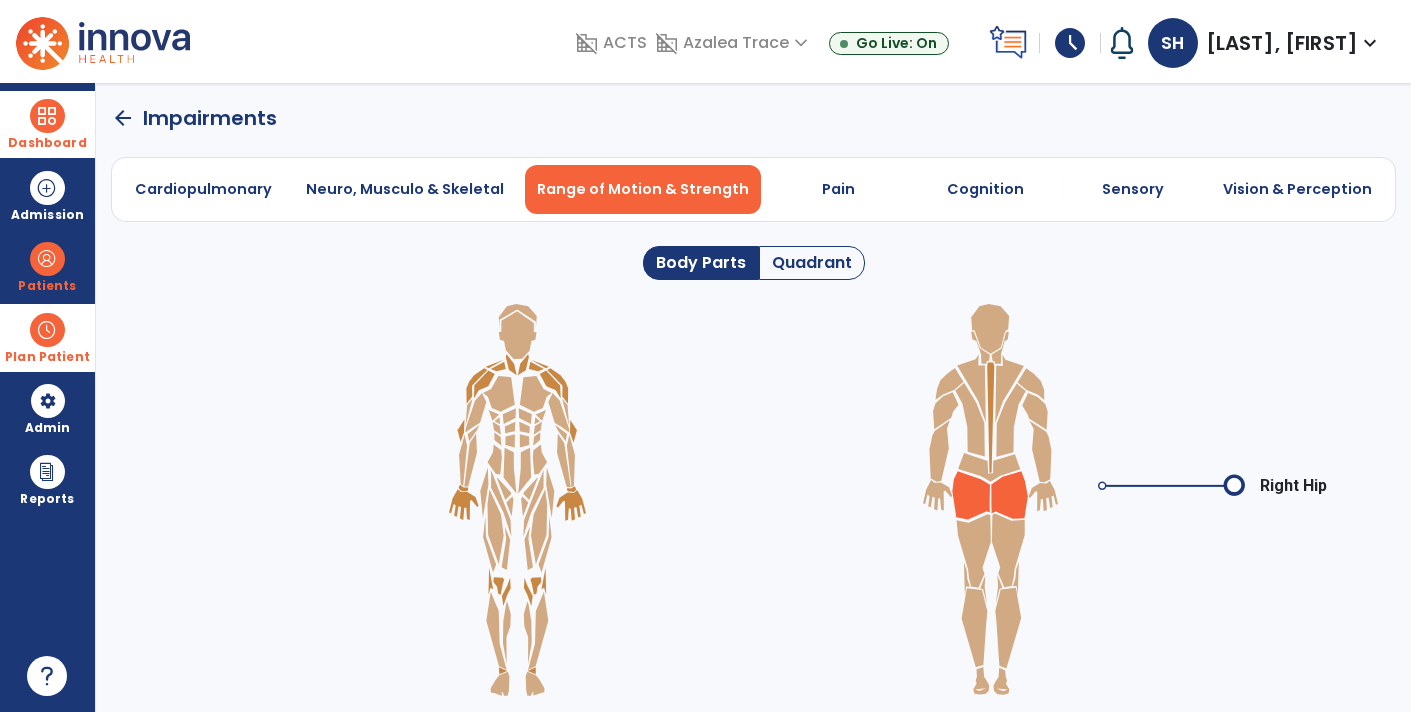 click 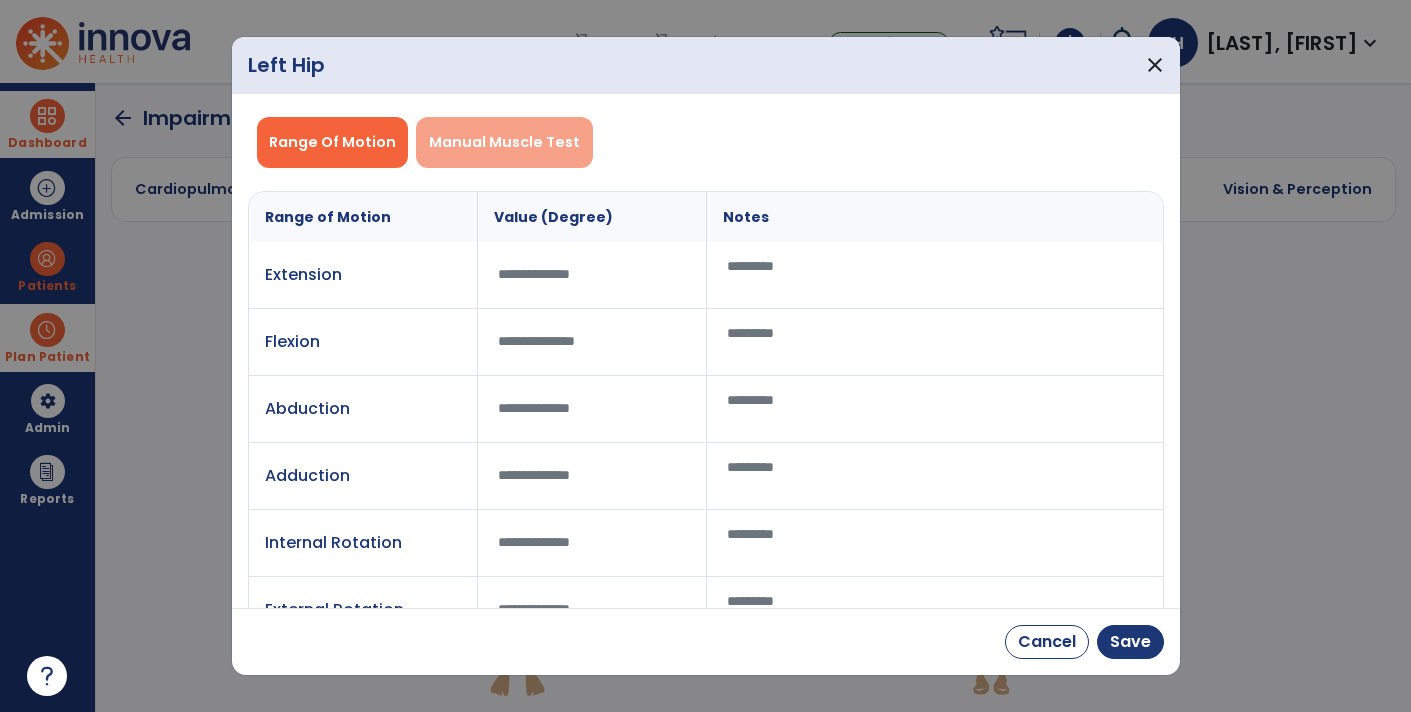 click on "Manual Muscle Test" at bounding box center [504, 142] 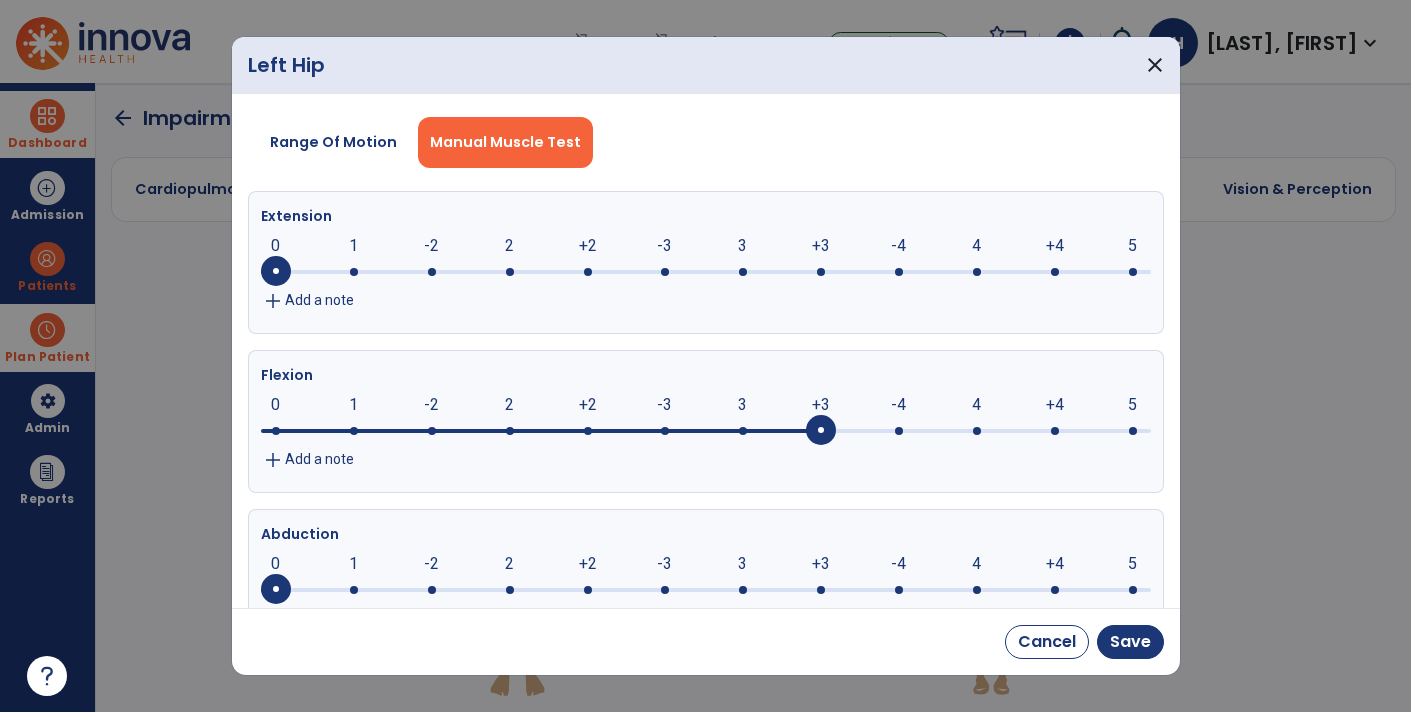 click 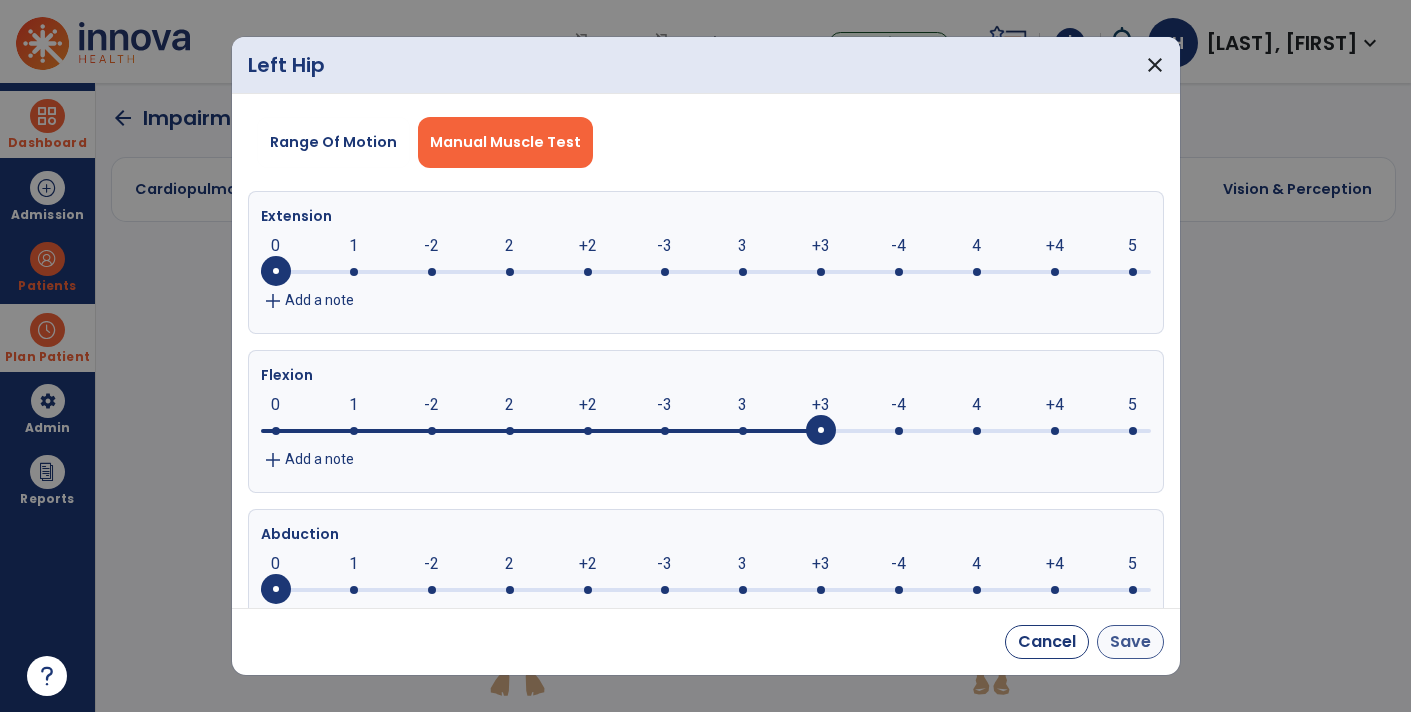 click on "Save" at bounding box center [1130, 642] 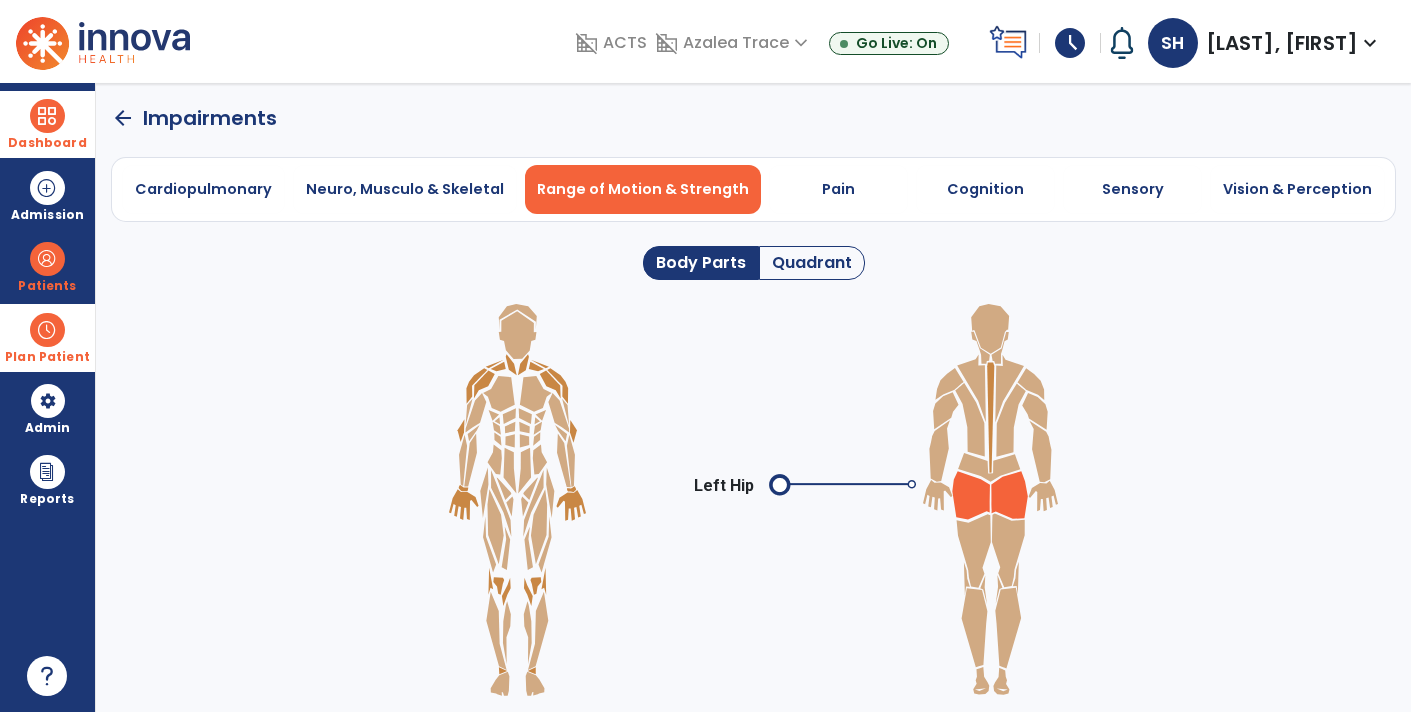 click 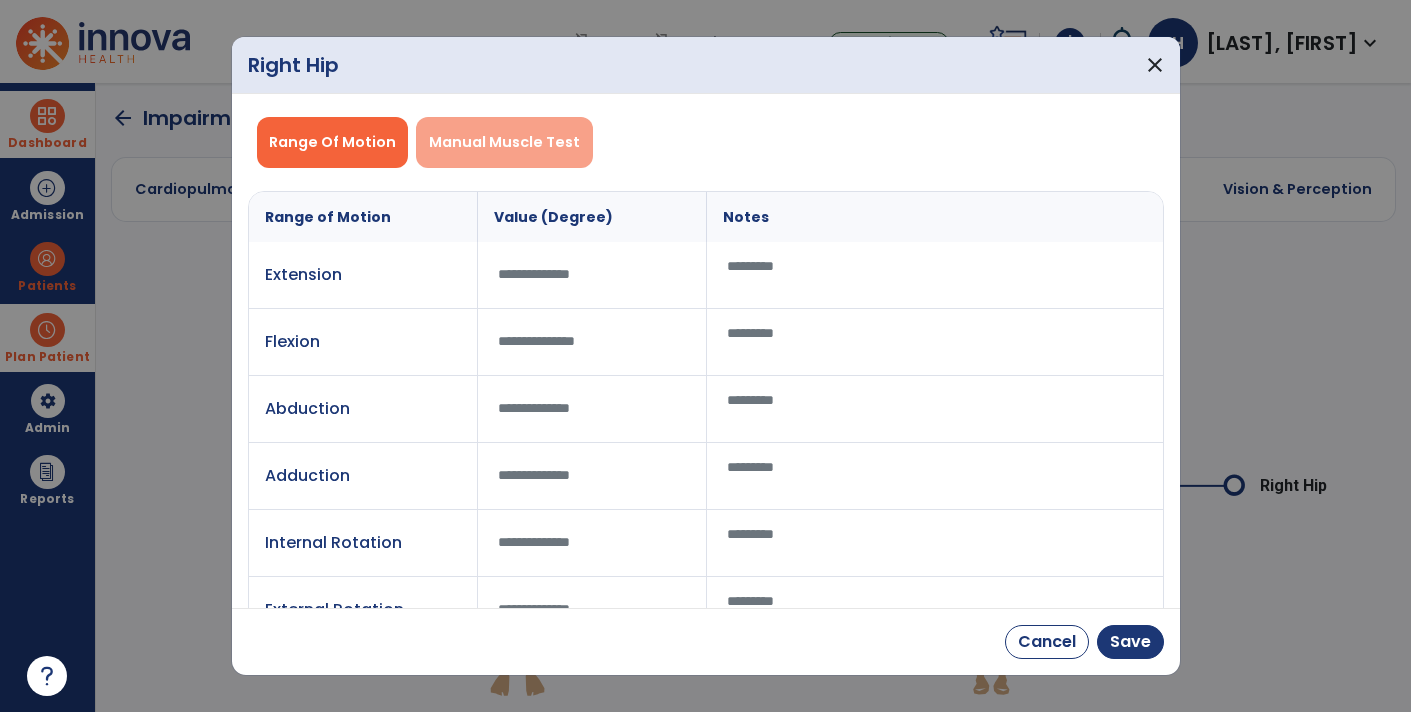 click on "Manual Muscle Test" at bounding box center (504, 142) 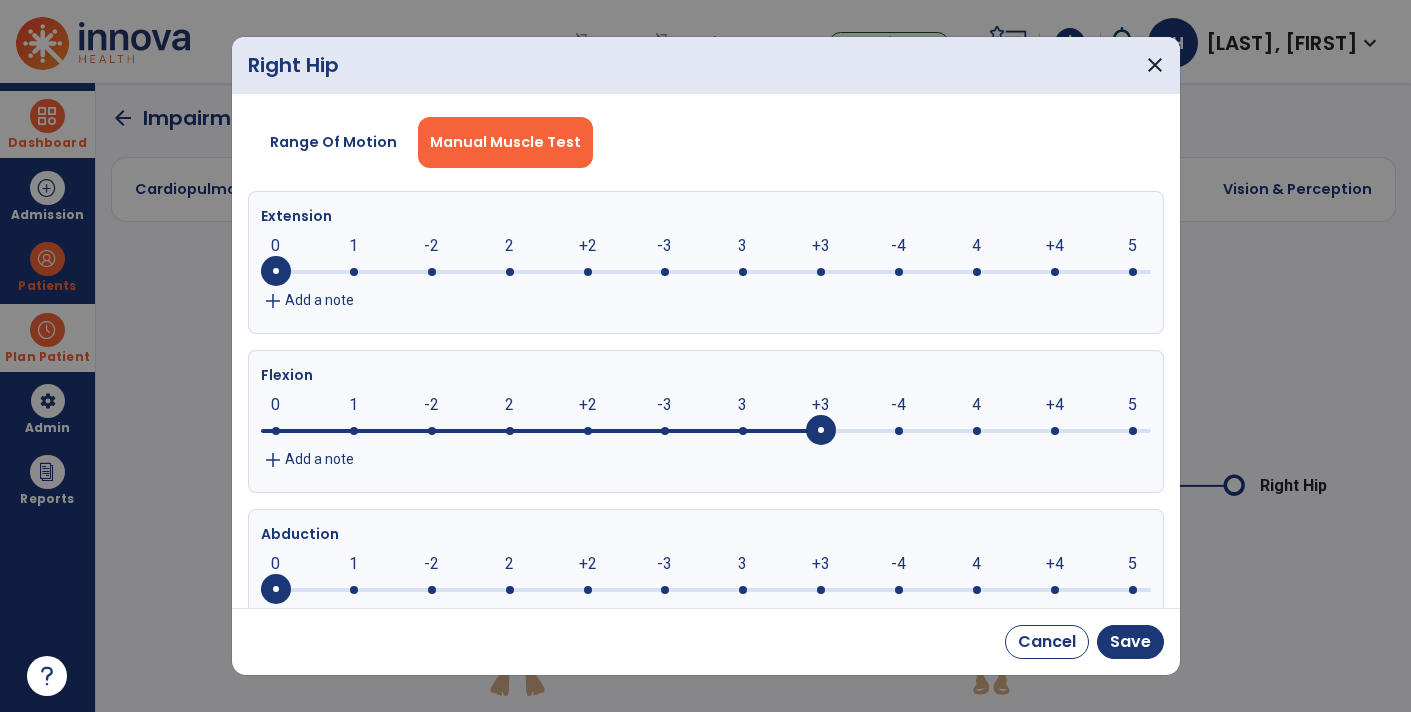 click 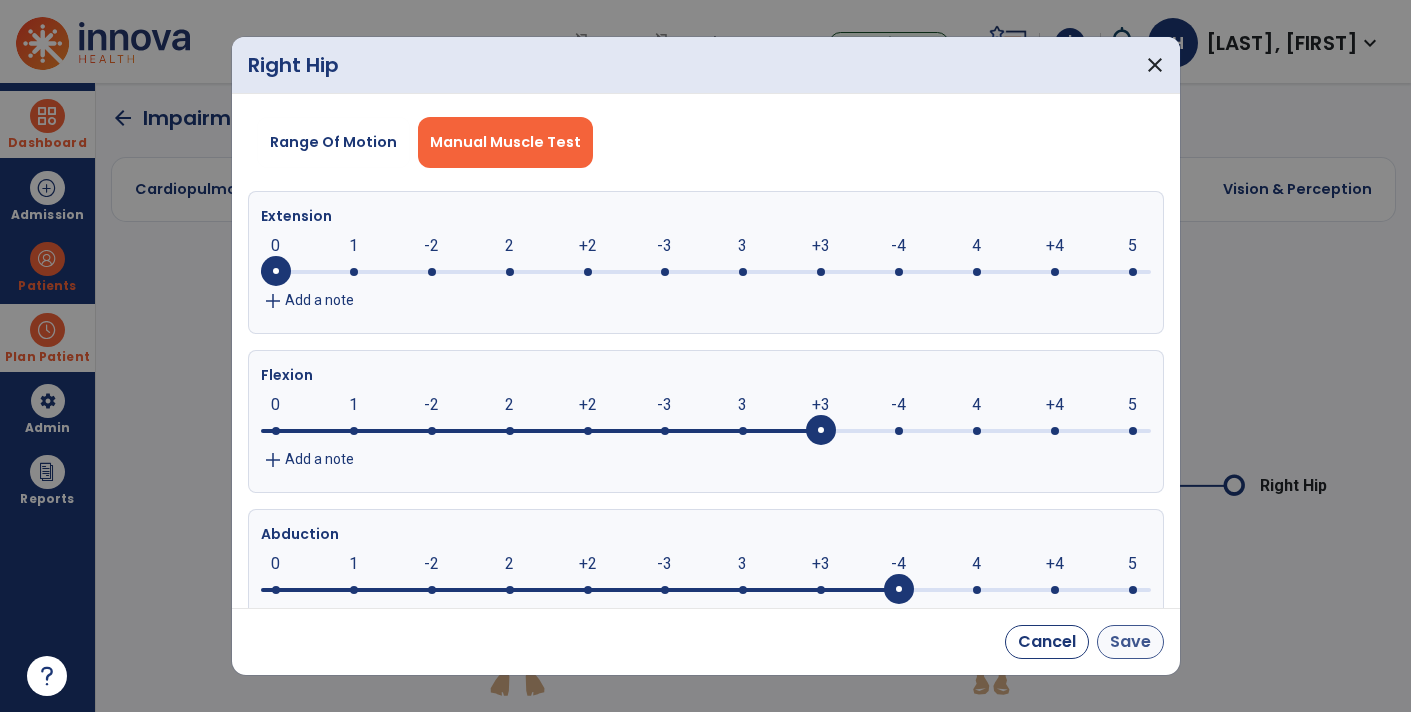 click on "Save" at bounding box center [1130, 642] 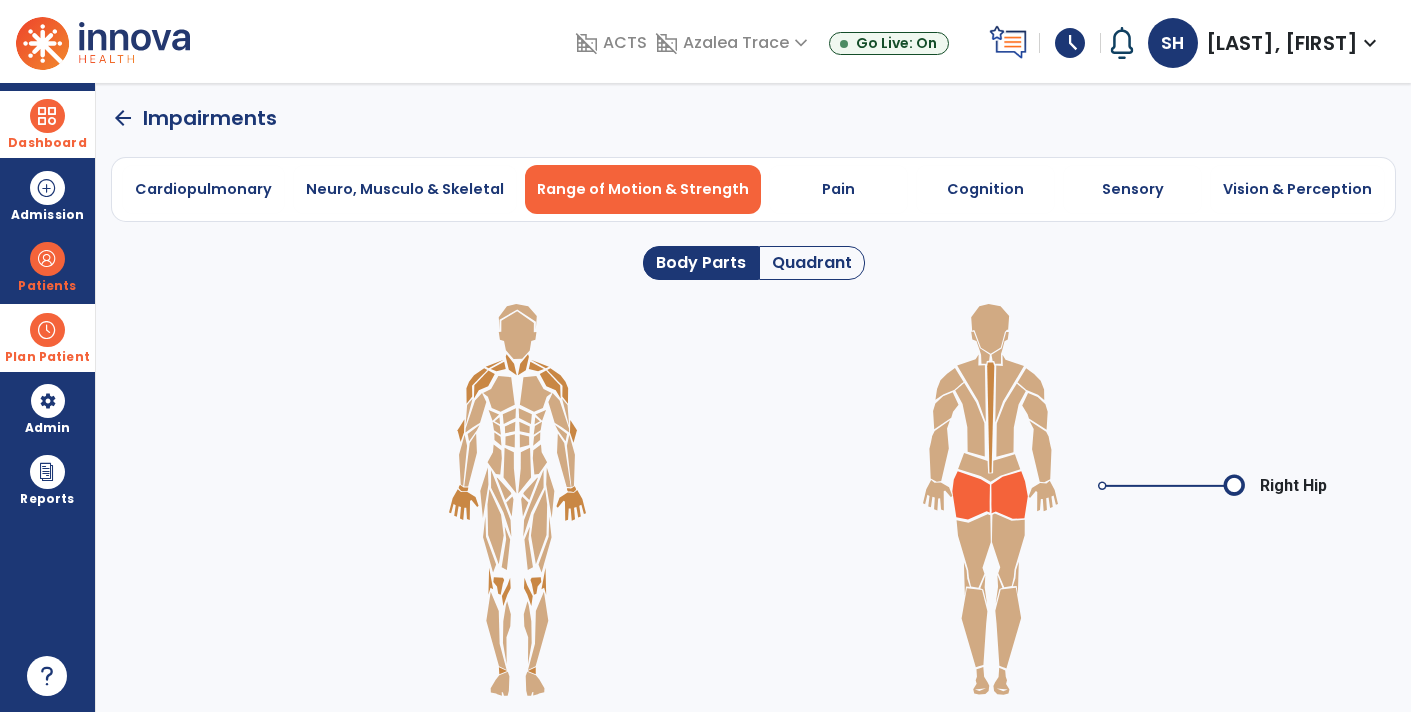 click 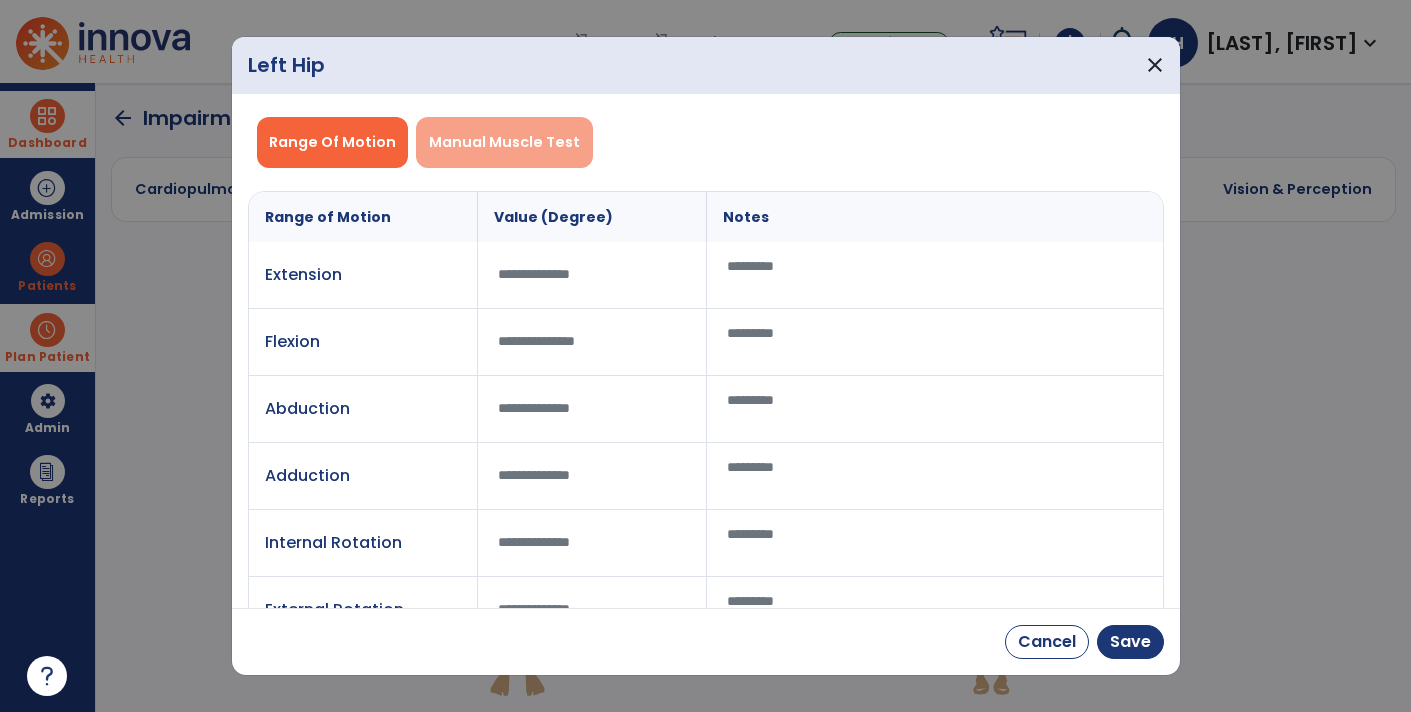 click on "Manual Muscle Test" at bounding box center (504, 142) 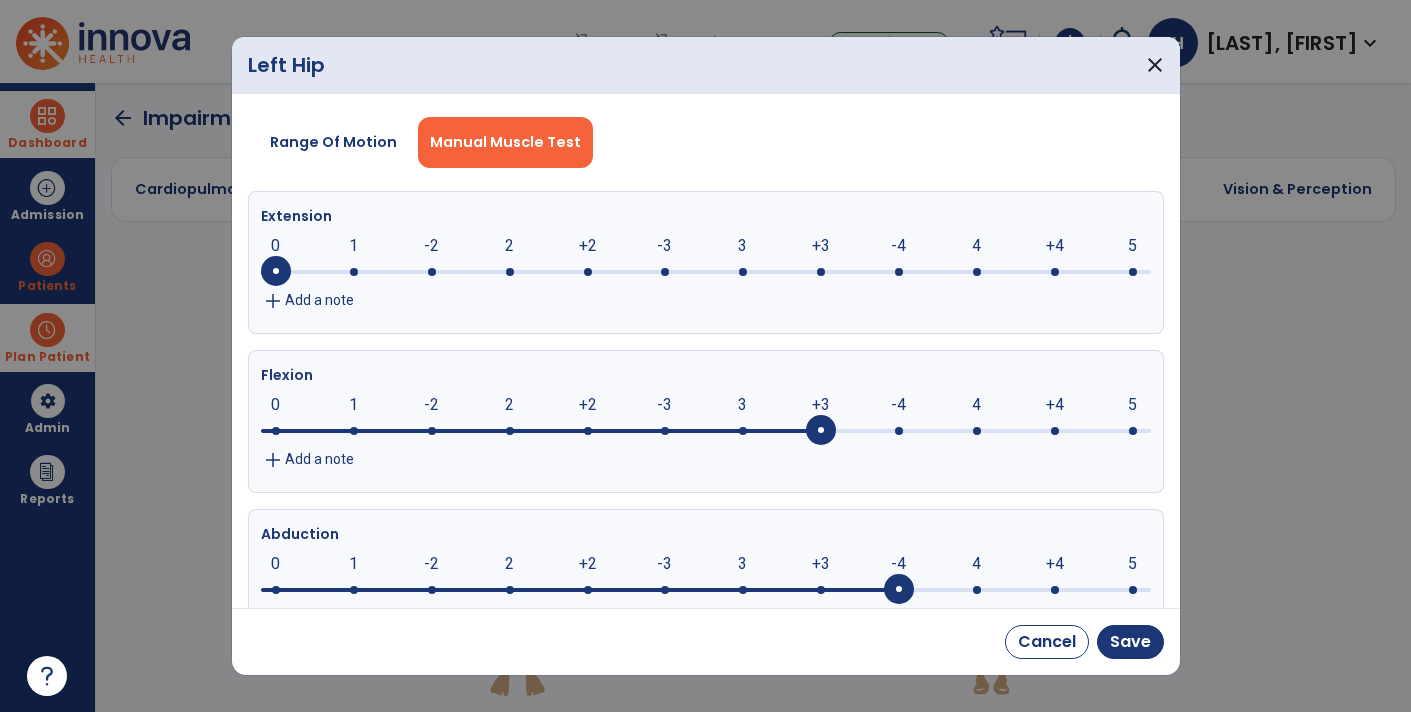 click 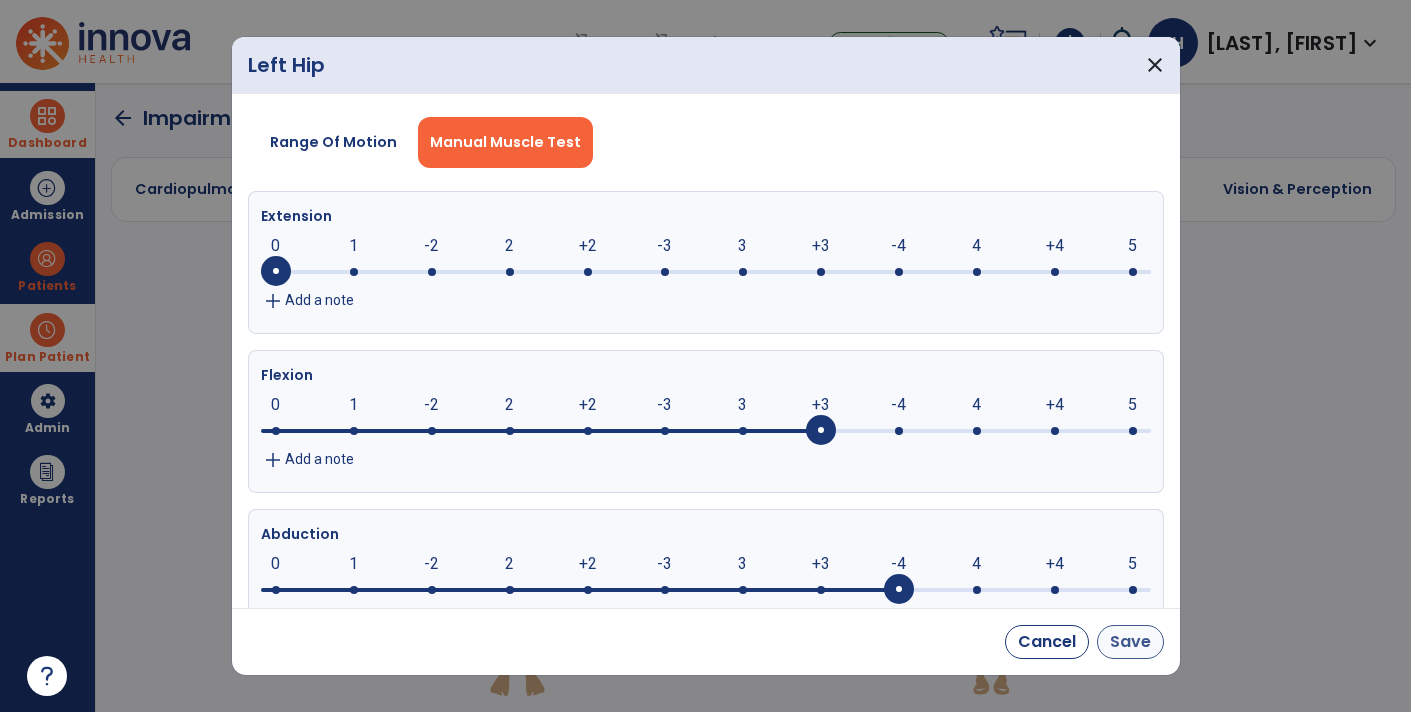 click on "Save" at bounding box center (1130, 642) 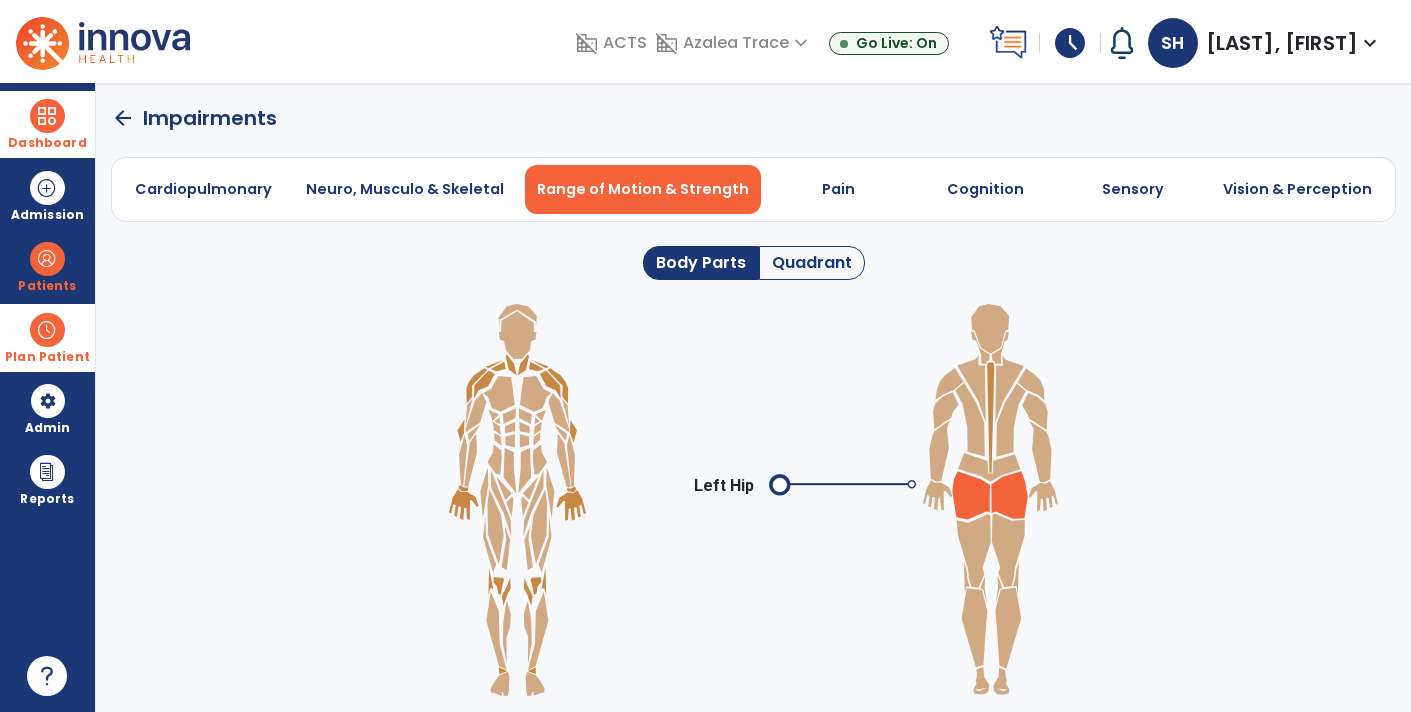 click 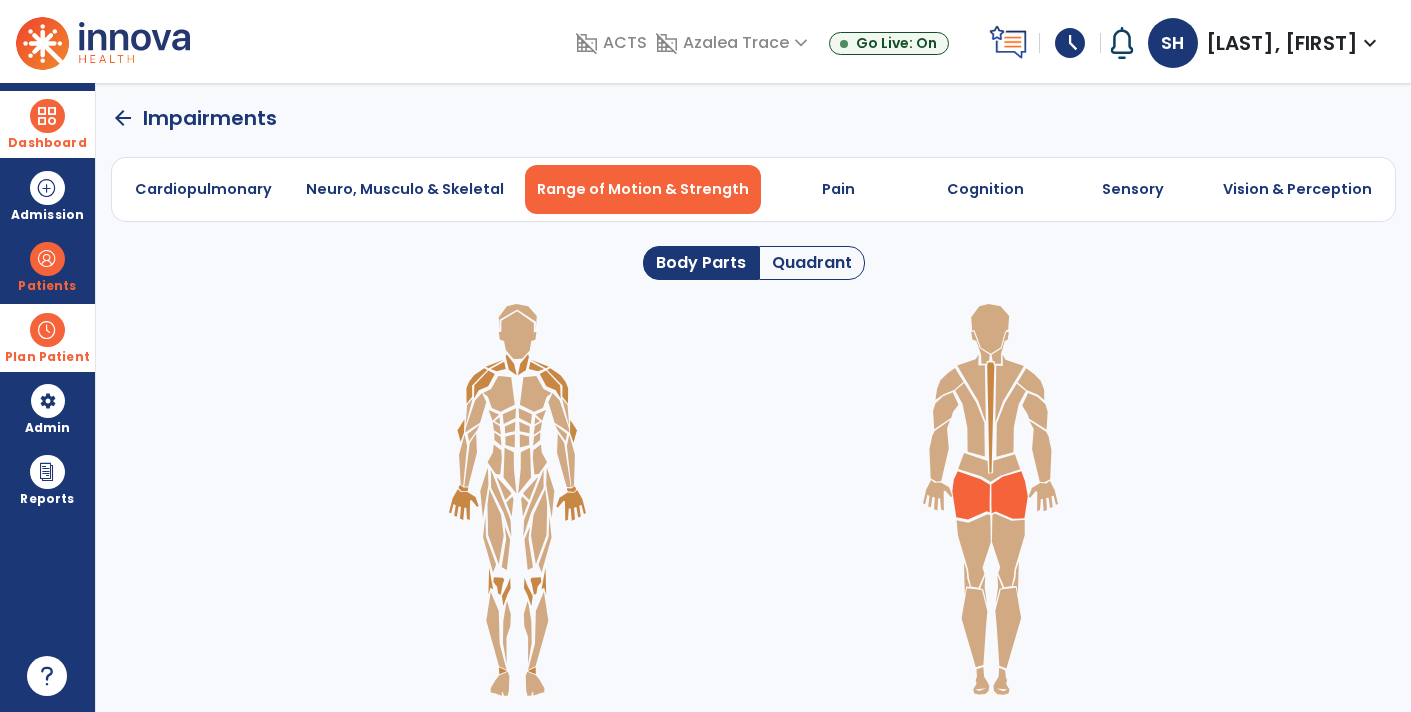 click 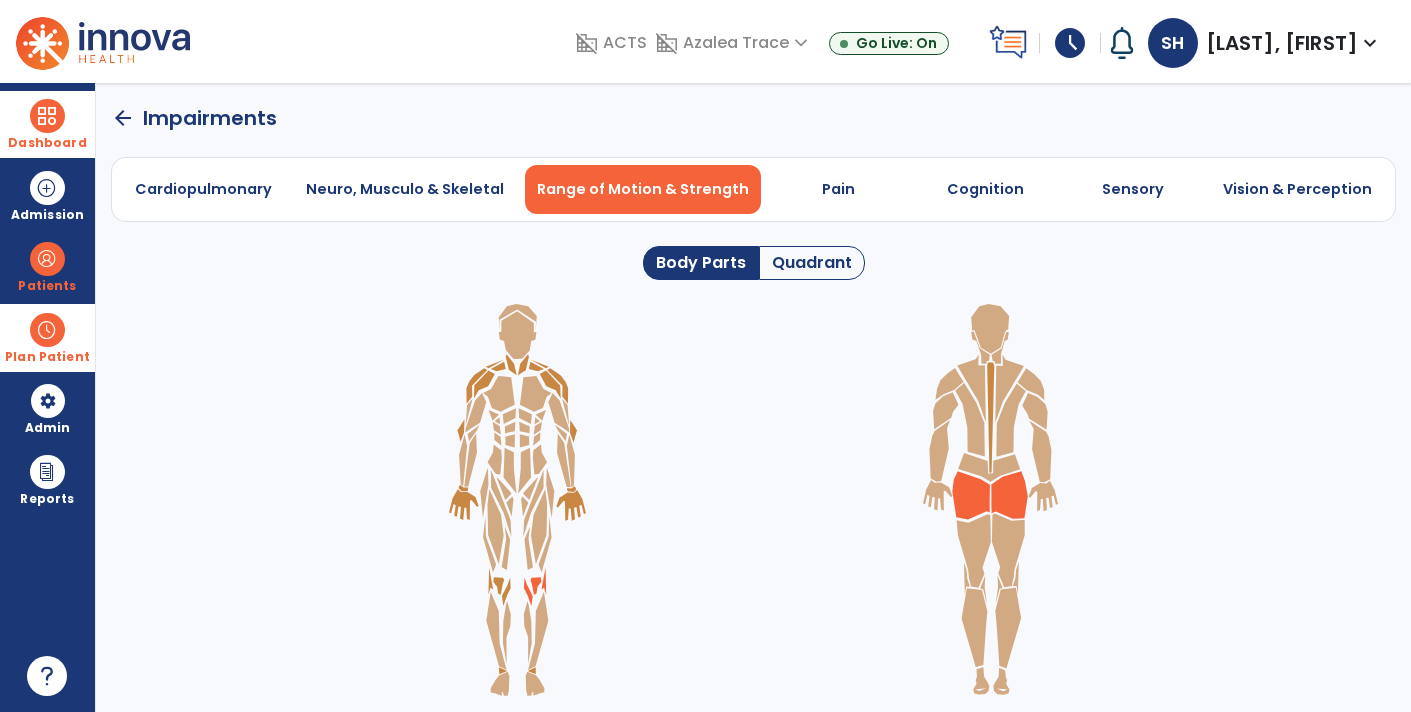 click 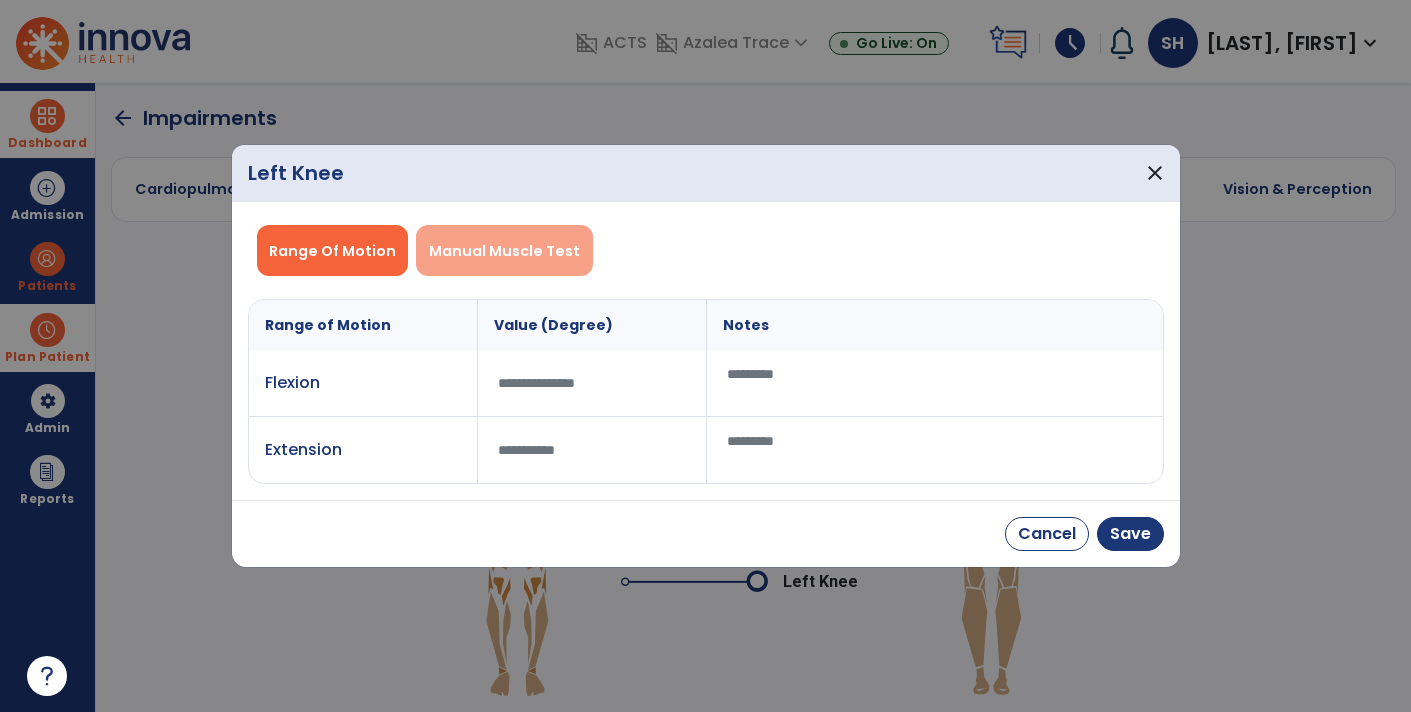 click on "Manual Muscle Test" at bounding box center [504, 251] 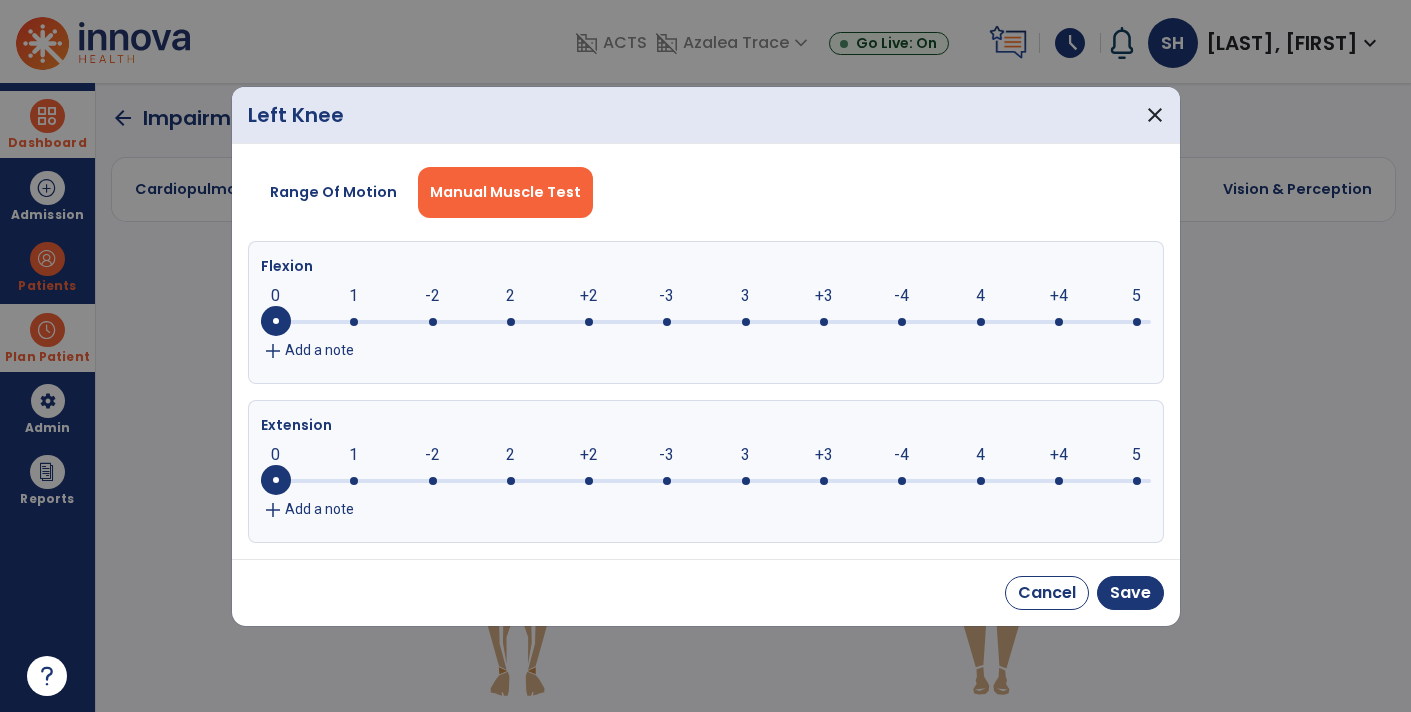 click 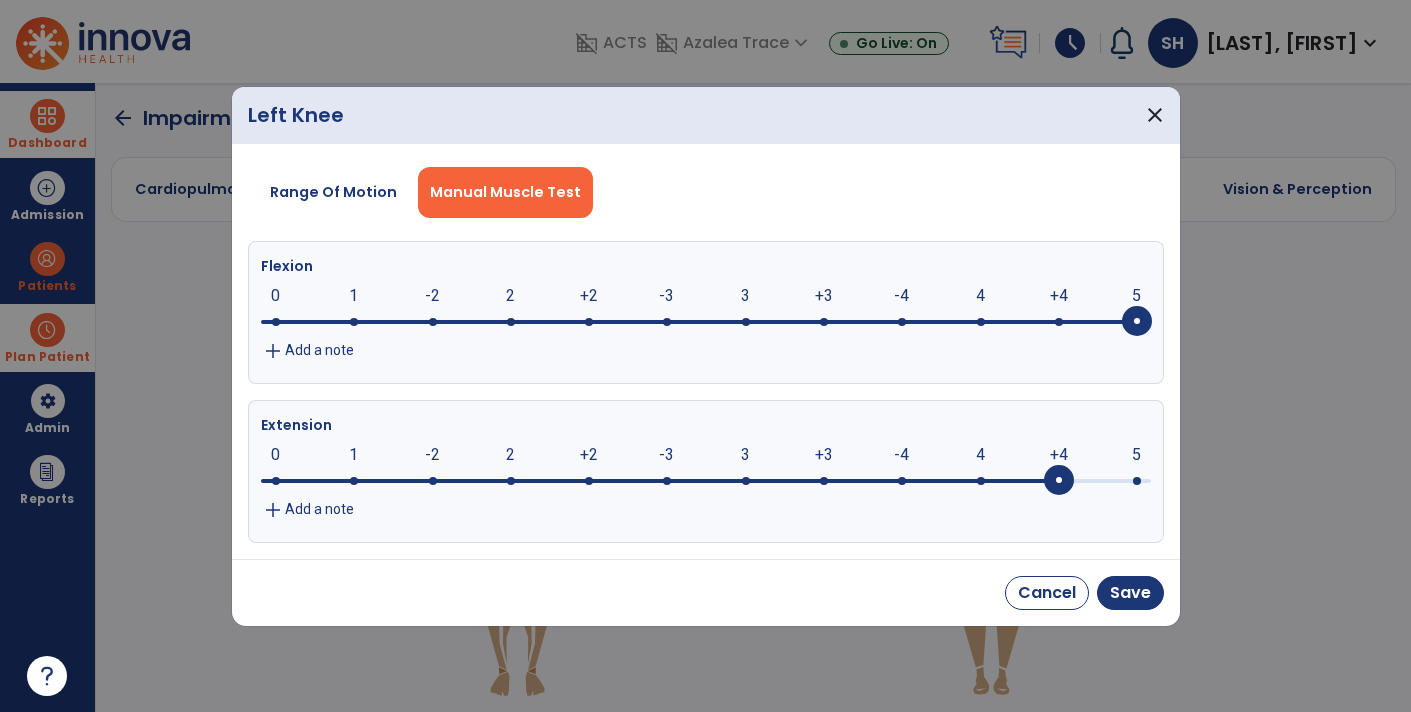 click 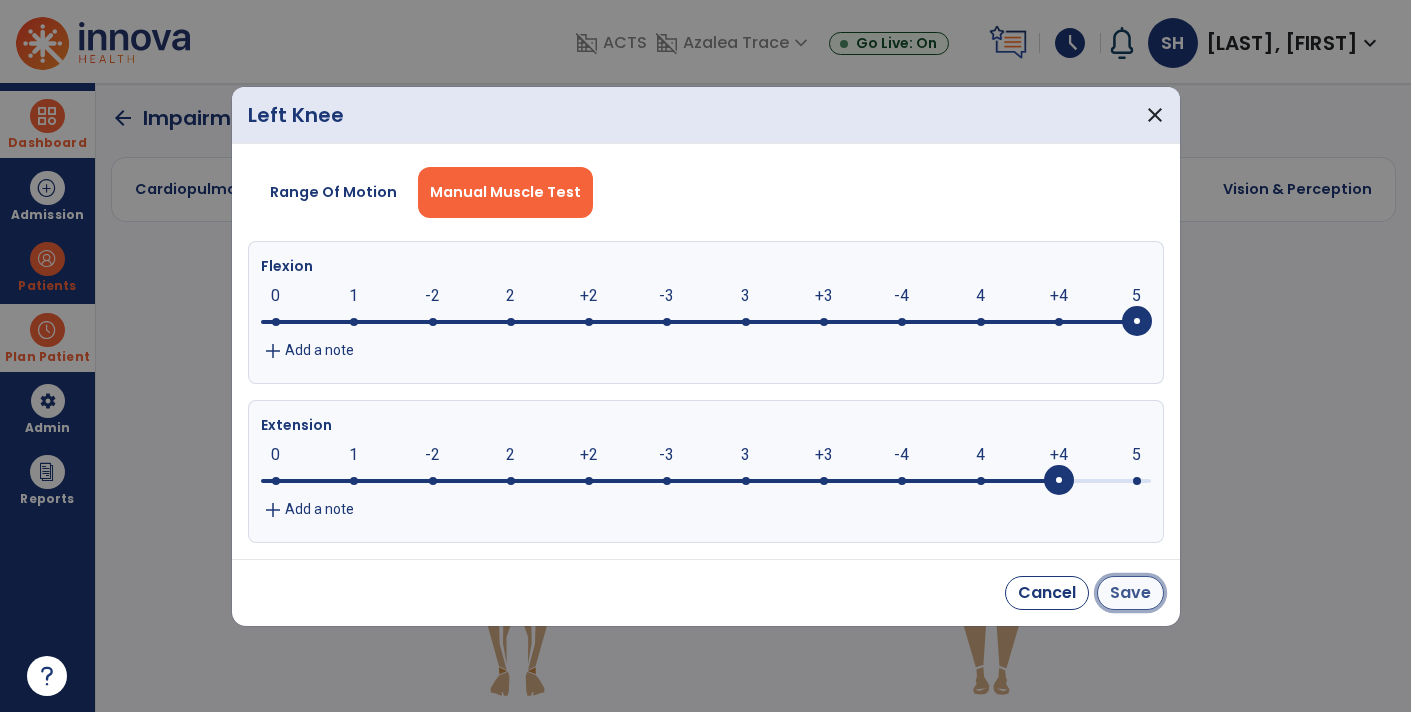 click on "Save" at bounding box center [1130, 593] 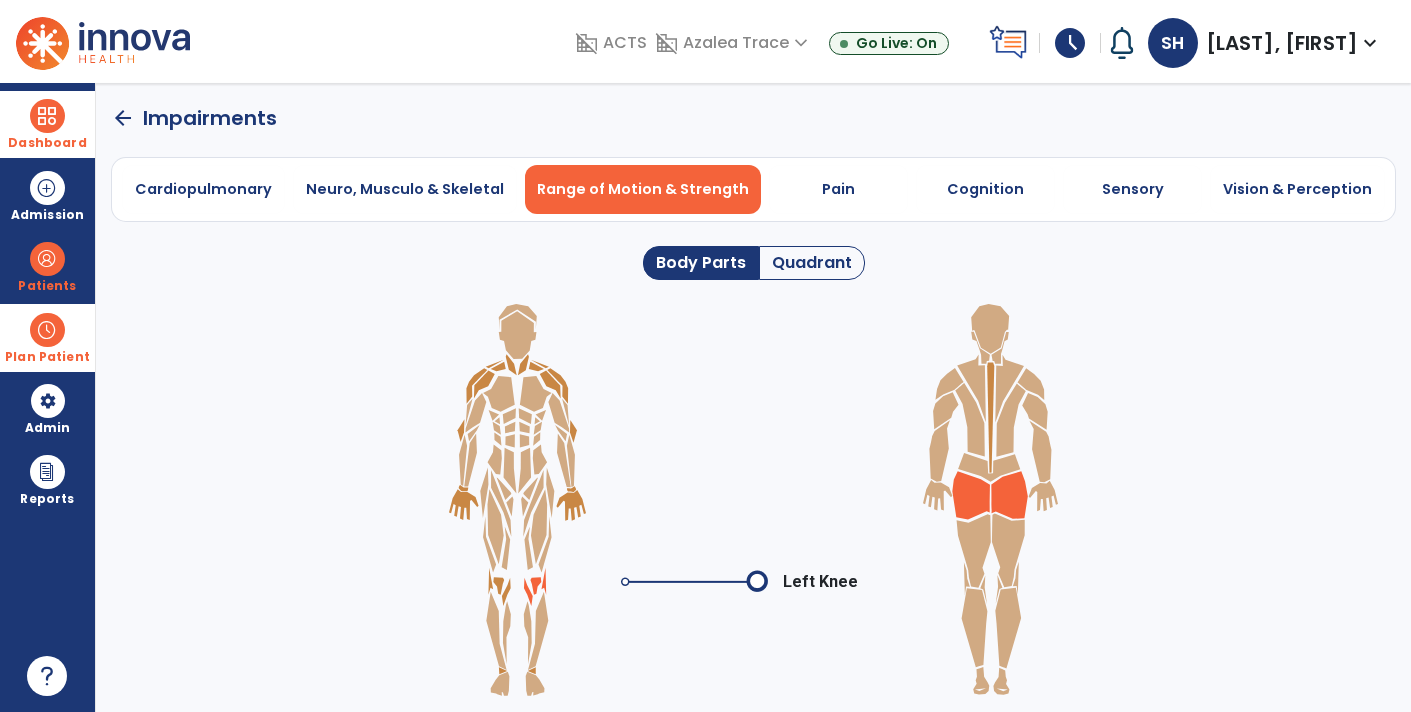 click 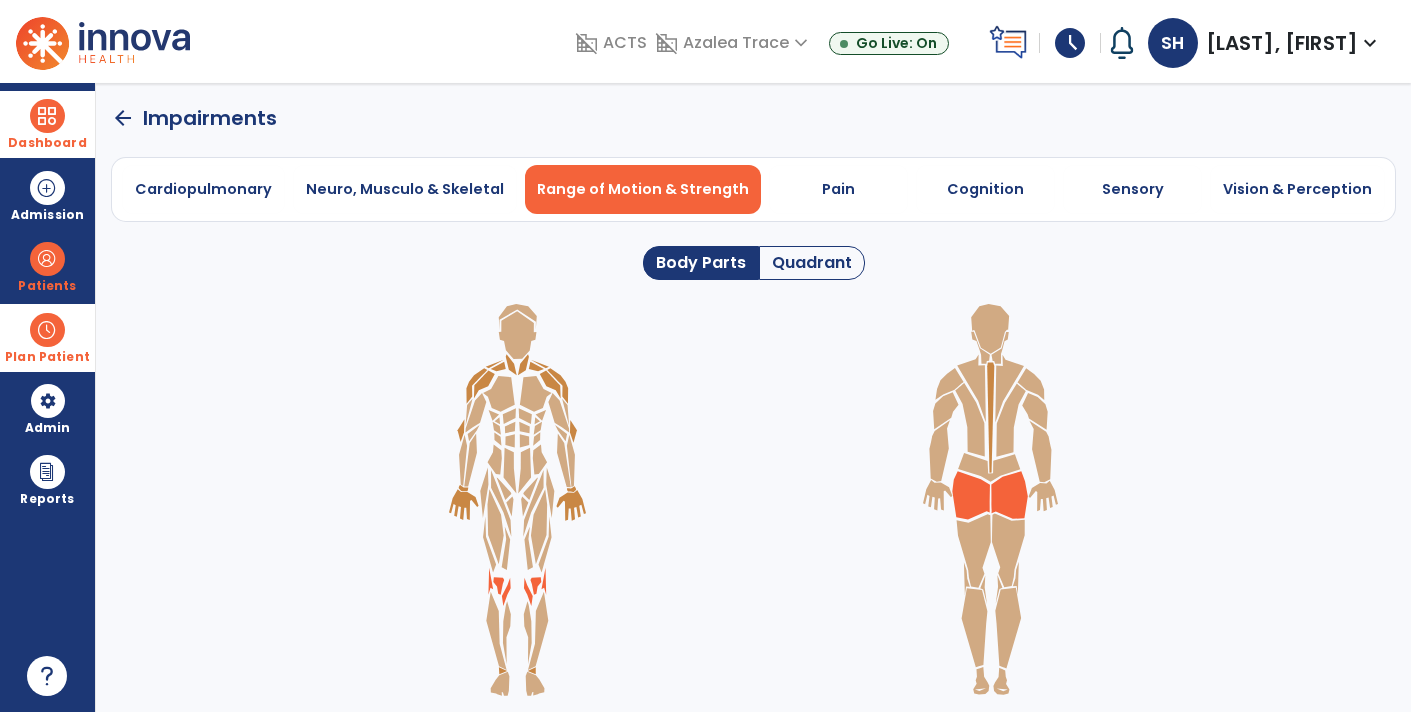 click 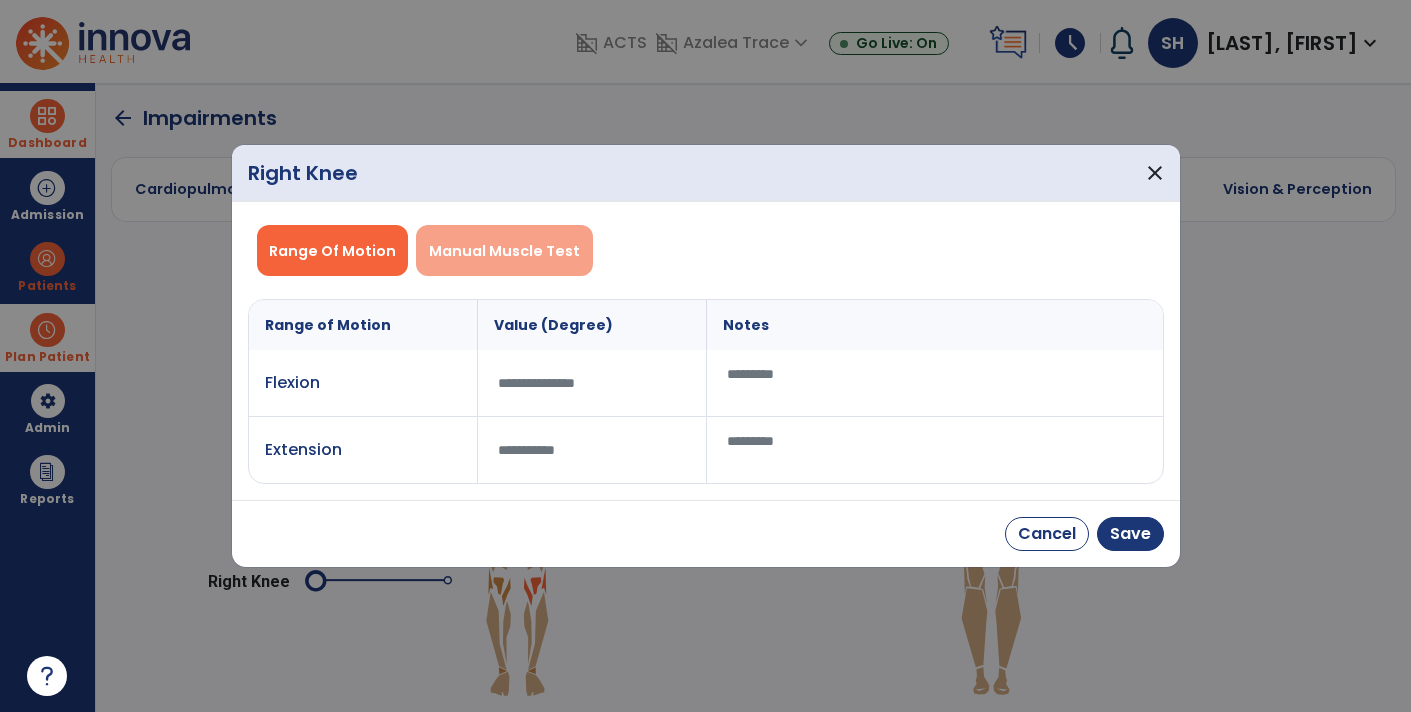 click on "Manual Muscle Test" at bounding box center (504, 251) 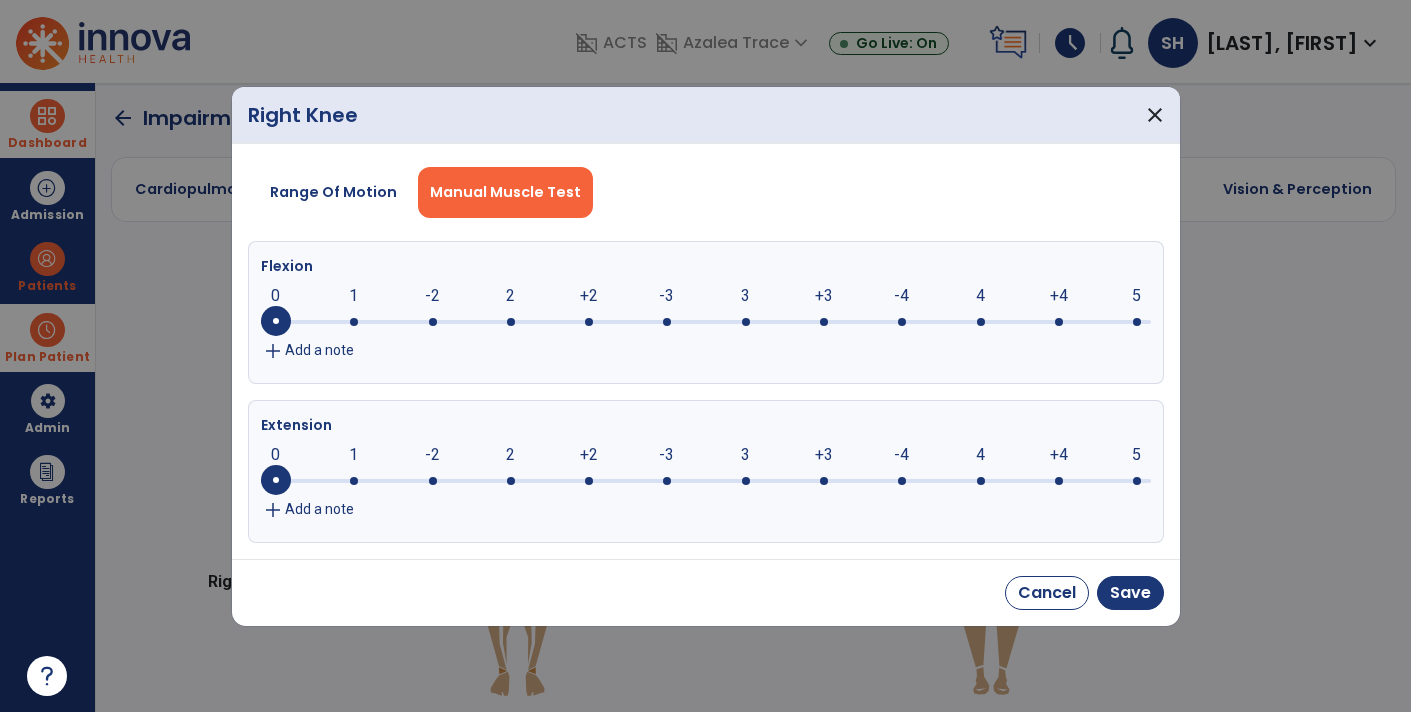 click 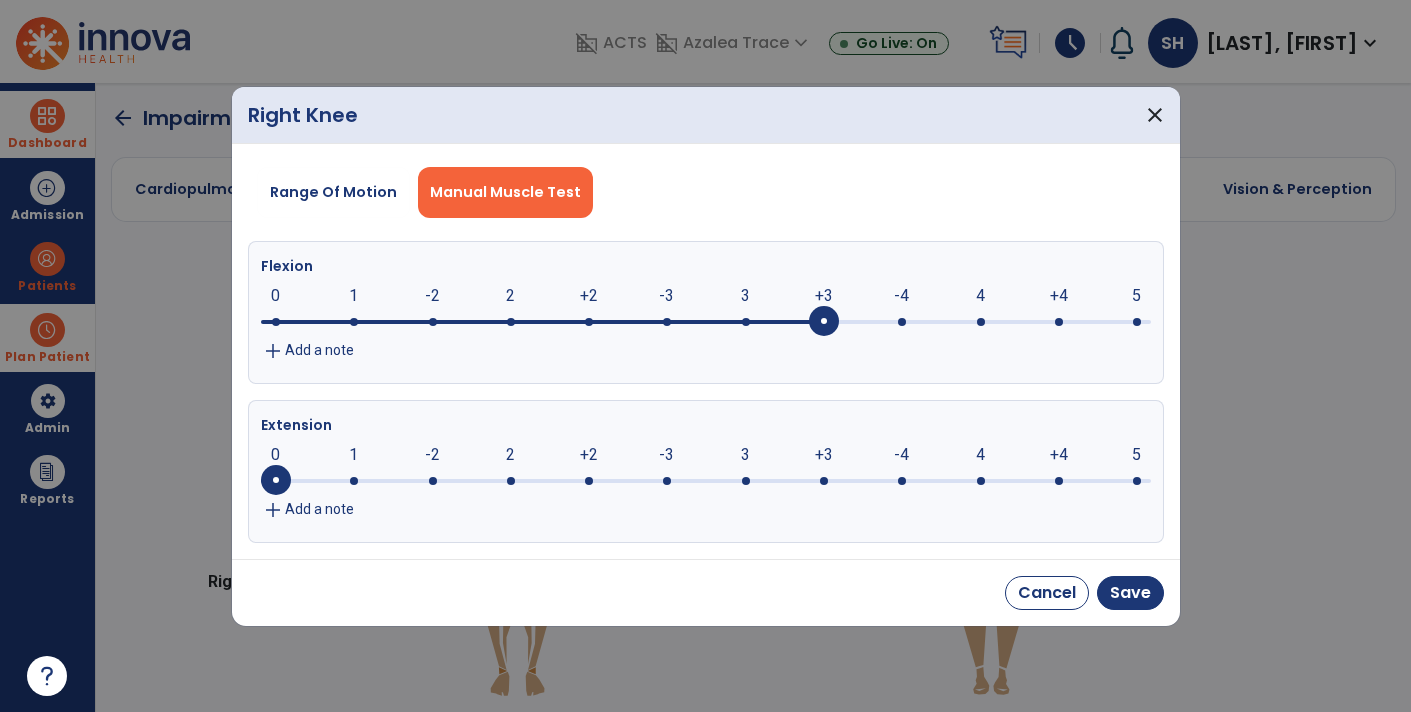 click 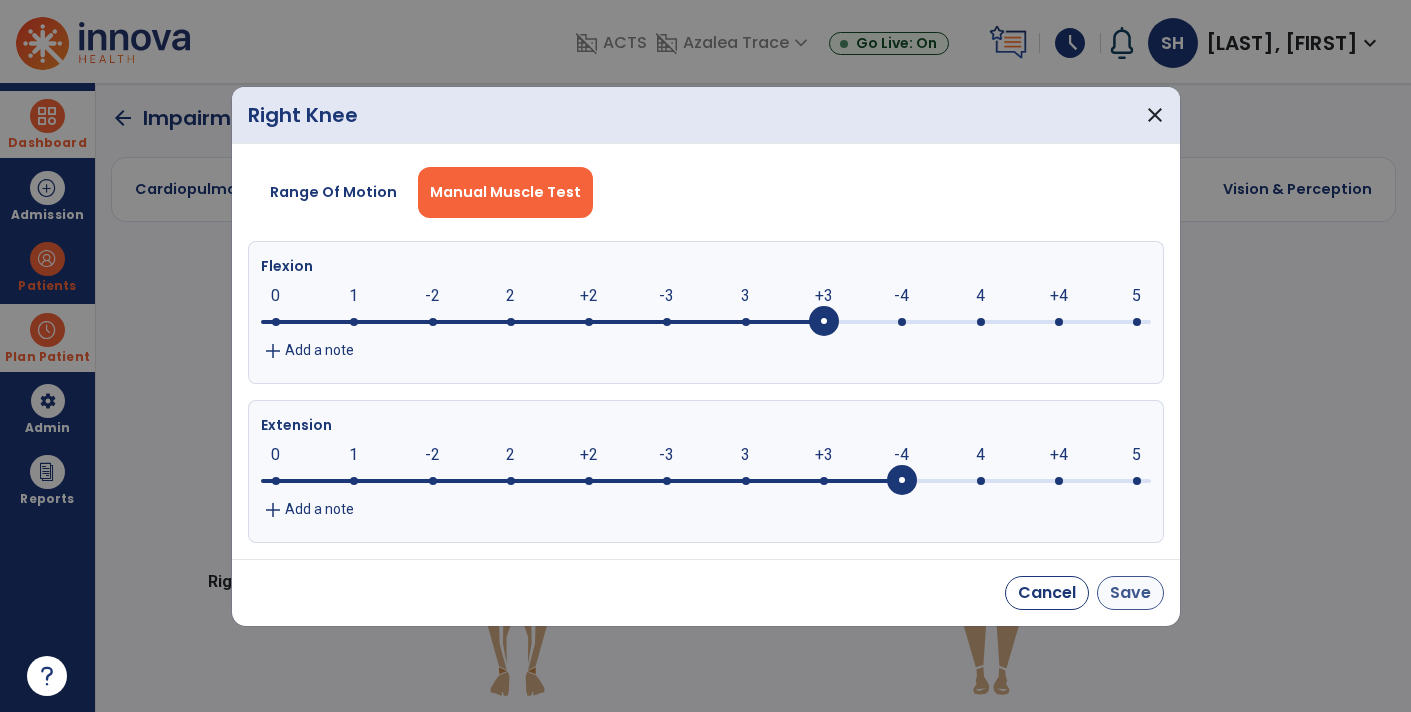 click on "Save" at bounding box center [1130, 593] 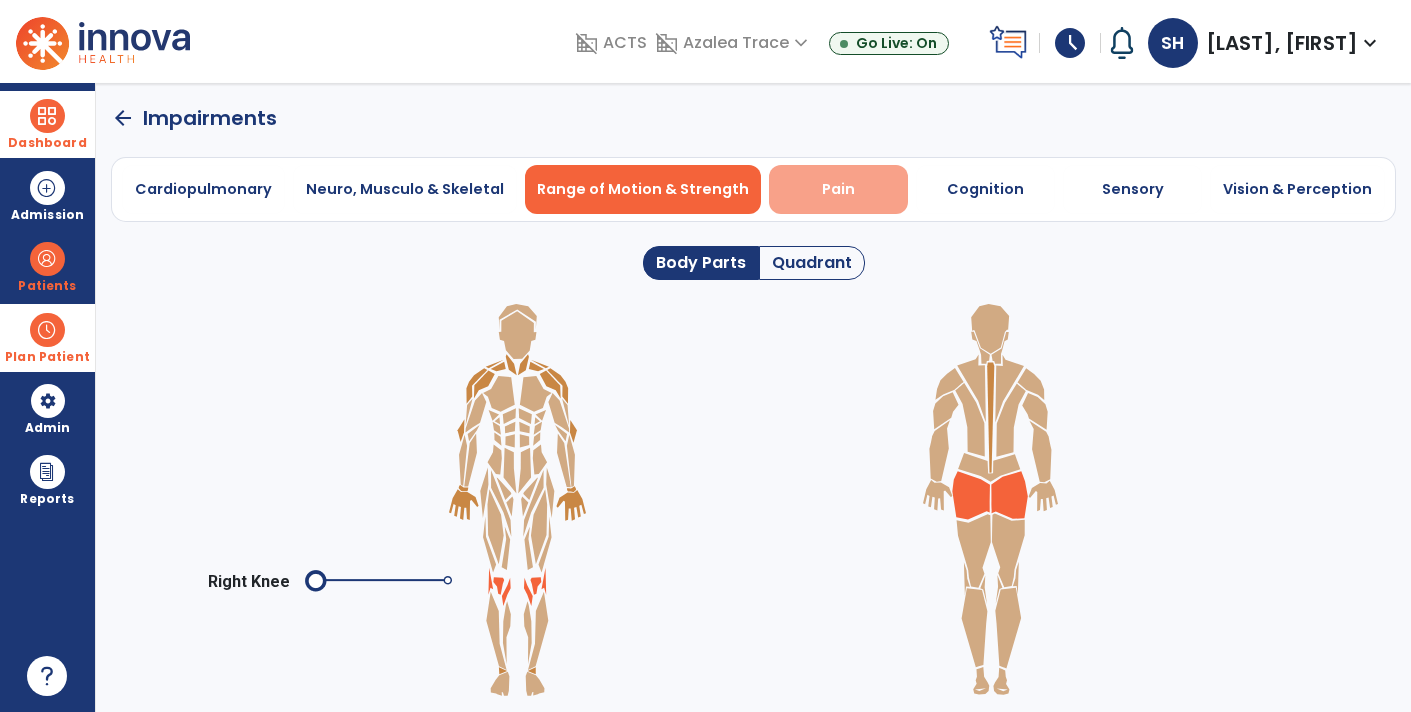 click on "Pain" at bounding box center (838, 189) 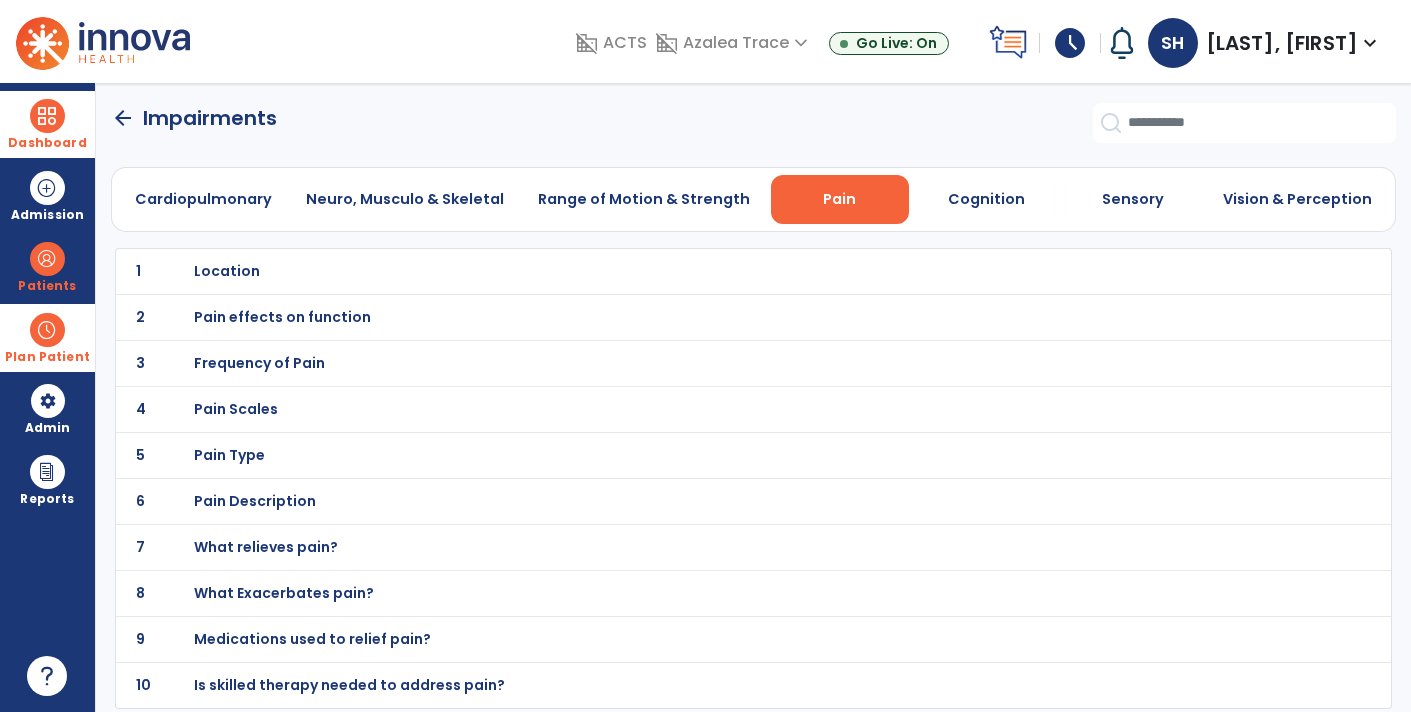 click on "Location" at bounding box center [227, 271] 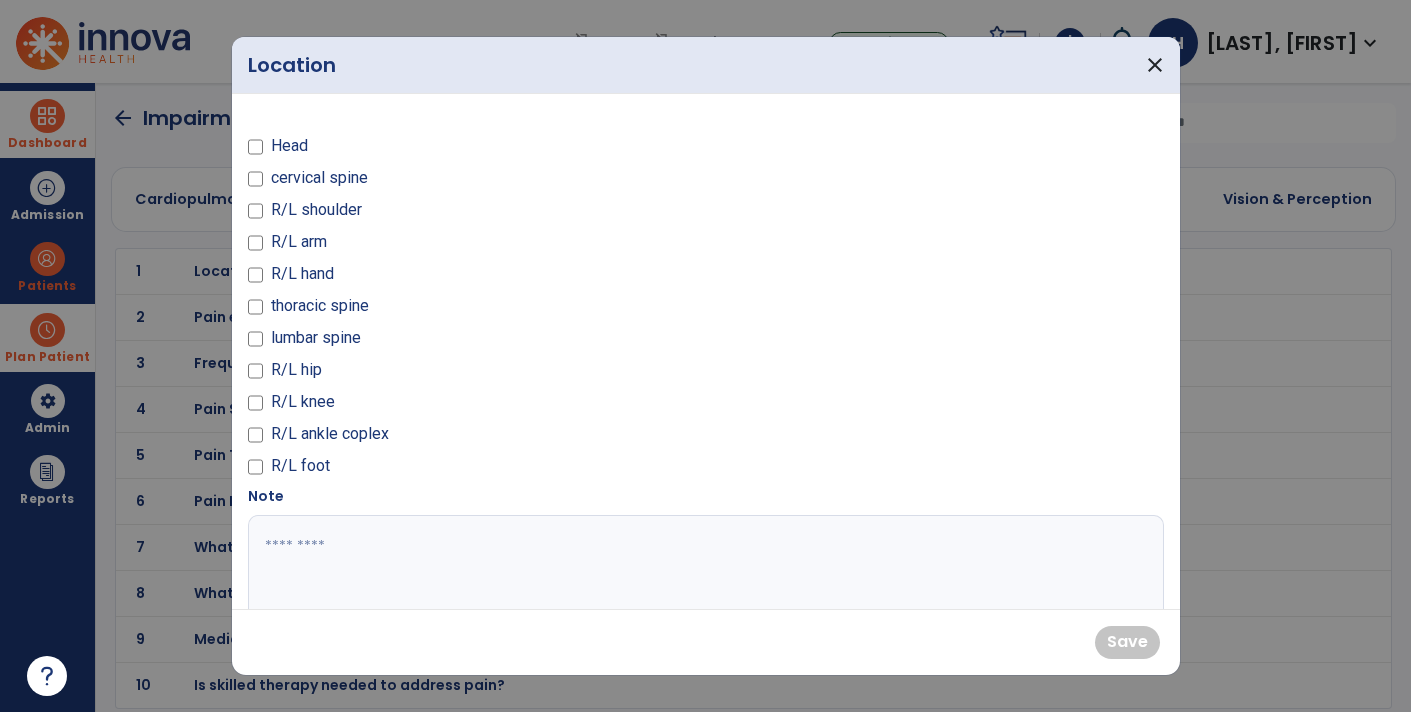 click at bounding box center (704, 590) 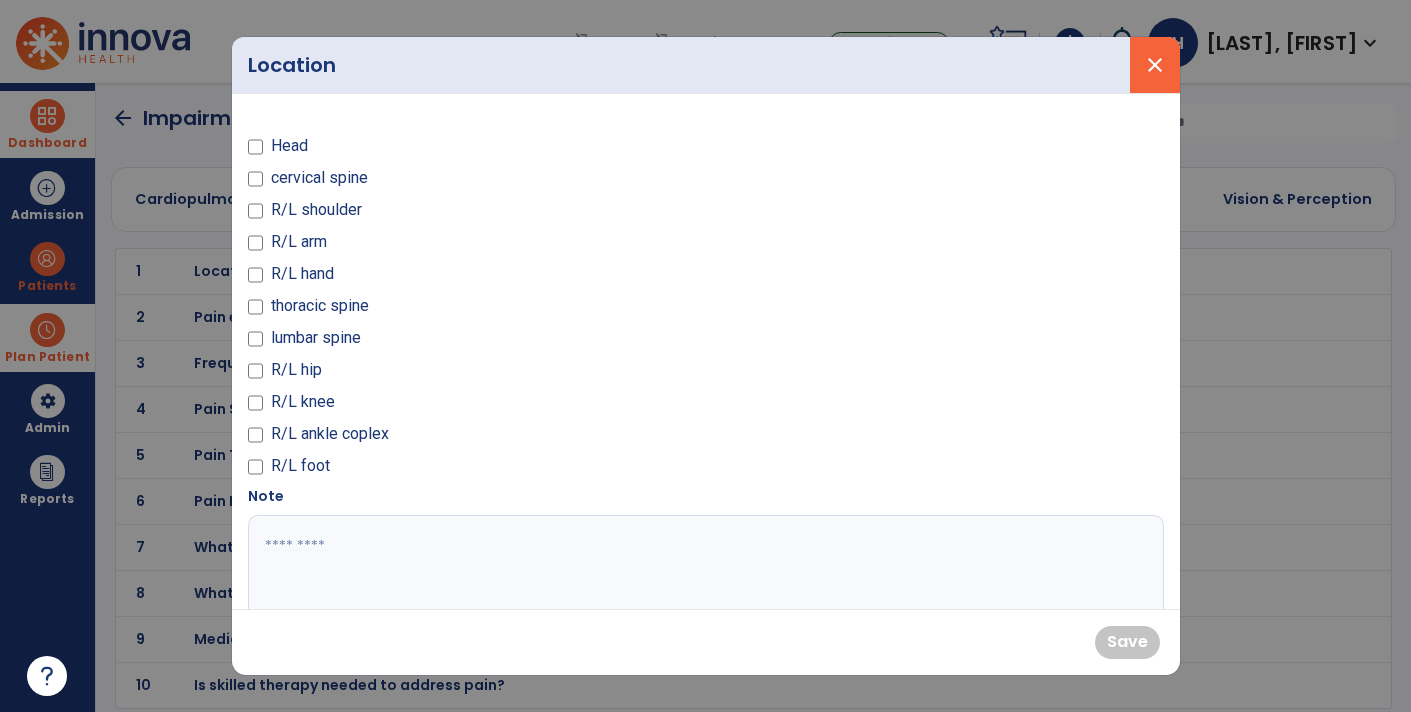 click on "close" at bounding box center [1155, 65] 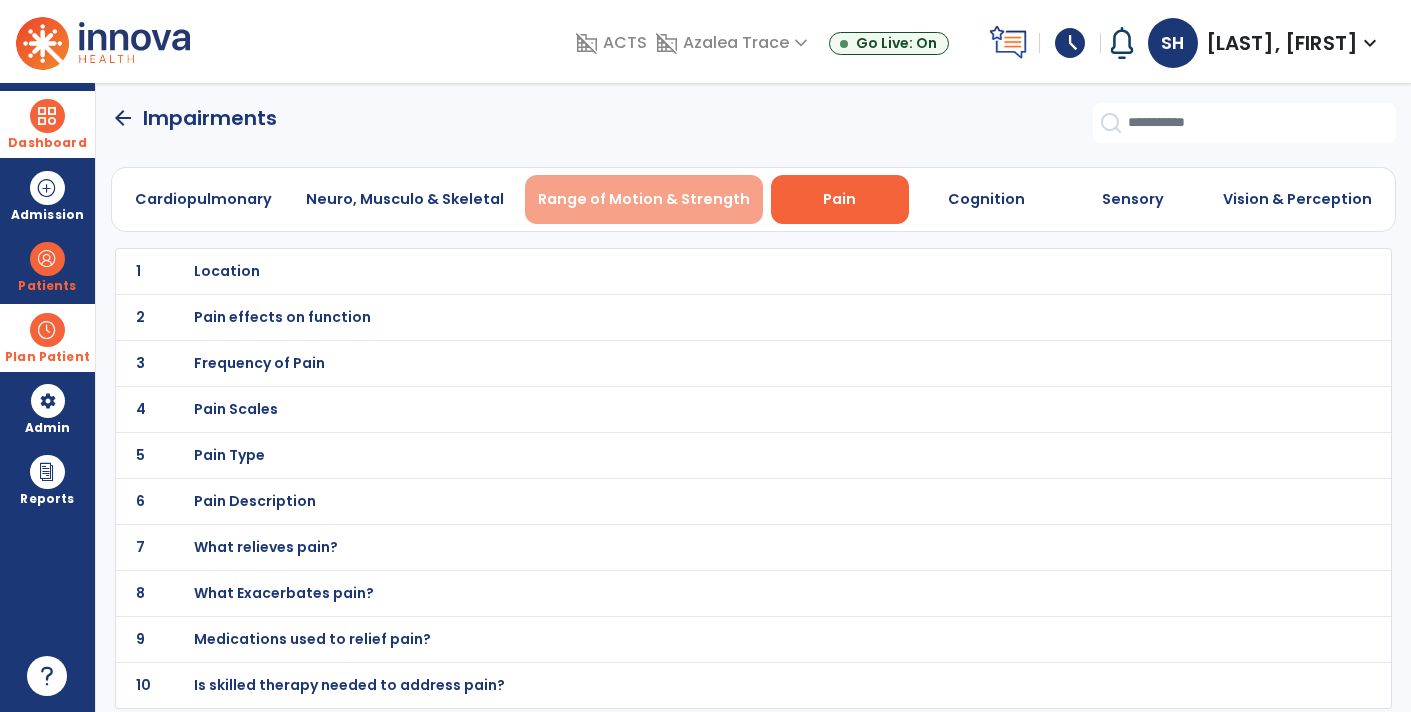 click on "Range of Motion & Strength" at bounding box center [644, 199] 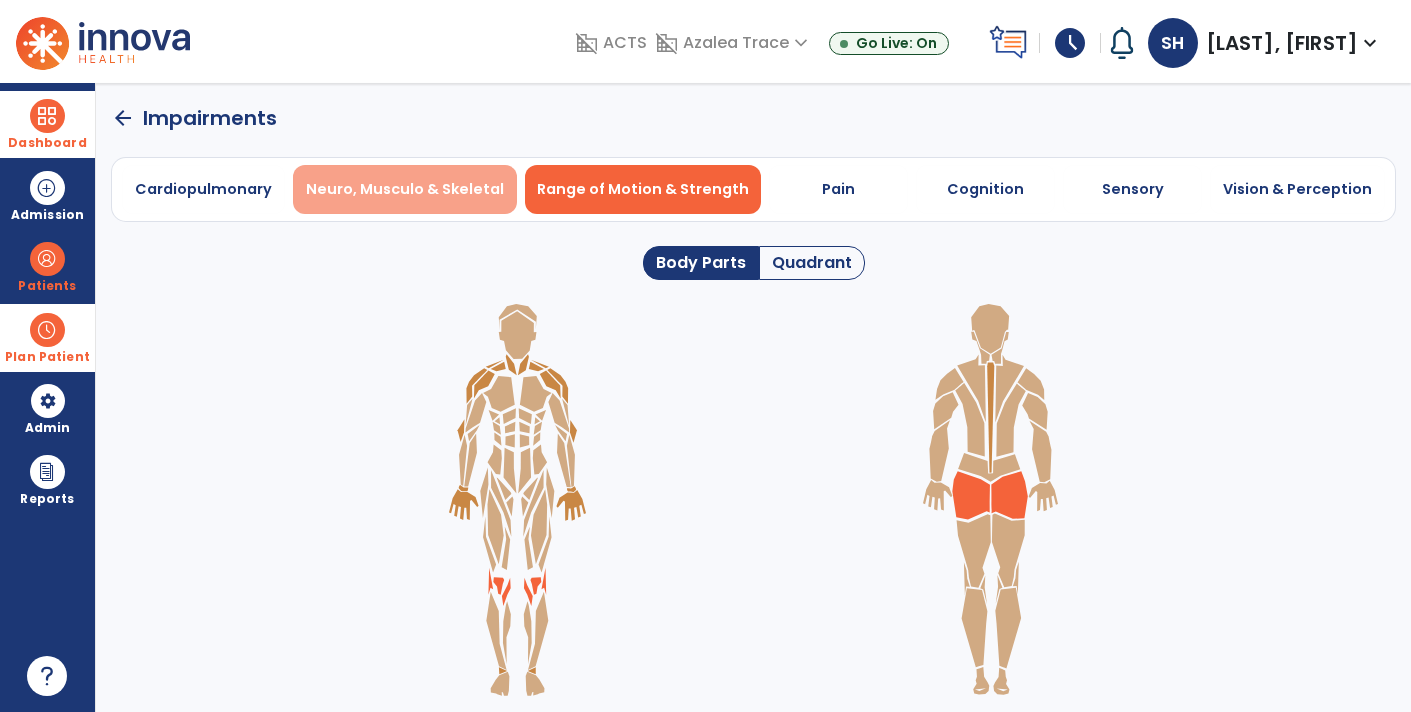 click on "Neuro, Musculo & Skeletal" at bounding box center [405, 189] 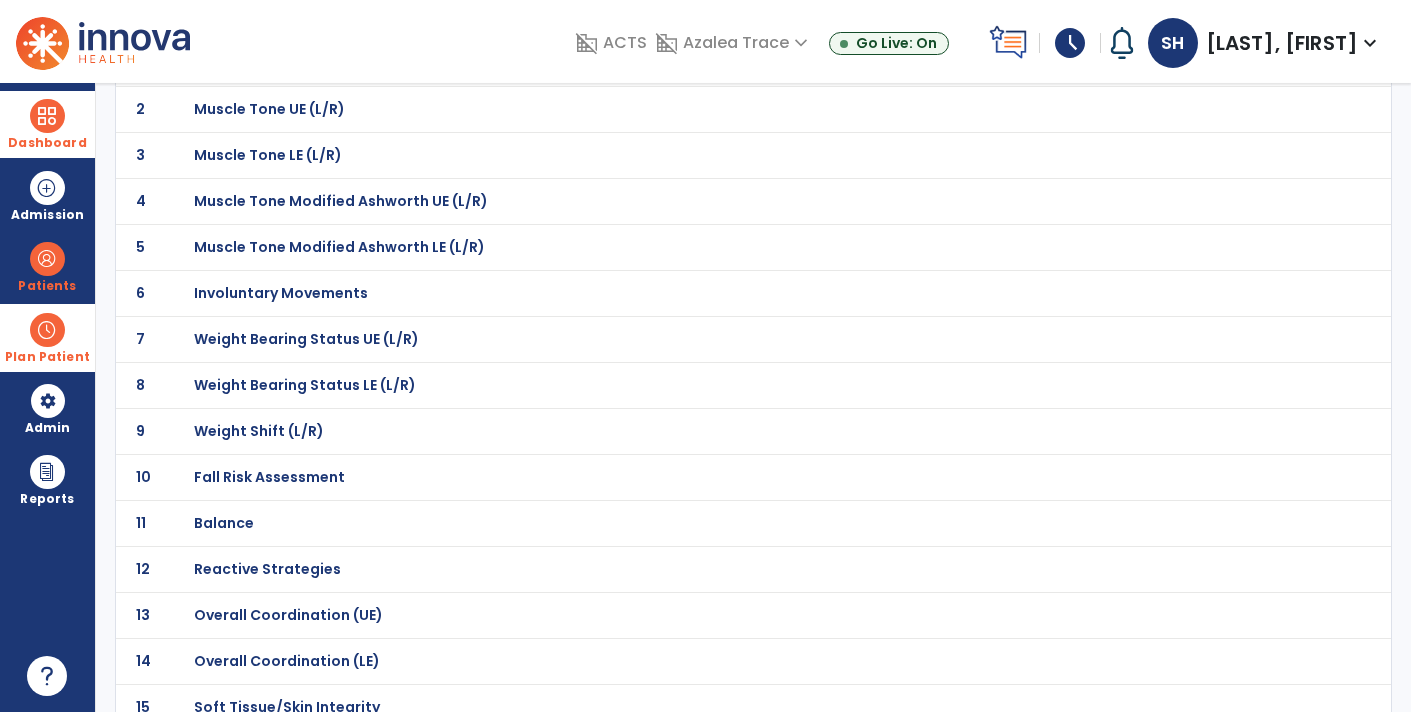 scroll, scrollTop: 207, scrollLeft: 0, axis: vertical 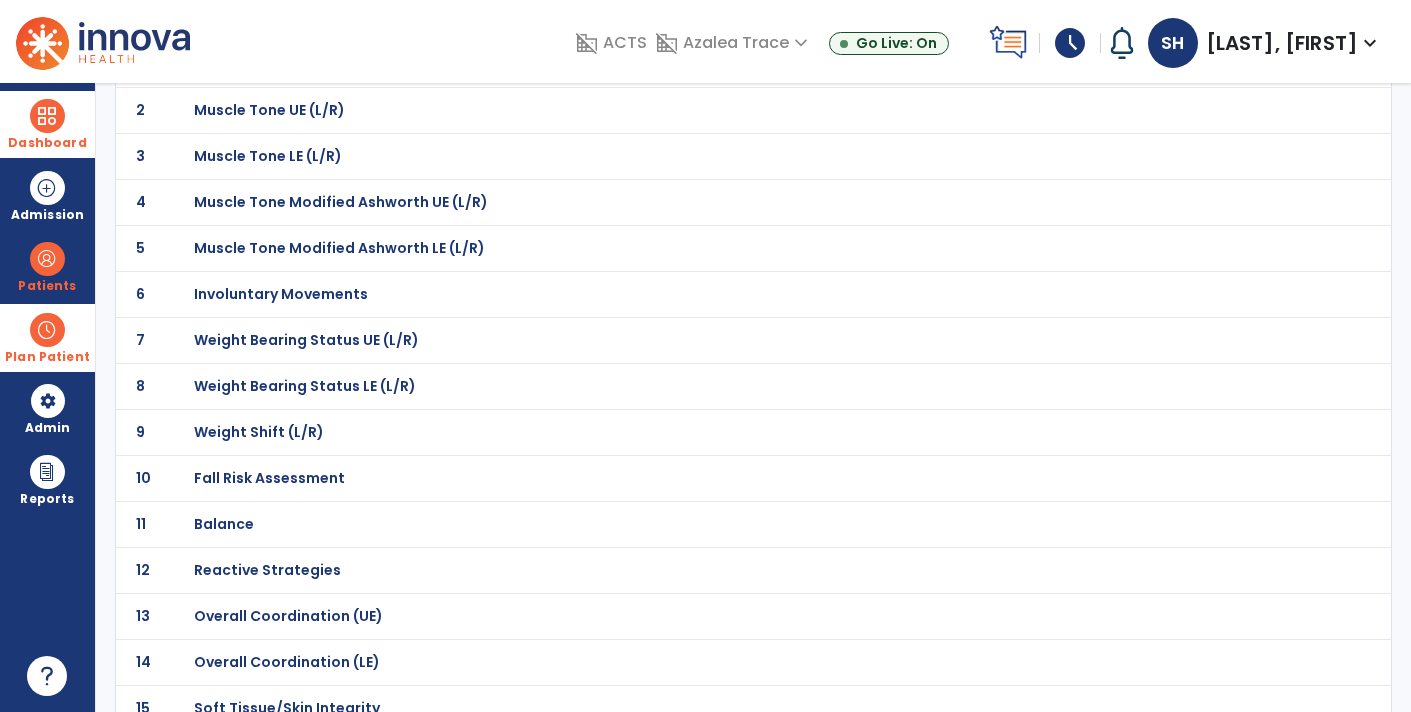 click on "Balance" at bounding box center (265, 64) 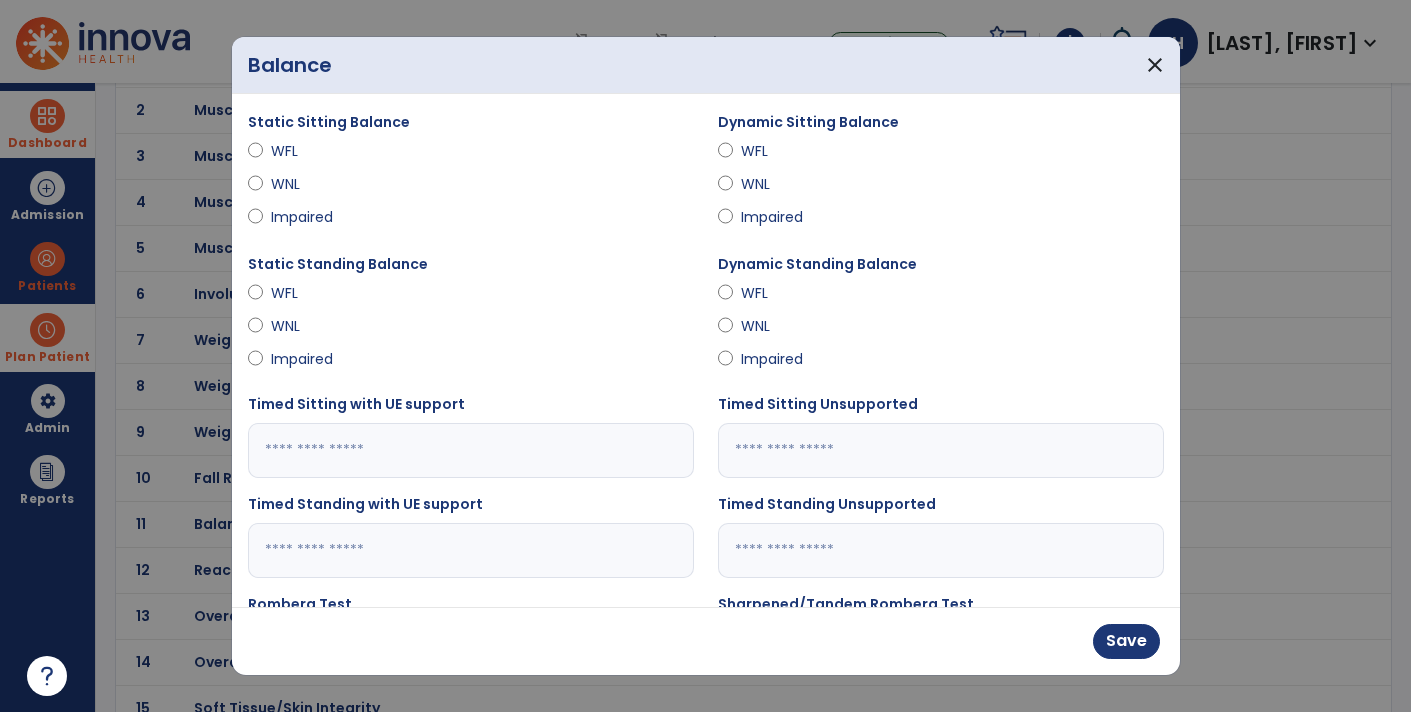 click on "Impaired" at bounding box center (776, 359) 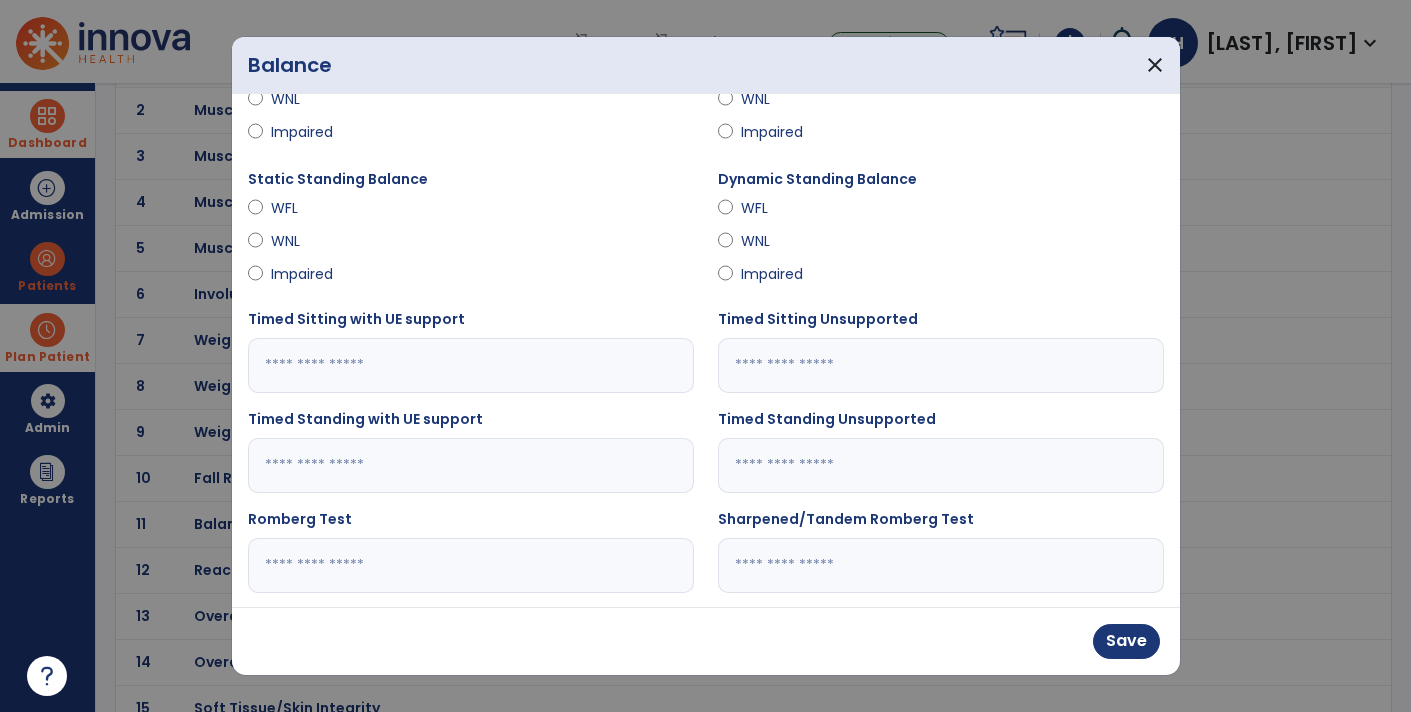 scroll, scrollTop: 85, scrollLeft: 0, axis: vertical 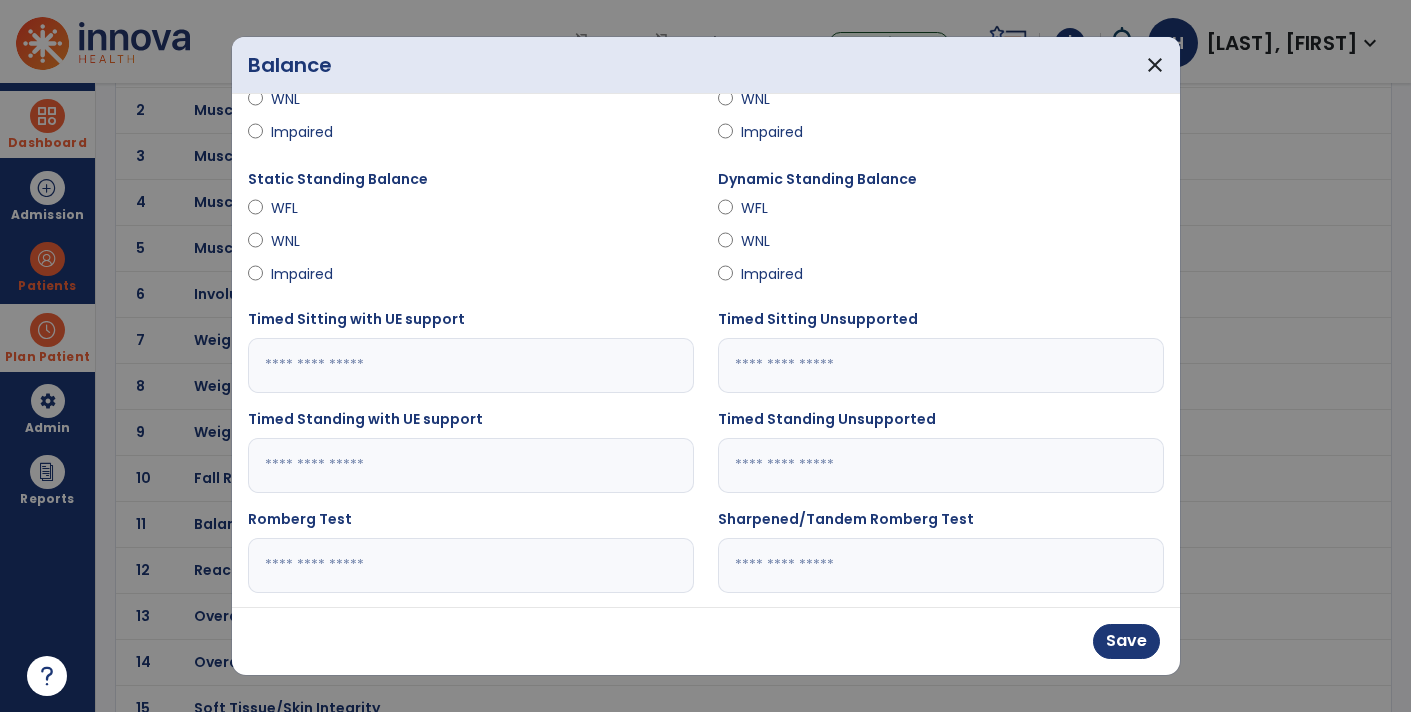 click at bounding box center [941, 365] 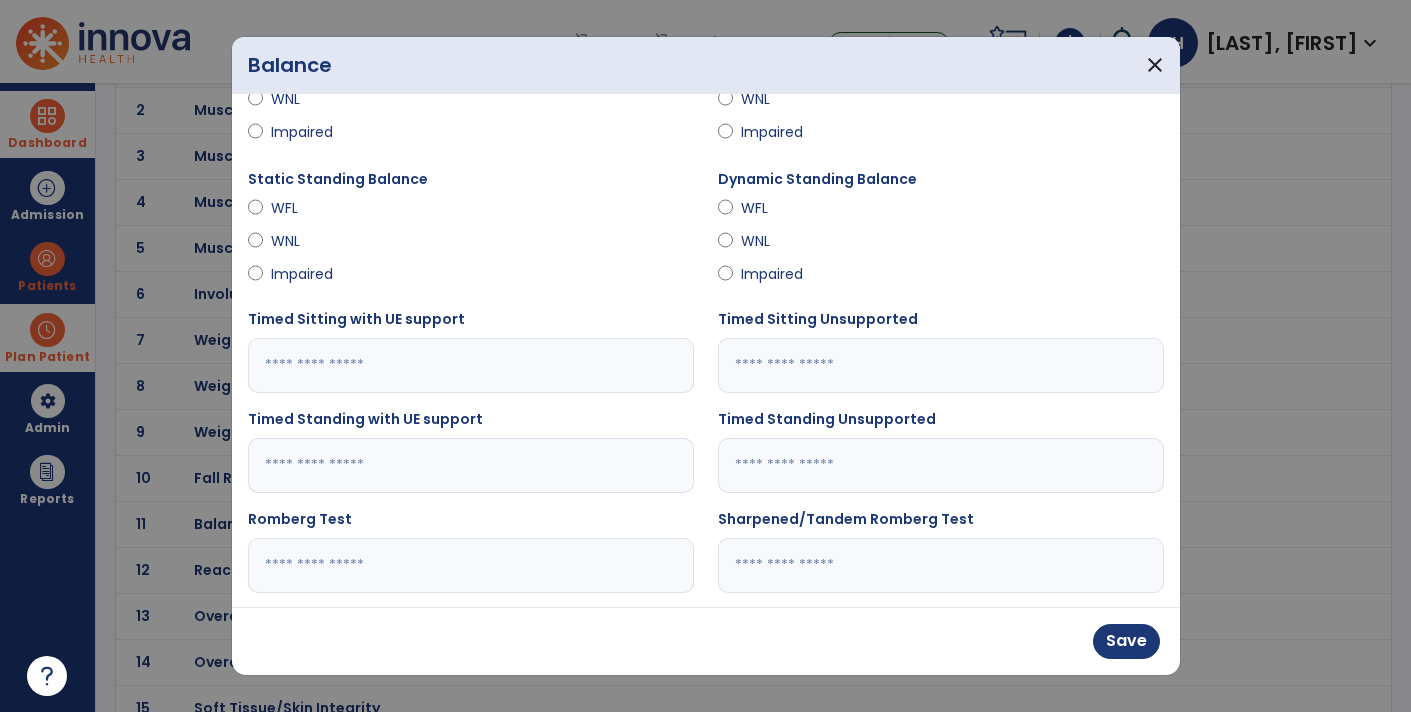 type on "**" 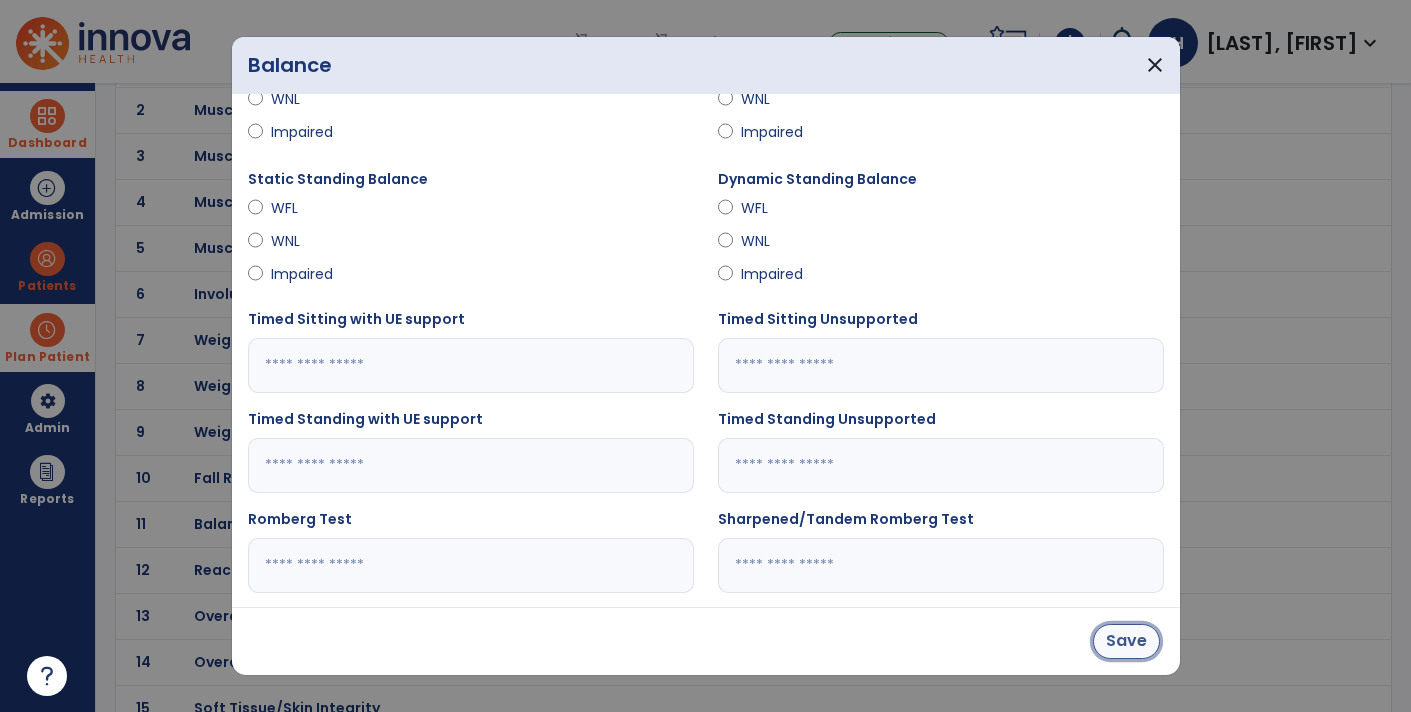 click on "Save" at bounding box center [1126, 641] 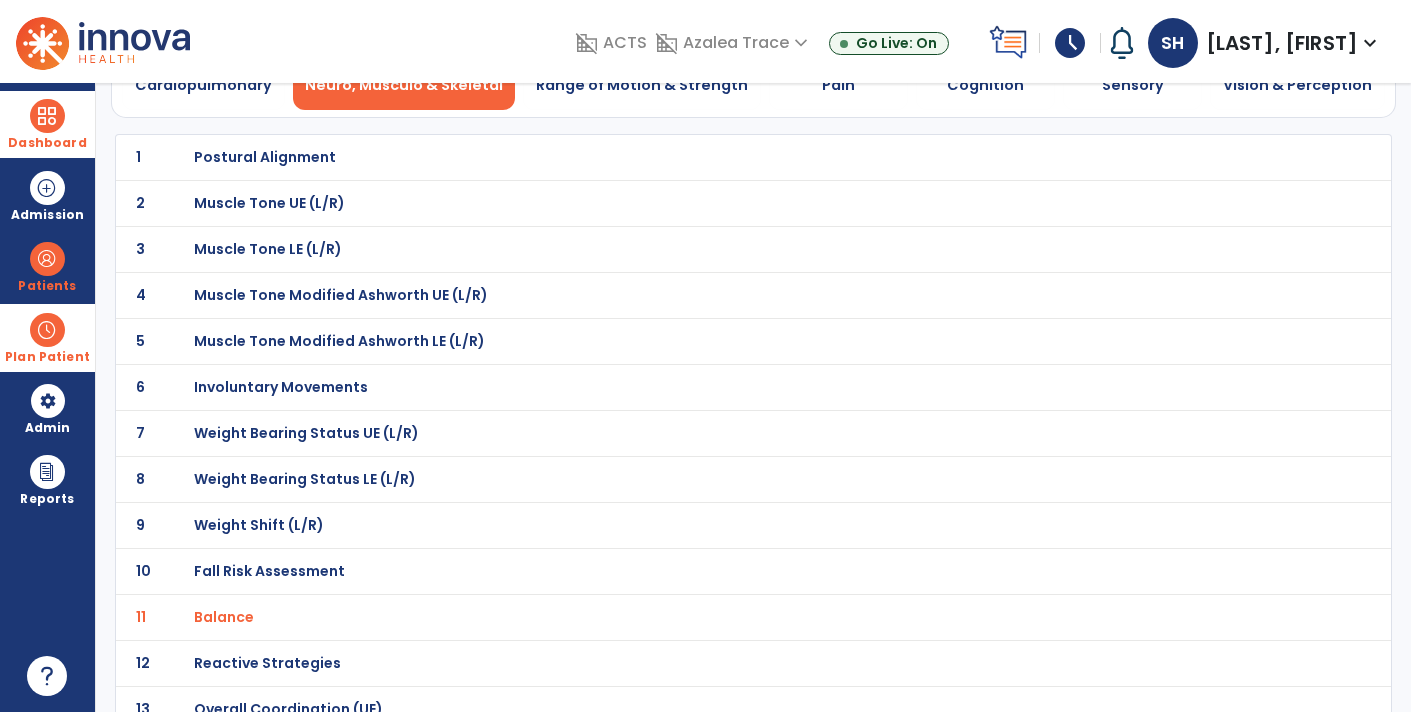 scroll, scrollTop: 0, scrollLeft: 0, axis: both 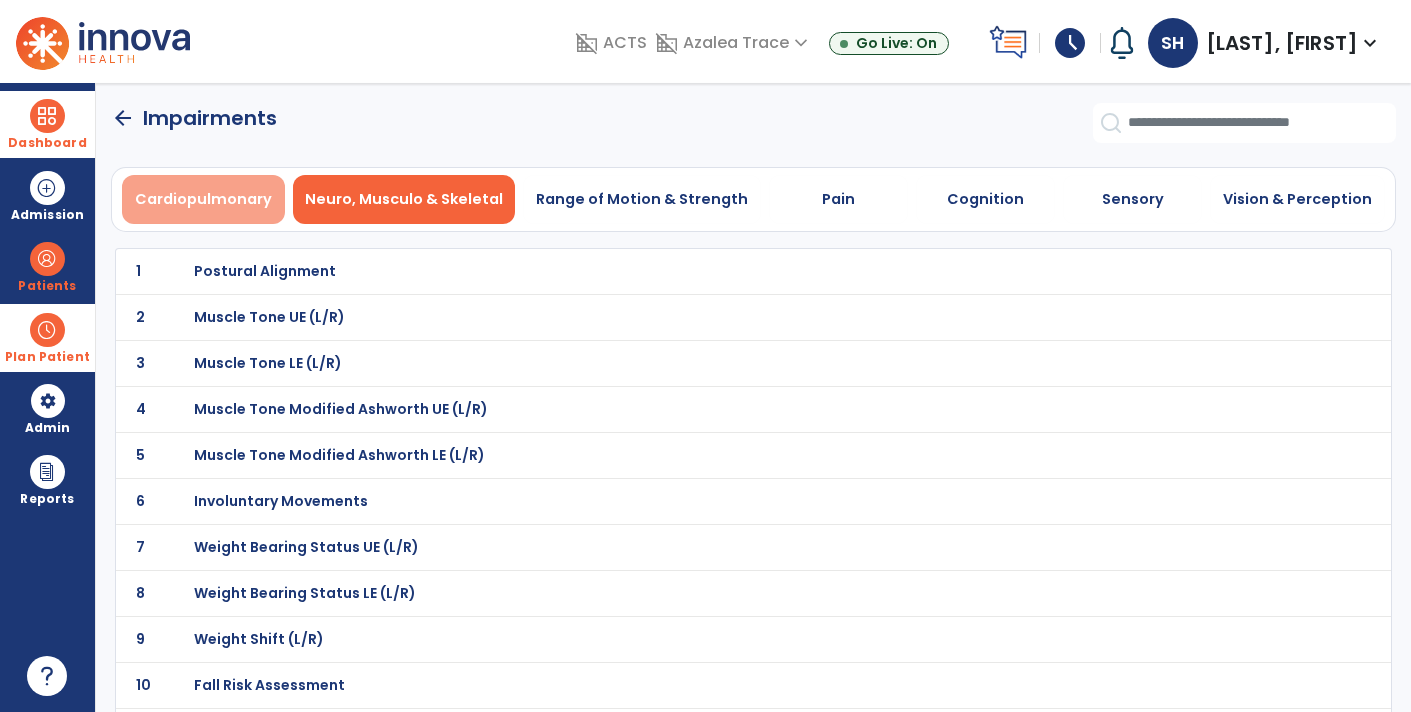 click on "Cardiopulmonary" at bounding box center [203, 199] 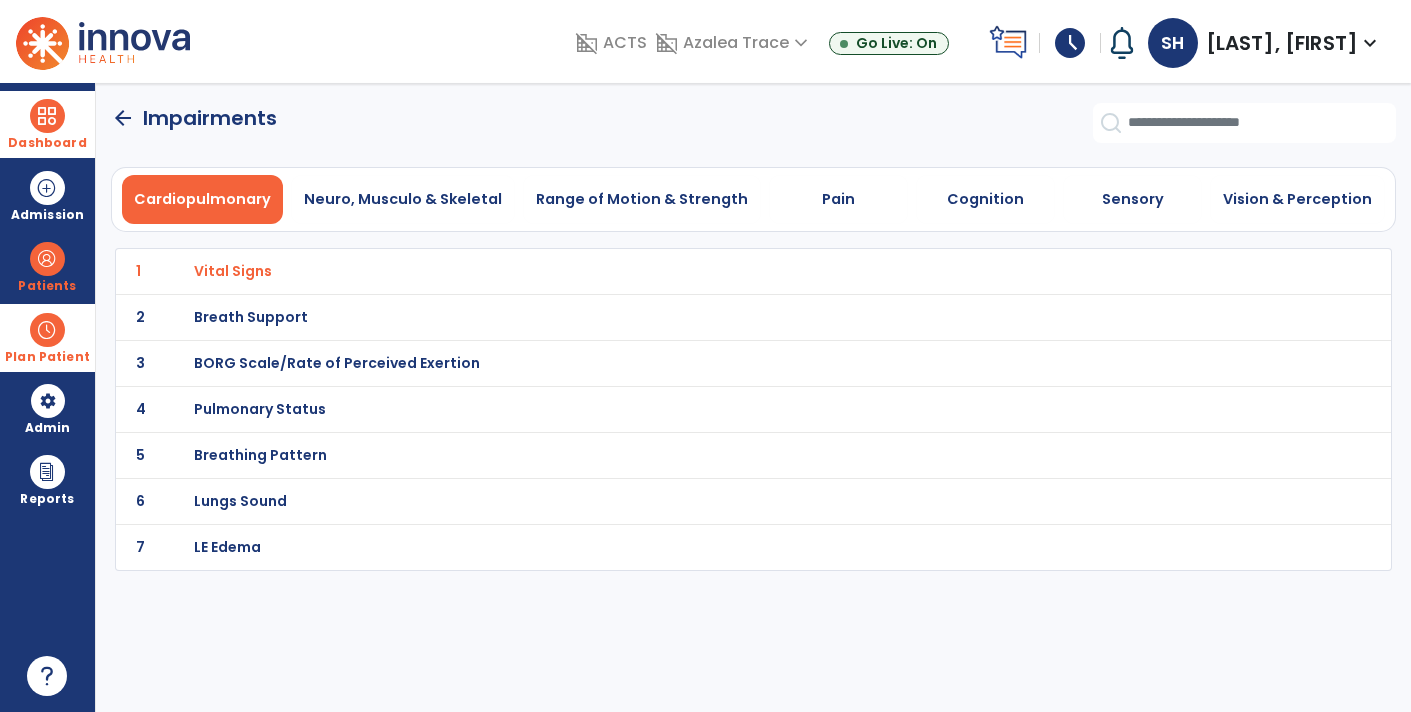 click on "arrow_back" 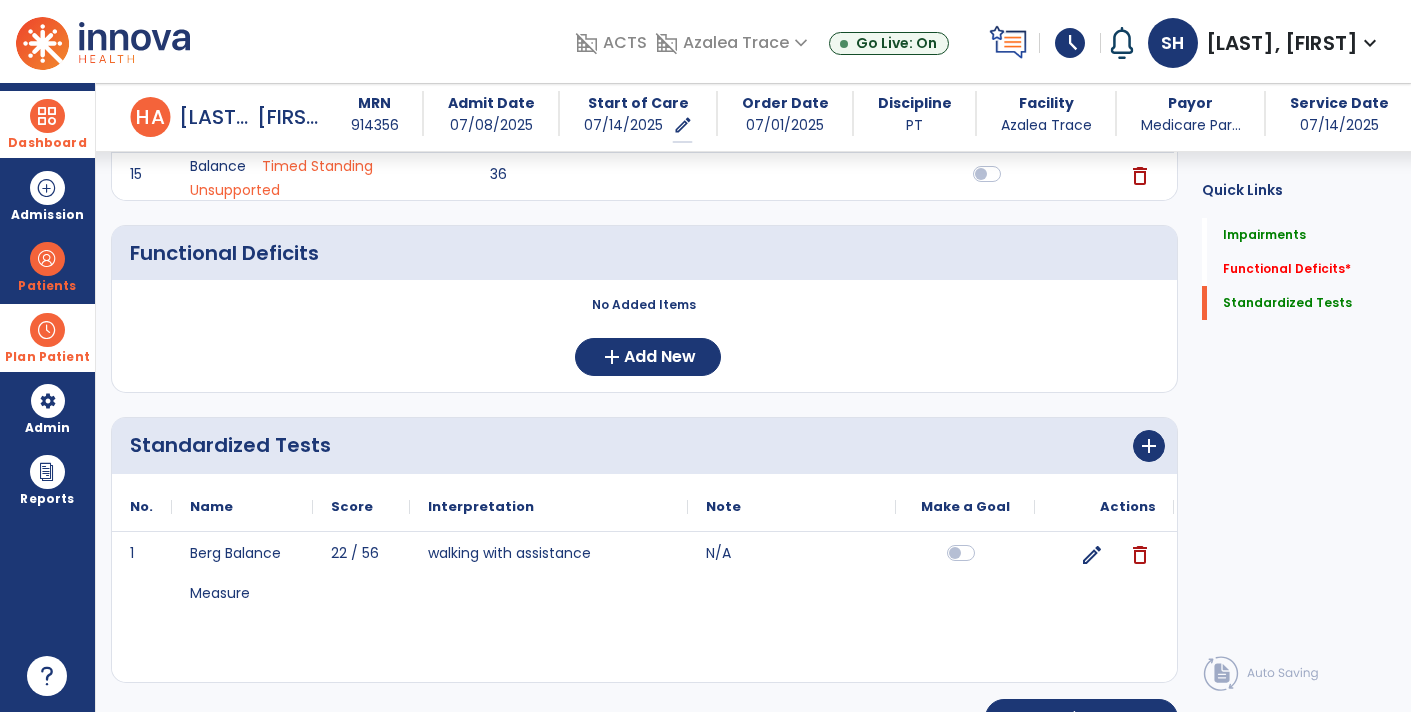 scroll, scrollTop: 889, scrollLeft: 0, axis: vertical 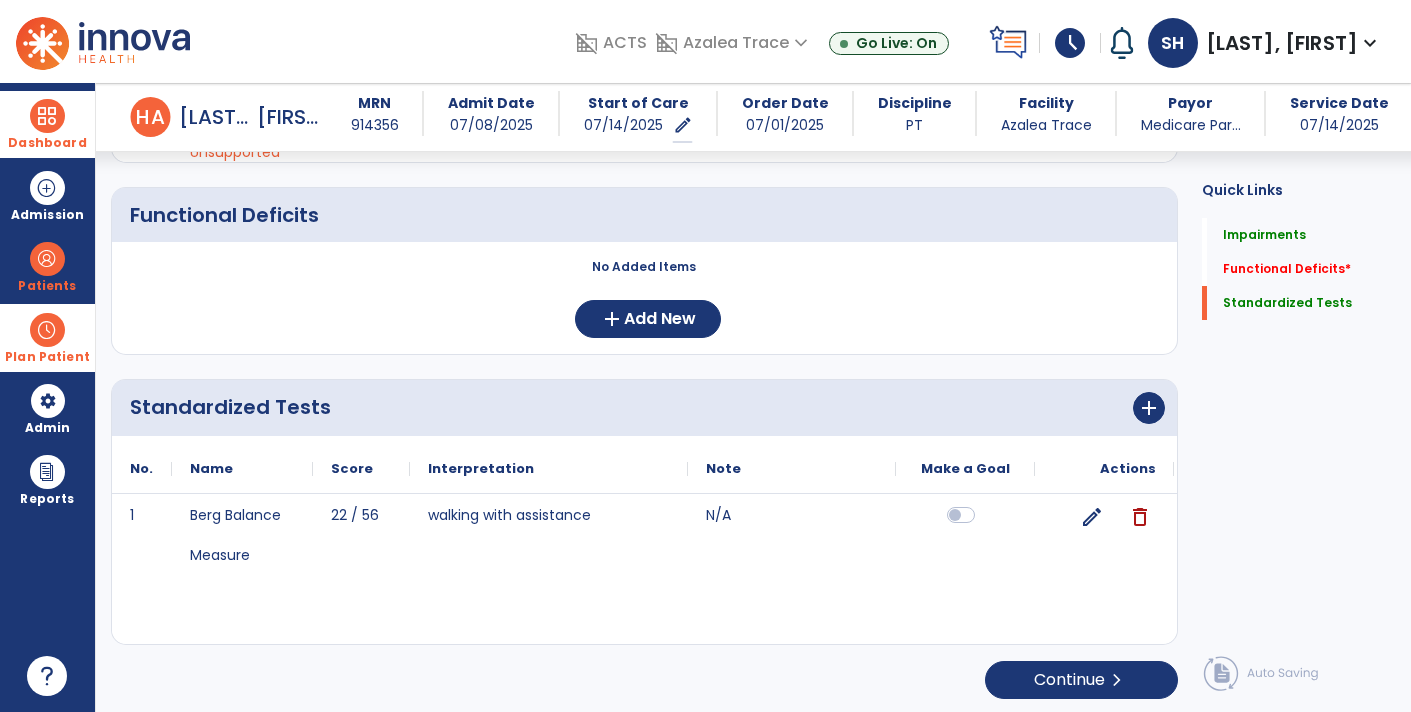 click on "add" 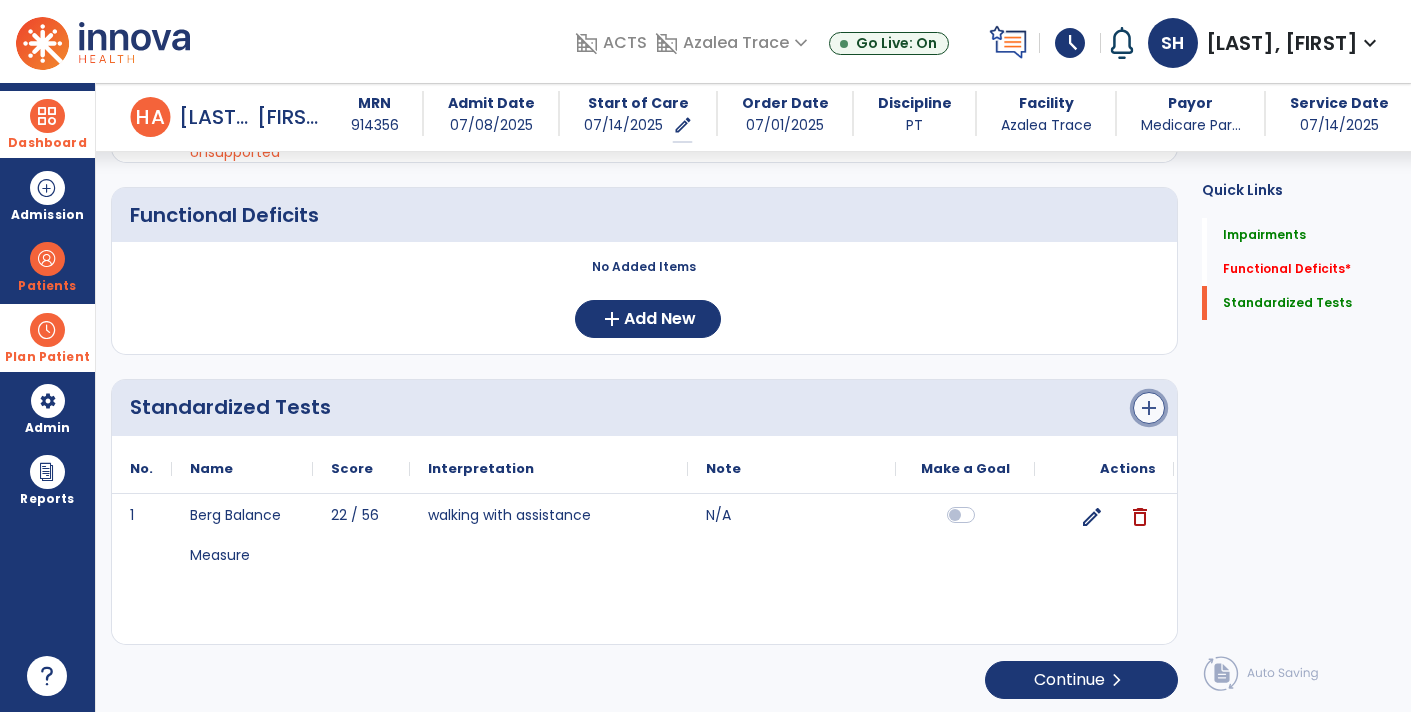 click on "add" 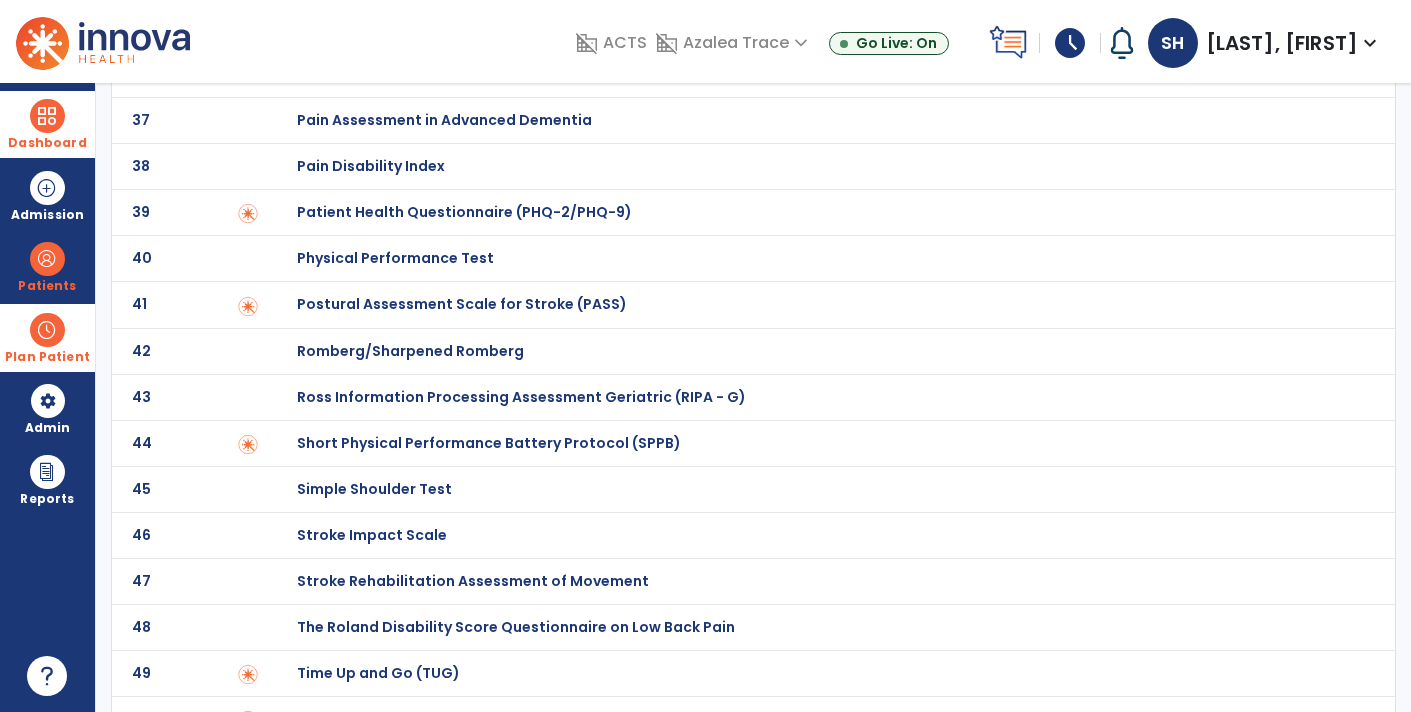 scroll, scrollTop: 1797, scrollLeft: 0, axis: vertical 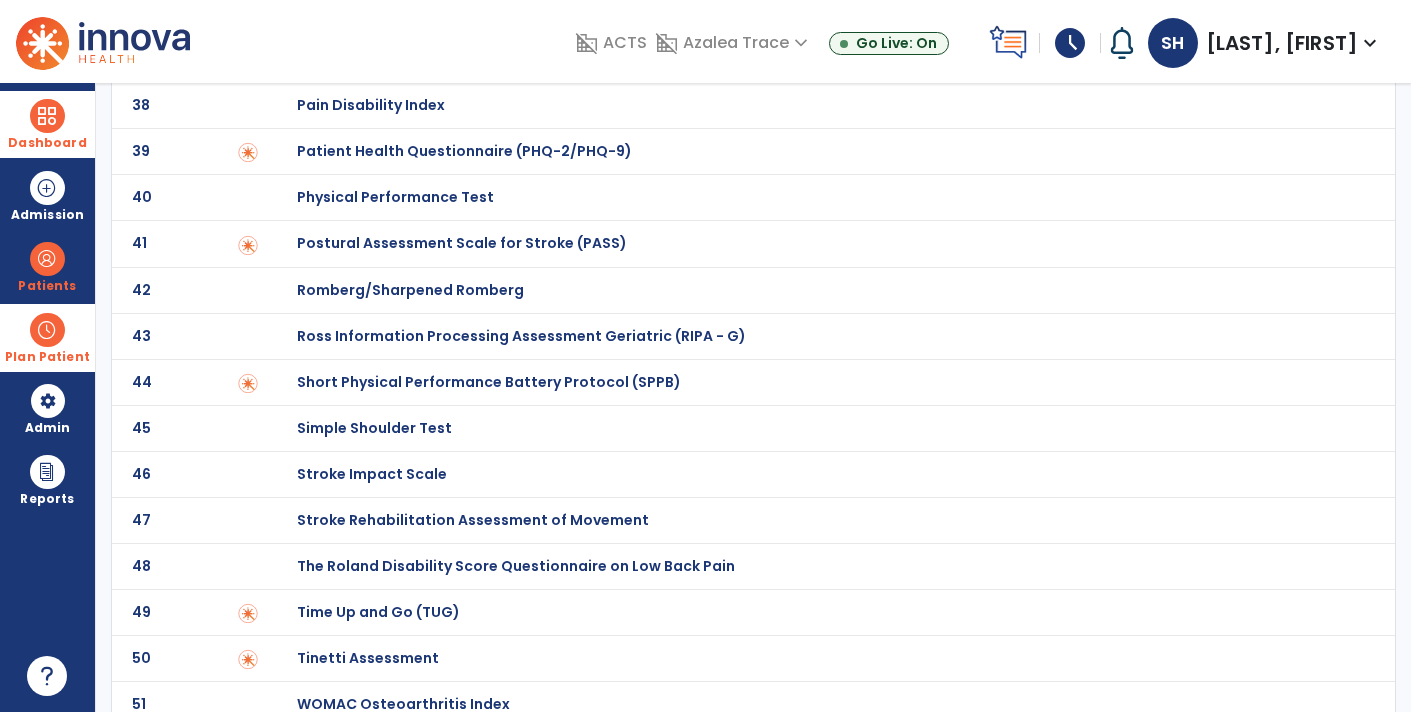 click on "Time Up and Go (TUG)" at bounding box center [368, -1597] 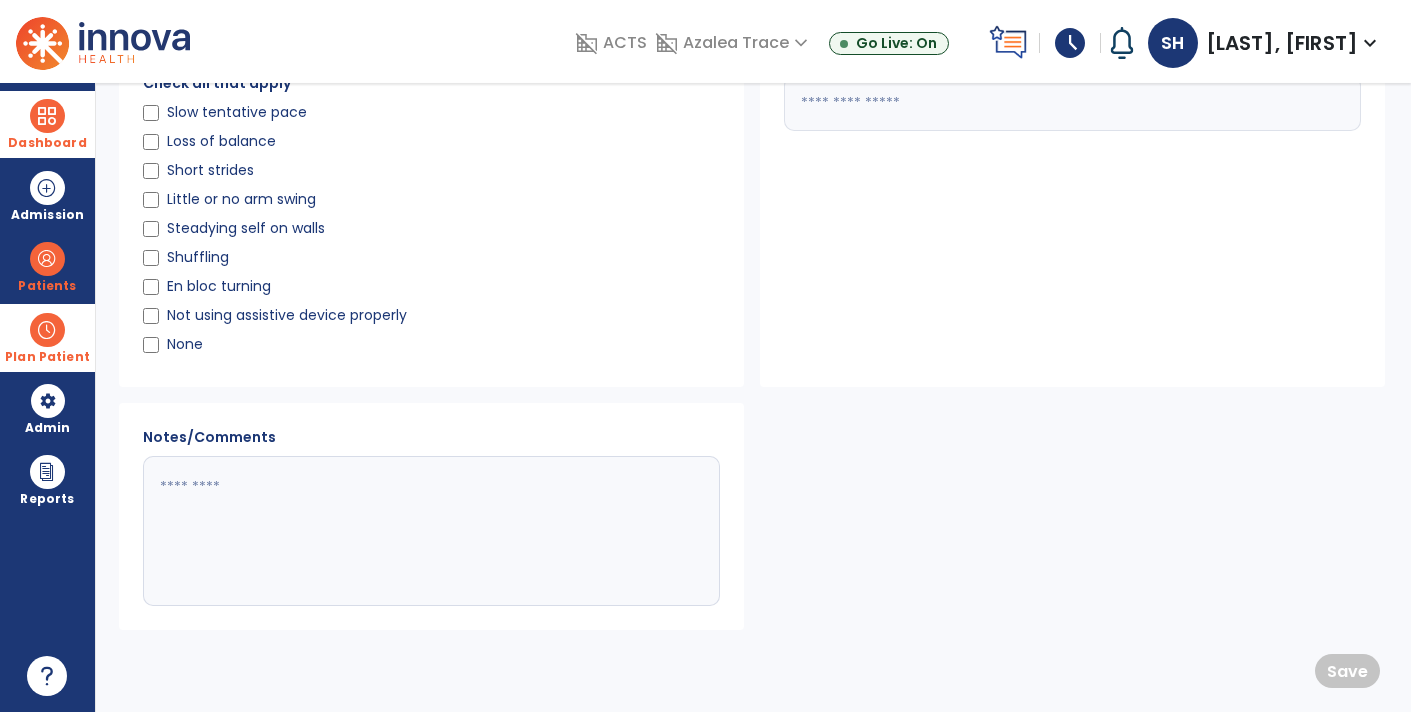 scroll, scrollTop: 0, scrollLeft: 0, axis: both 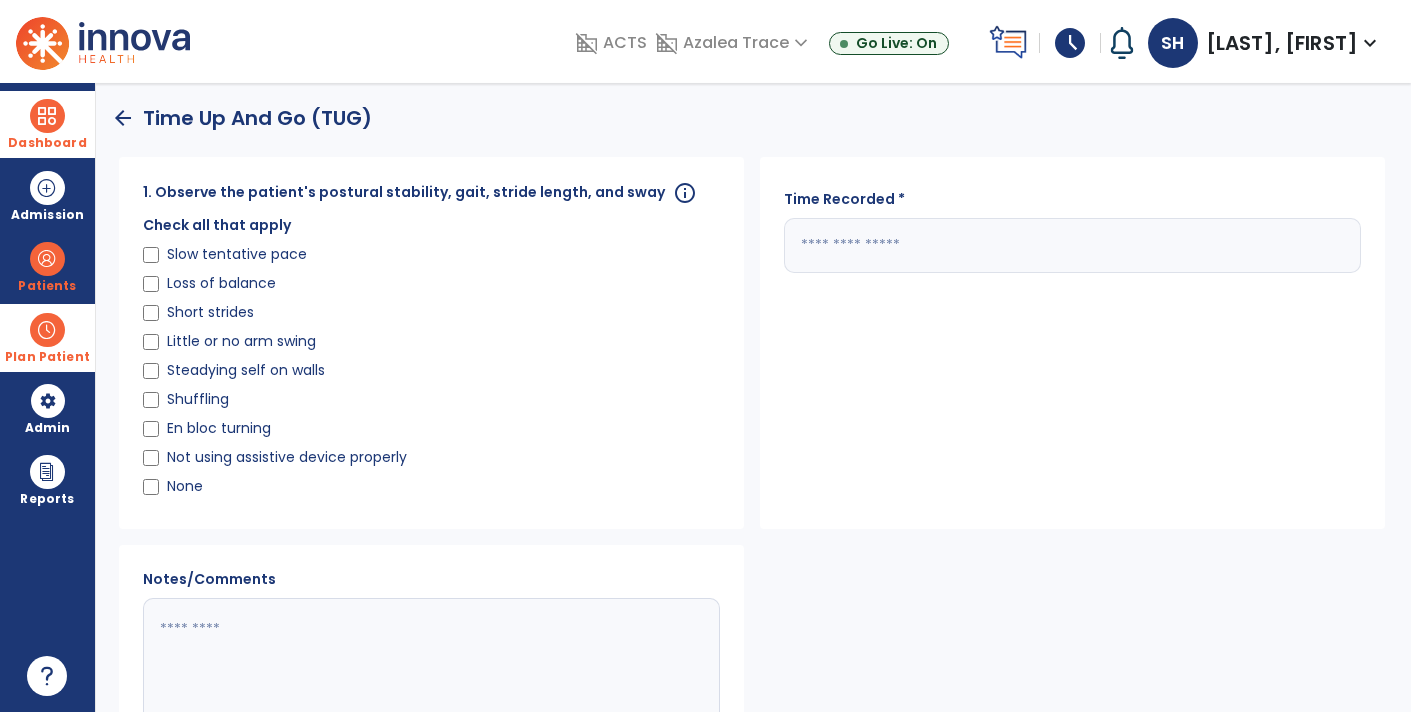 click on "Short strides" 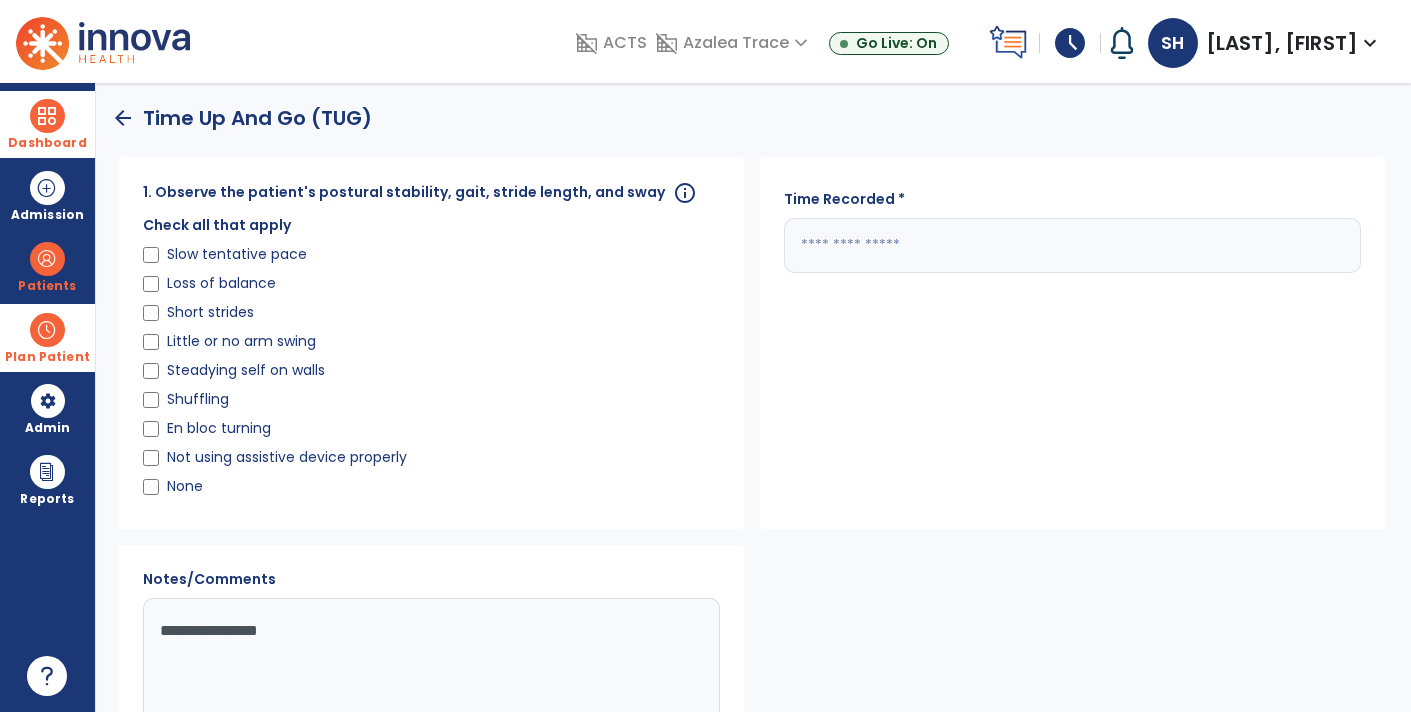 type on "**********" 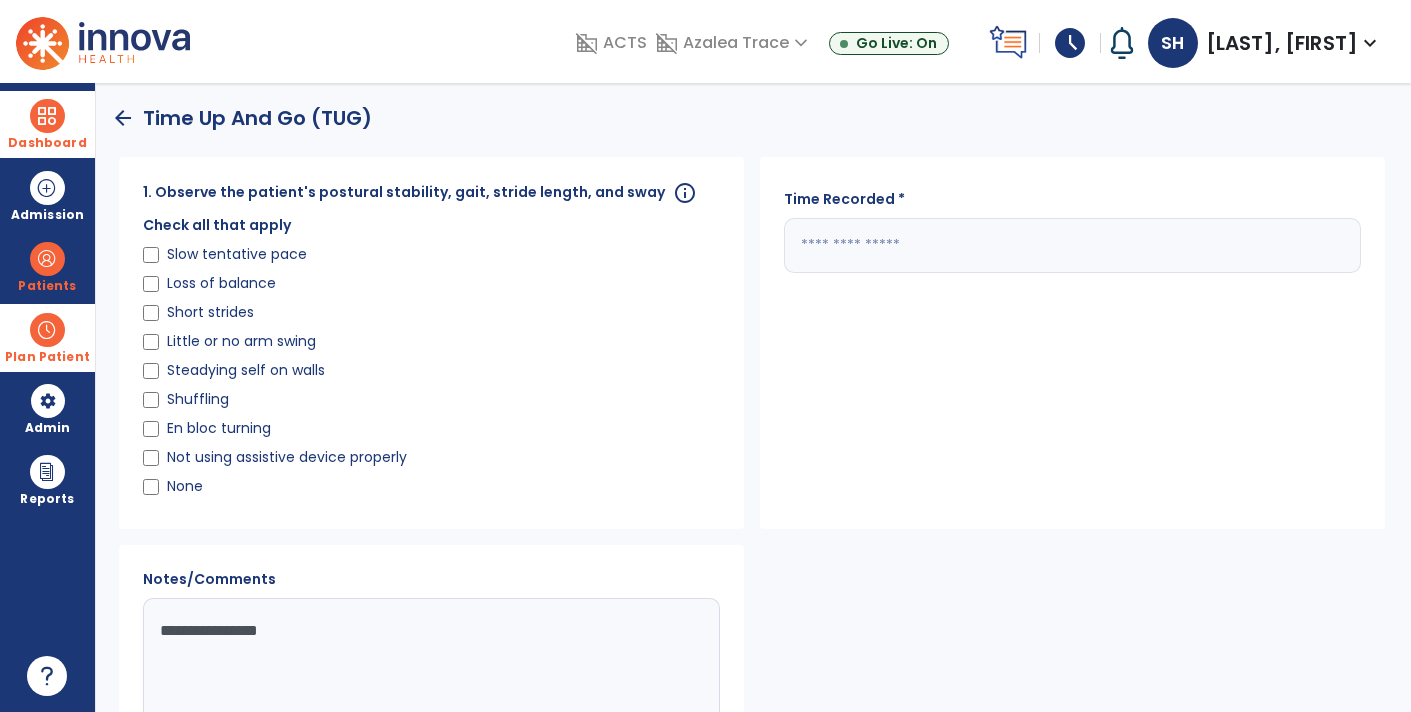 type on "**" 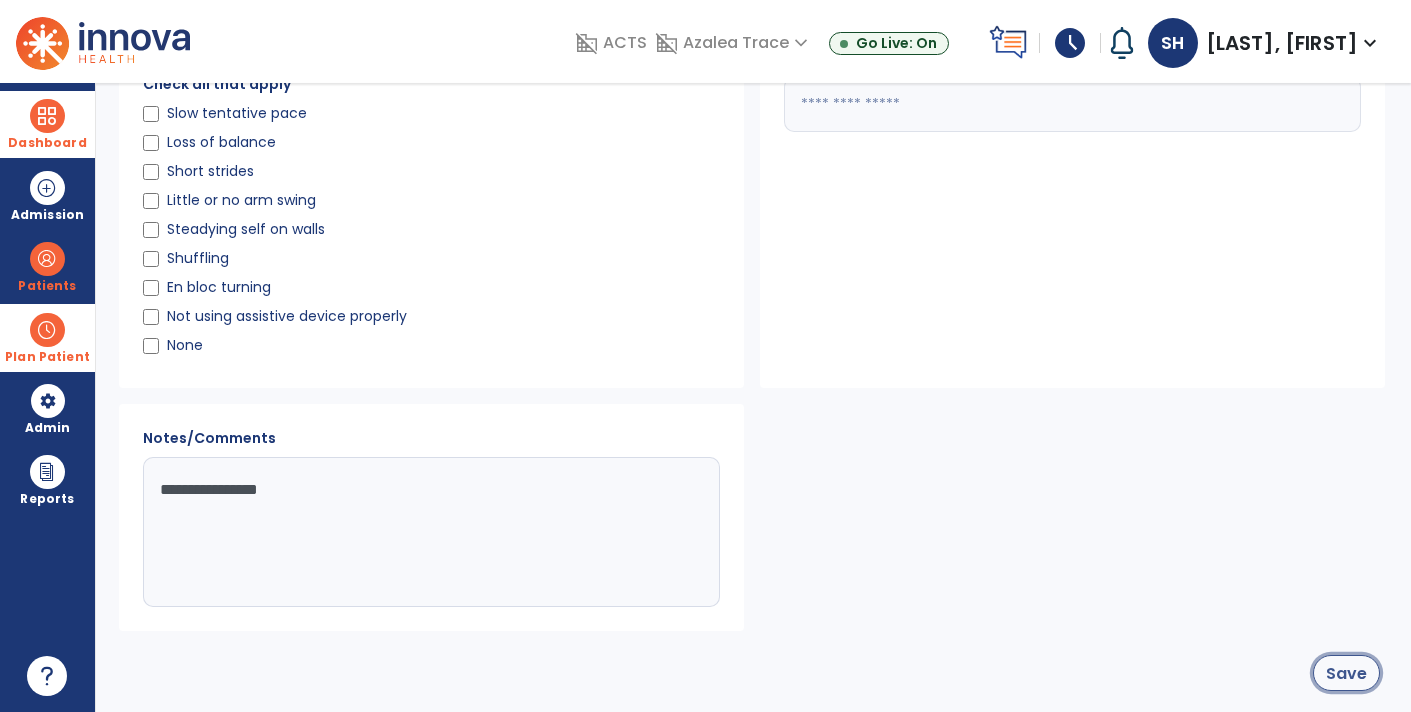 click on "Save" 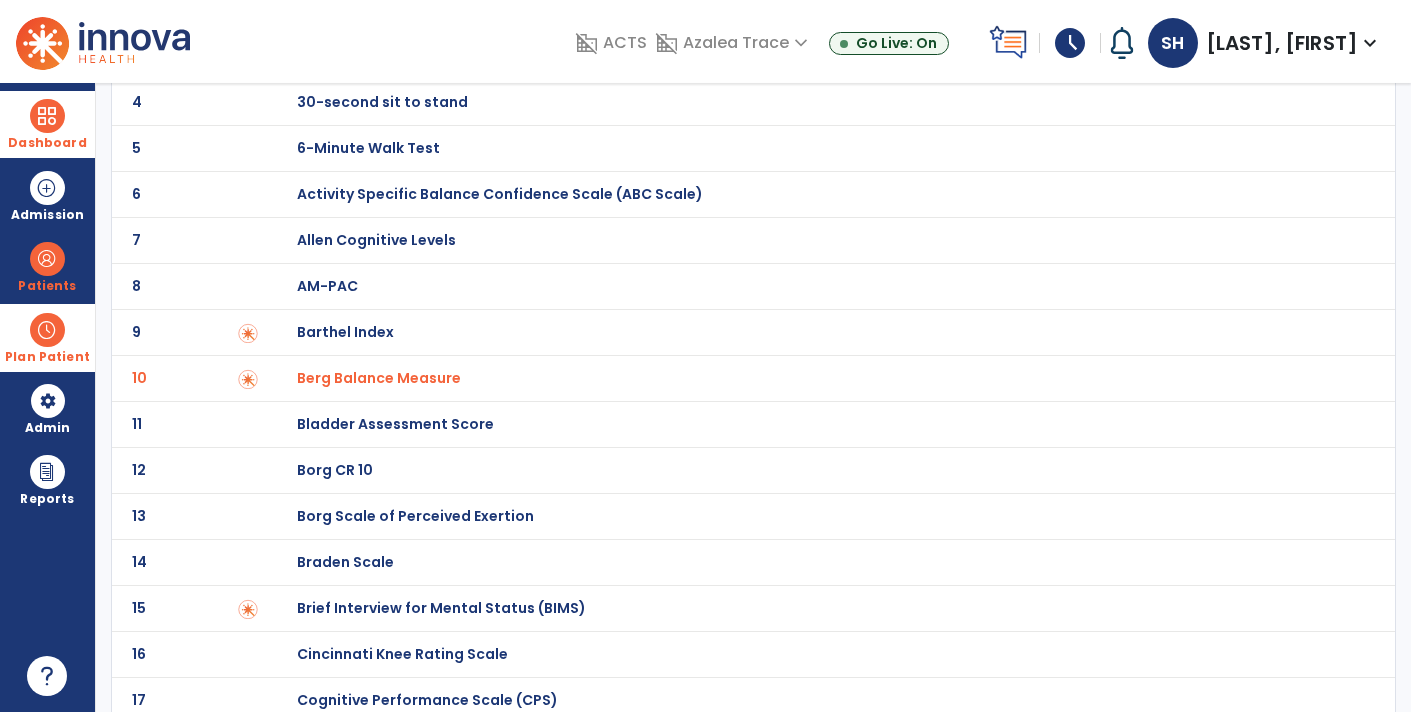 scroll, scrollTop: 0, scrollLeft: 0, axis: both 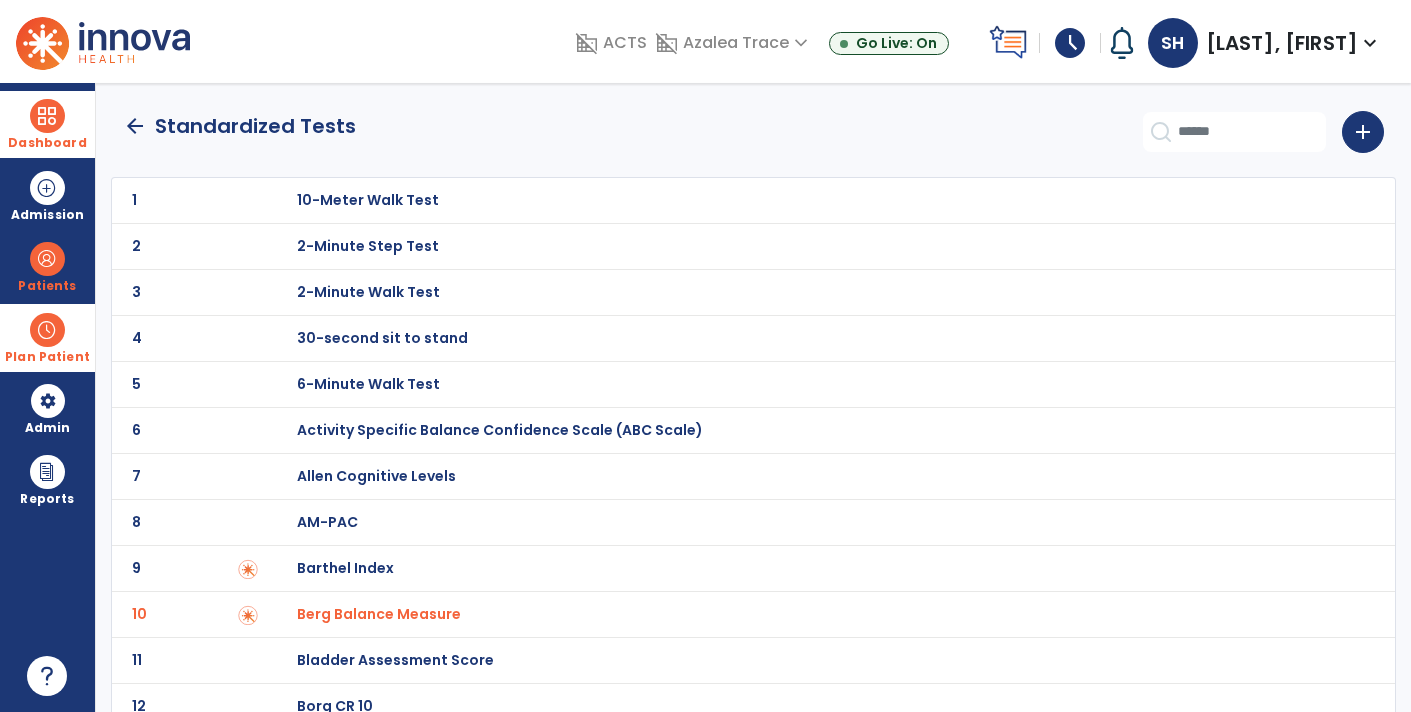 click on "arrow_back" 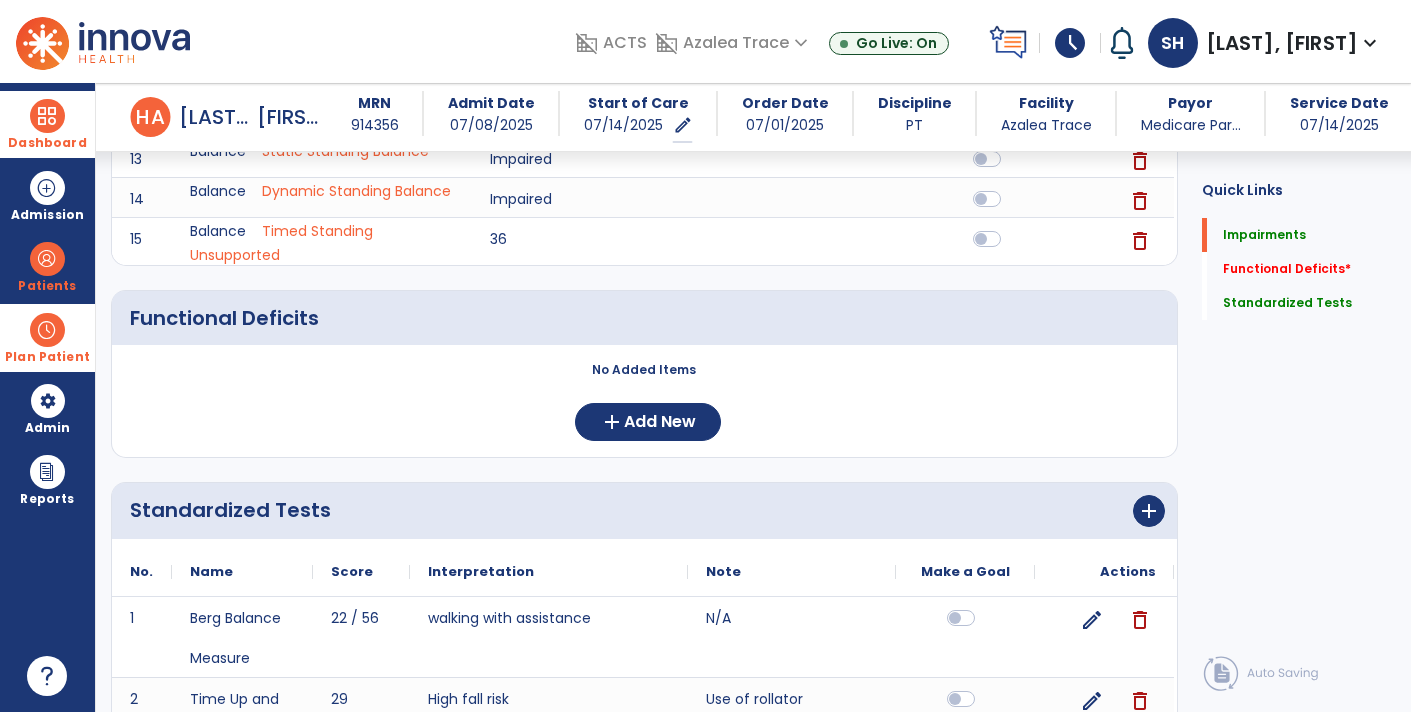 scroll, scrollTop: 899, scrollLeft: 0, axis: vertical 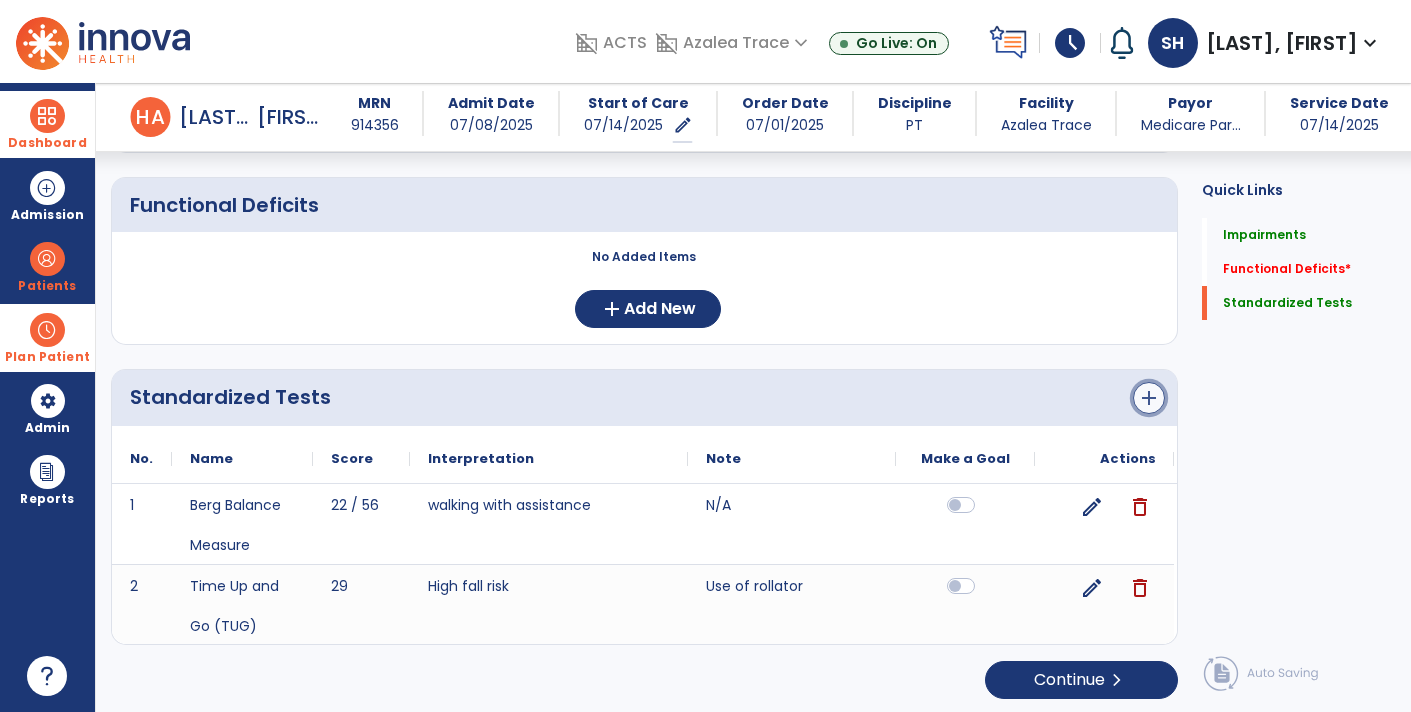 click on "add" 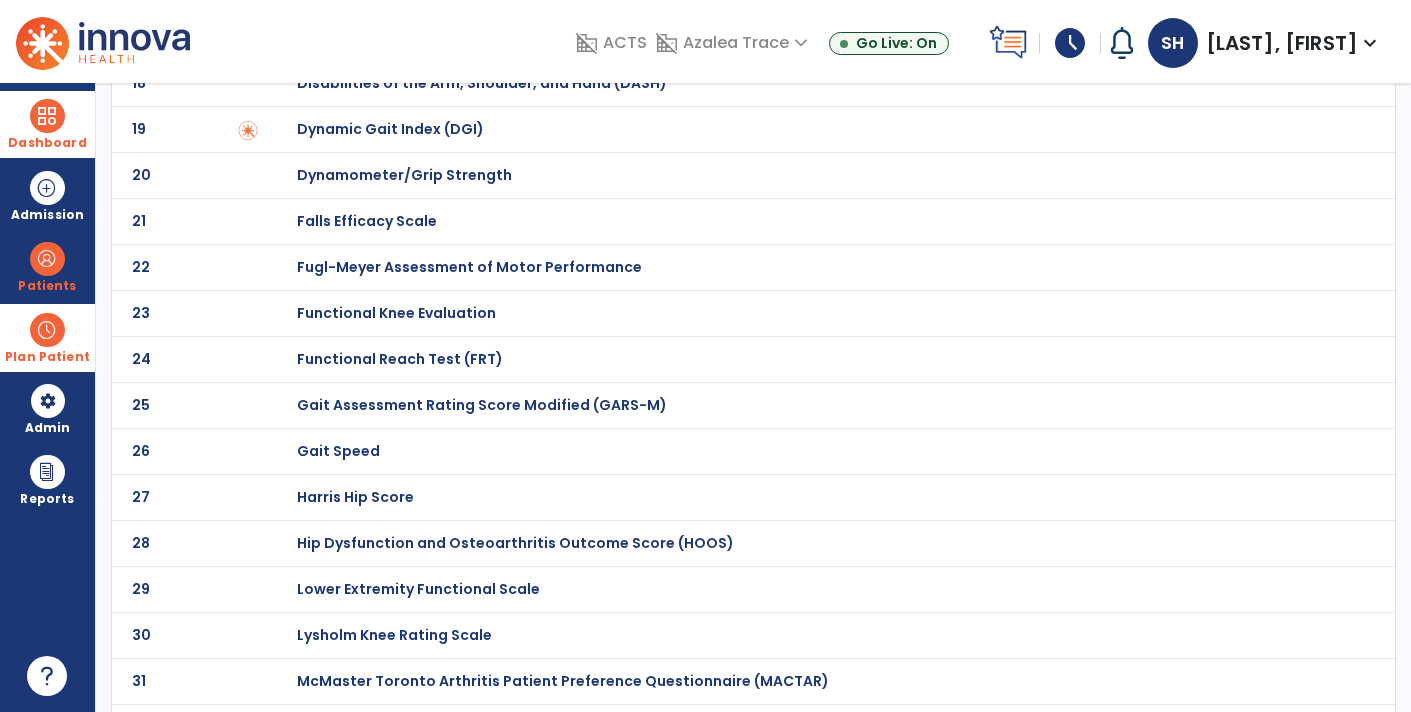scroll, scrollTop: 0, scrollLeft: 0, axis: both 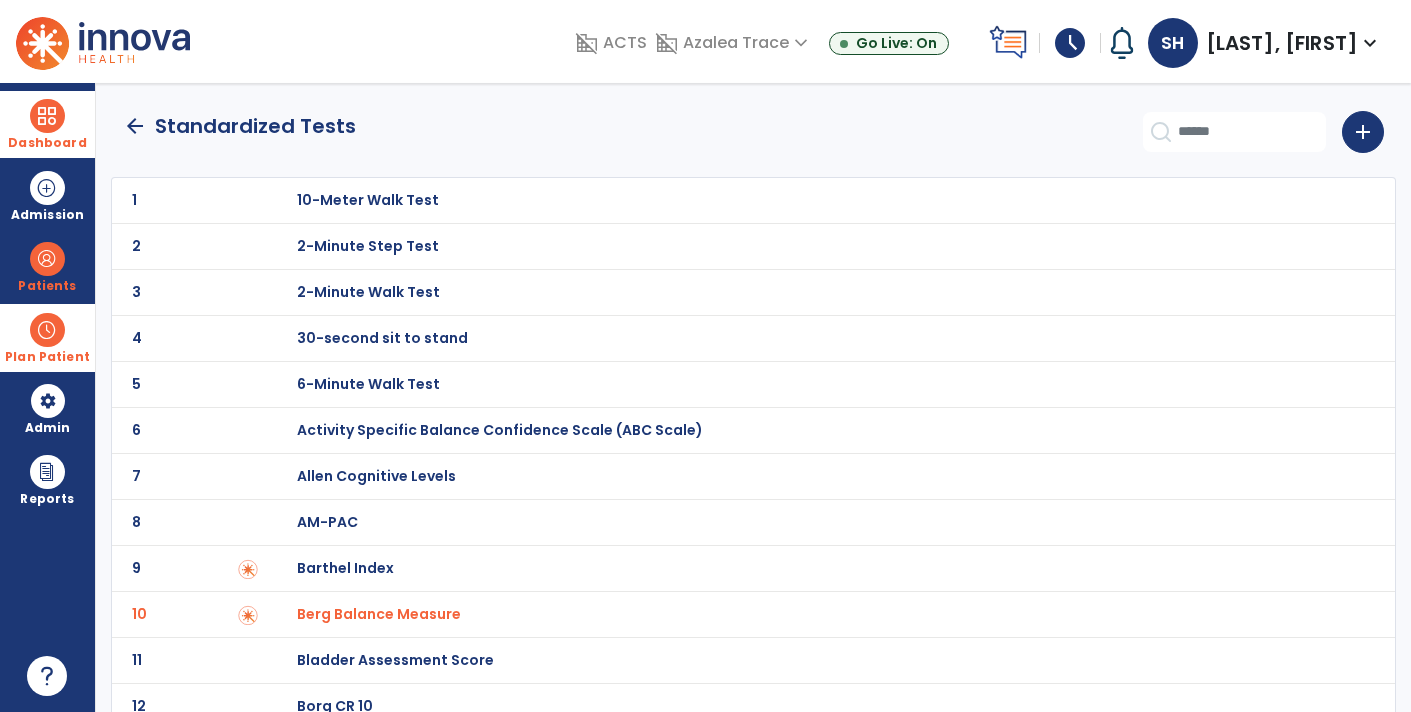 click on "30-second sit to stand" at bounding box center [368, 200] 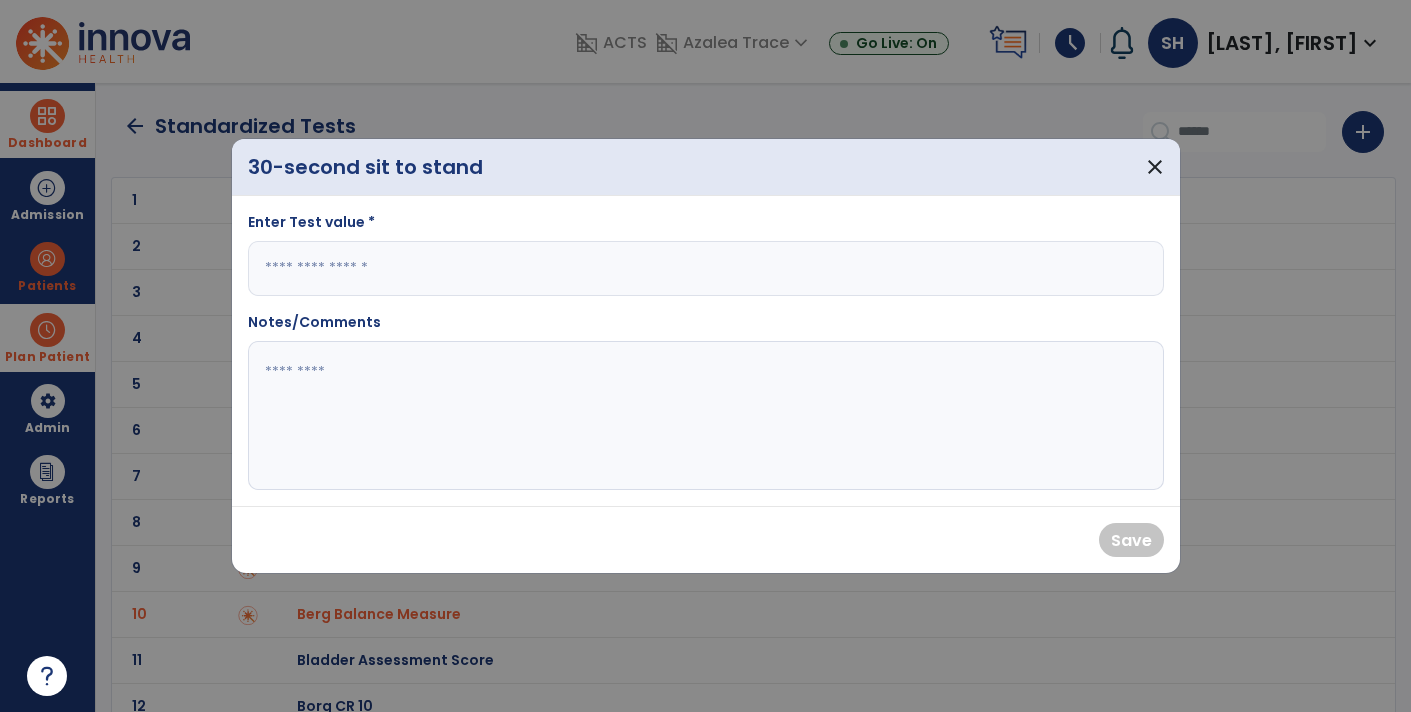 click at bounding box center (706, 268) 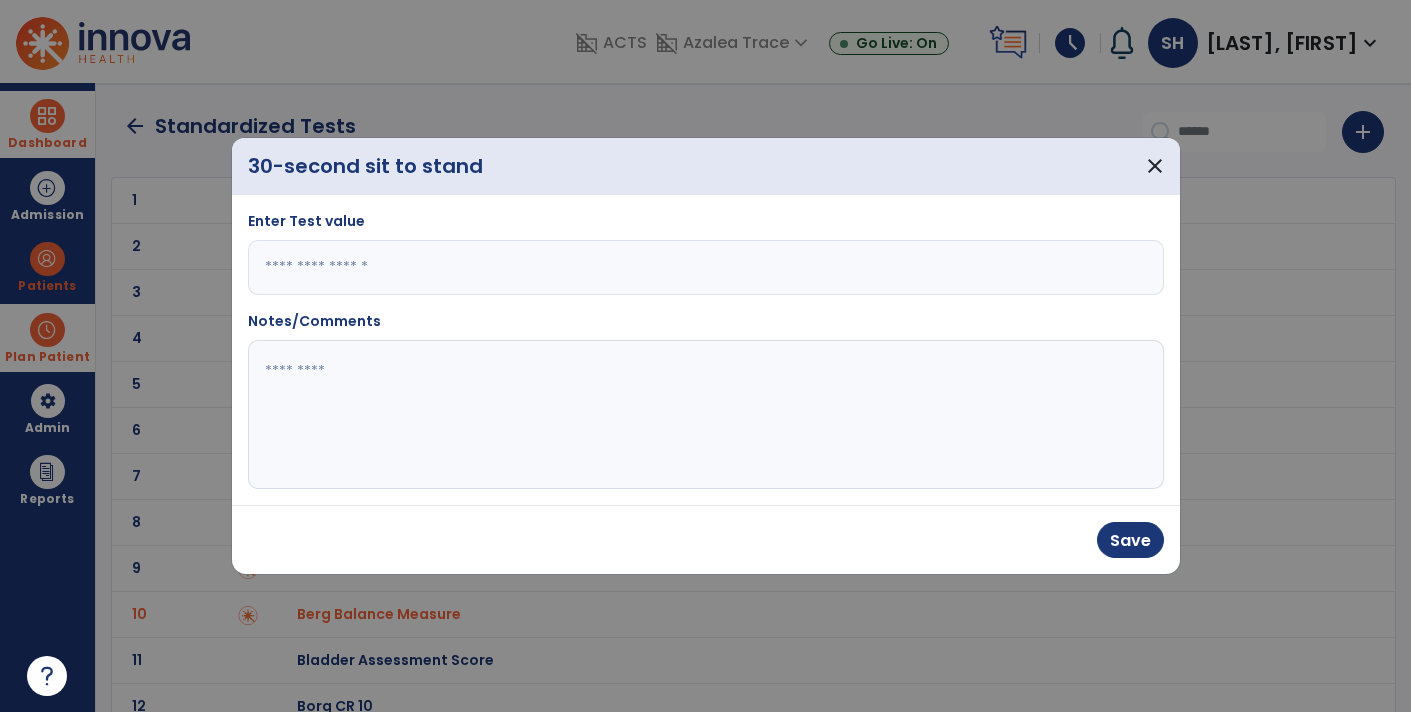 type on "*" 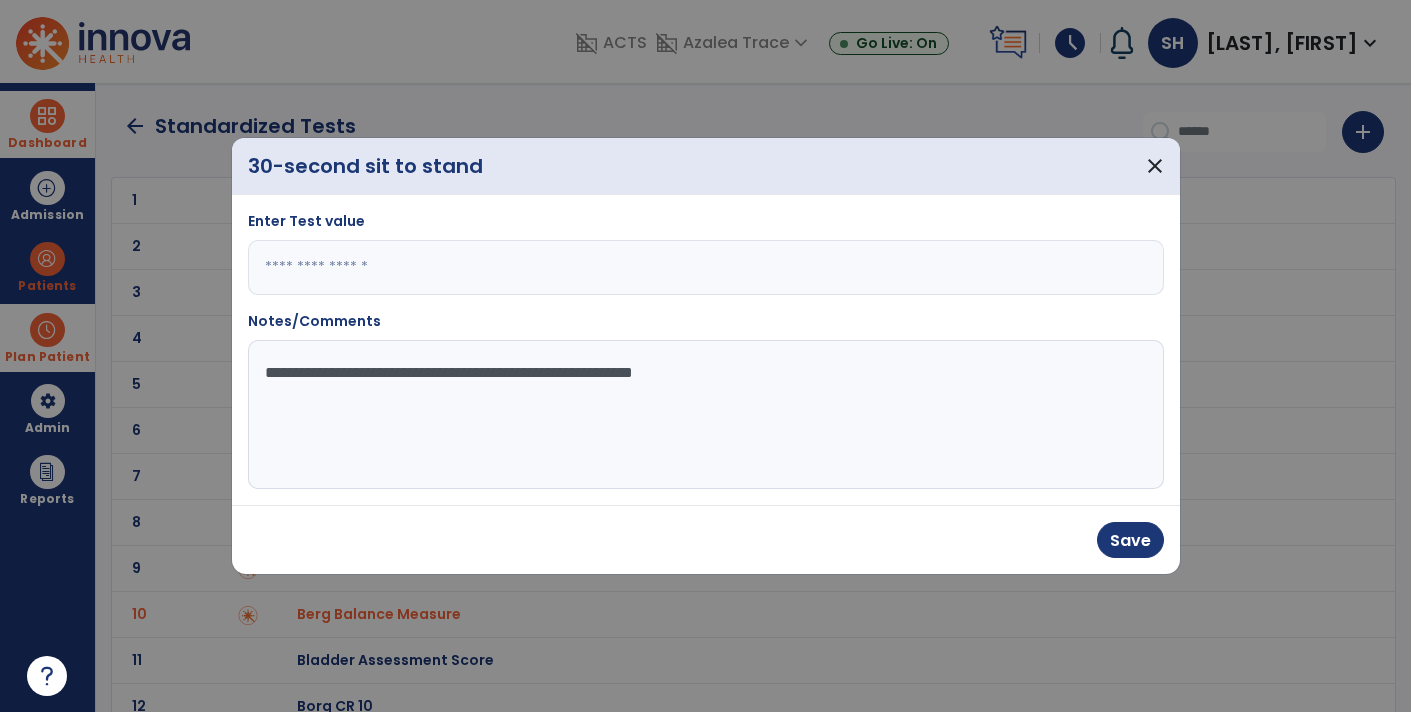 type on "**********" 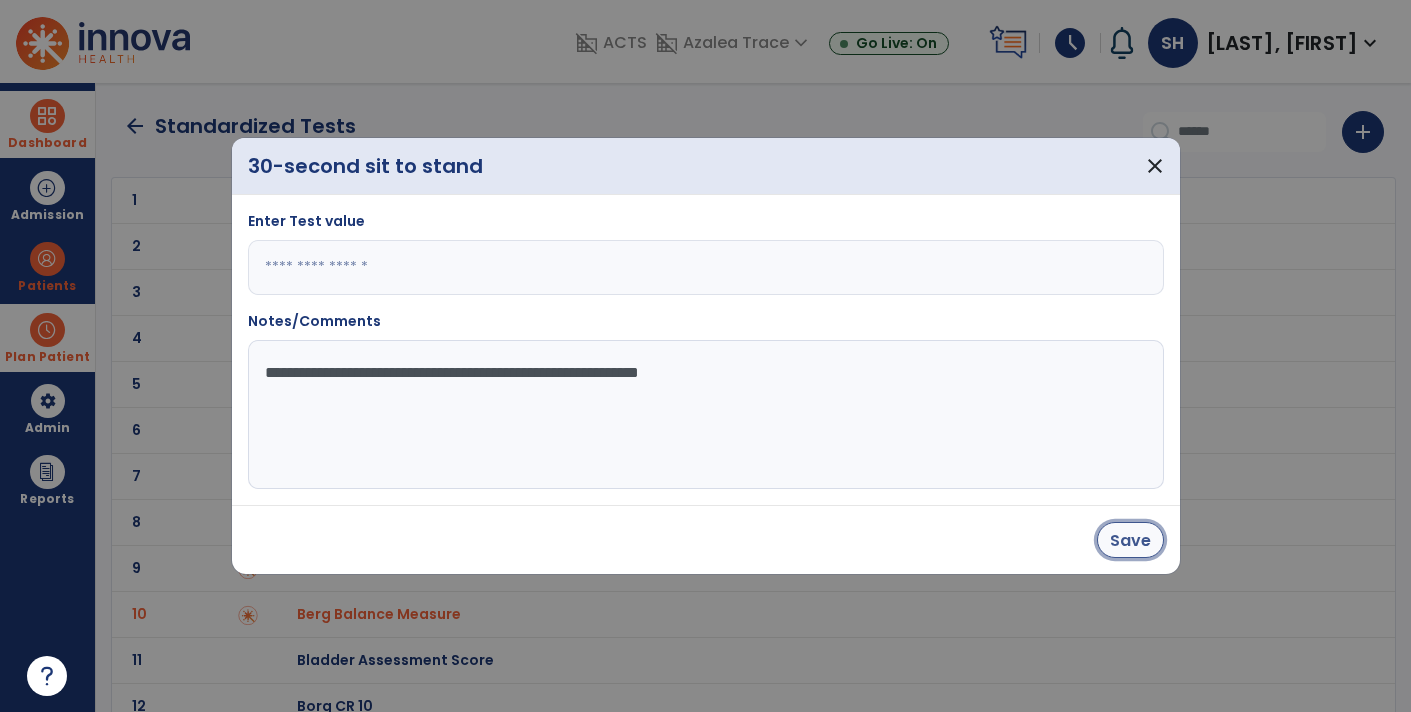 click on "Save" at bounding box center [1130, 540] 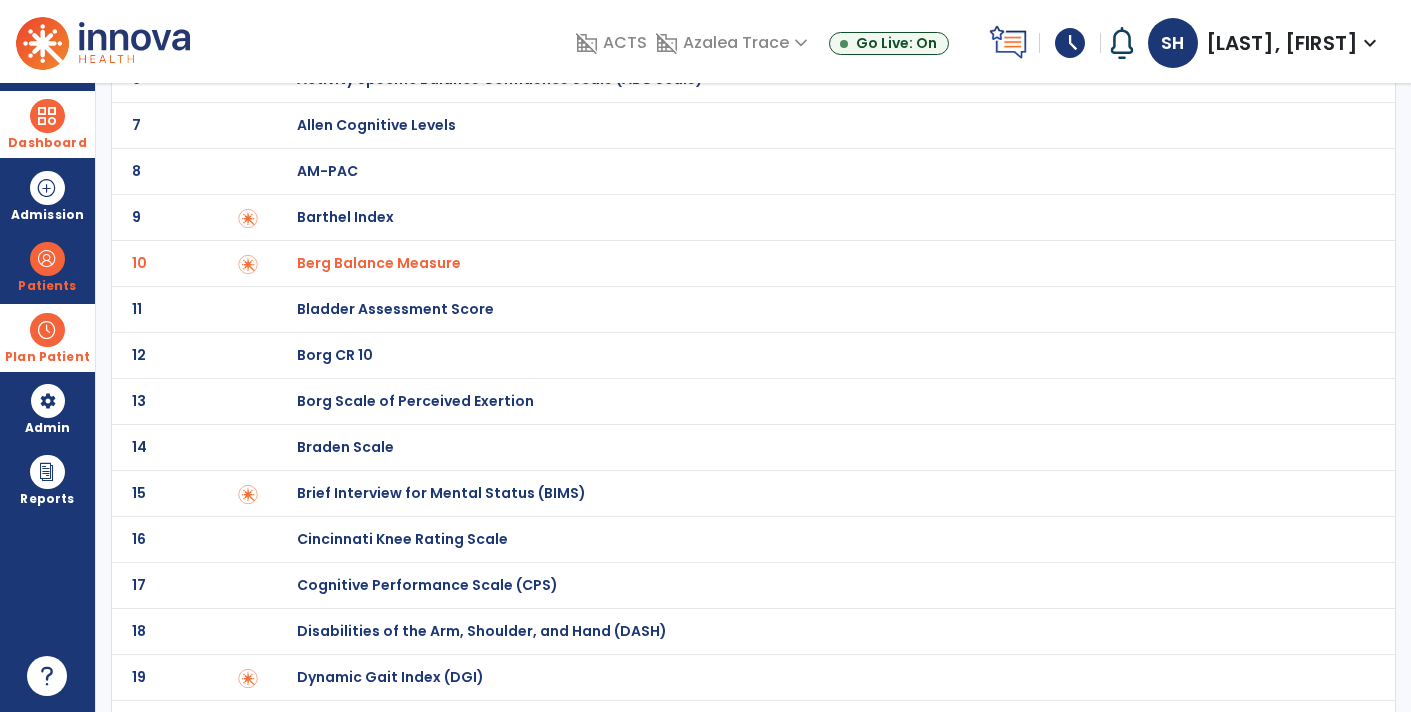 scroll, scrollTop: 345, scrollLeft: 0, axis: vertical 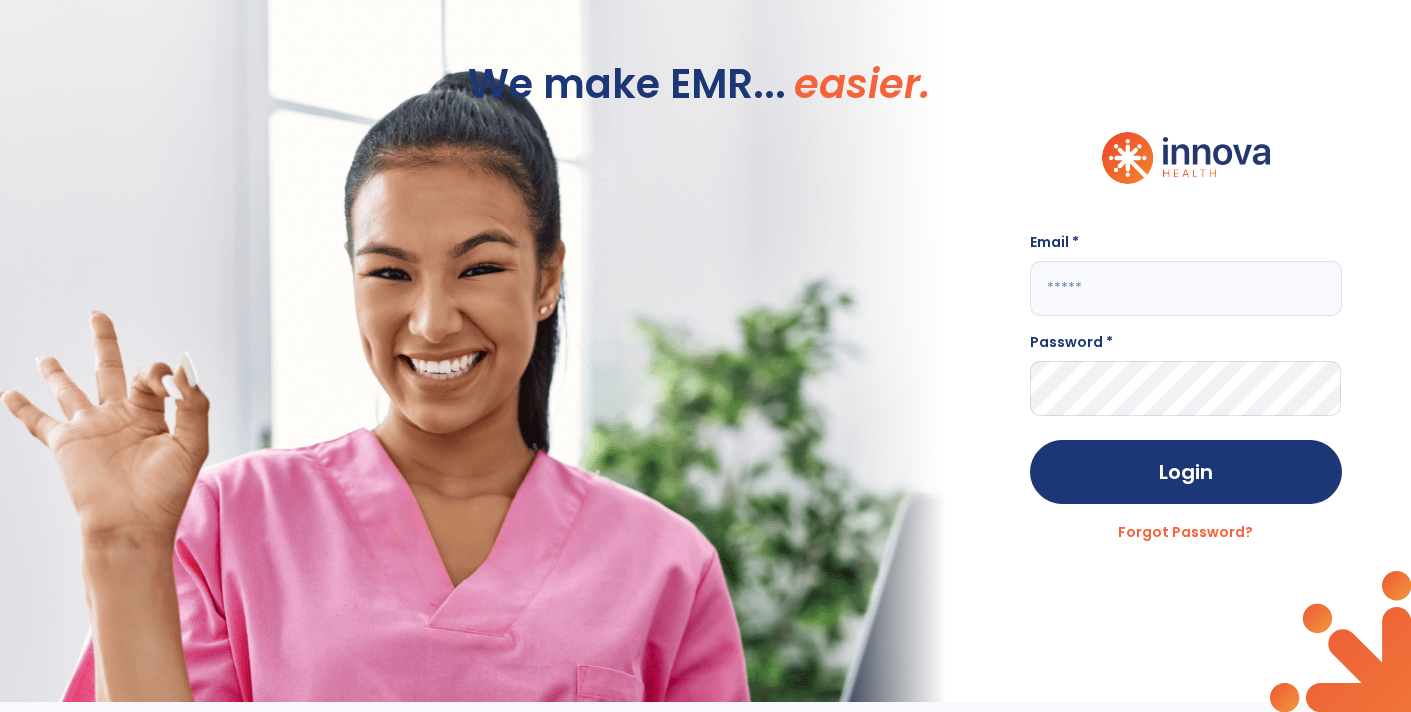 click 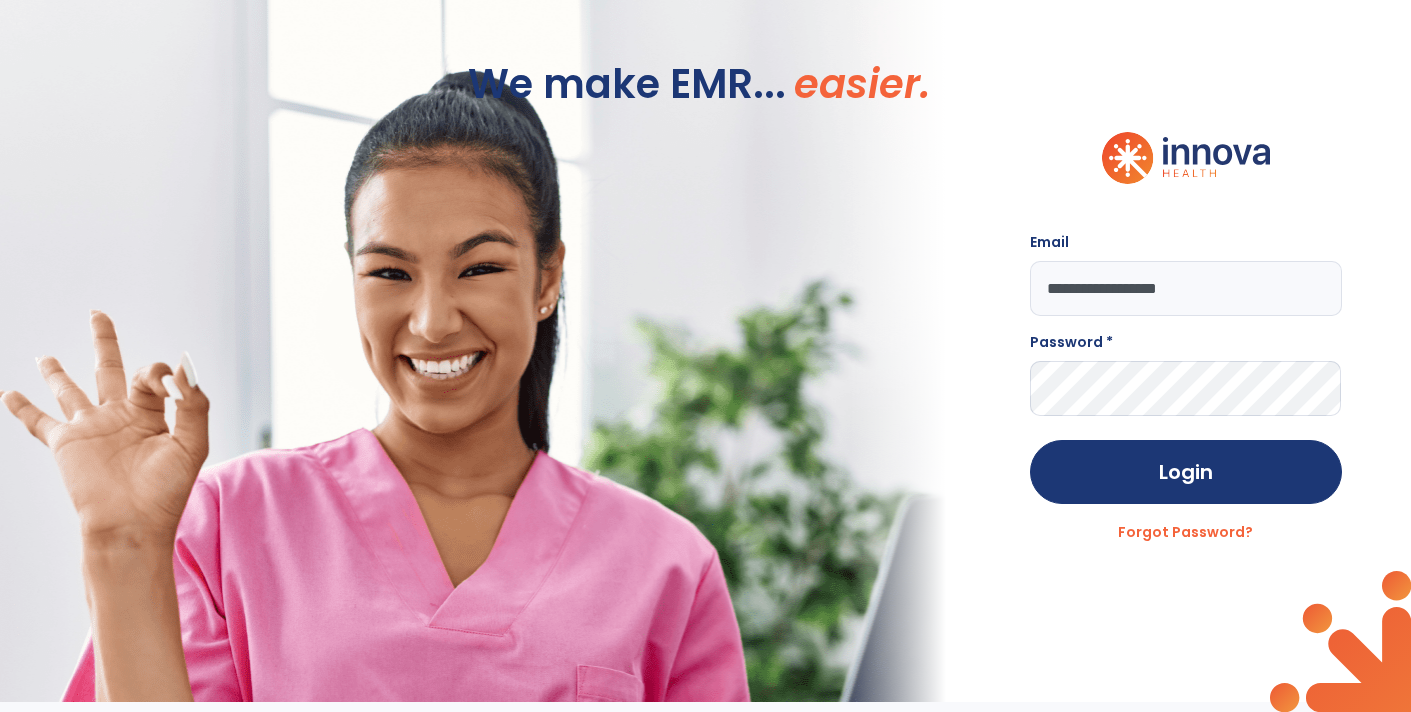 type on "**********" 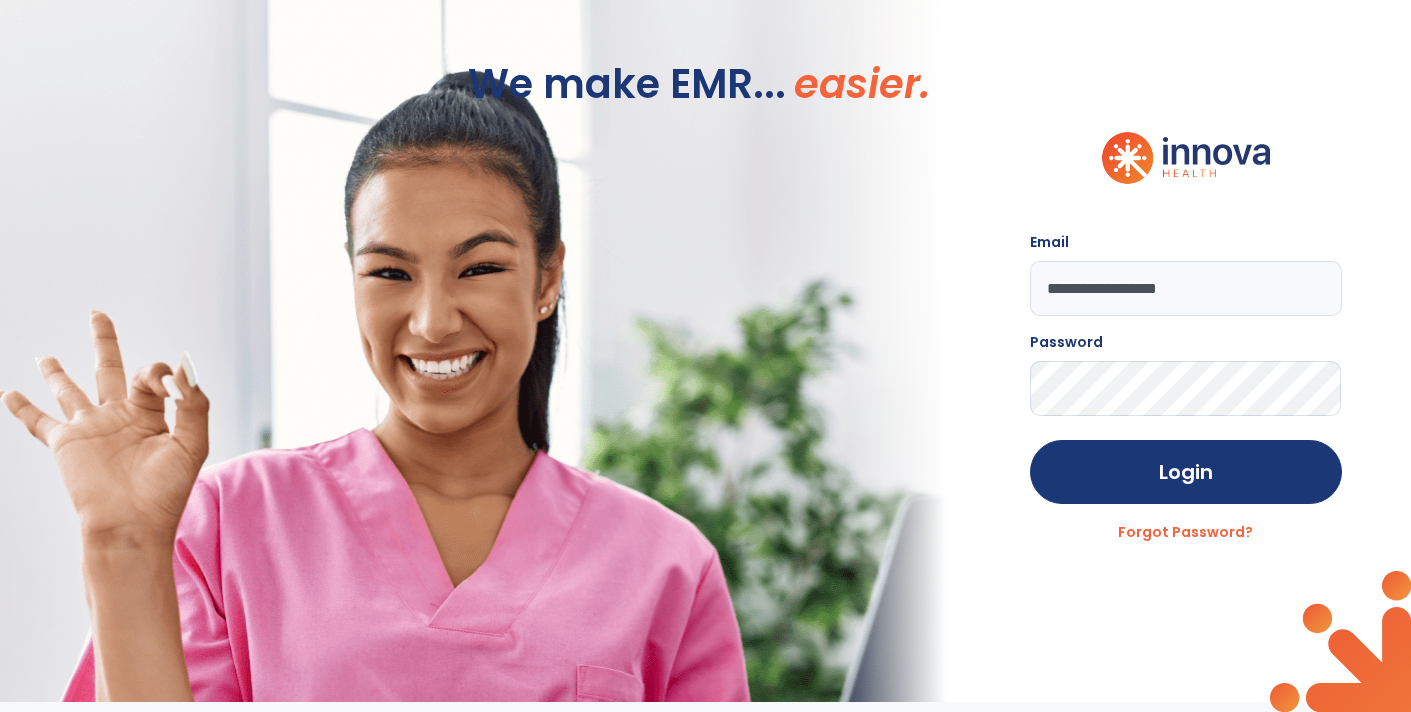 click on "Login" 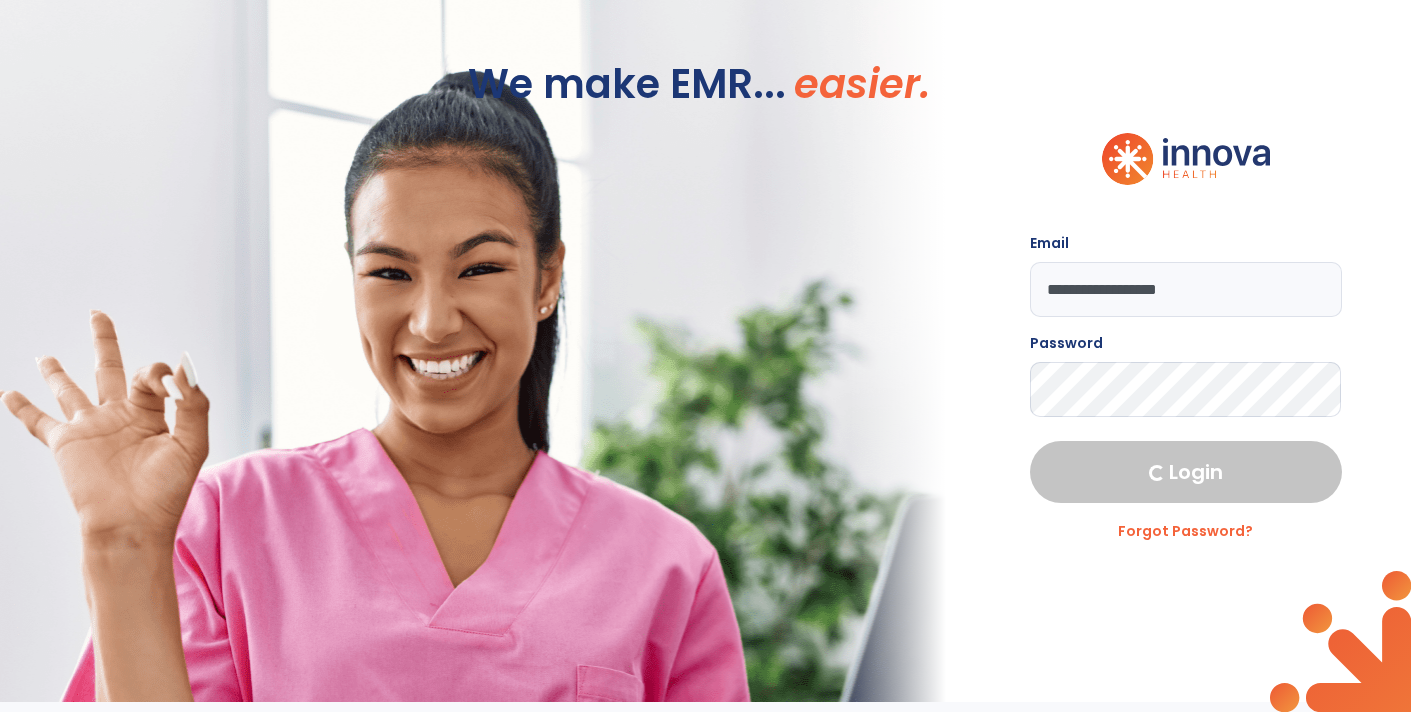 select on "****" 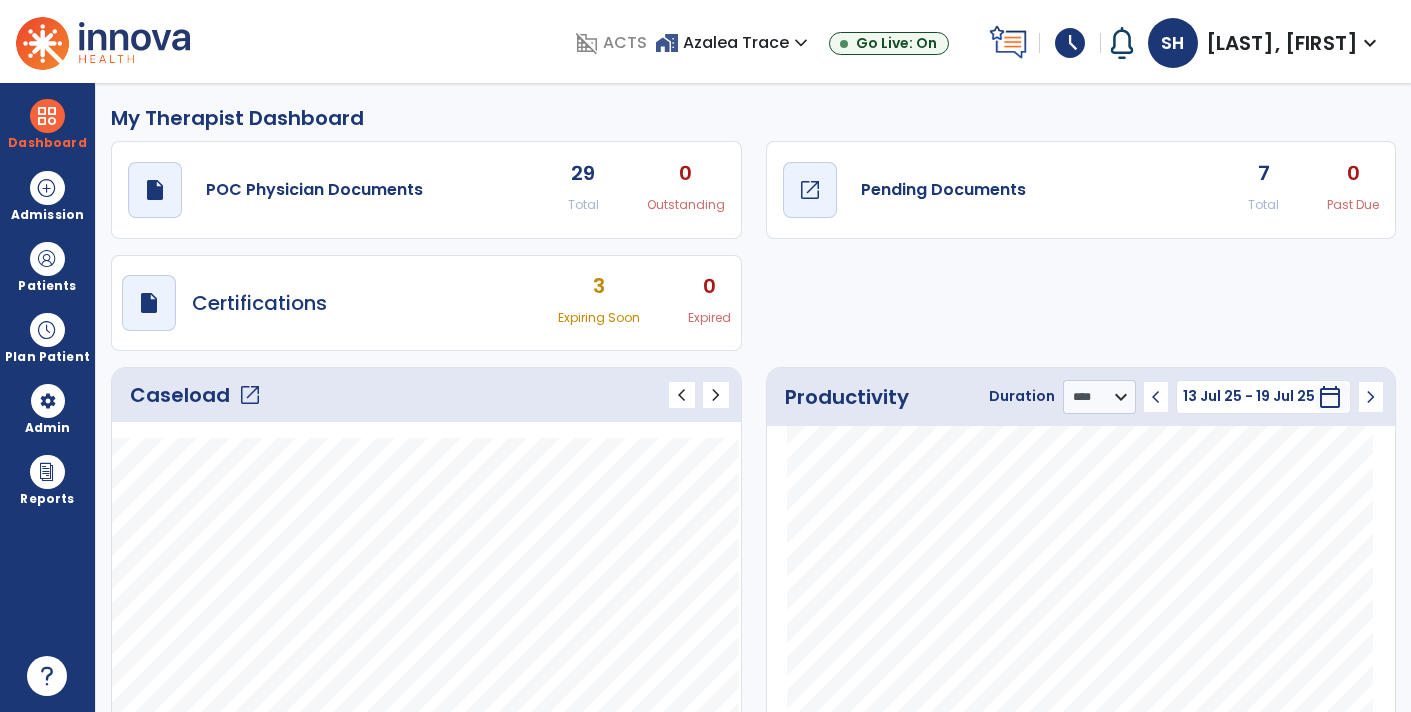 click on "Pending Documents" 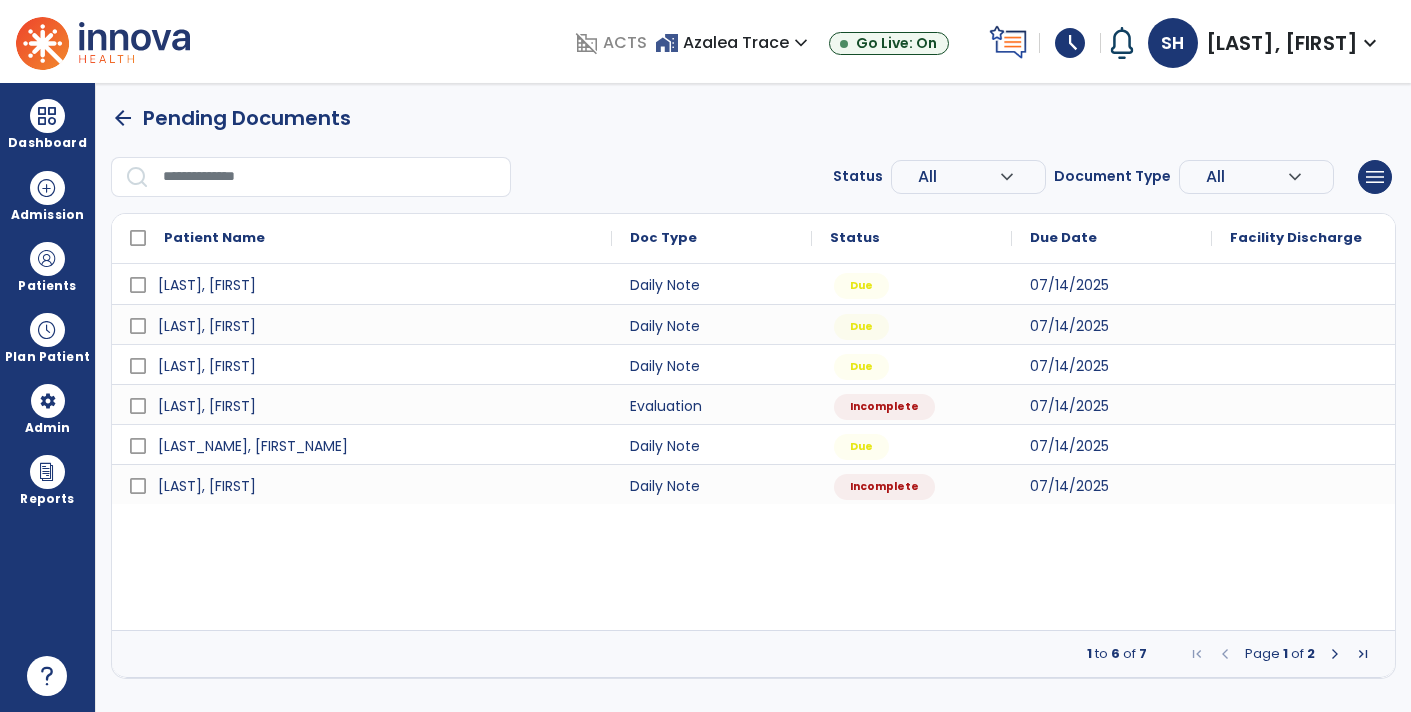 scroll, scrollTop: 0, scrollLeft: 0, axis: both 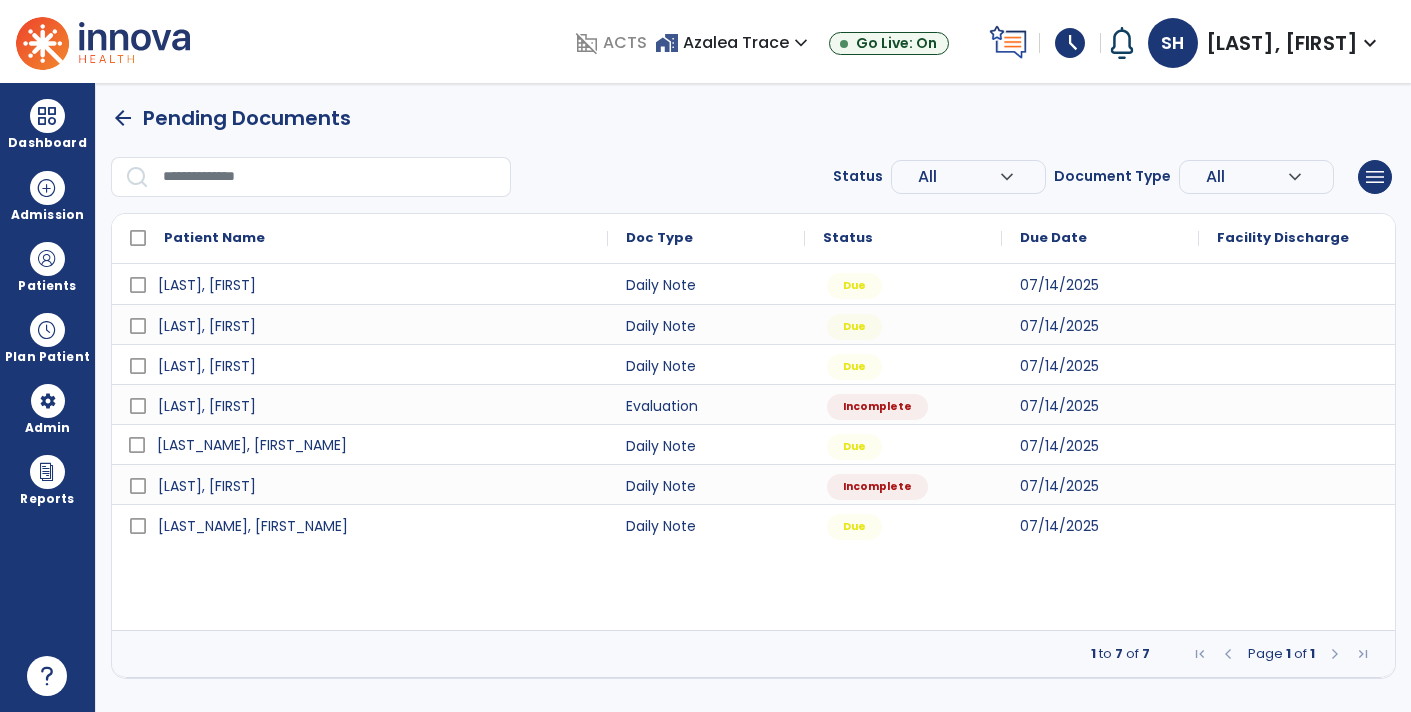 click on "[LAST_NAME], [FIRST_NAME]" at bounding box center (252, 445) 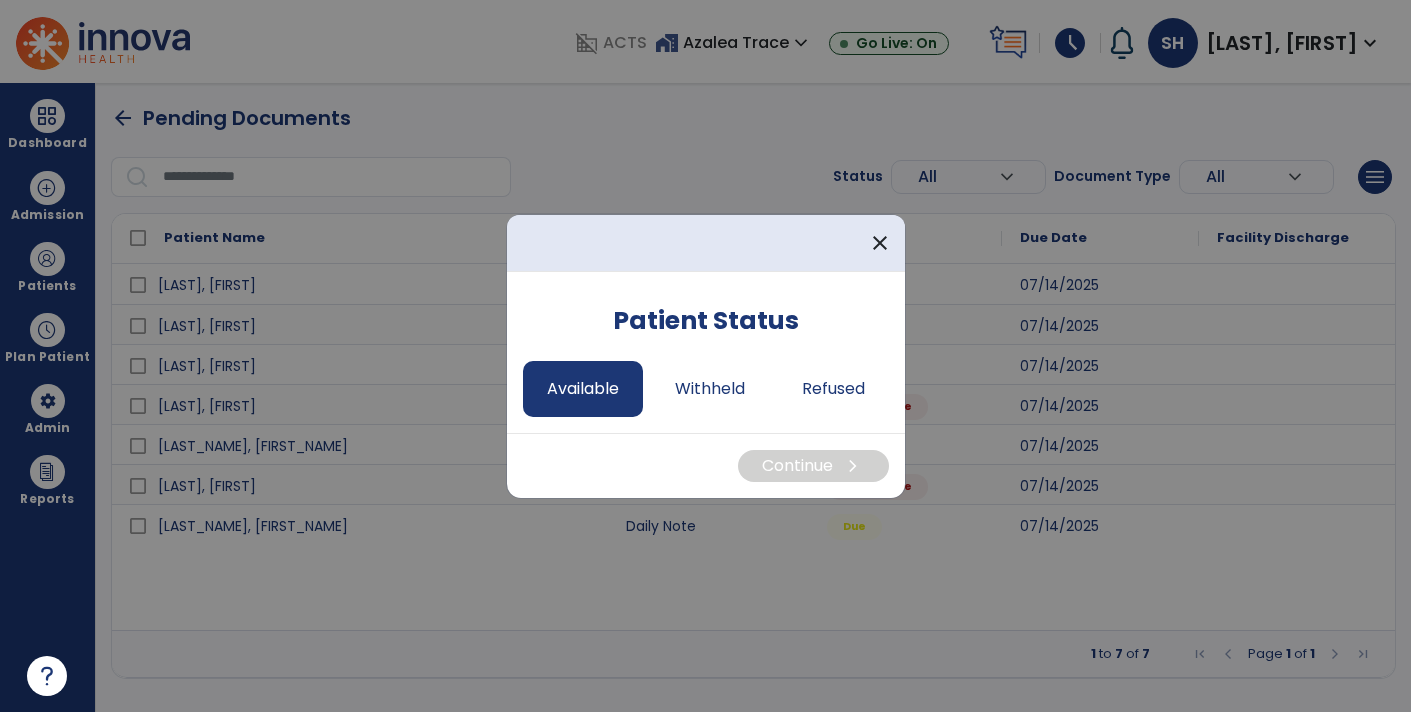 click on "Available" at bounding box center (583, 389) 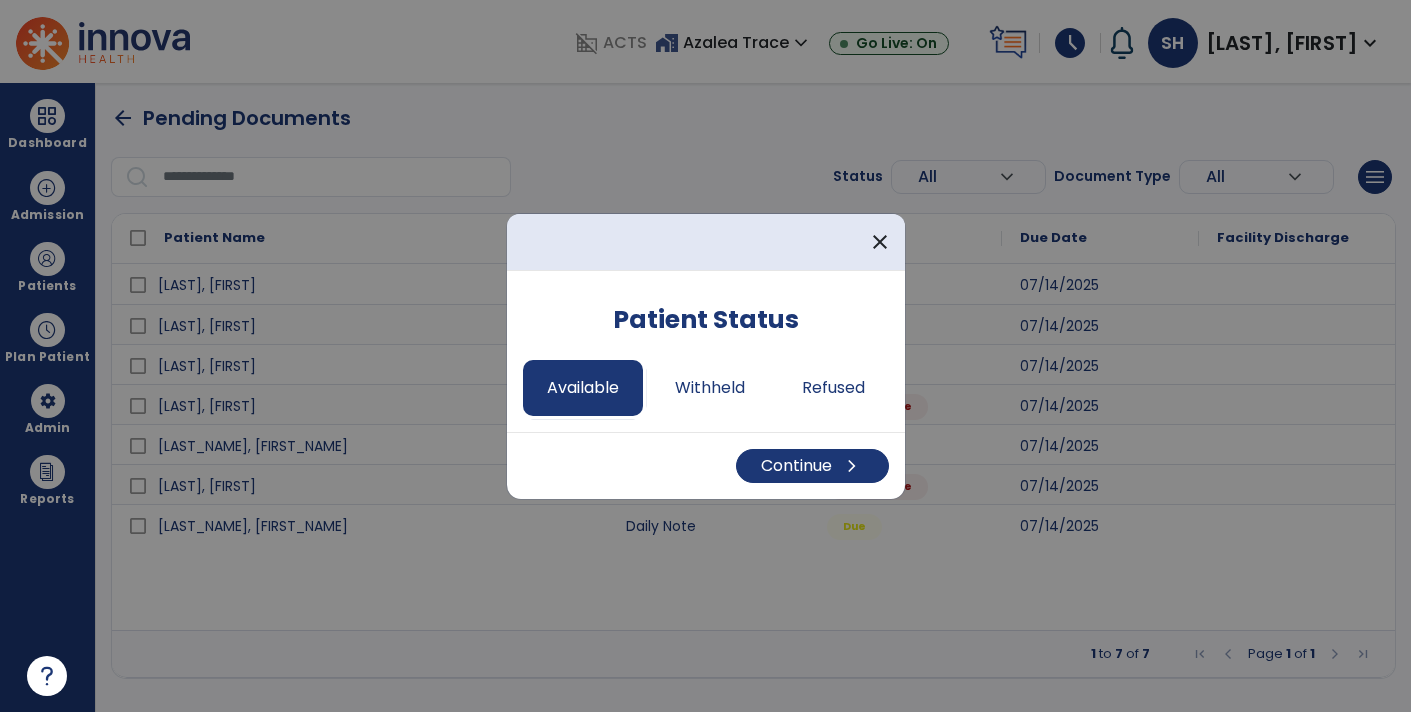 click on "Continue   chevron_right" at bounding box center [706, 465] 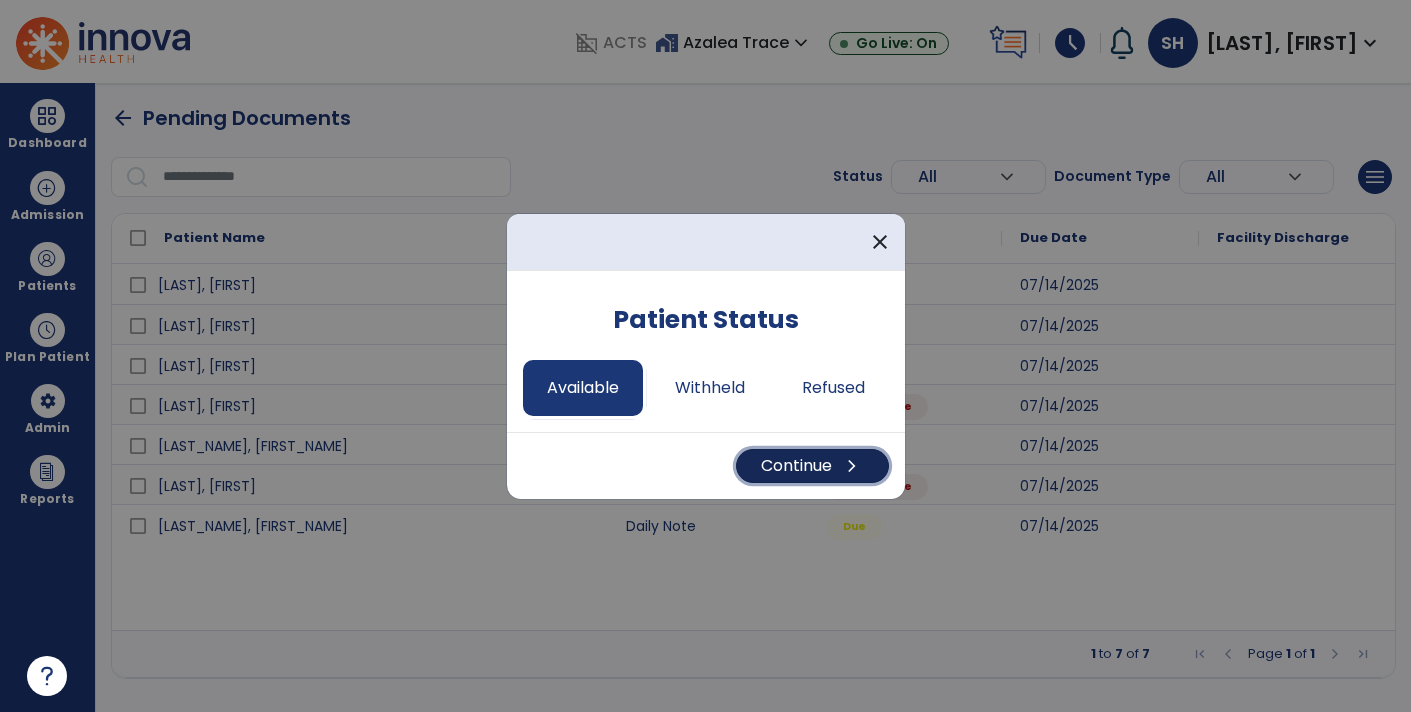 click on "Continue   chevron_right" at bounding box center (812, 466) 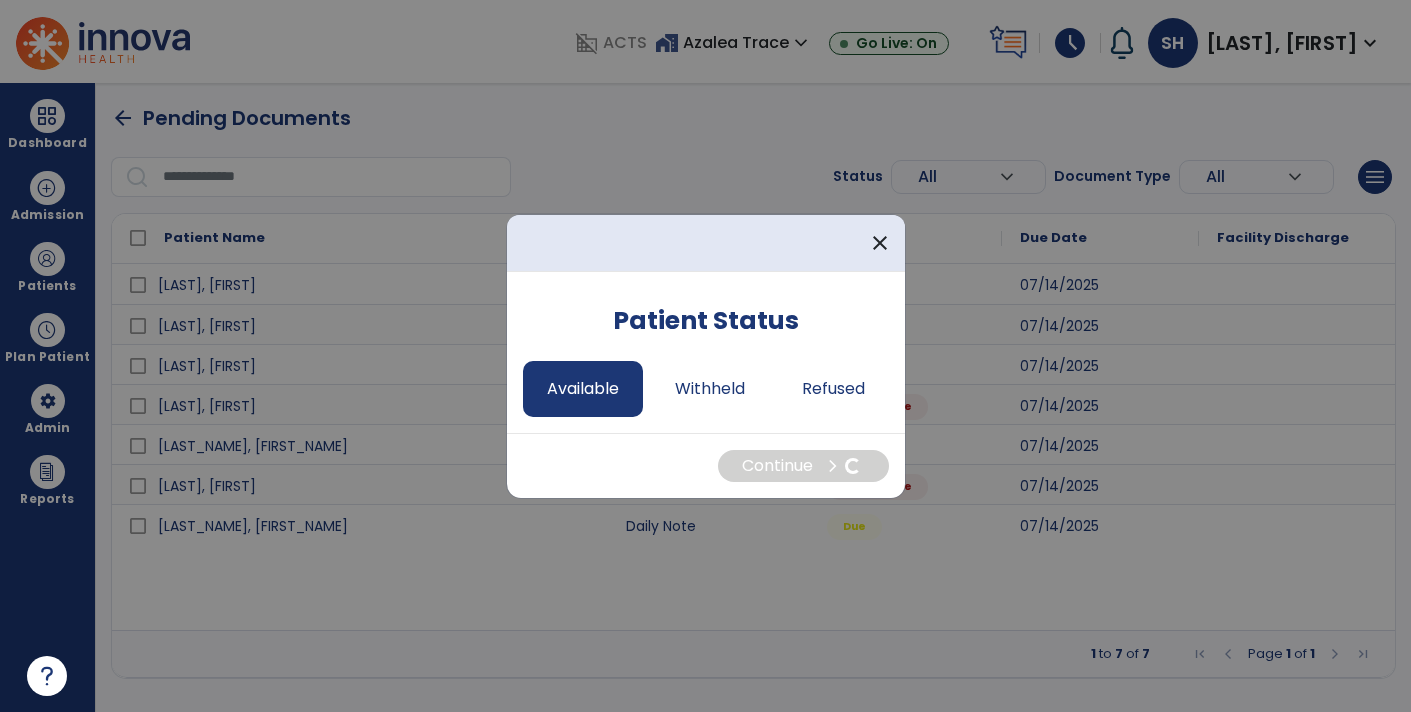 select on "*" 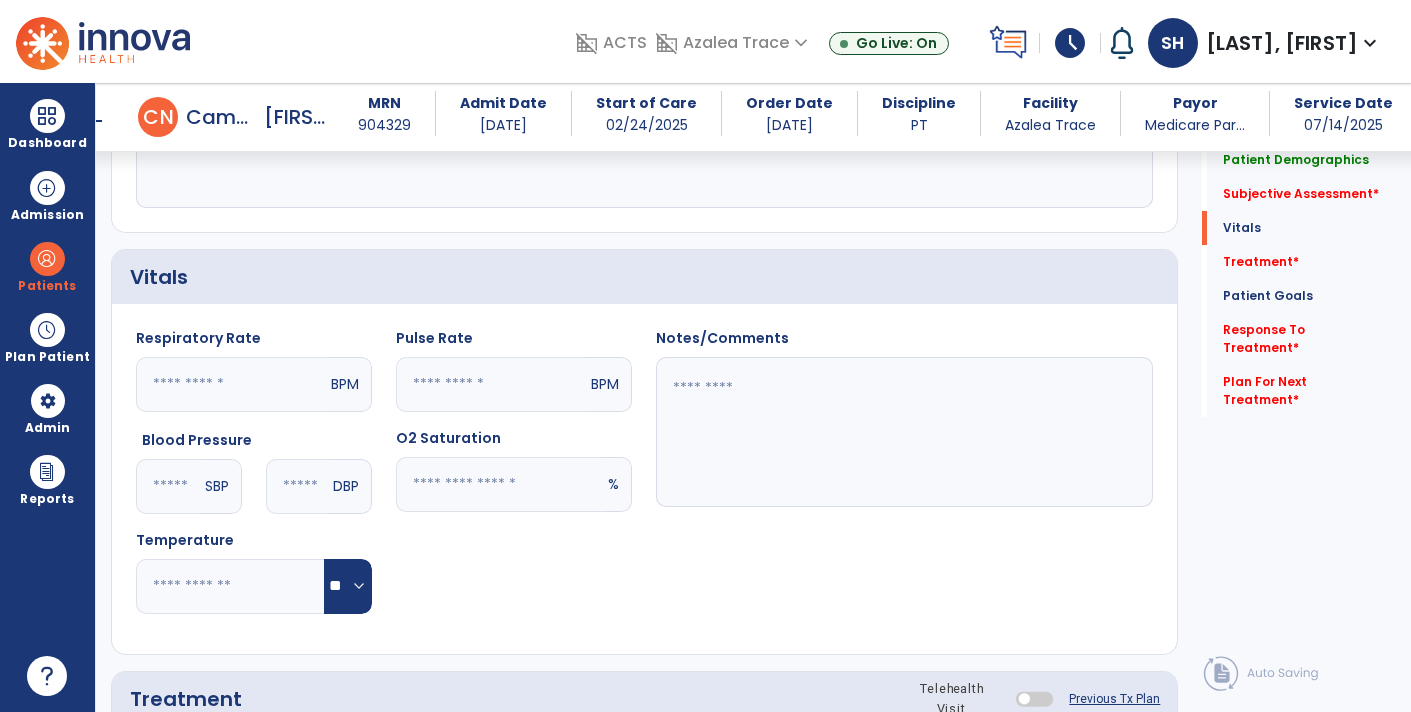 scroll, scrollTop: 718, scrollLeft: 0, axis: vertical 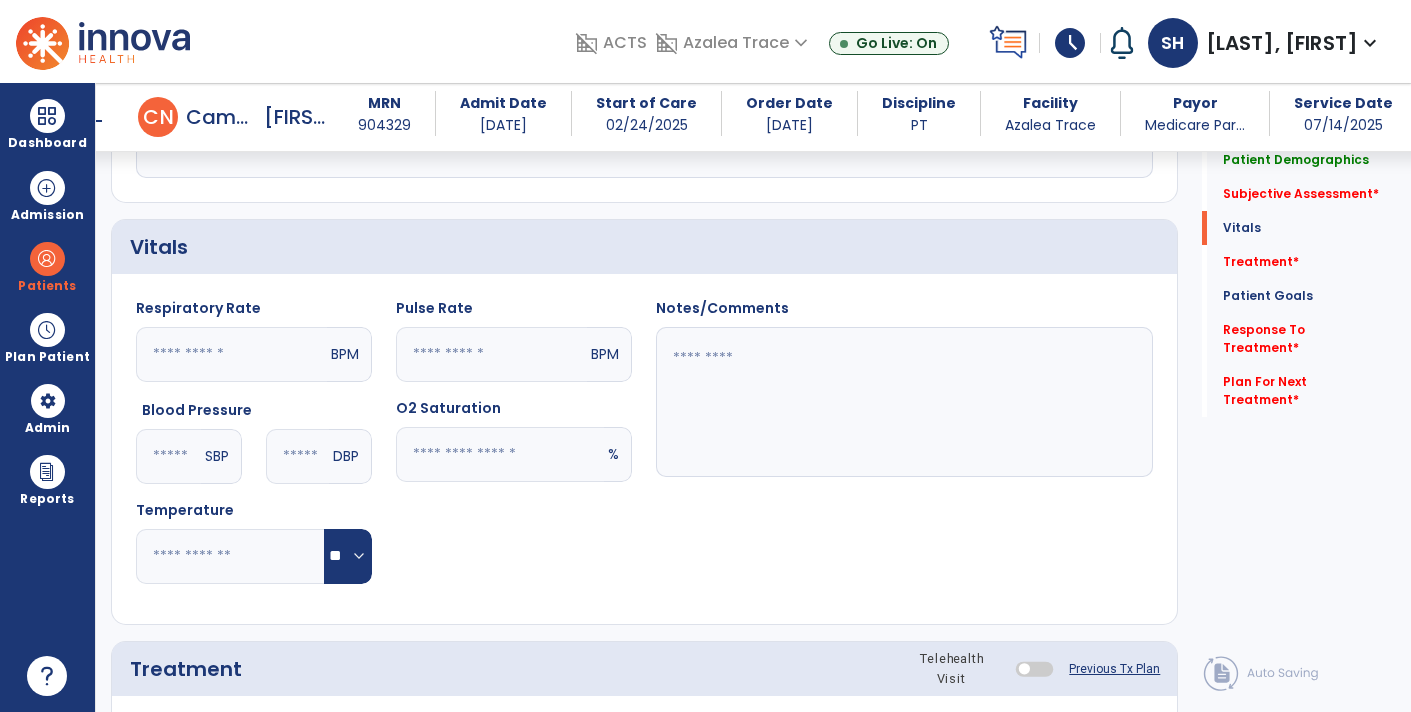 click 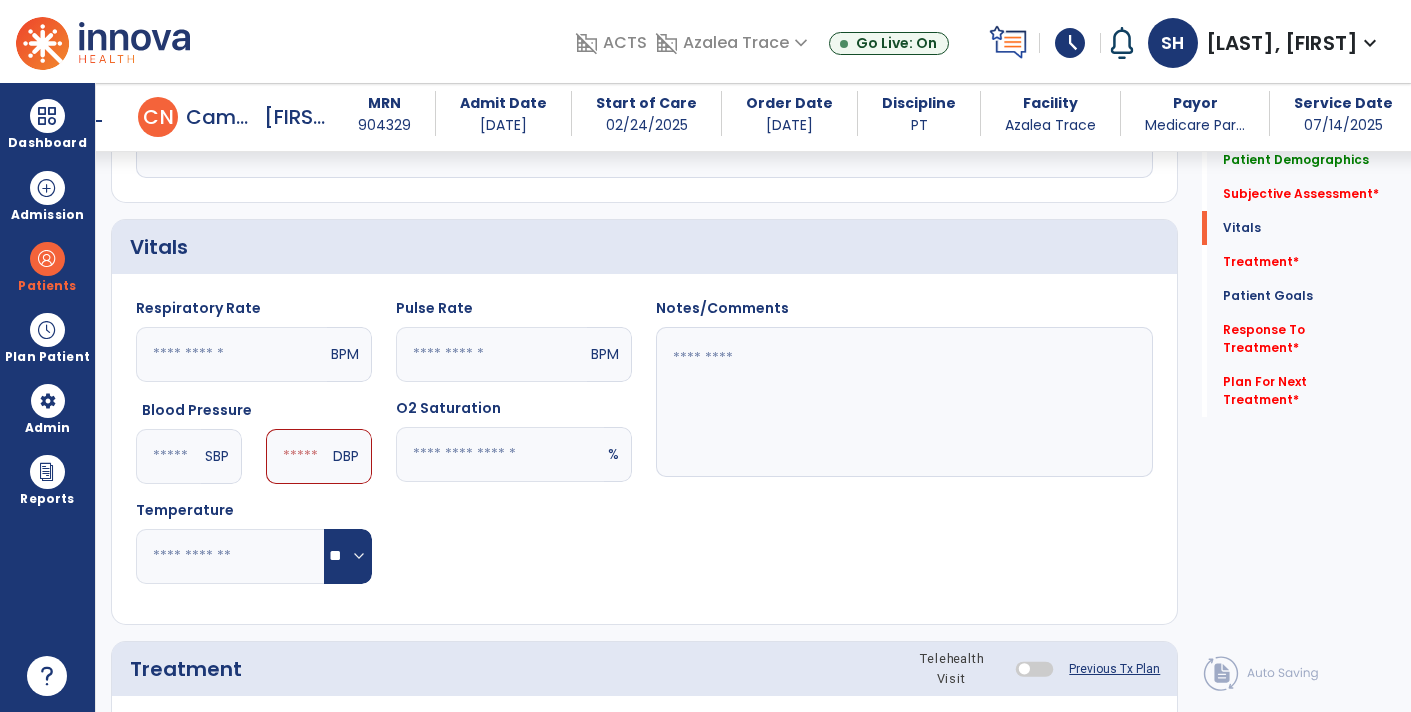 type on "***" 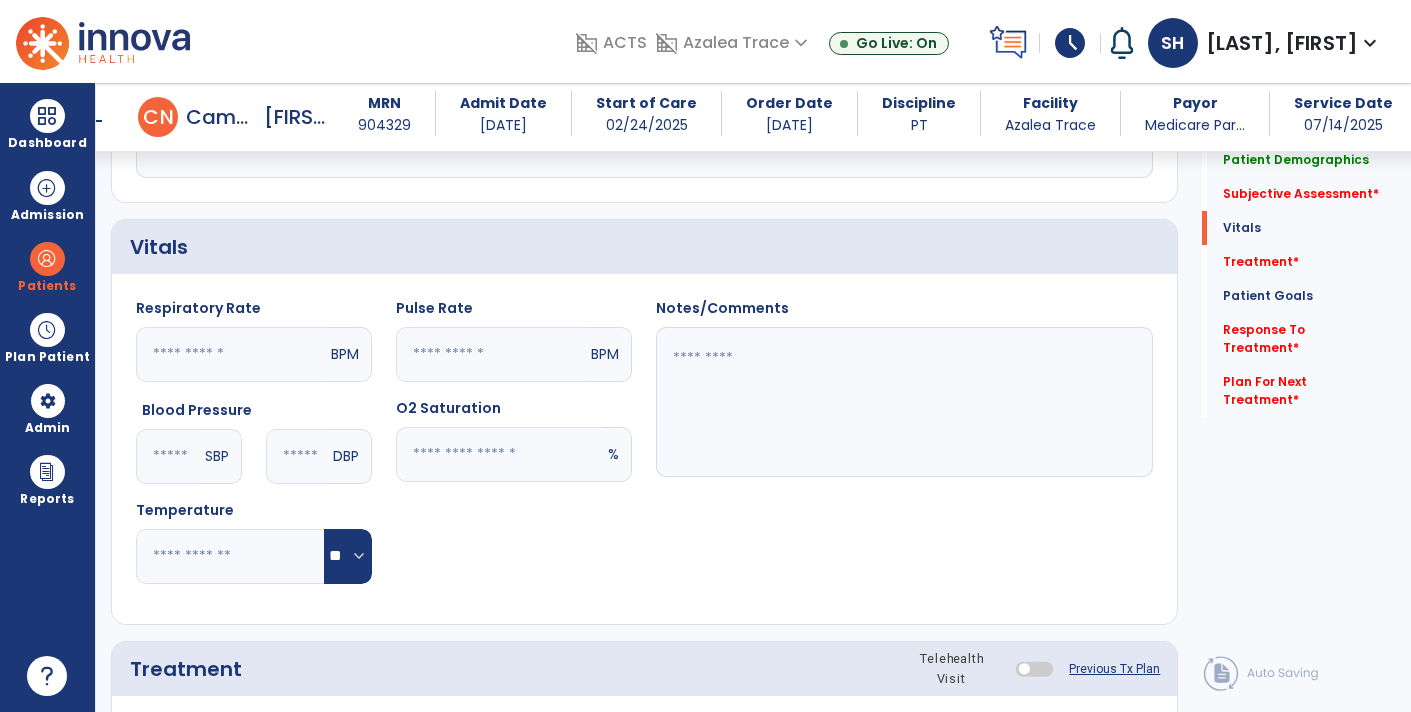 type on "**" 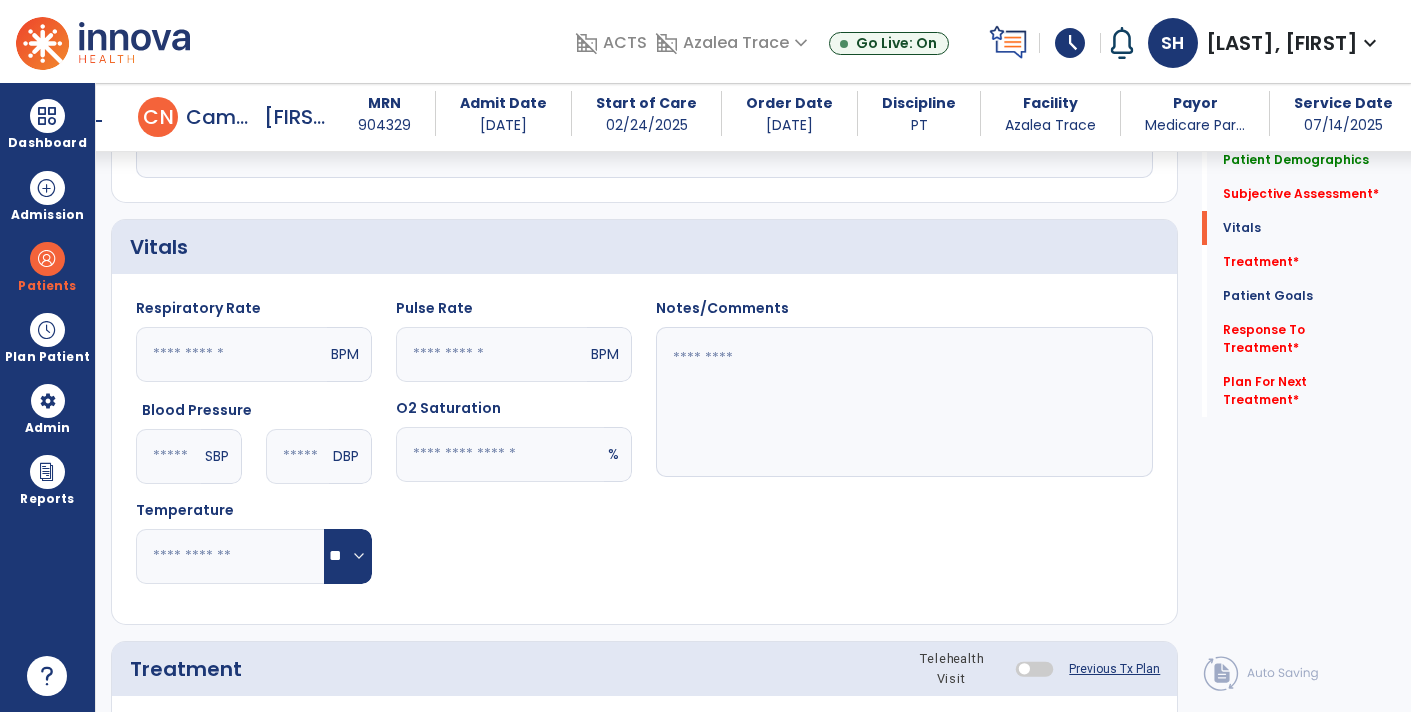 click 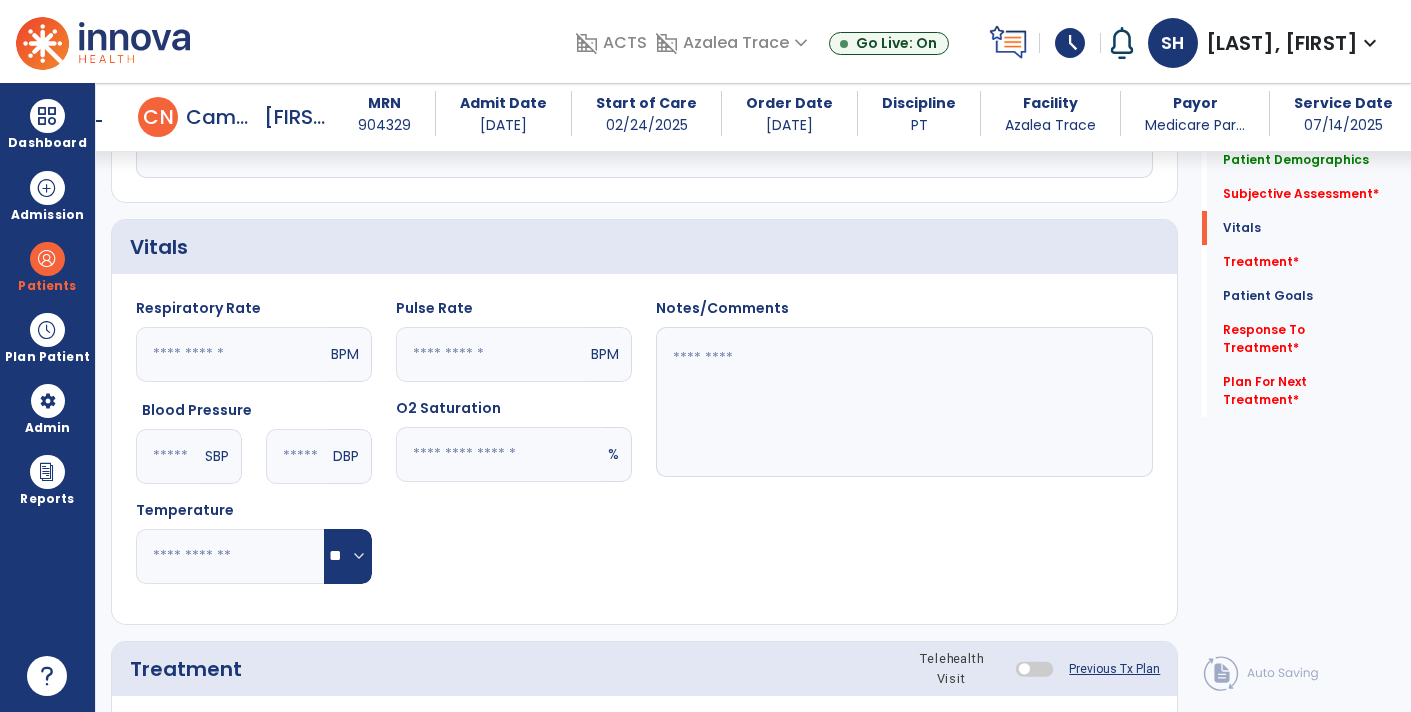 type on "**" 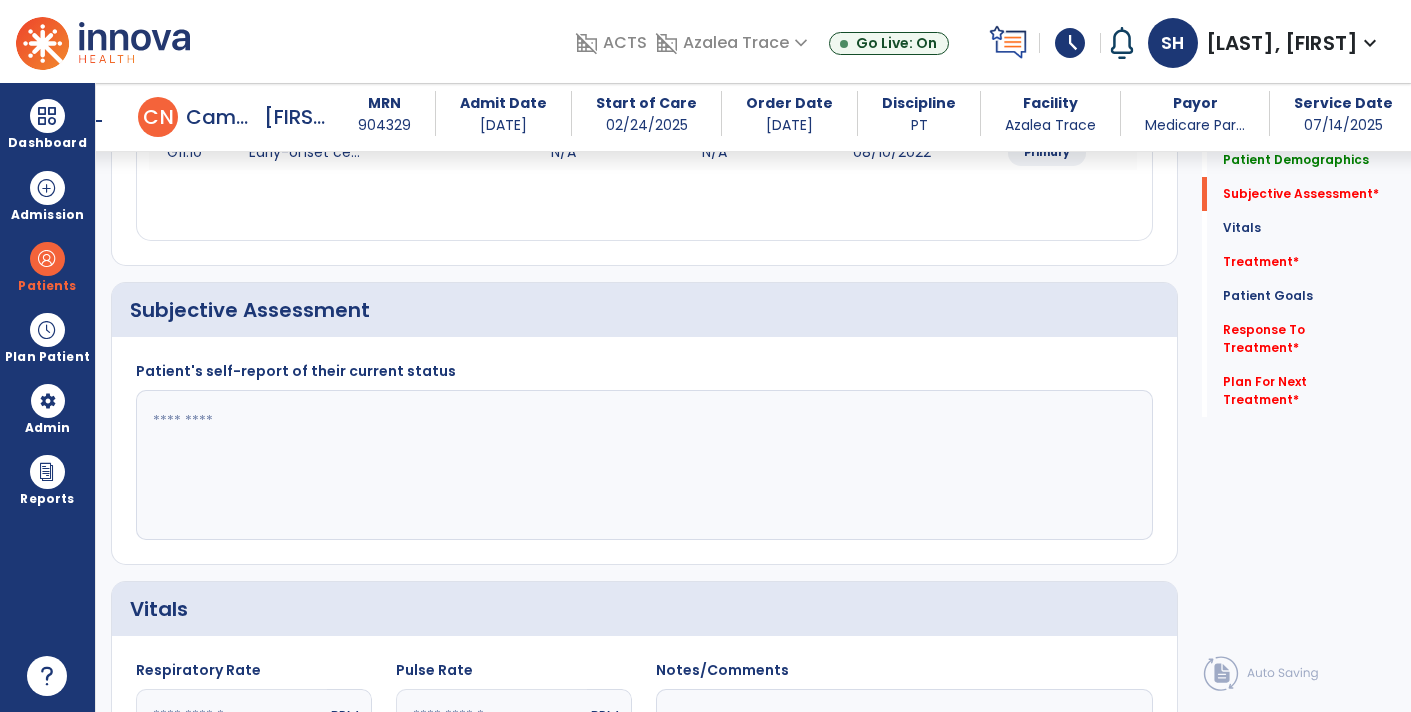 scroll, scrollTop: 357, scrollLeft: 0, axis: vertical 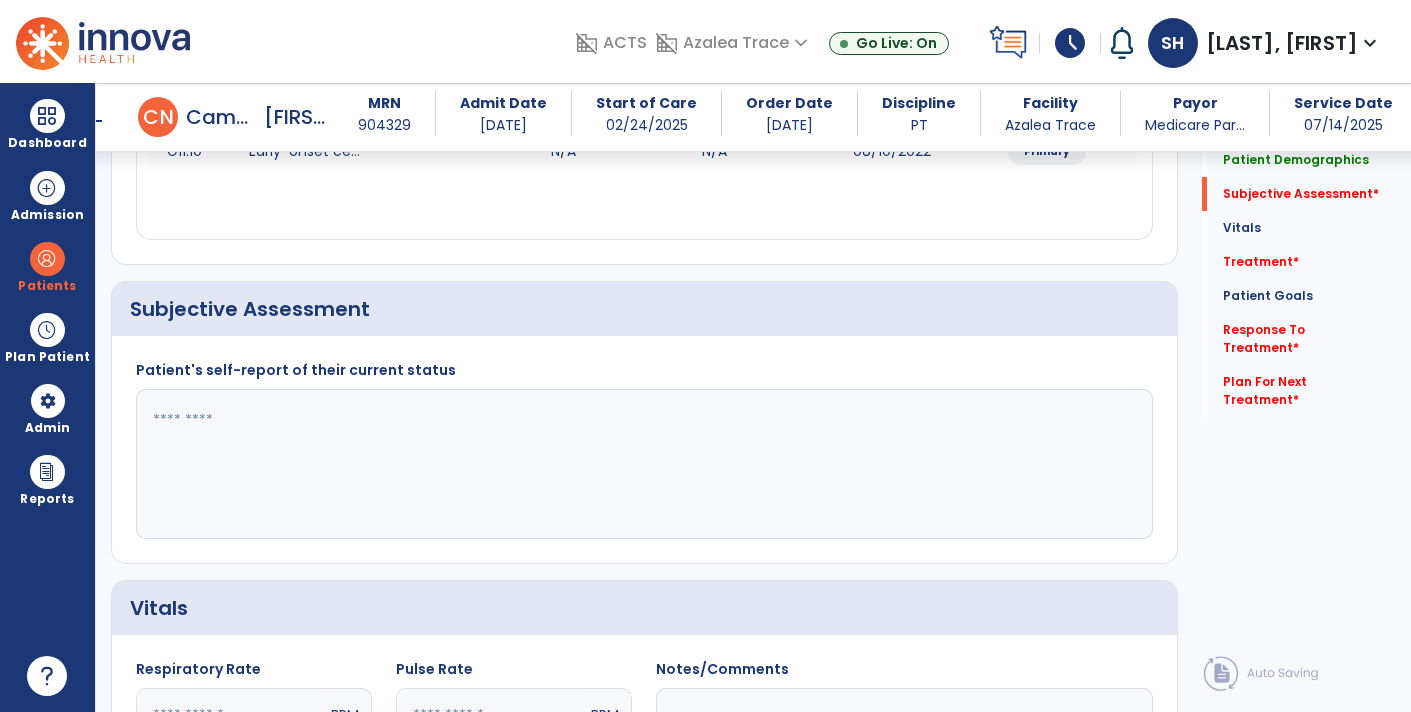 click 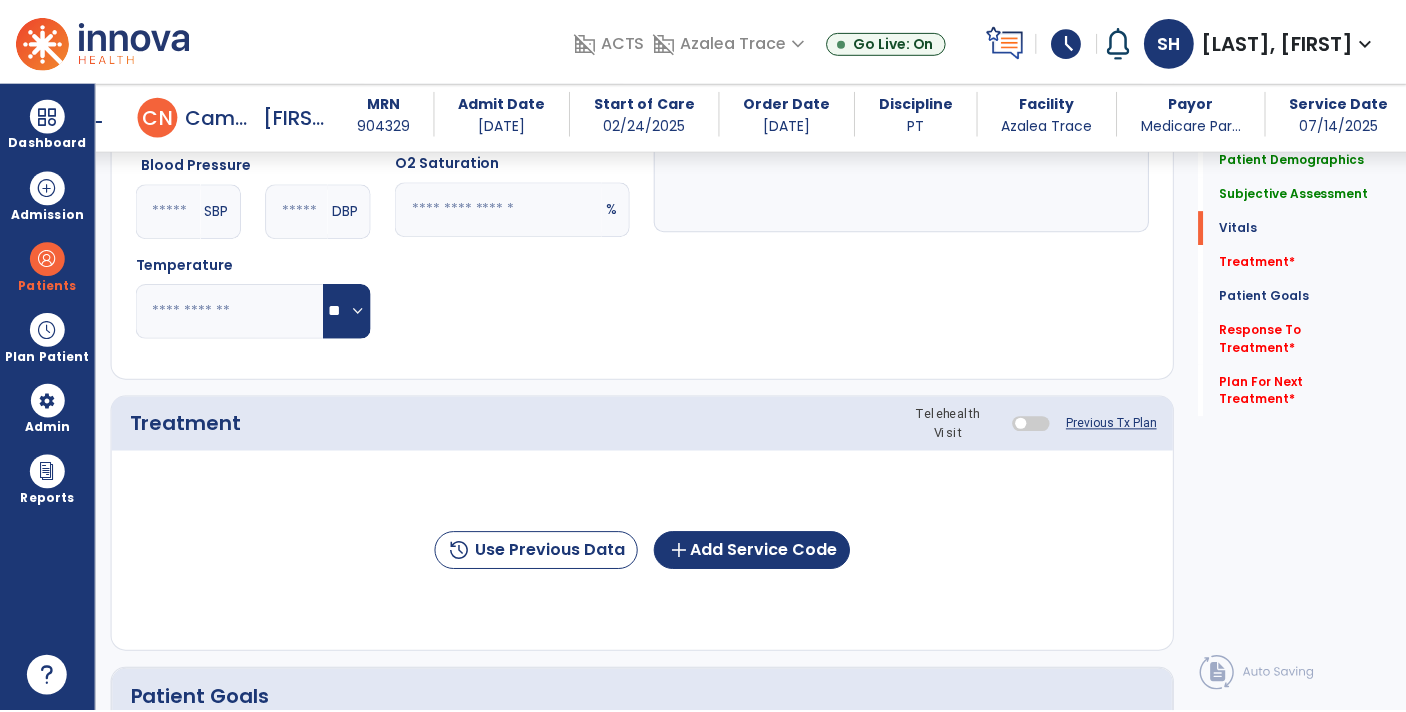 scroll, scrollTop: 967, scrollLeft: 0, axis: vertical 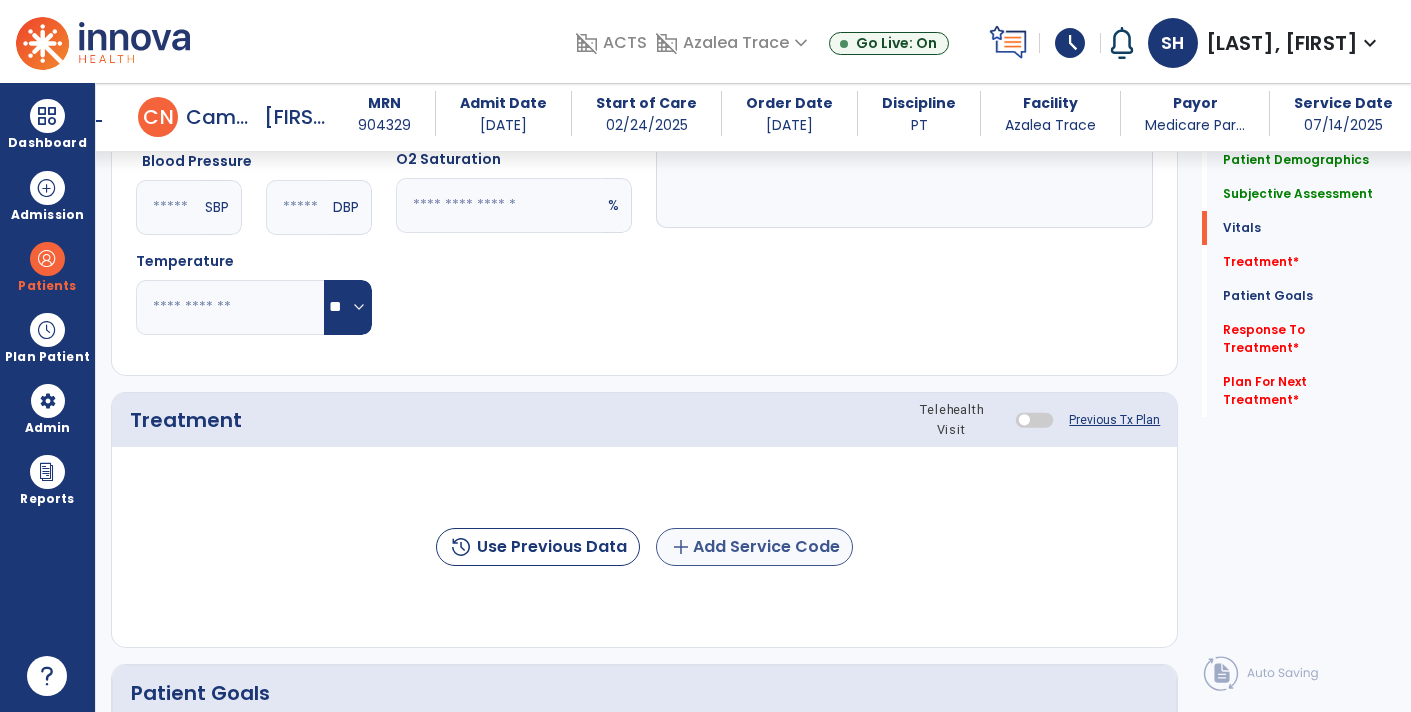 type on "**********" 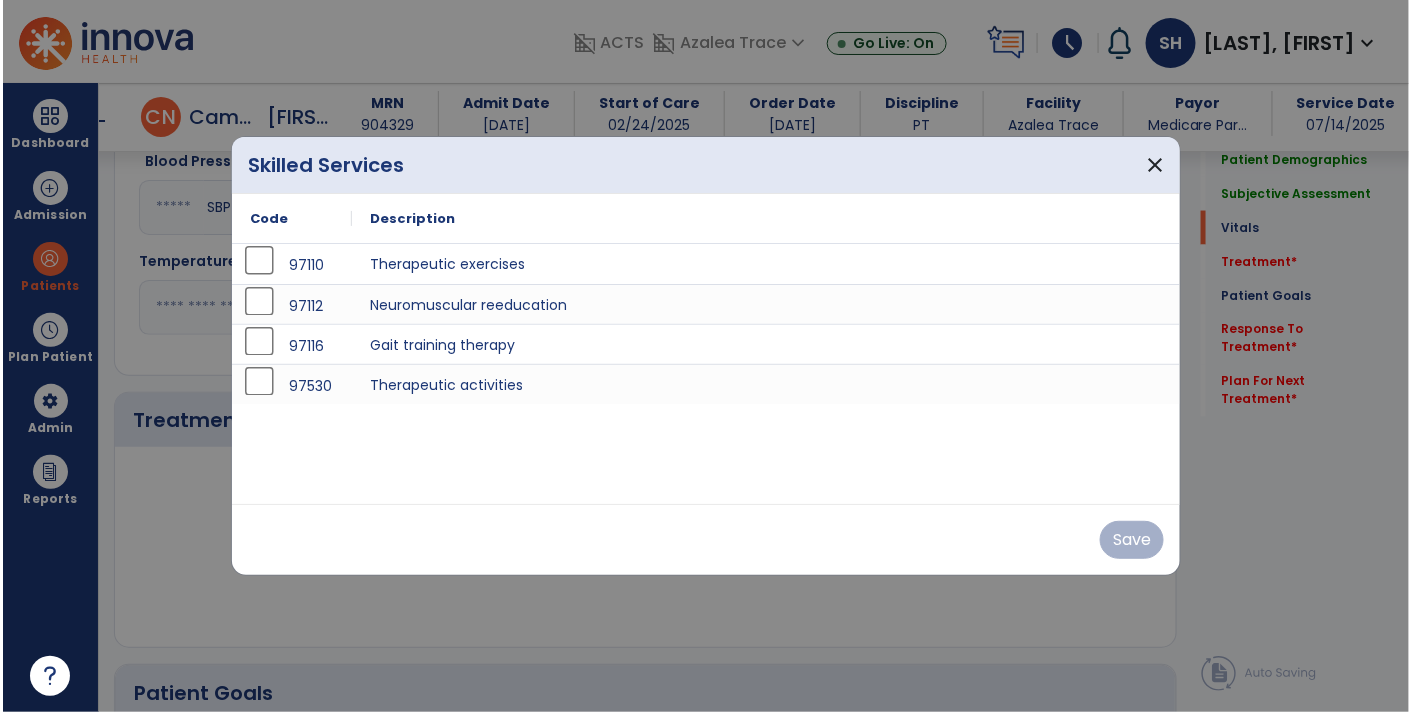 scroll, scrollTop: 967, scrollLeft: 0, axis: vertical 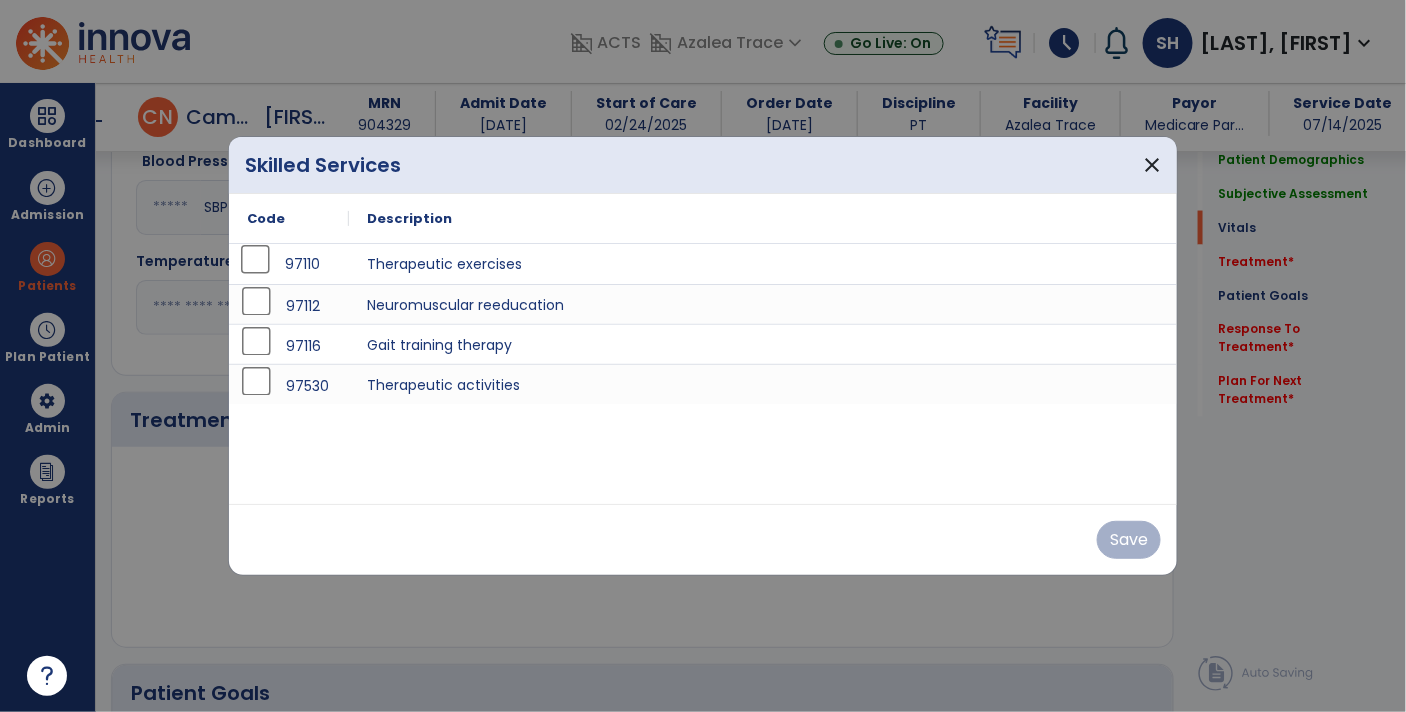 click on "97110" at bounding box center (289, 264) 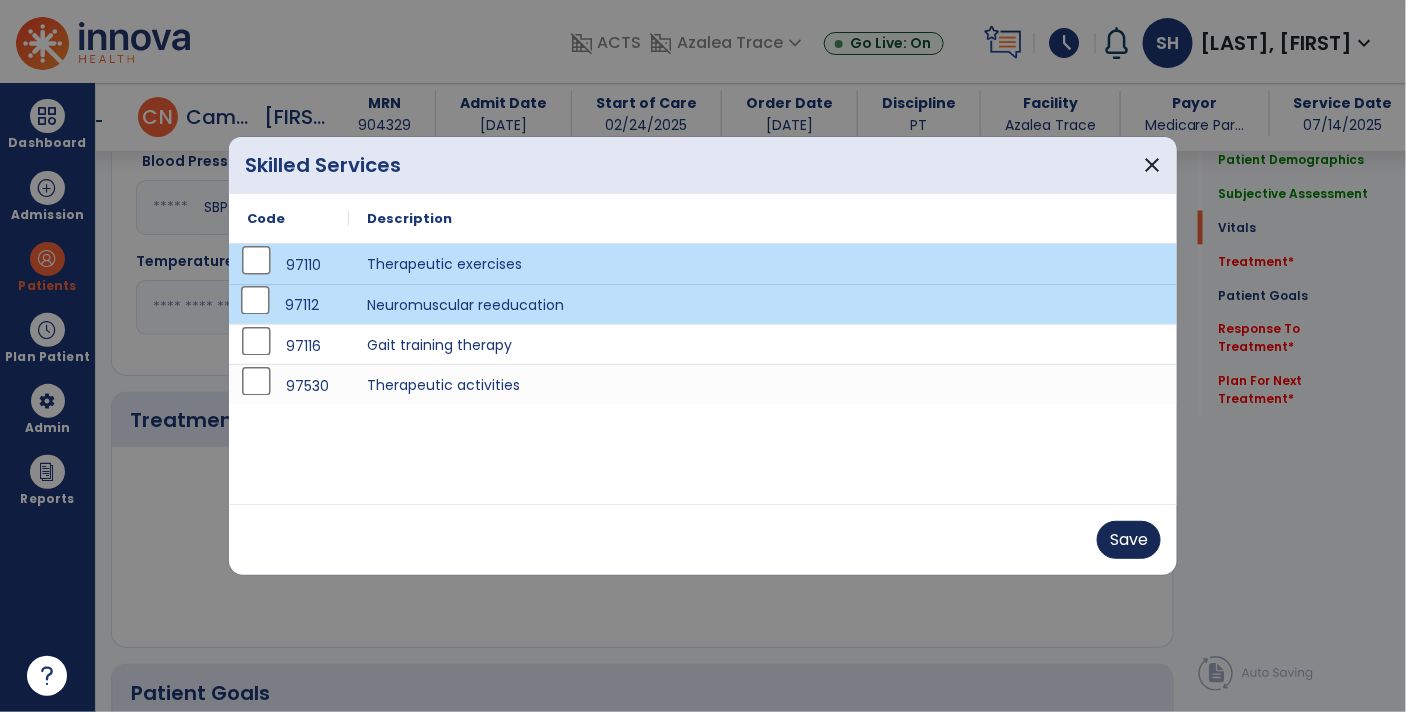 click on "Save" at bounding box center (1129, 540) 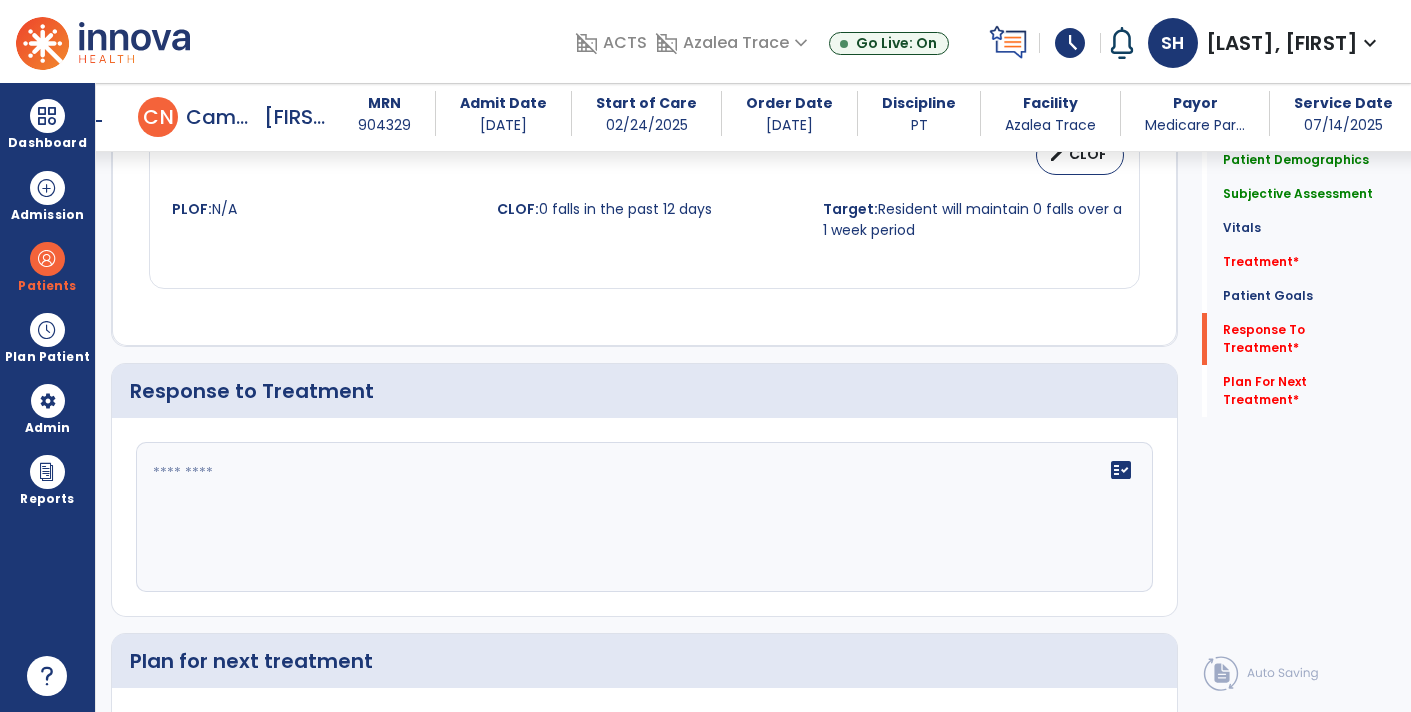 scroll, scrollTop: 2056, scrollLeft: 0, axis: vertical 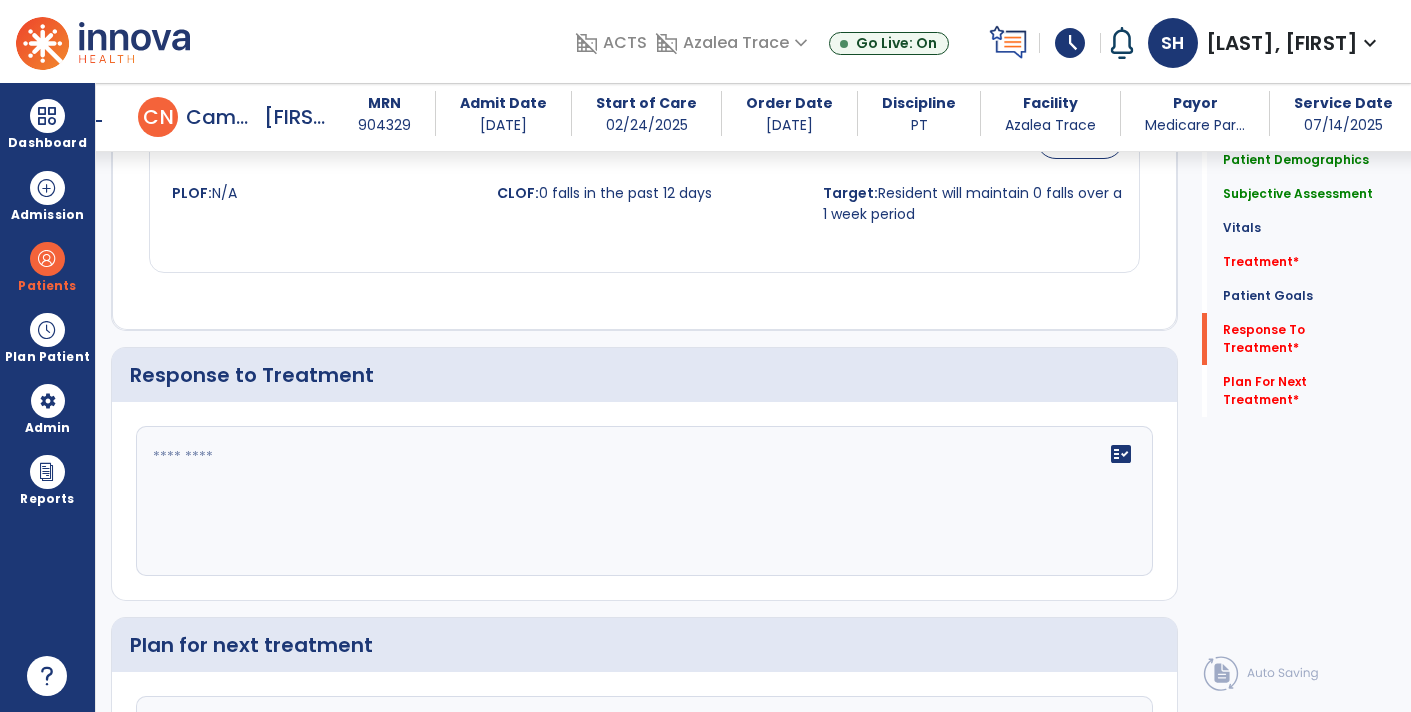 click on "fact_check" 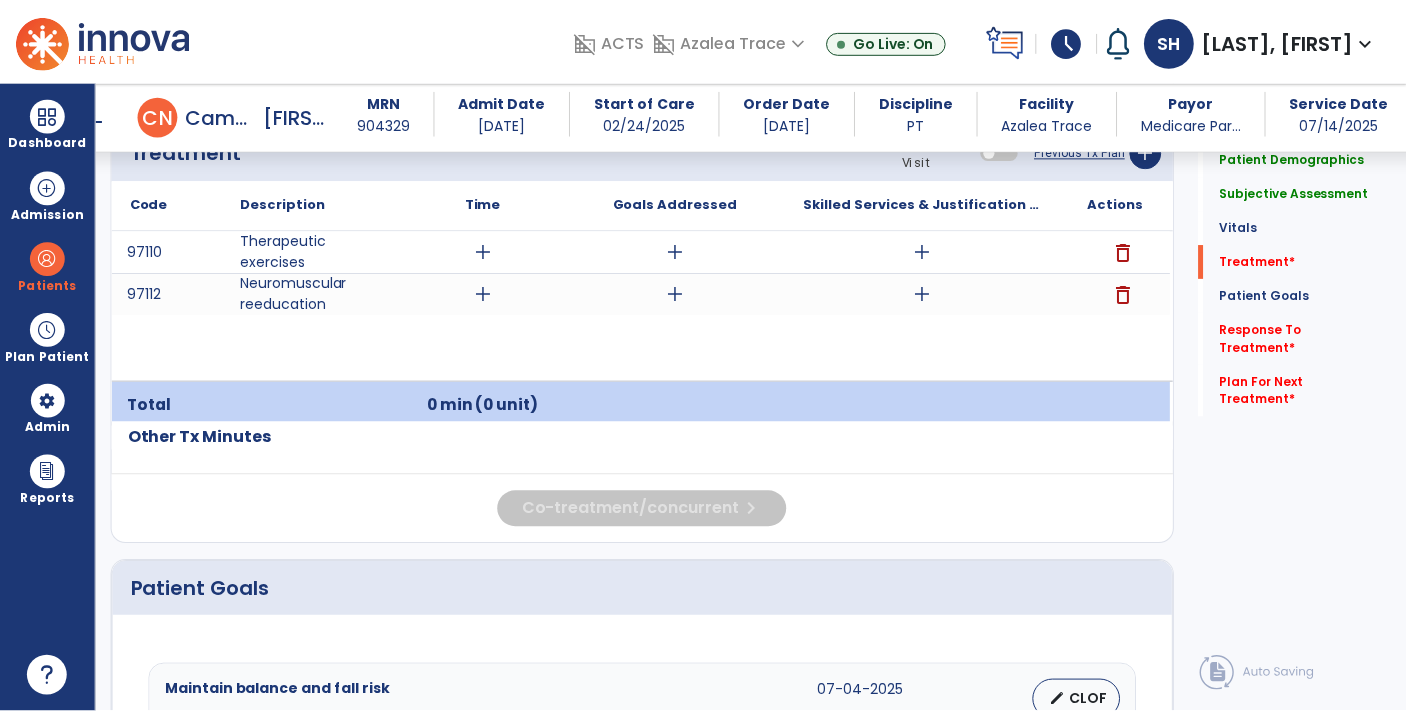 scroll, scrollTop: 1233, scrollLeft: 0, axis: vertical 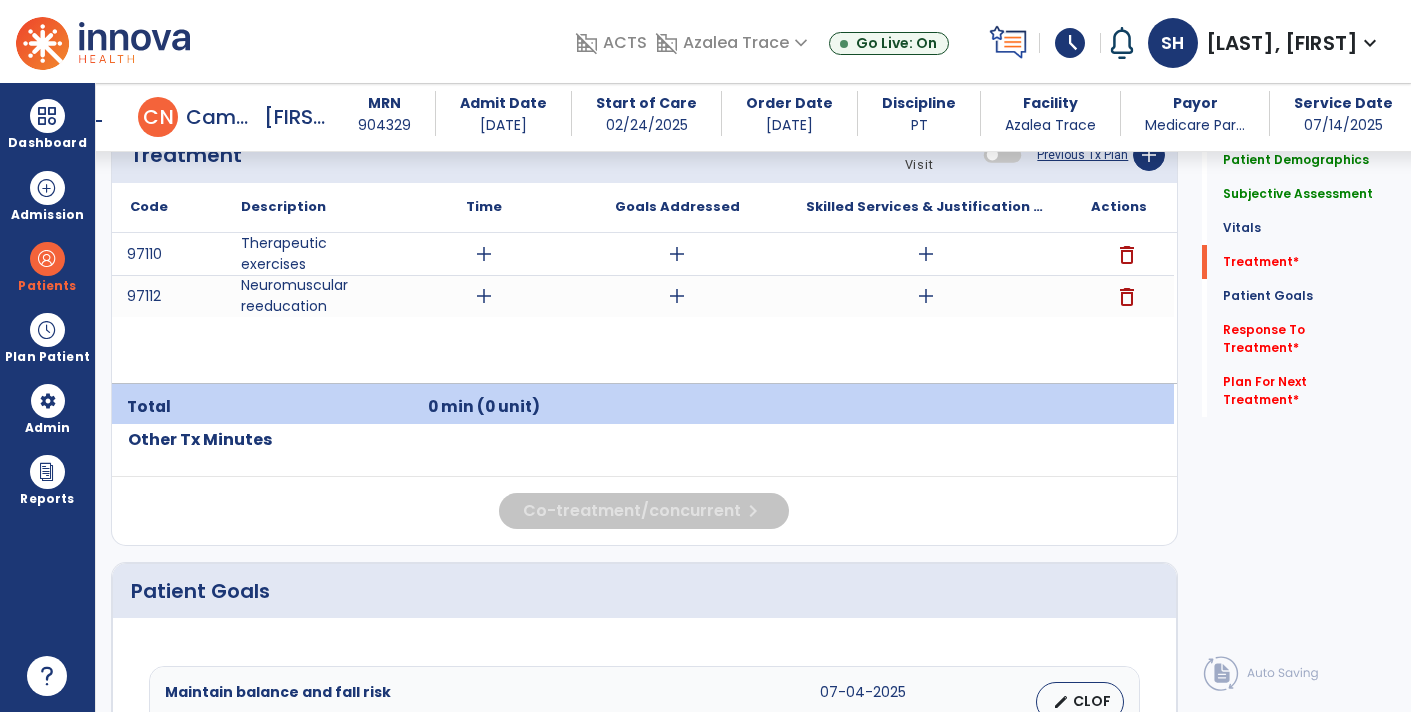 click on "add" at bounding box center (926, 254) 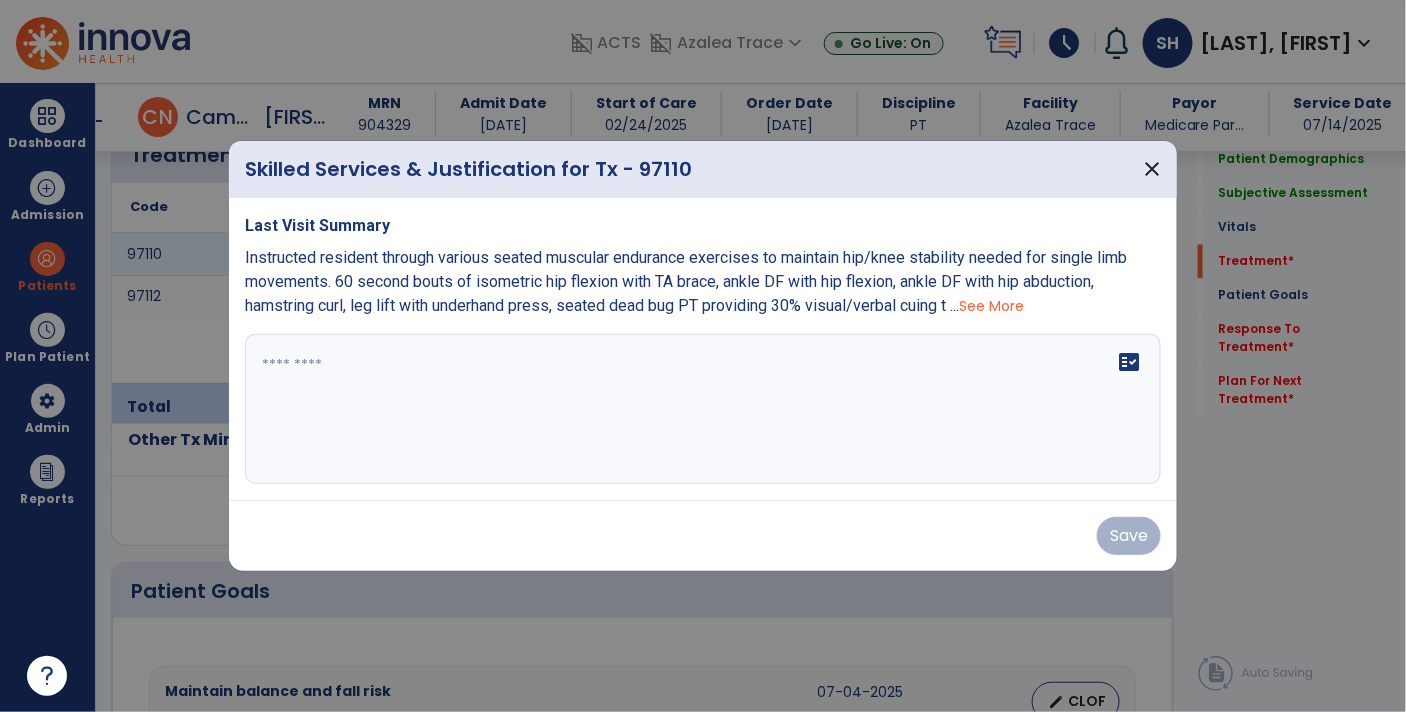 scroll, scrollTop: 1233, scrollLeft: 0, axis: vertical 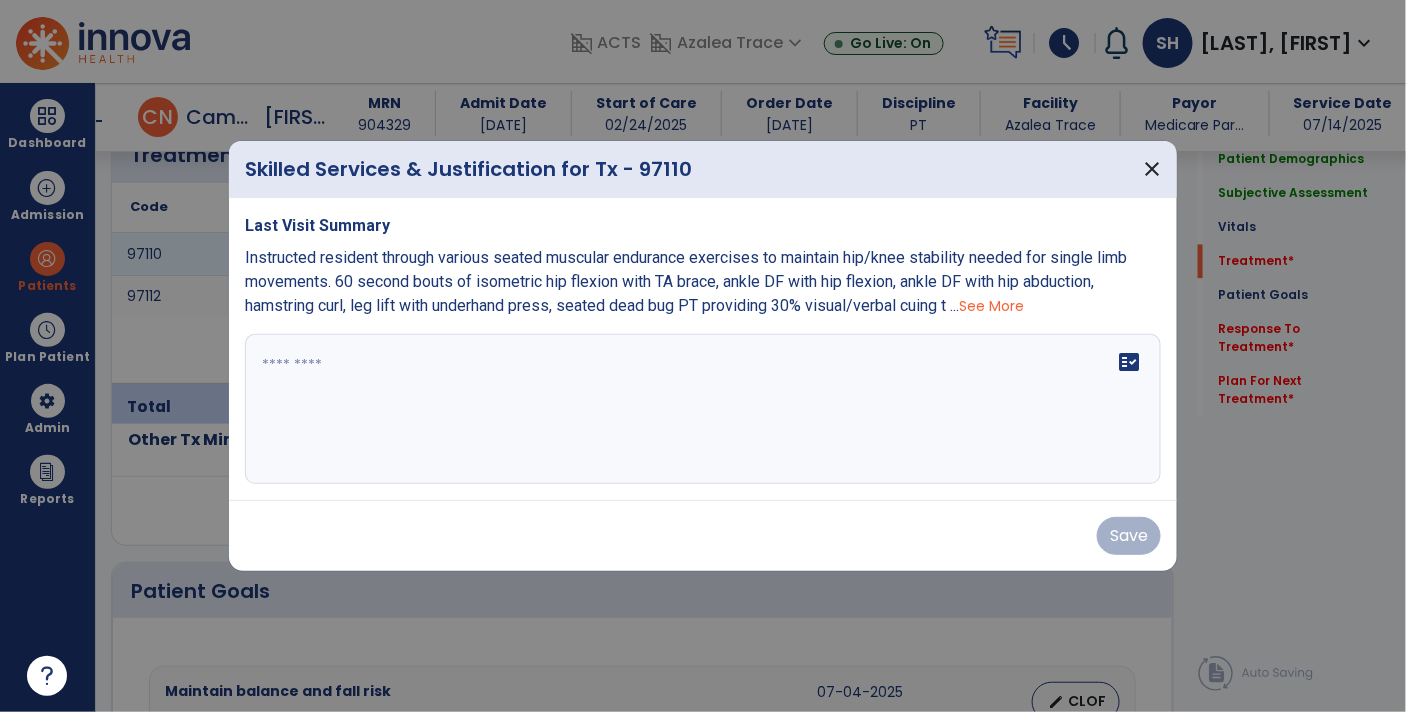 click on "fact_check" at bounding box center (703, 409) 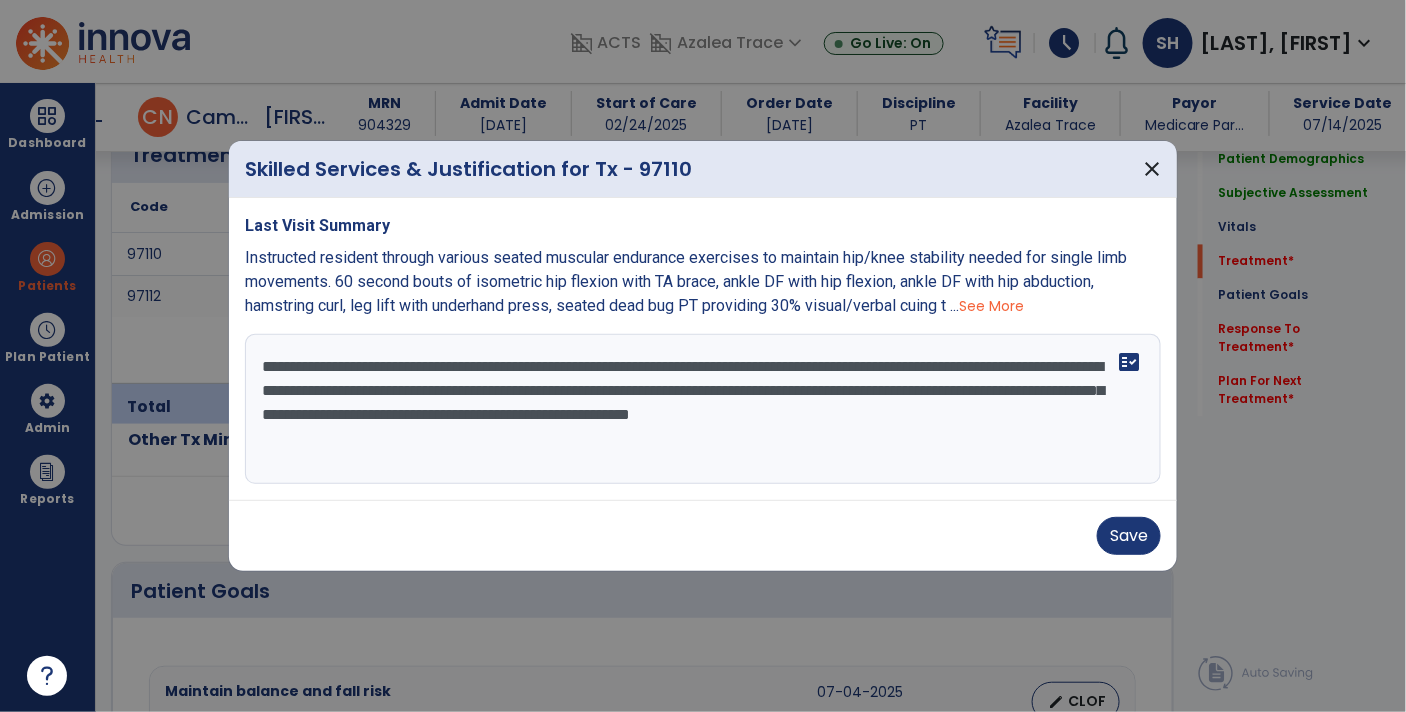 type on "**********" 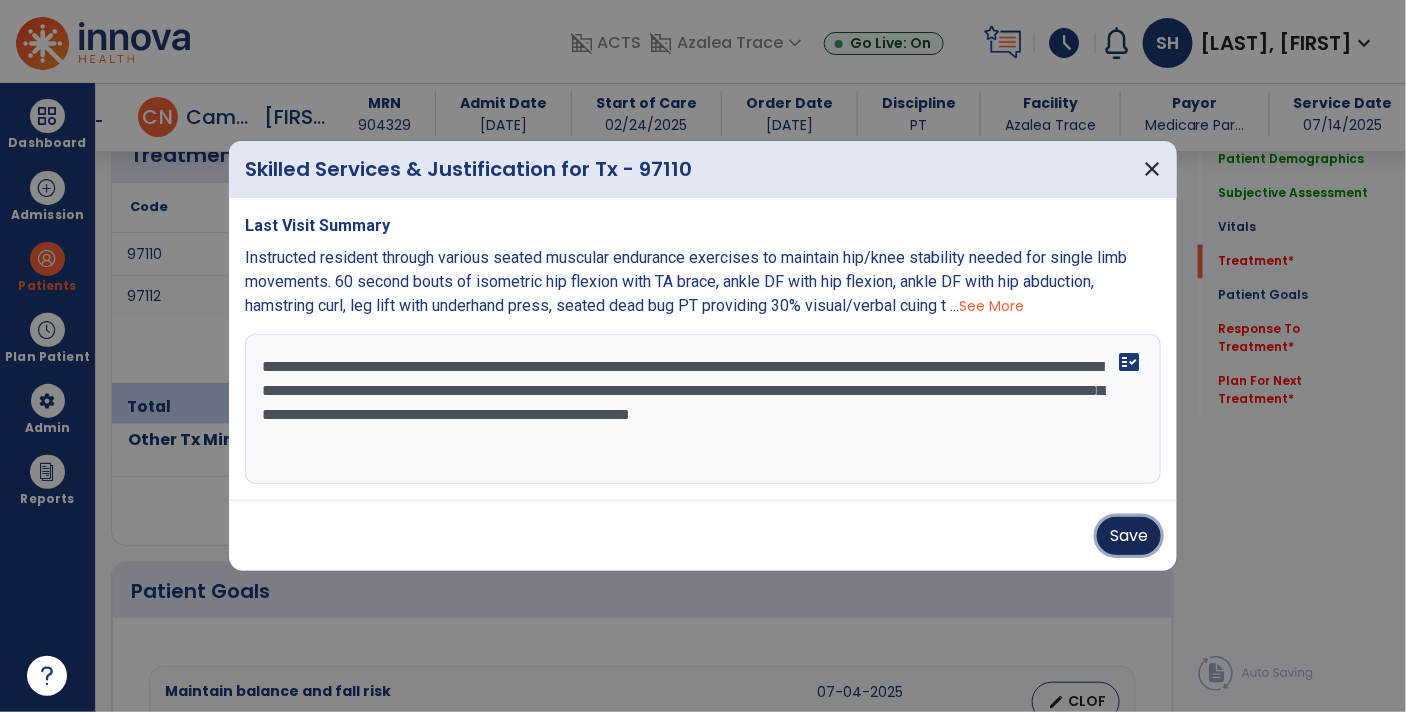 click on "Save" at bounding box center [1129, 536] 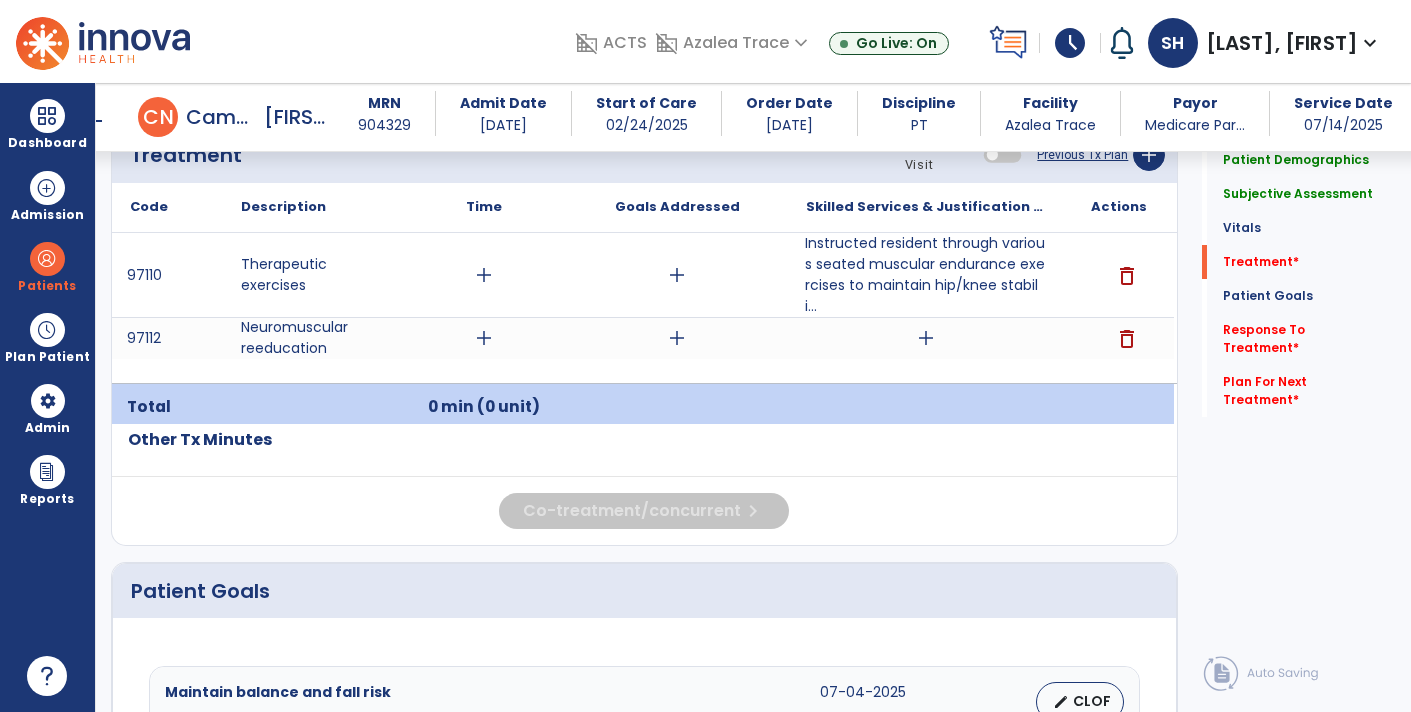 click on "Instructed resident through various seated muscular endurance exercises to maintain hip/knee stabili..." at bounding box center [926, 275] 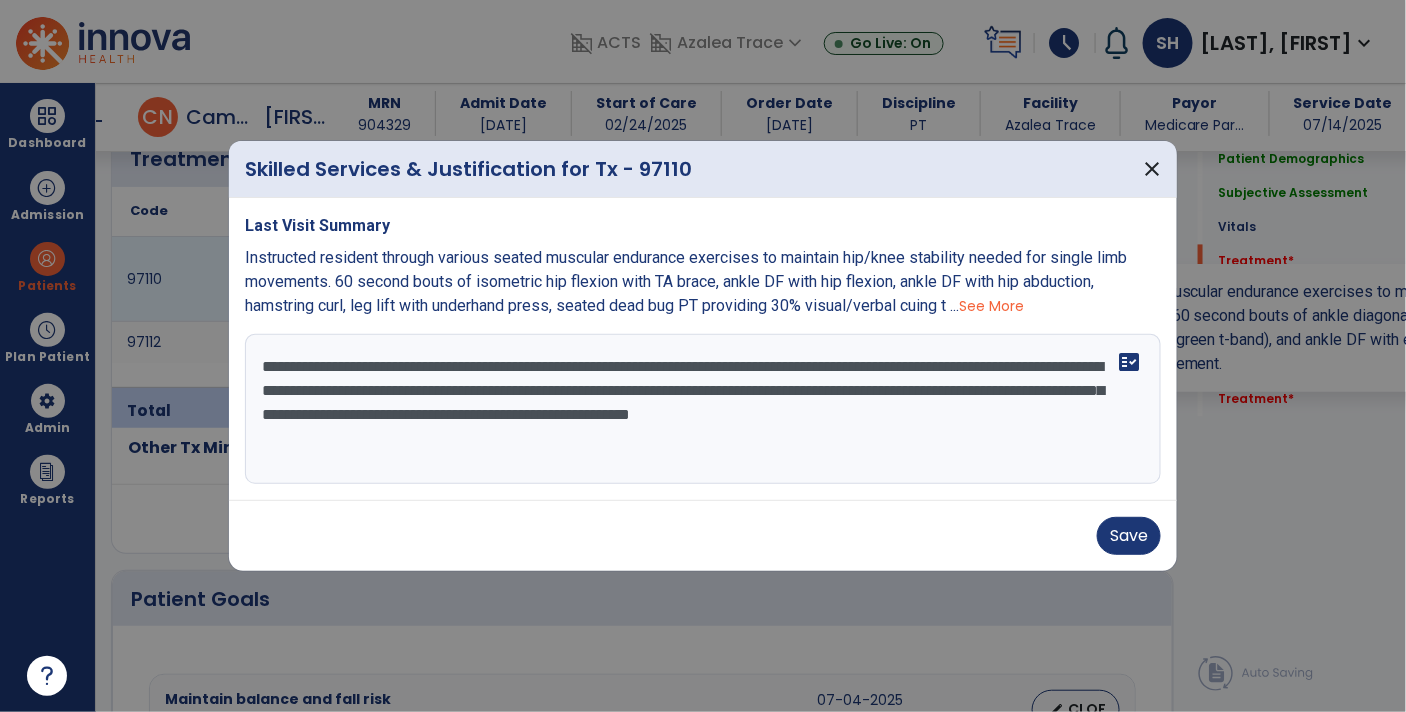scroll, scrollTop: 1233, scrollLeft: 0, axis: vertical 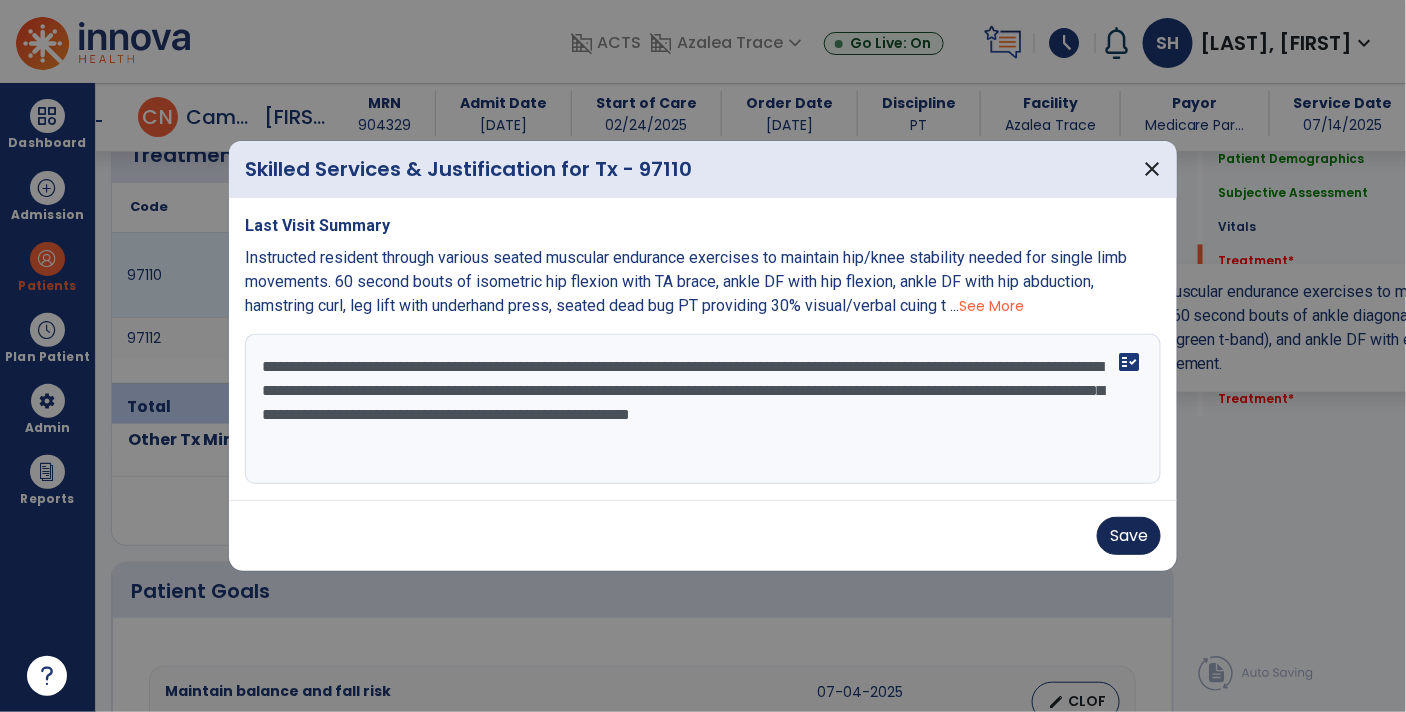 click on "Save" at bounding box center (1129, 536) 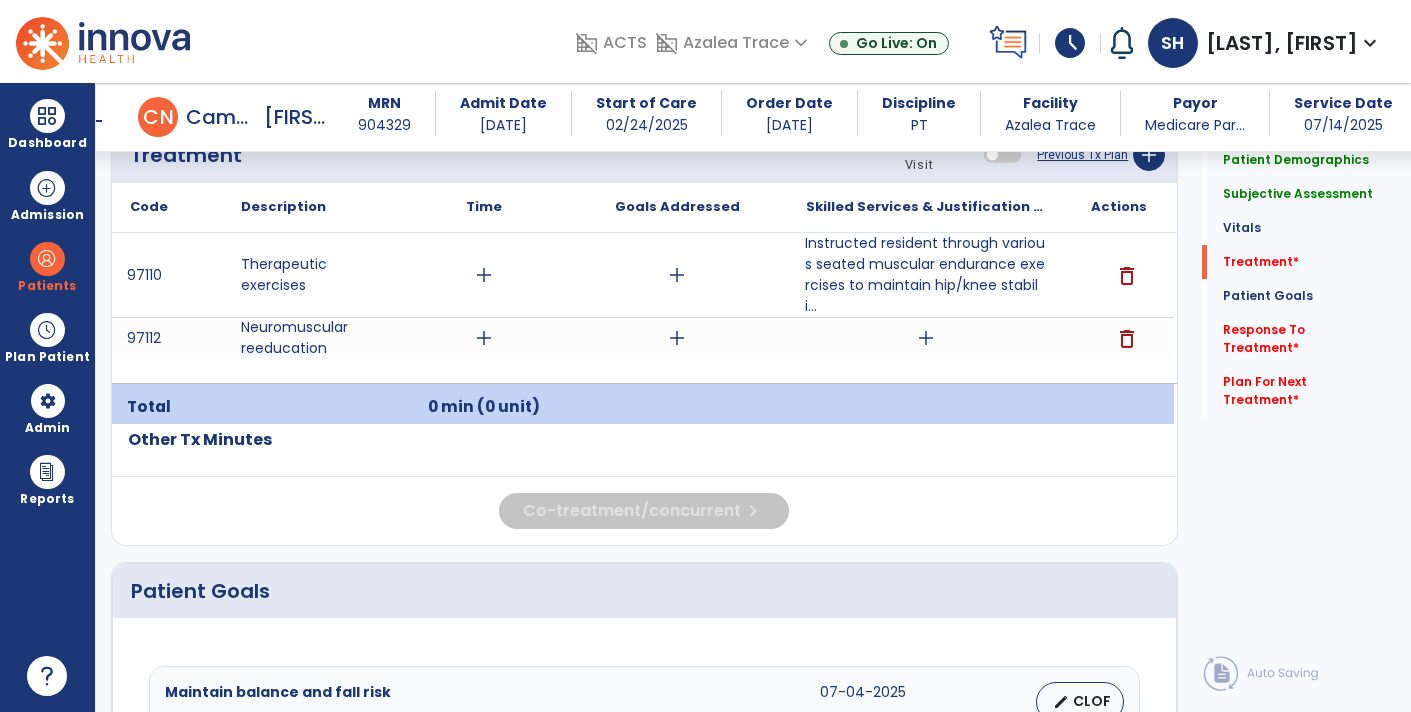 click on "add" at bounding box center (926, 338) 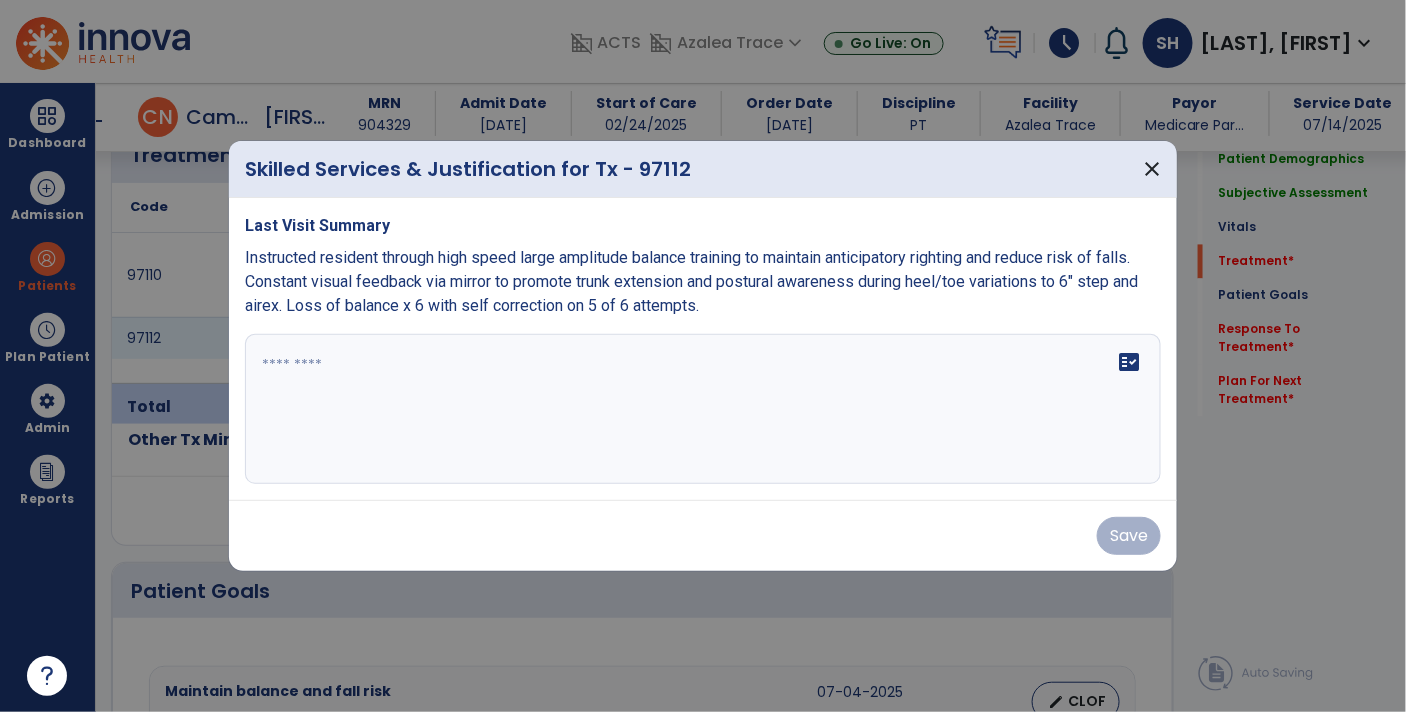 scroll, scrollTop: 1233, scrollLeft: 0, axis: vertical 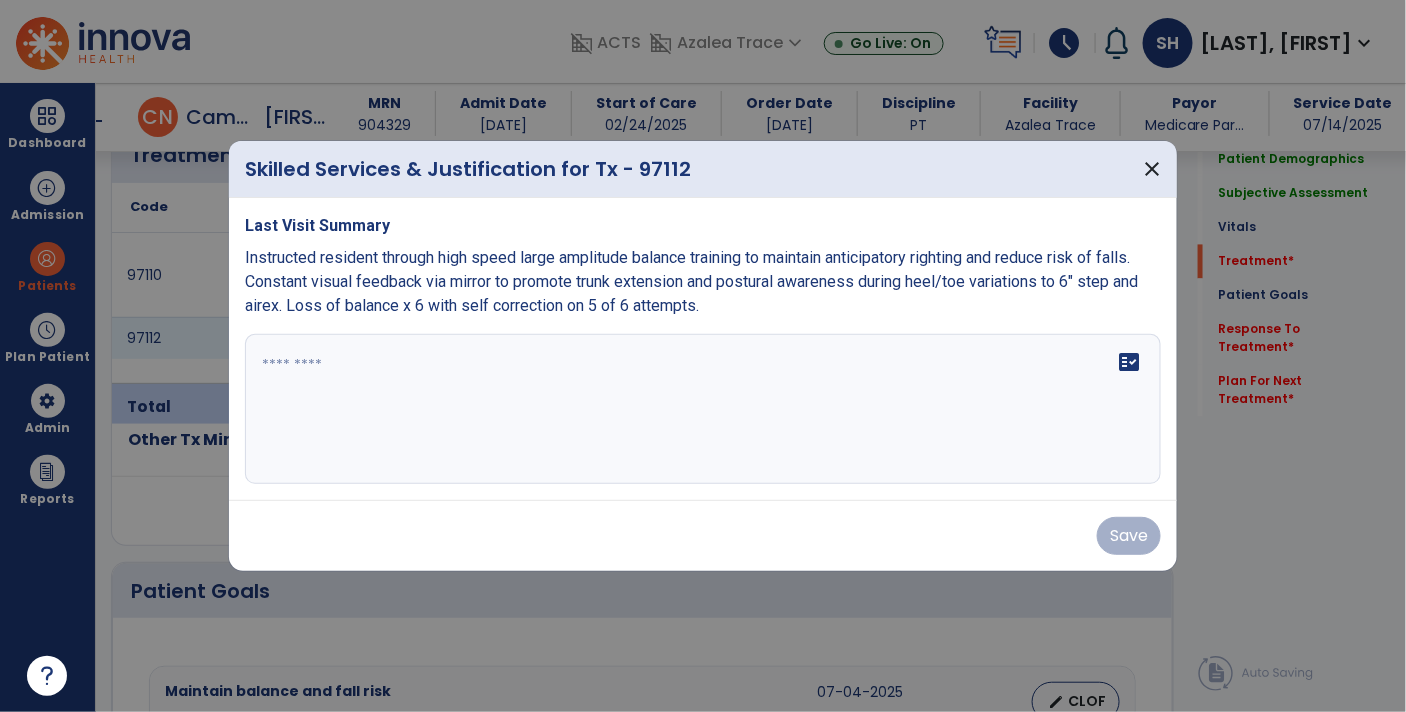click on "fact_check" at bounding box center [703, 409] 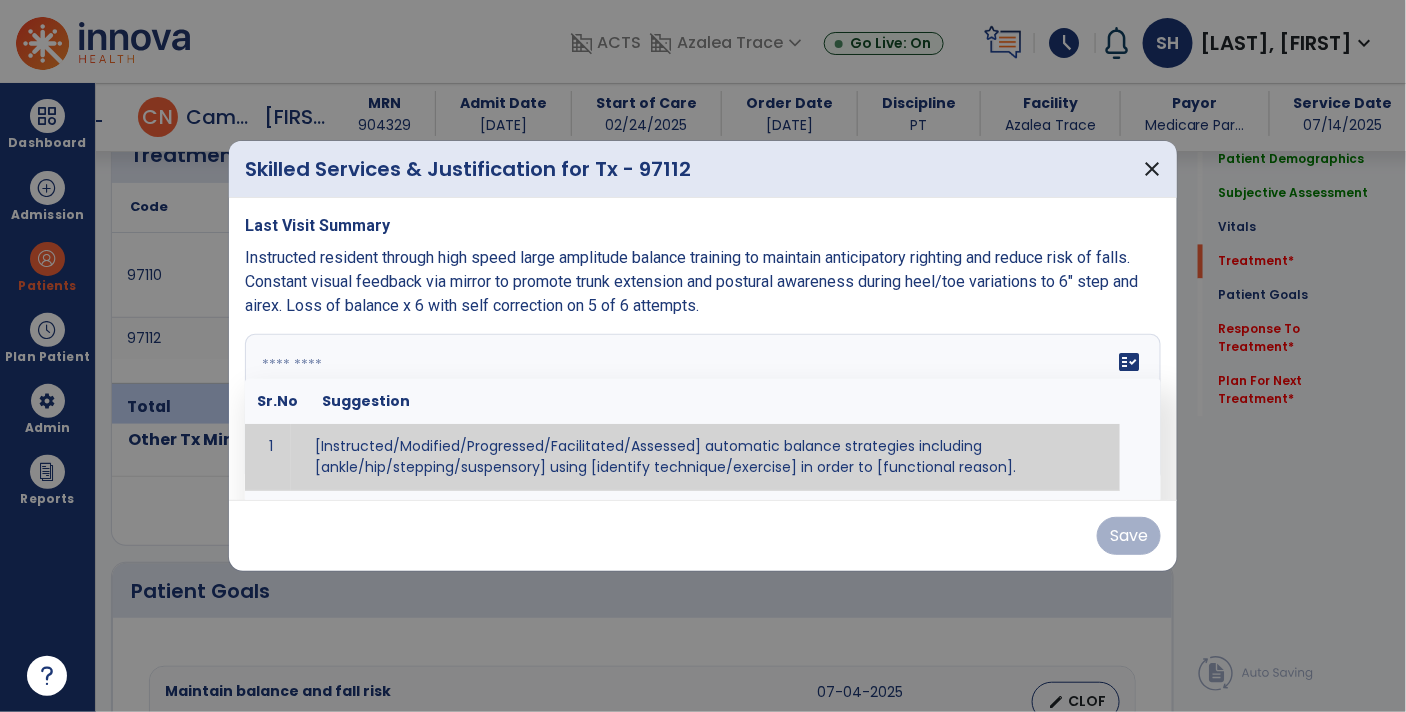 click on "Instructed resident through high speed large amplitude balance training to maintain anticipatory righting and reduce risk of falls. Constant visual feedback via mirror to promote trunk extension and postural awareness during heel/toe variations to 6" step and airex. Loss of balance x 6 with self correction on 5 of 6 attempts." at bounding box center (691, 281) 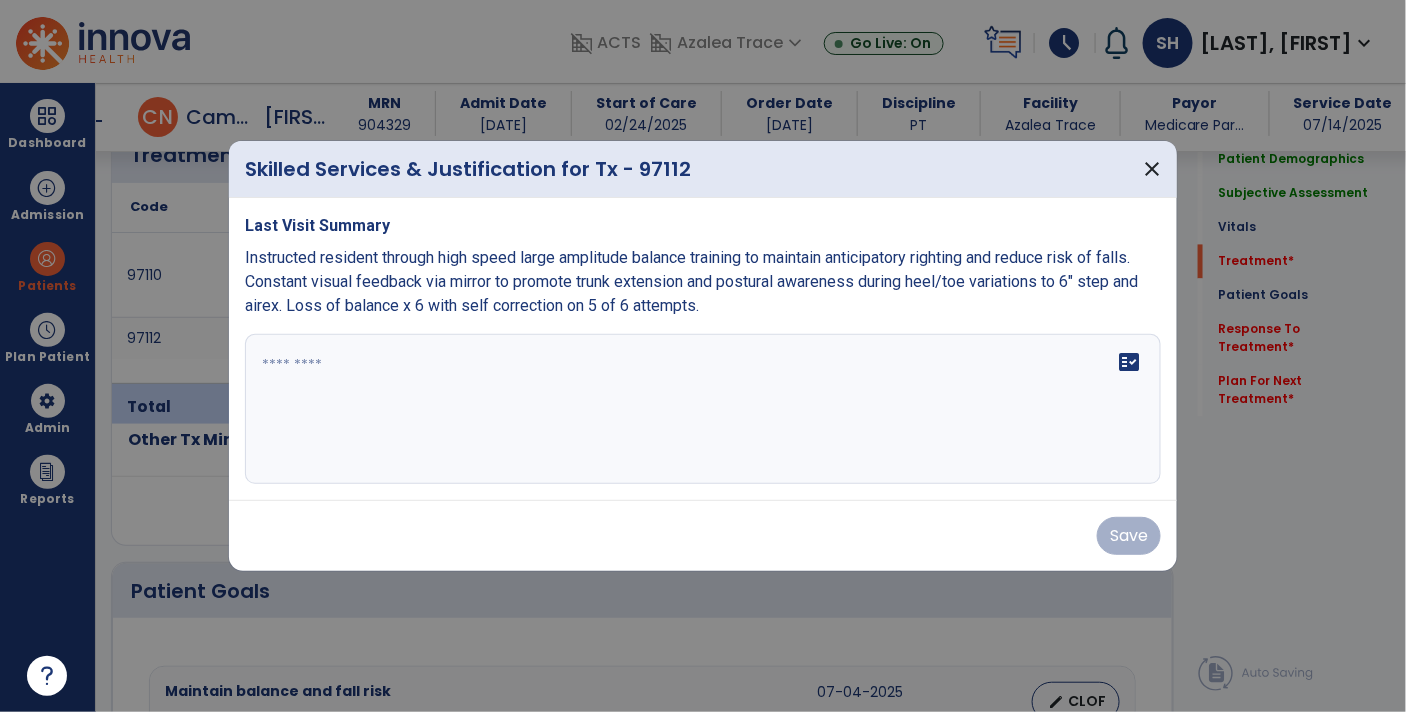 click on "fact_check" at bounding box center [703, 409] 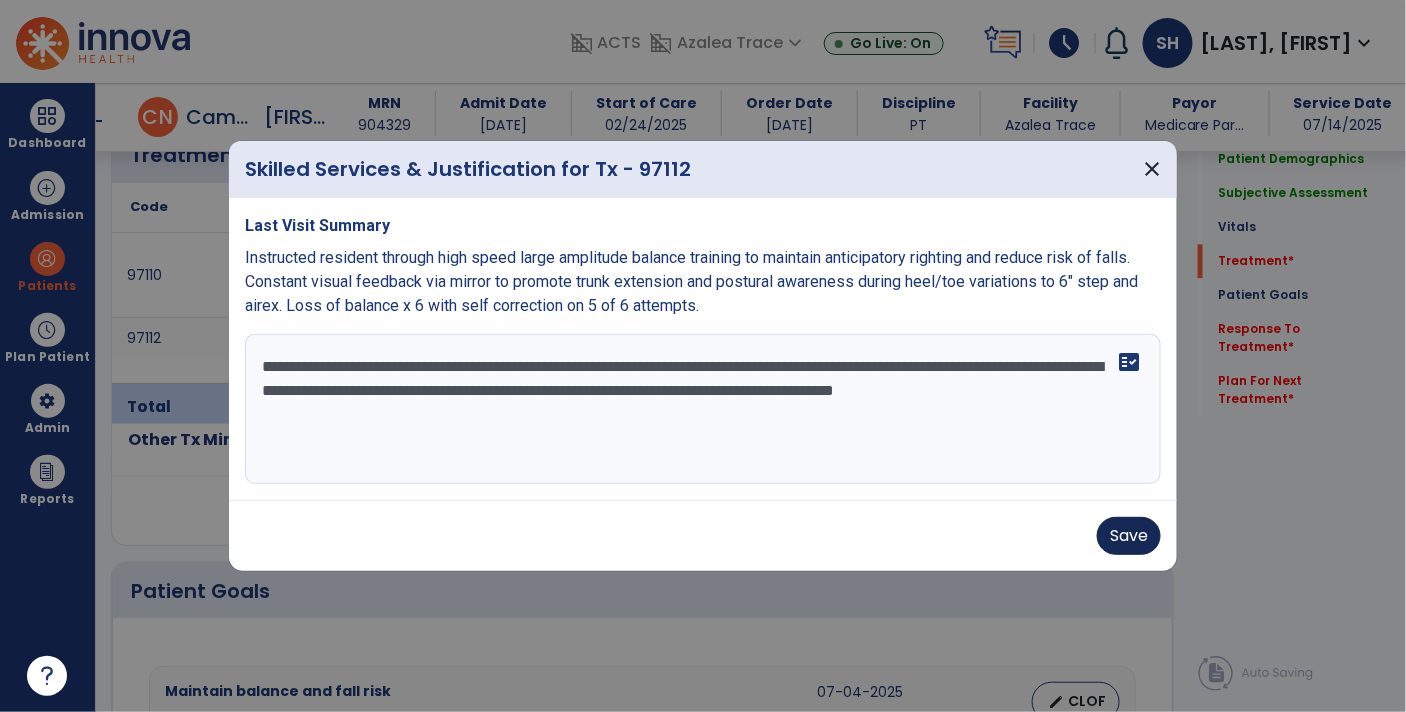 type on "**********" 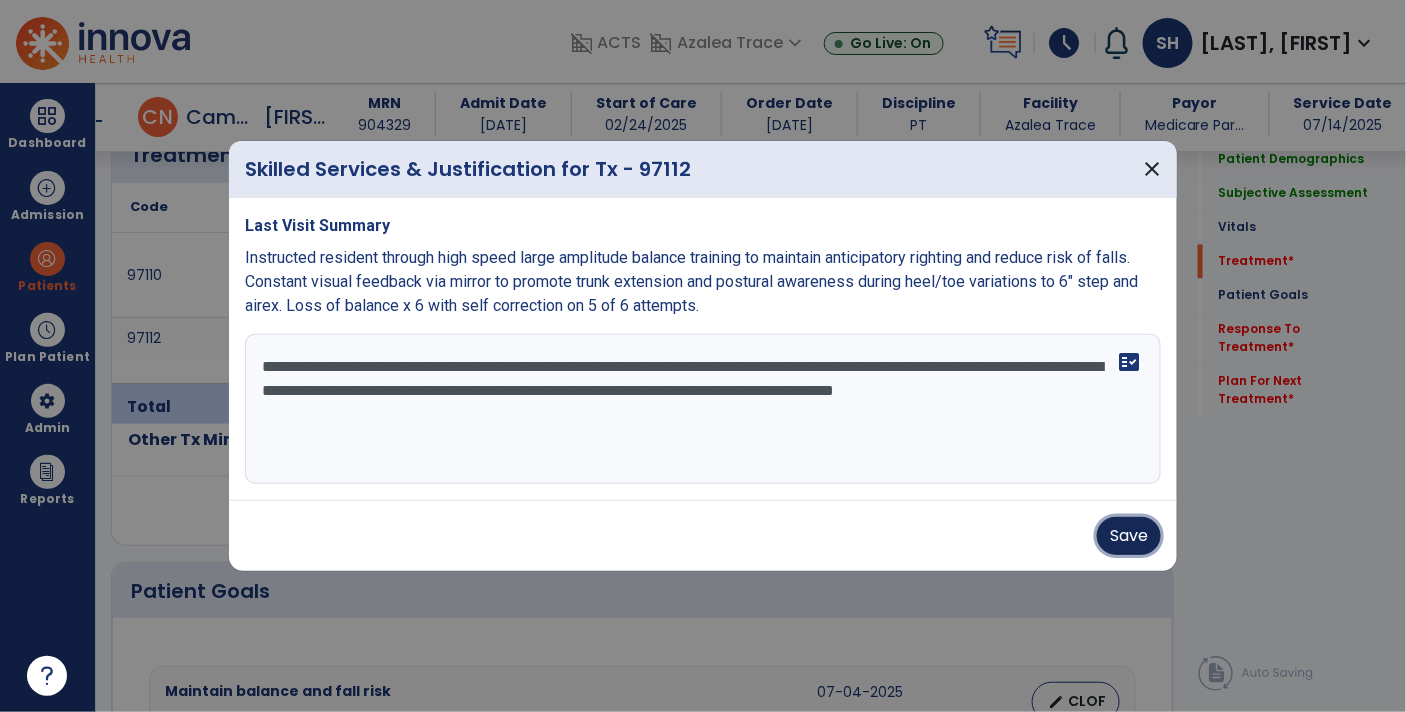 click on "Save" at bounding box center (1129, 536) 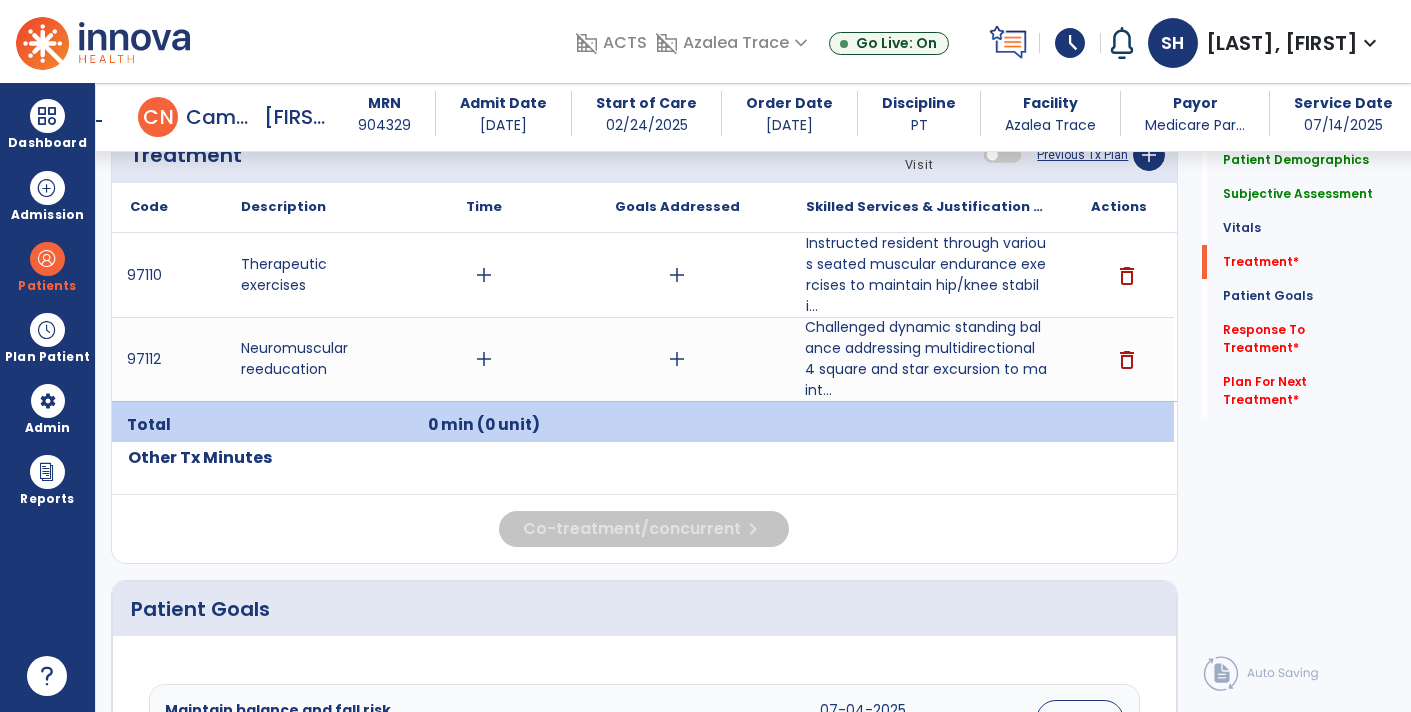 click on "Challenged dynamic standing balance addressing multidirectional 4 square and star excursion to maint..." at bounding box center (926, 359) 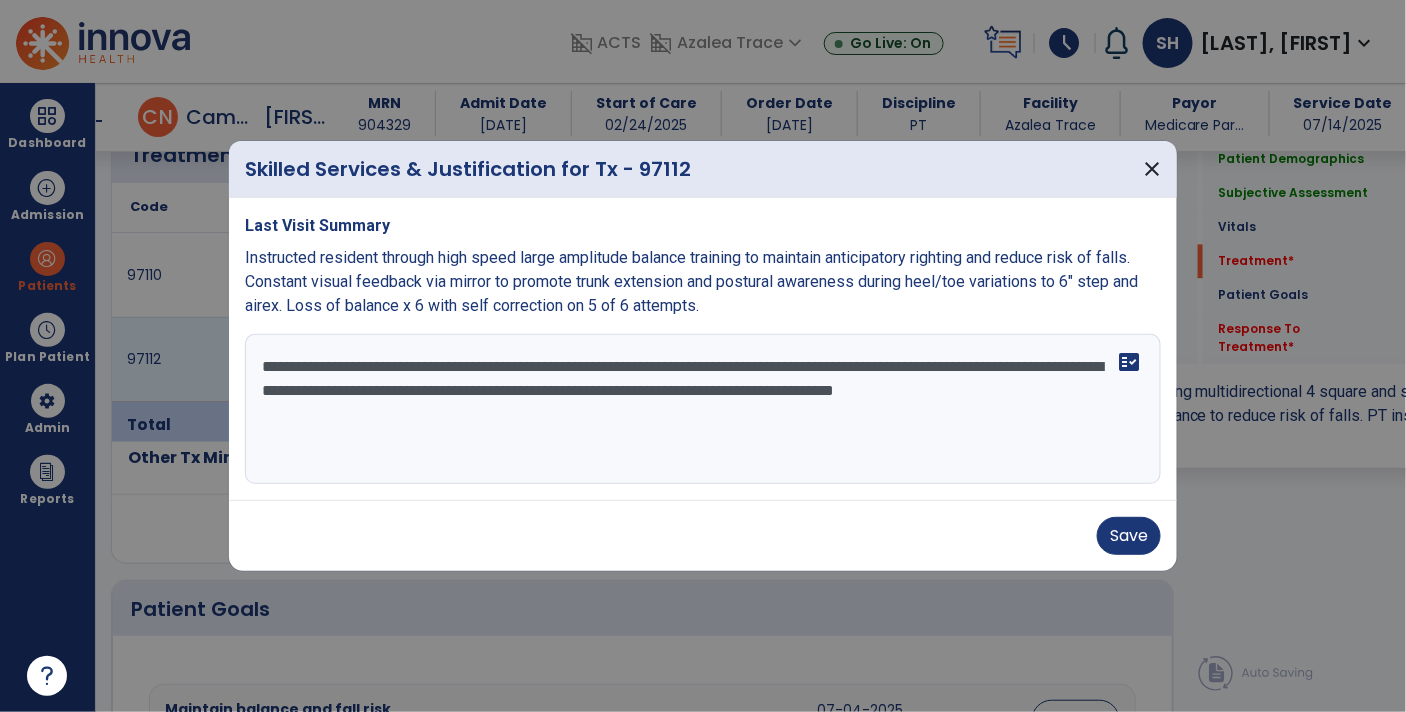 scroll, scrollTop: 1233, scrollLeft: 0, axis: vertical 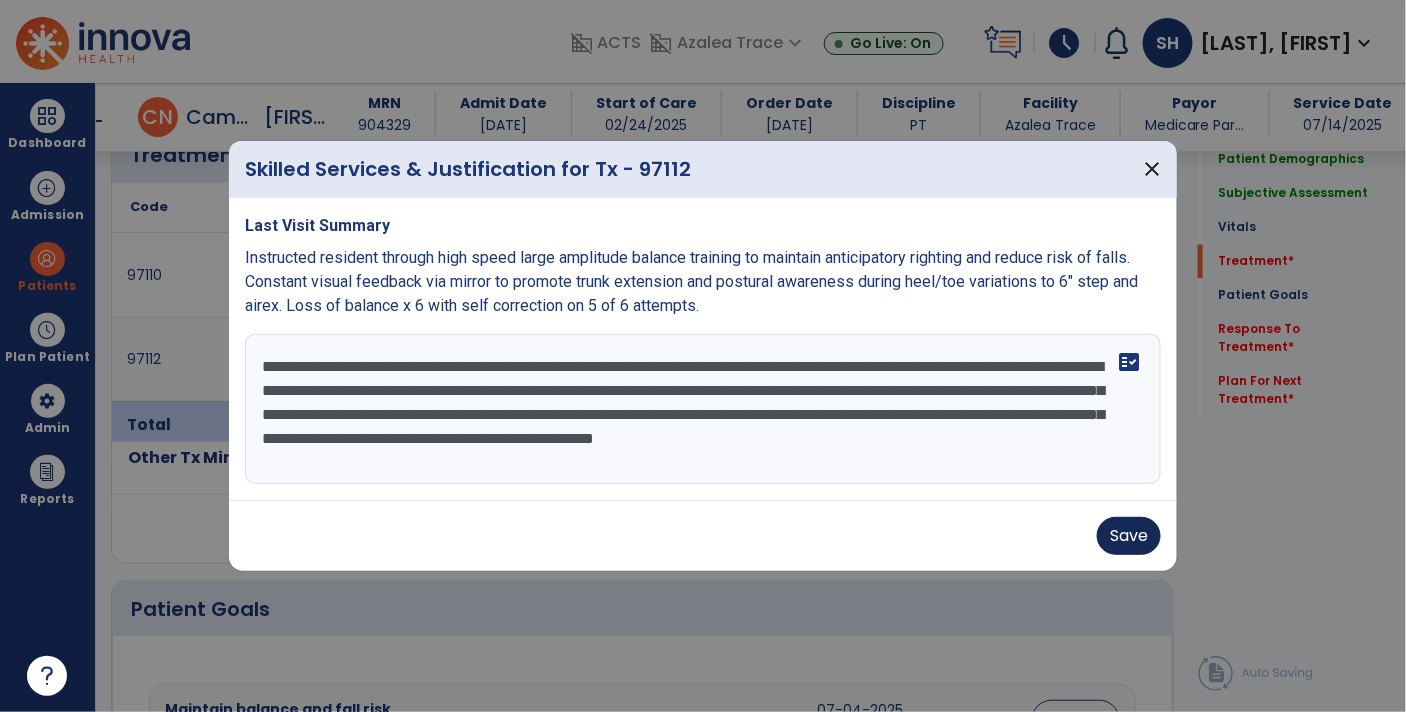 type on "**********" 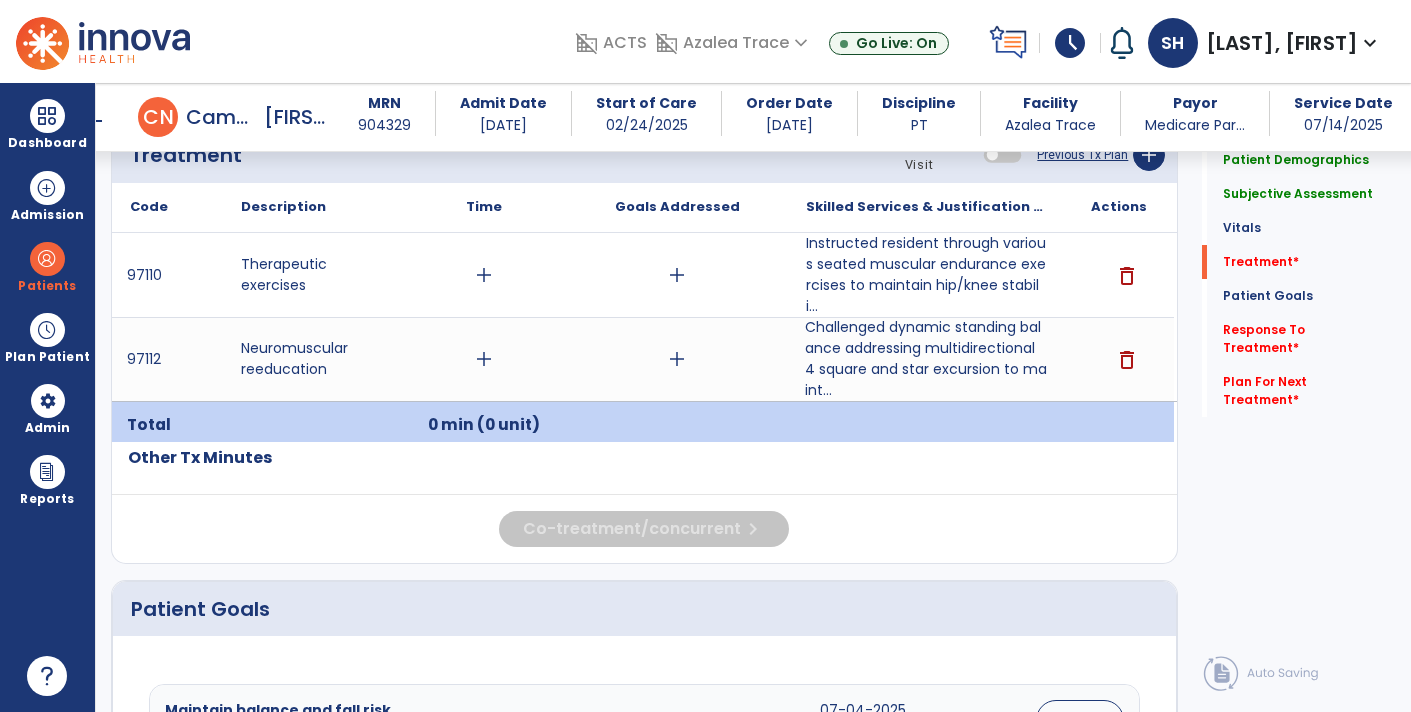 click on "Challenged dynamic standing balance addressing multidirectional 4 square and star excursion to maint..." at bounding box center [926, 359] 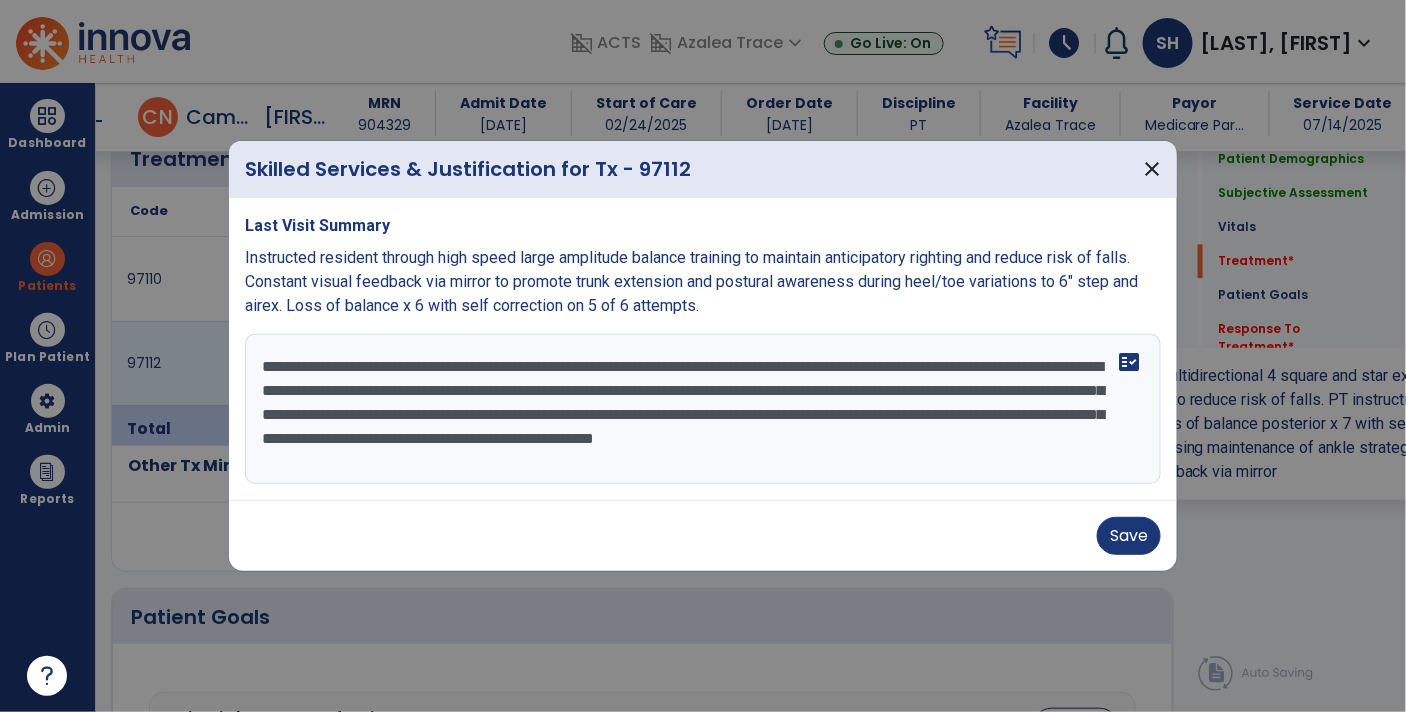 scroll, scrollTop: 1233, scrollLeft: 0, axis: vertical 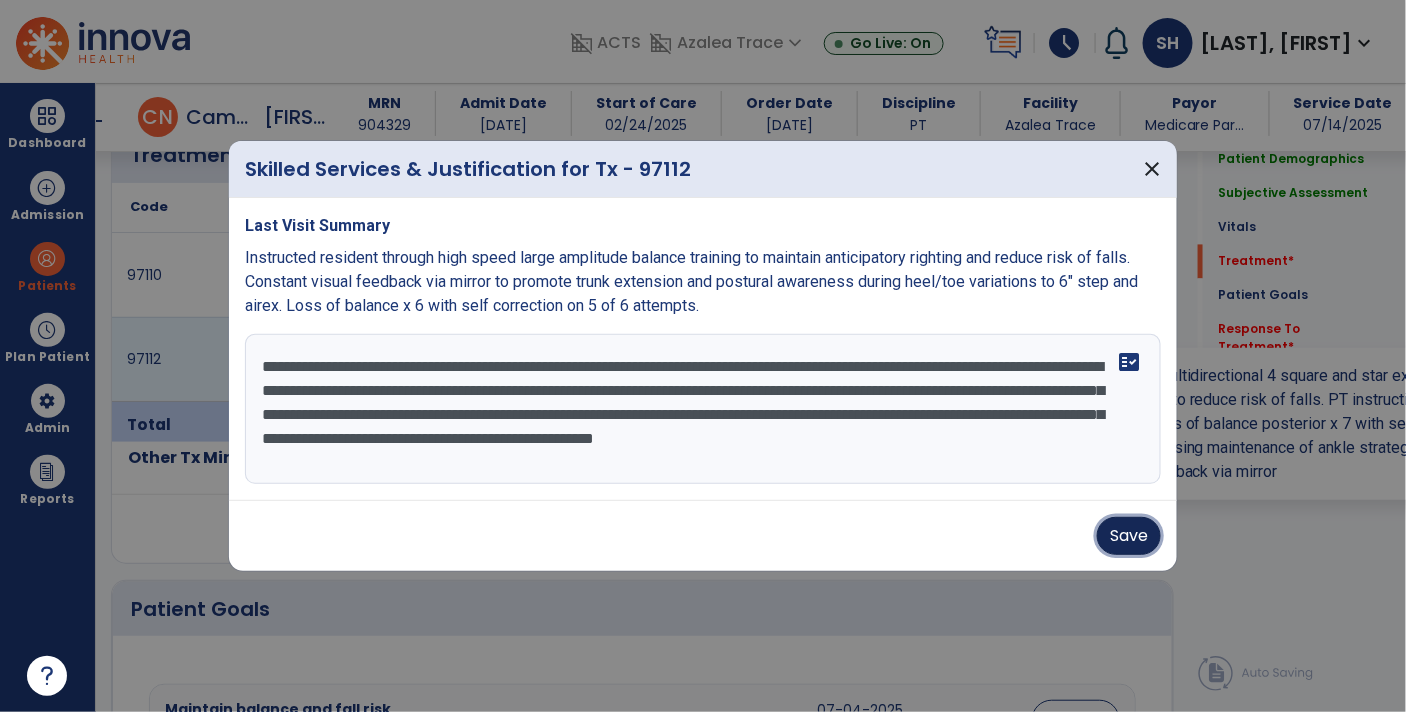 click on "Save" at bounding box center [1129, 536] 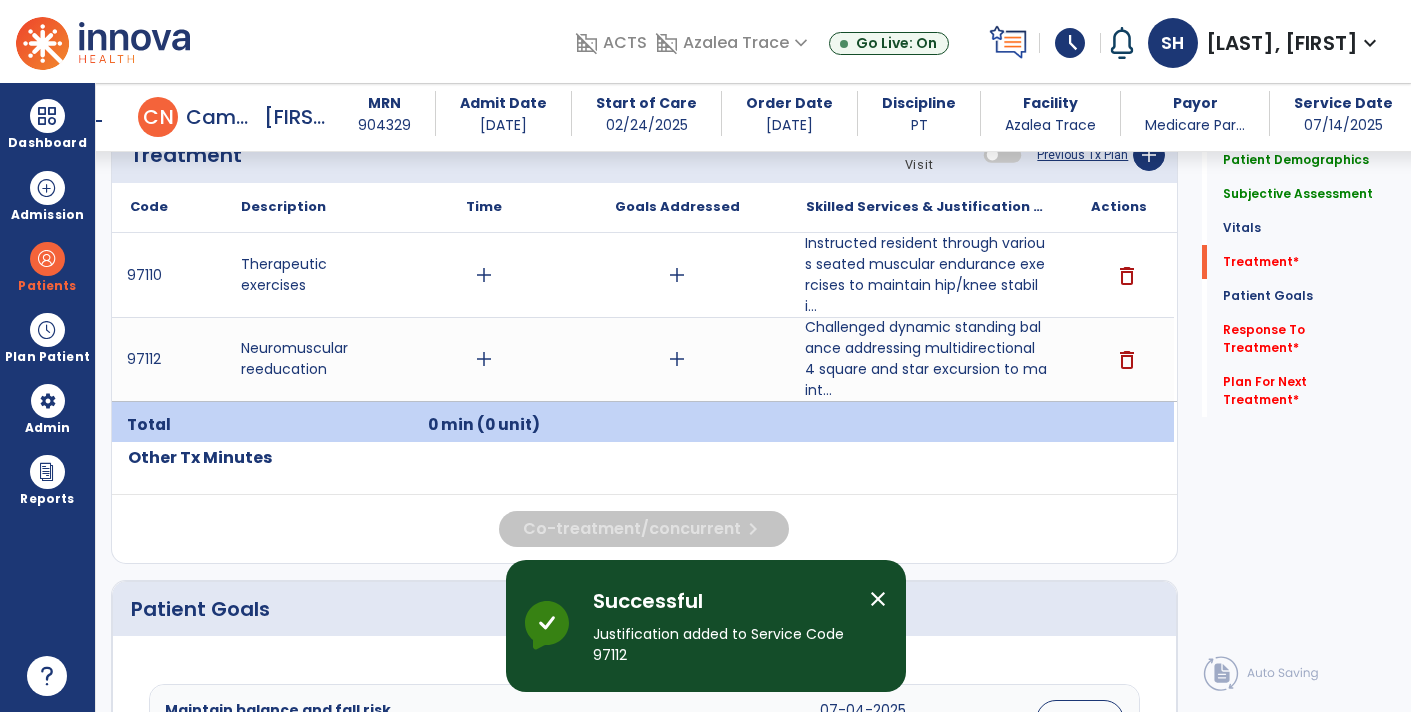 click on "Instructed resident through various seated muscular endurance exercises to maintain hip/knee stabili..." at bounding box center [926, 275] 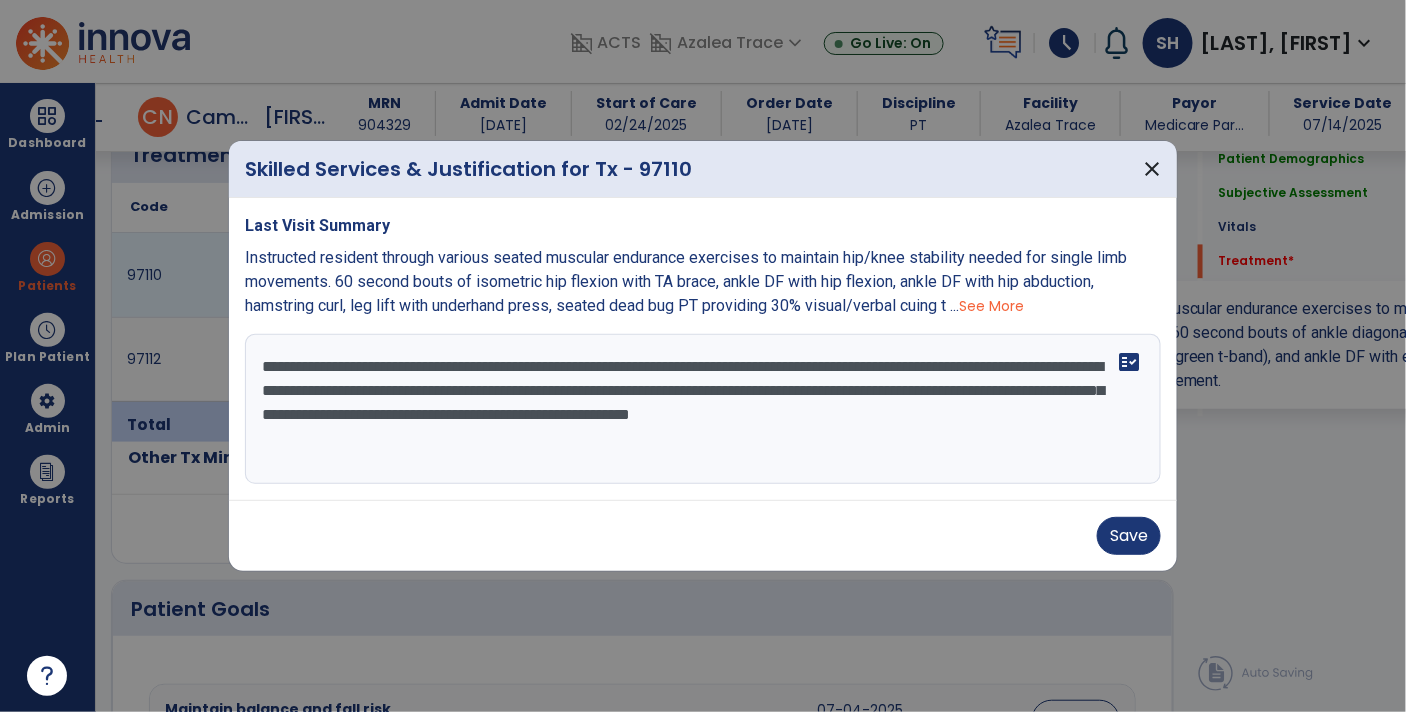 scroll, scrollTop: 1233, scrollLeft: 0, axis: vertical 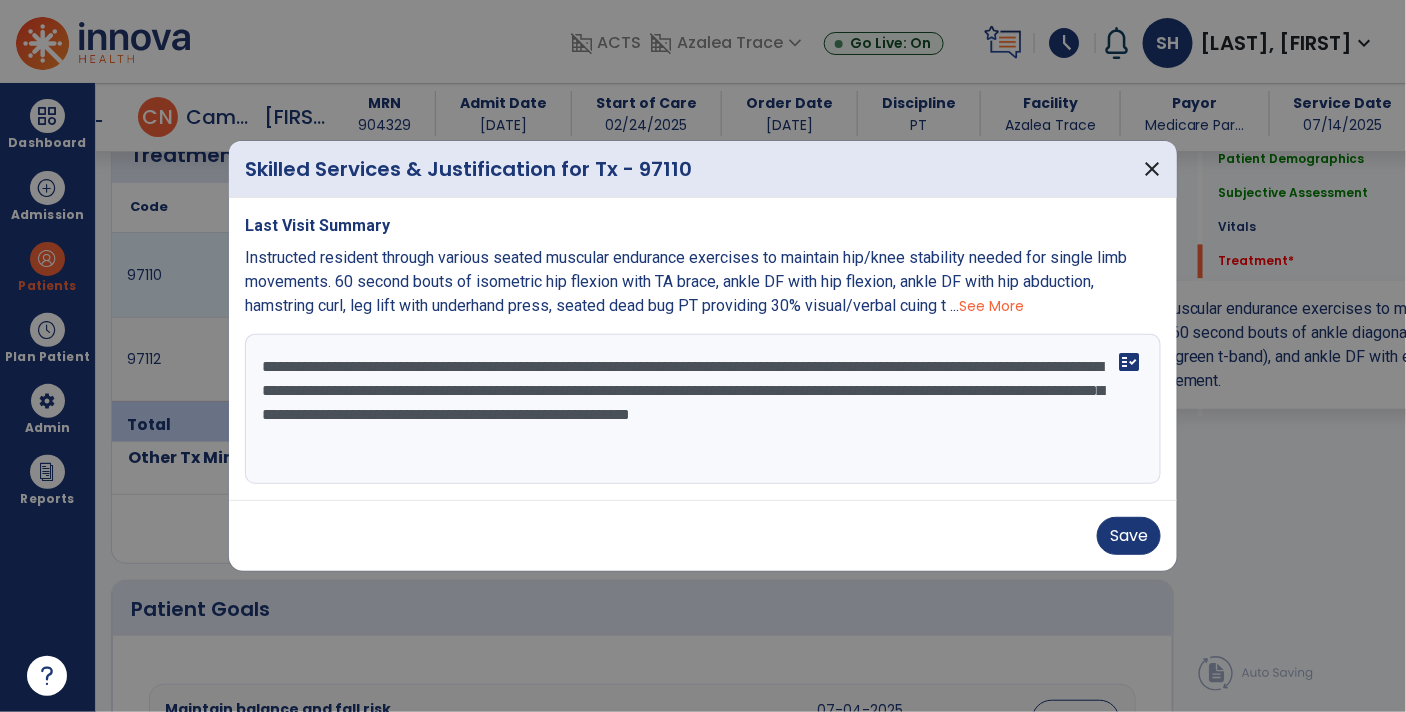 click on "**********" at bounding box center [703, 409] 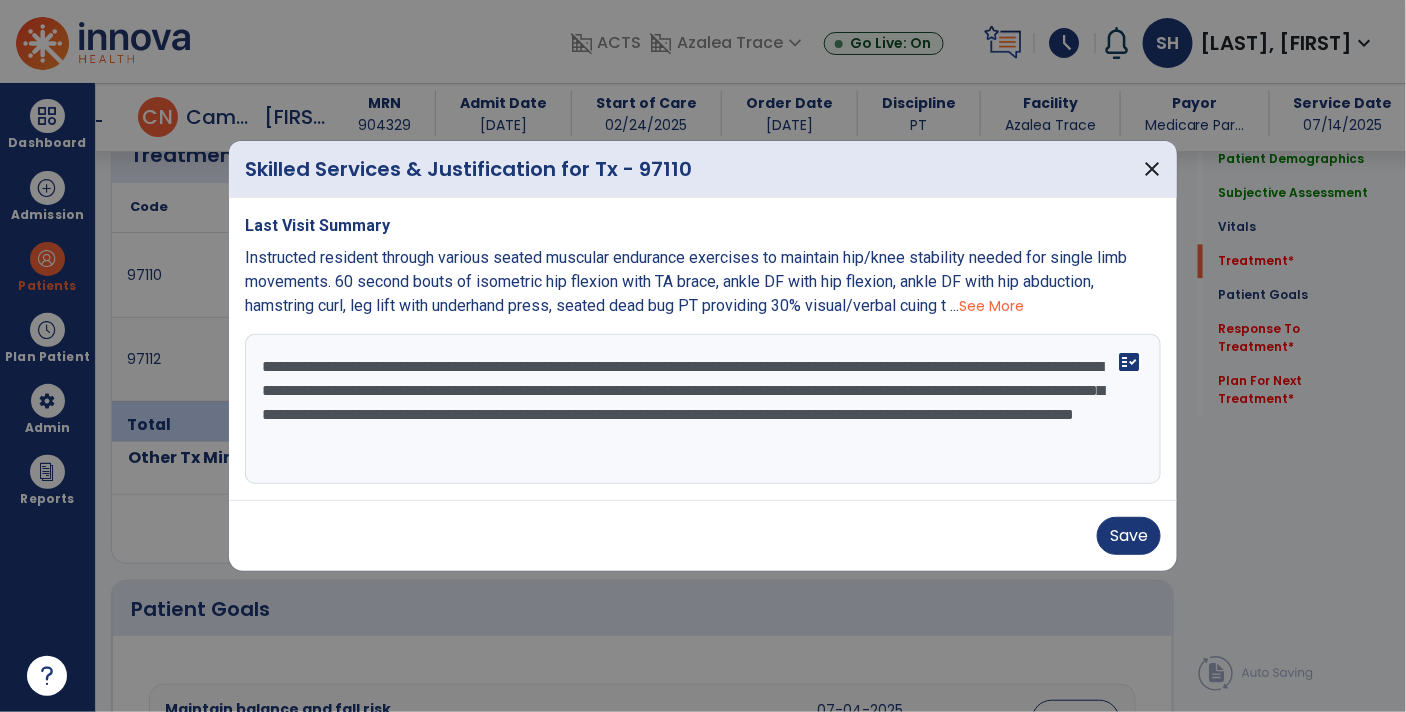 type on "**********" 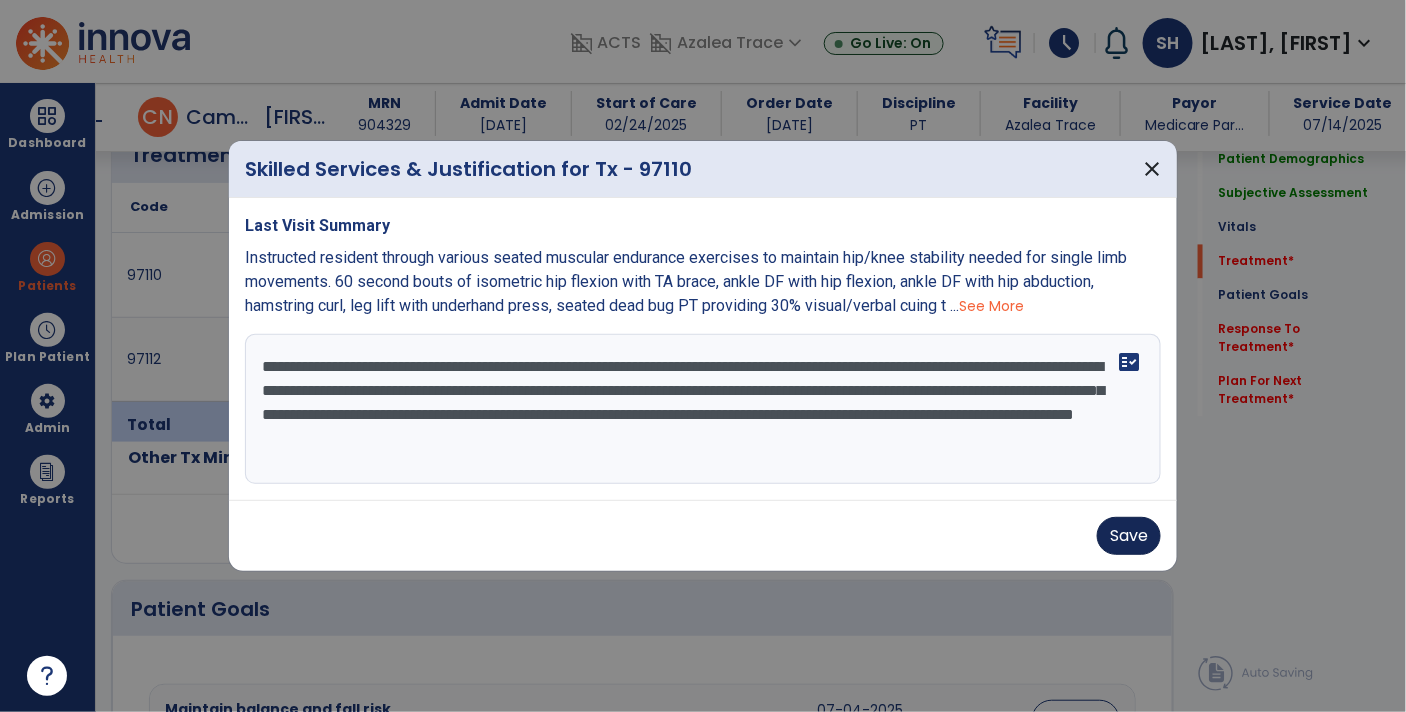 click on "Save" at bounding box center (1129, 536) 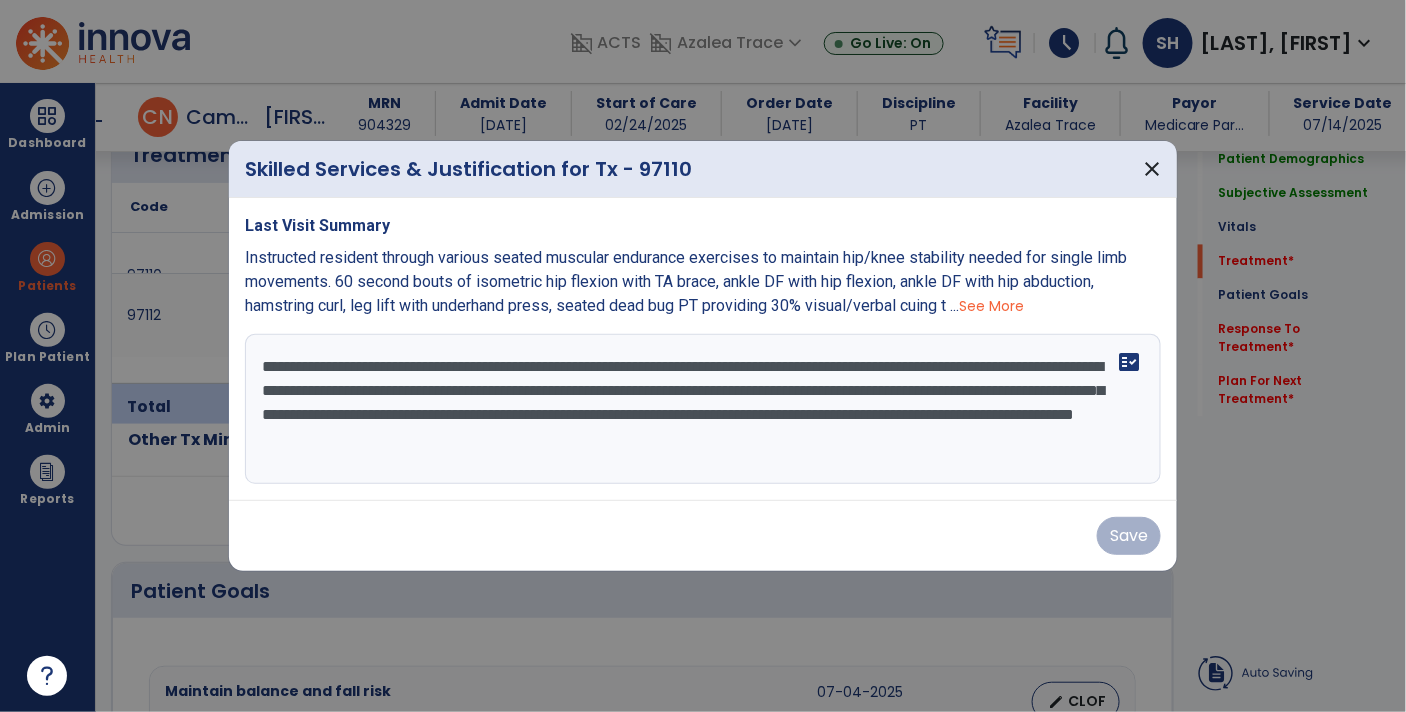 click on "Patient Demographics  Medical Diagnosis   Treatment Diagnosis   Precautions   Contraindications
Code
Description
Pdpm Clinical Category
G31.9 to" 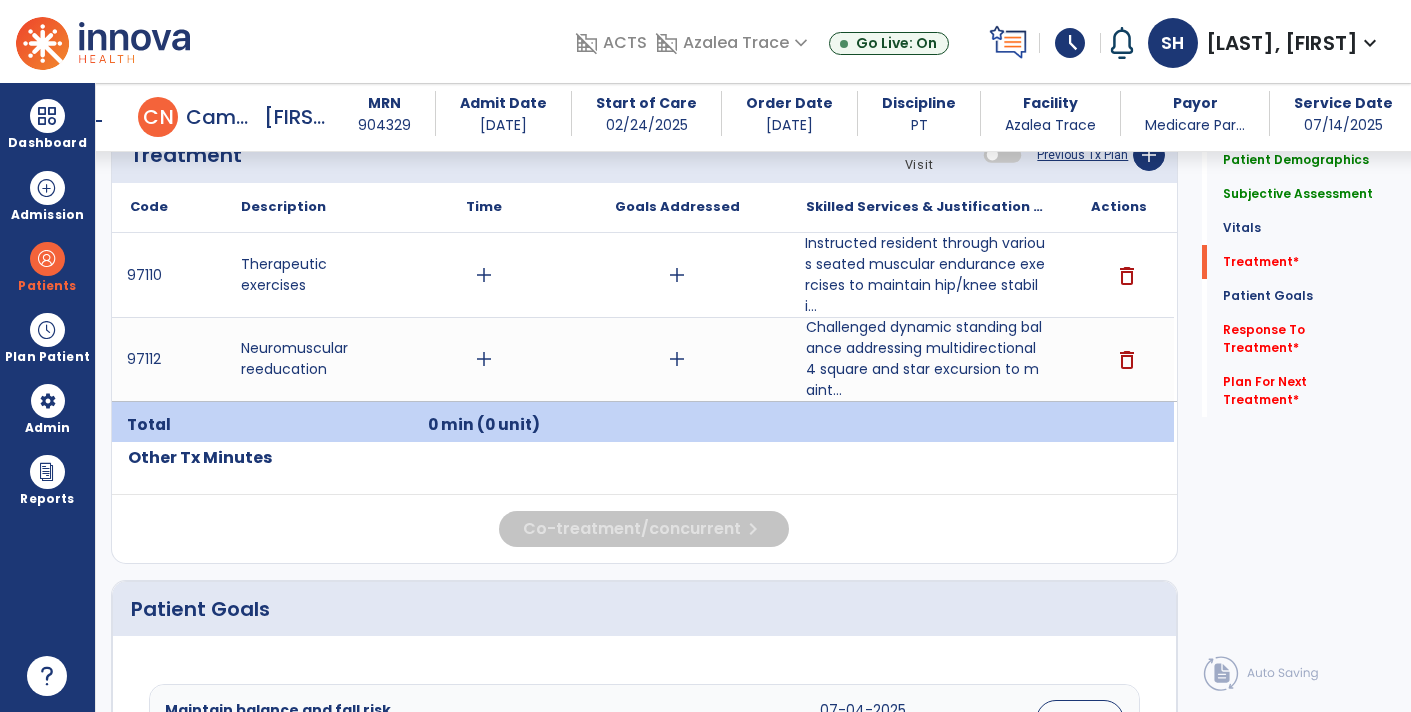 click on "add" at bounding box center (484, 275) 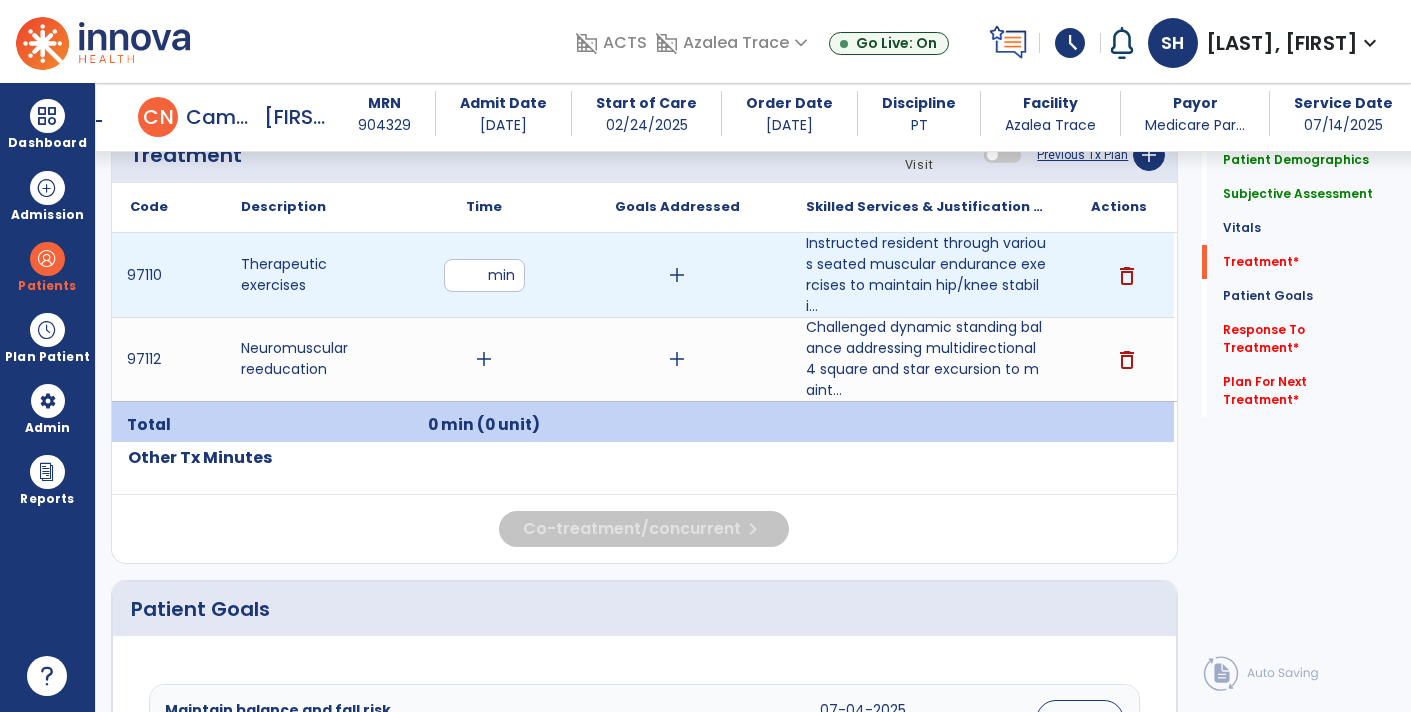 type on "**" 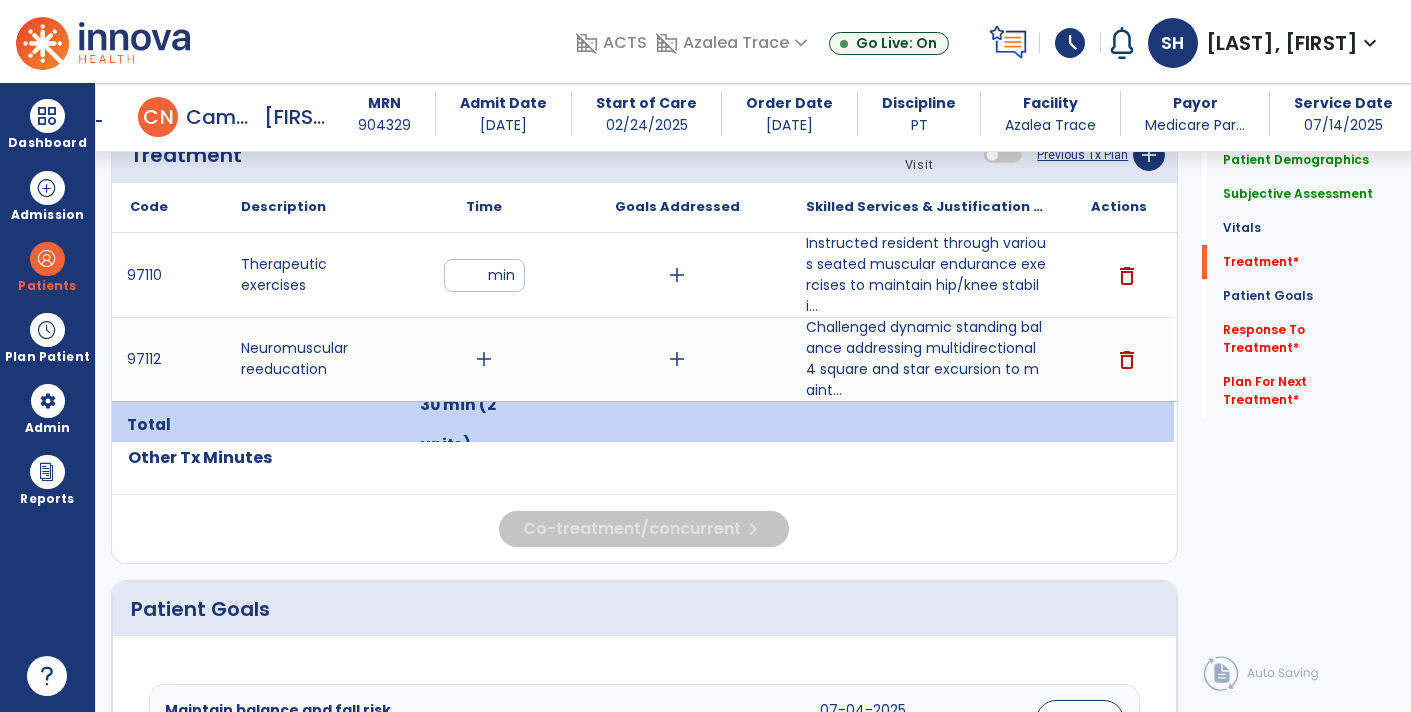 click on "add" at bounding box center (484, 359) 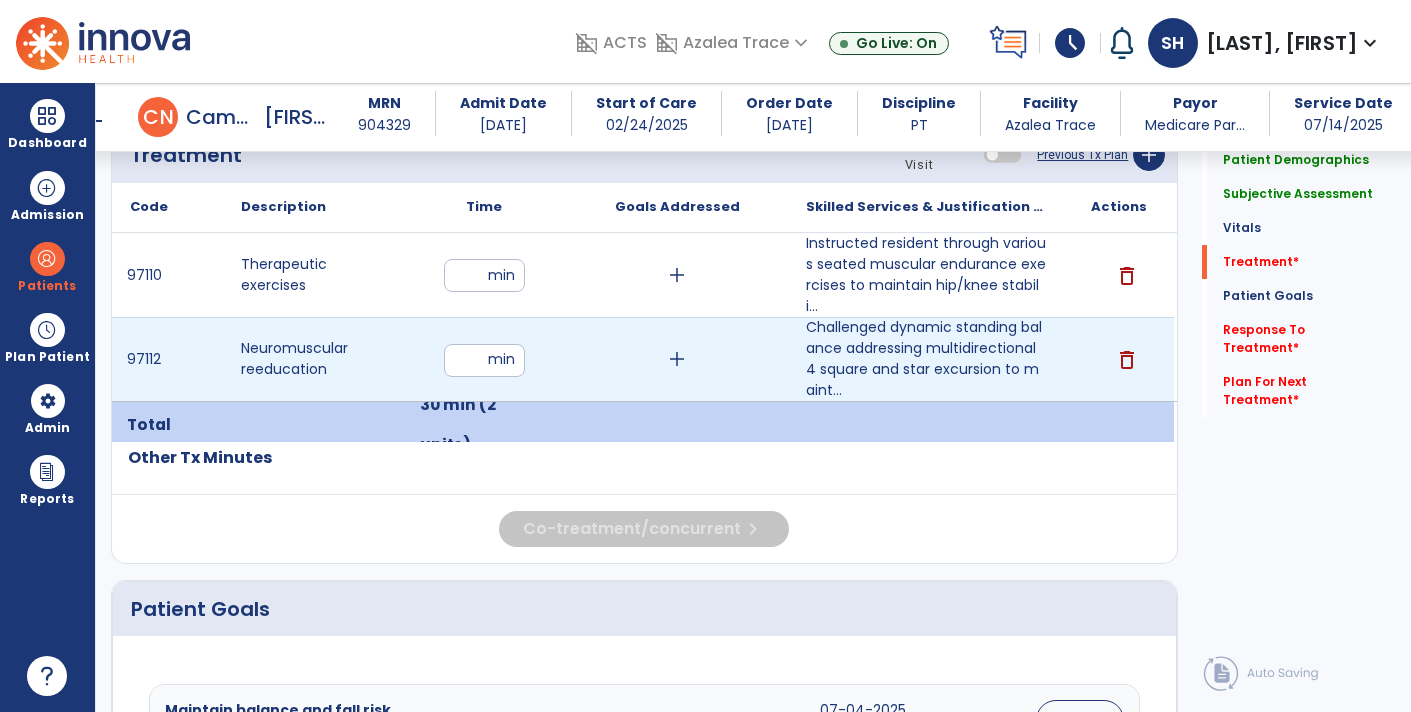 type on "**" 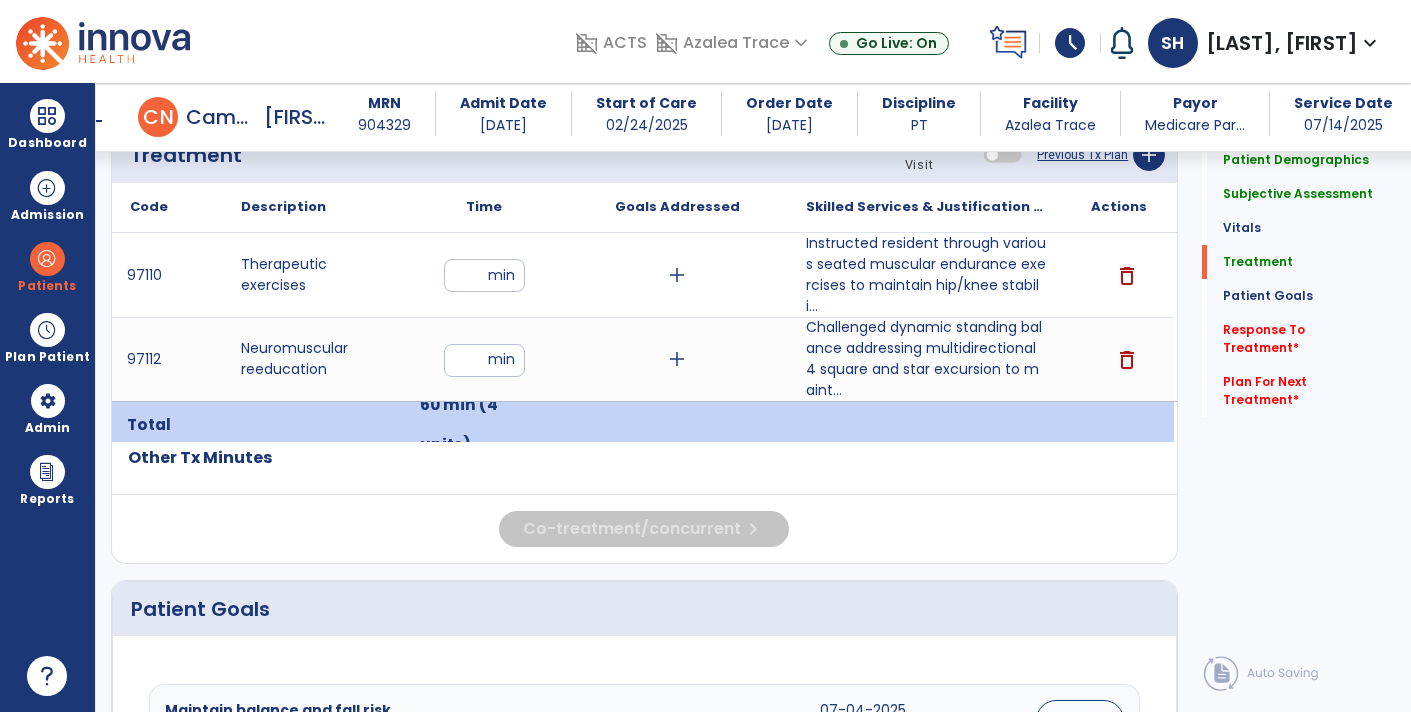 click on "add" at bounding box center (677, 359) 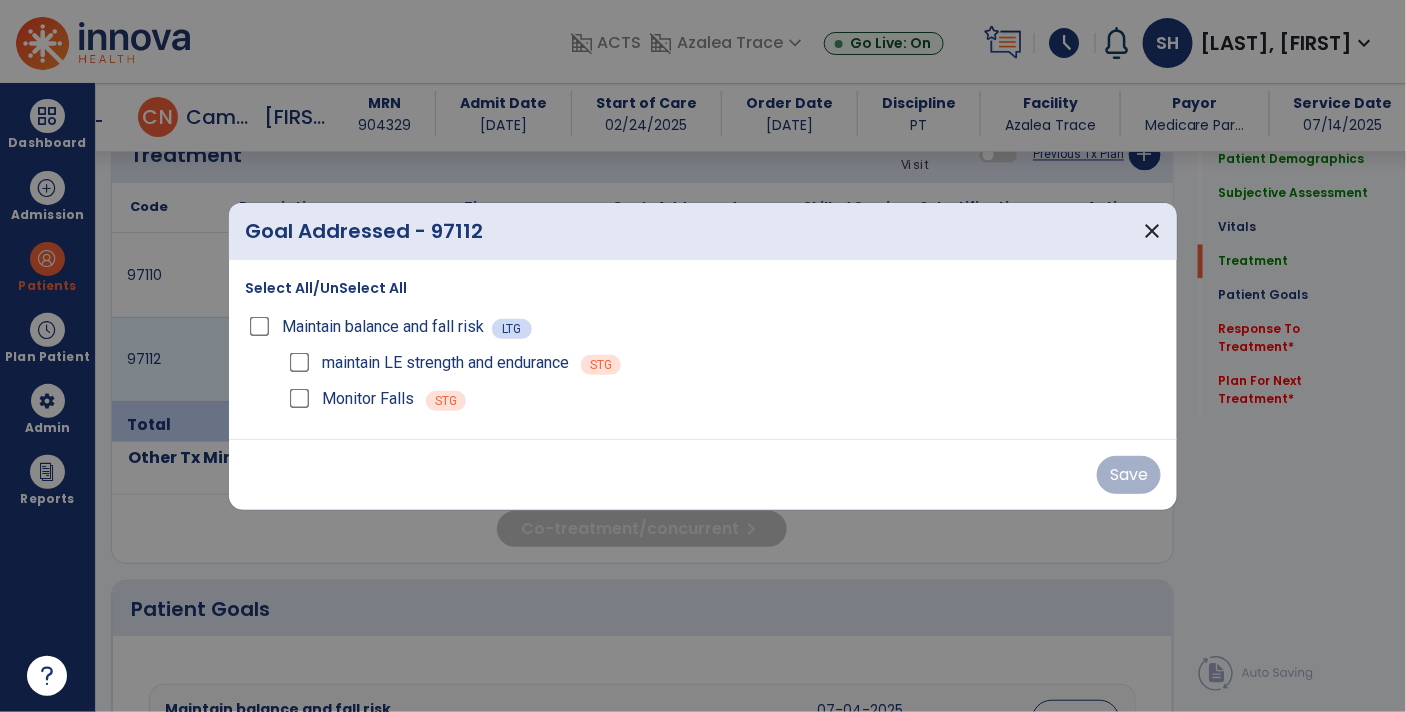 scroll, scrollTop: 1233, scrollLeft: 0, axis: vertical 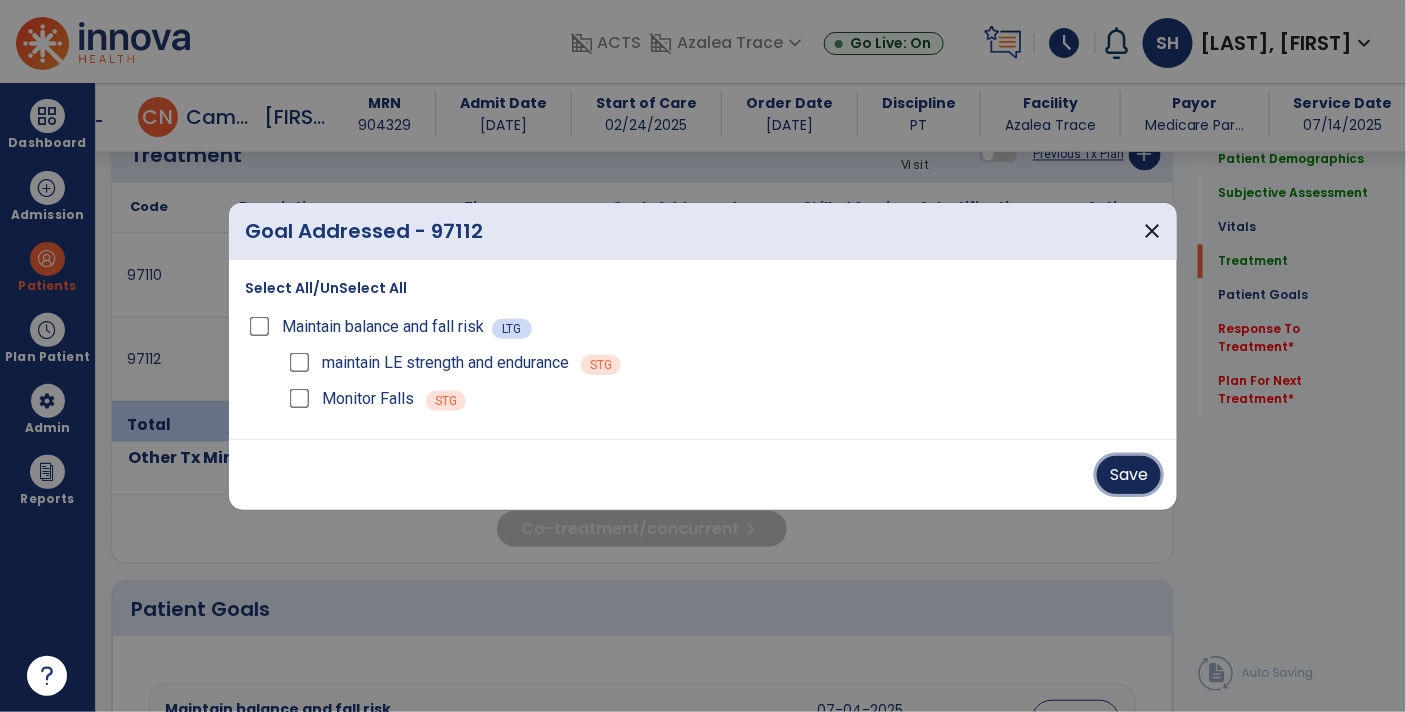 click on "Save" at bounding box center (1129, 475) 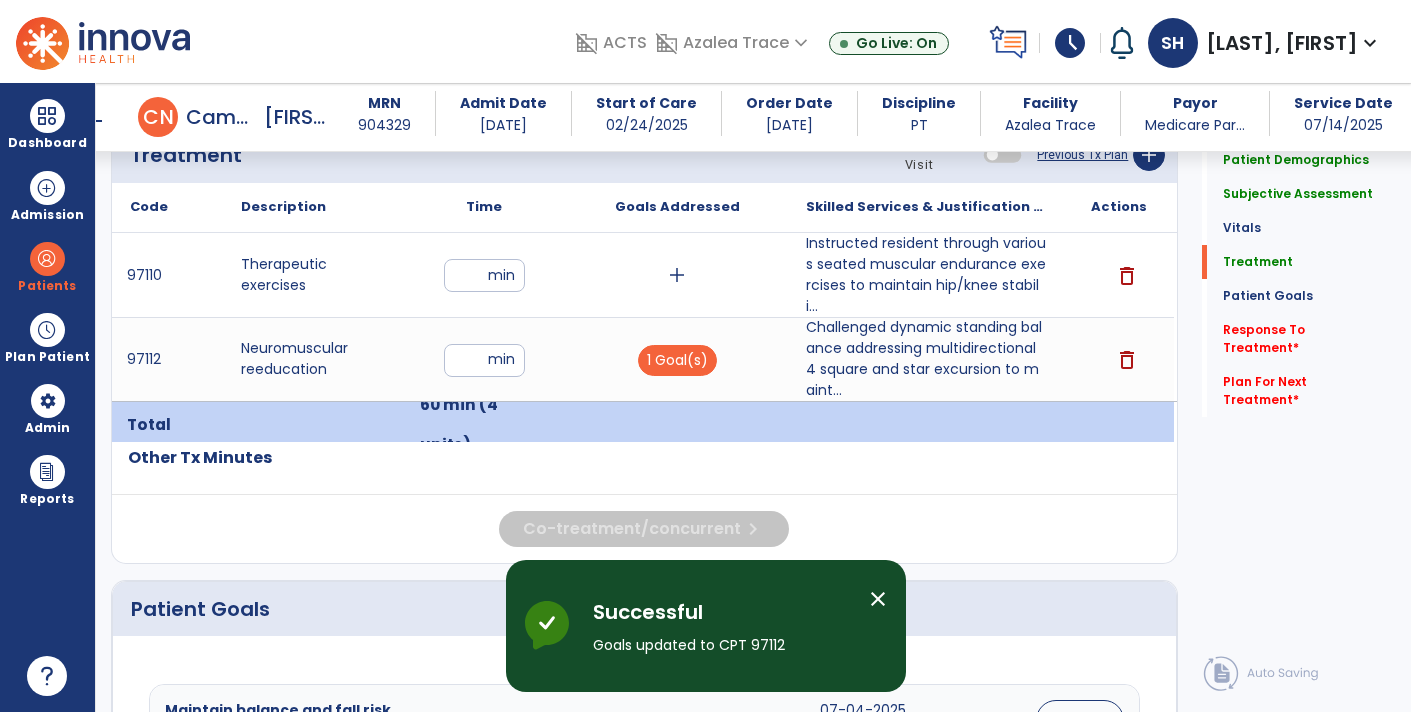 click on "add" at bounding box center (677, 275) 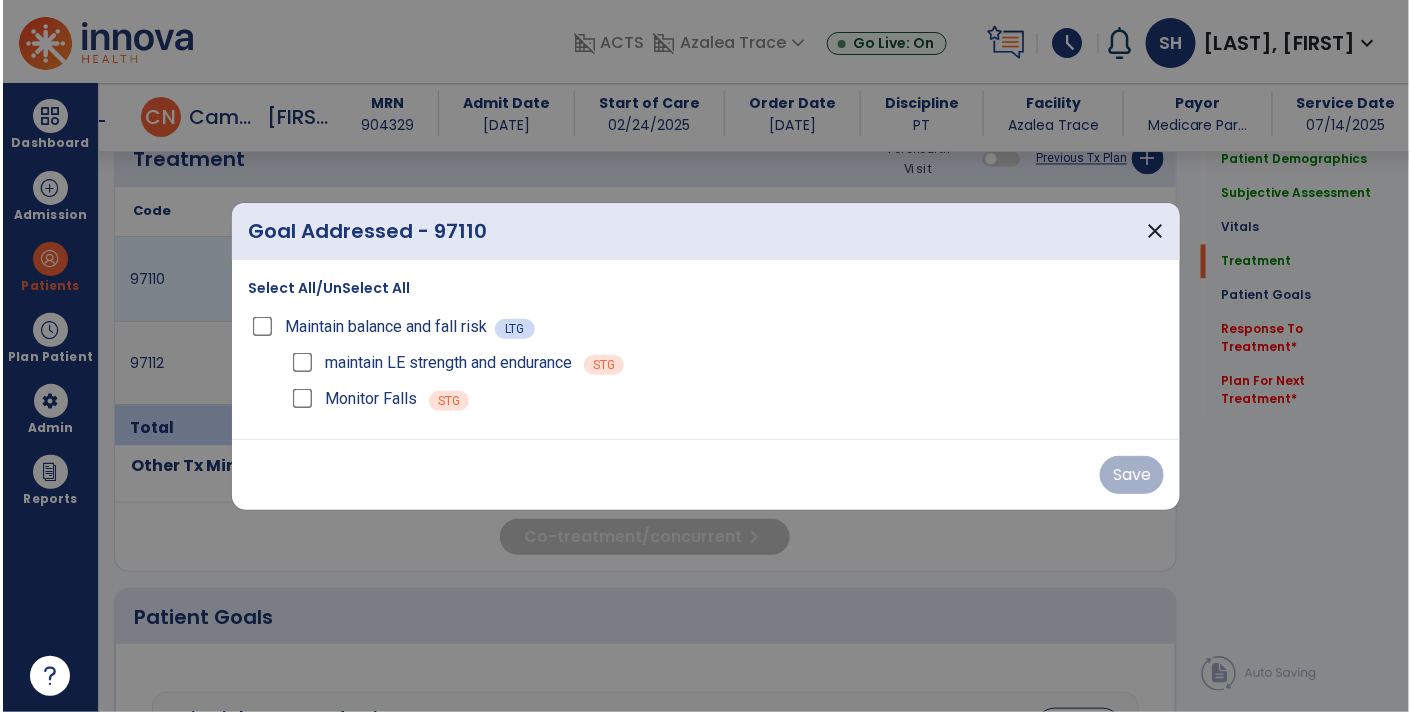 scroll, scrollTop: 1233, scrollLeft: 0, axis: vertical 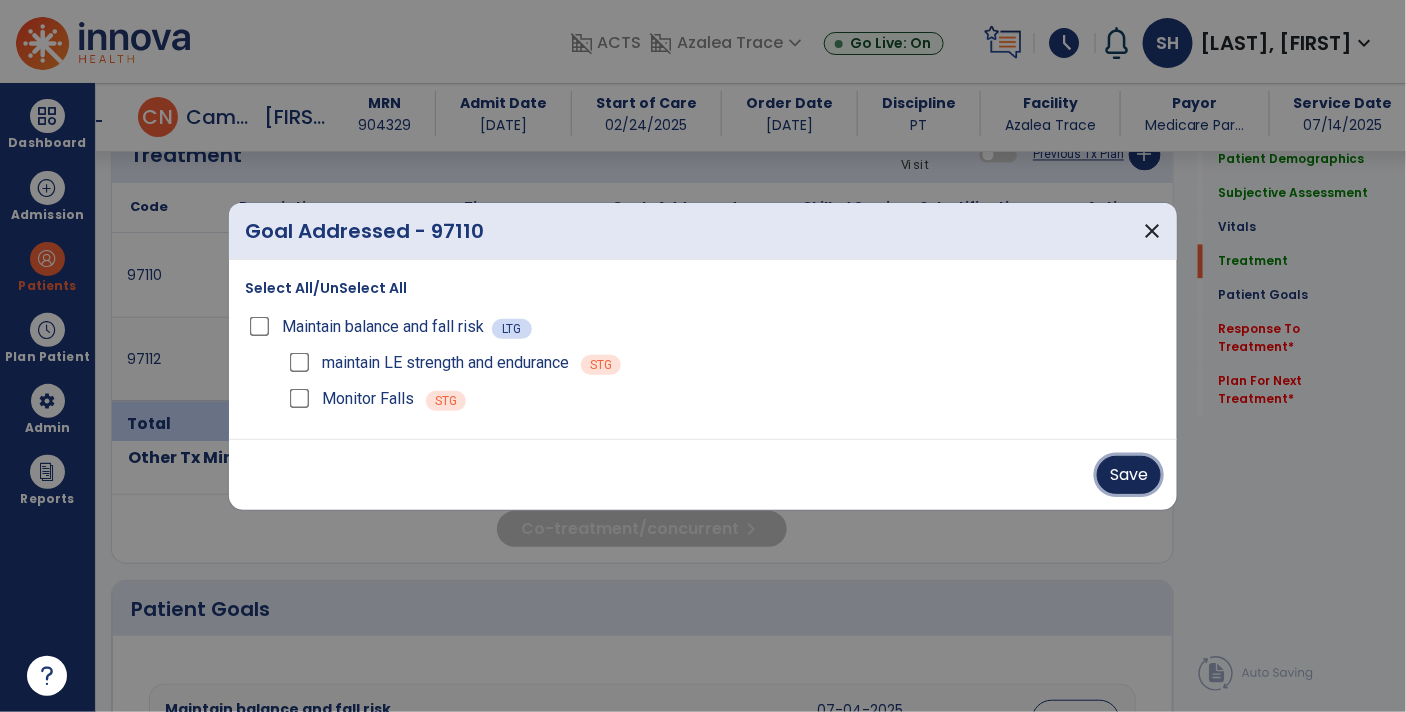 click on "Save" at bounding box center [1129, 475] 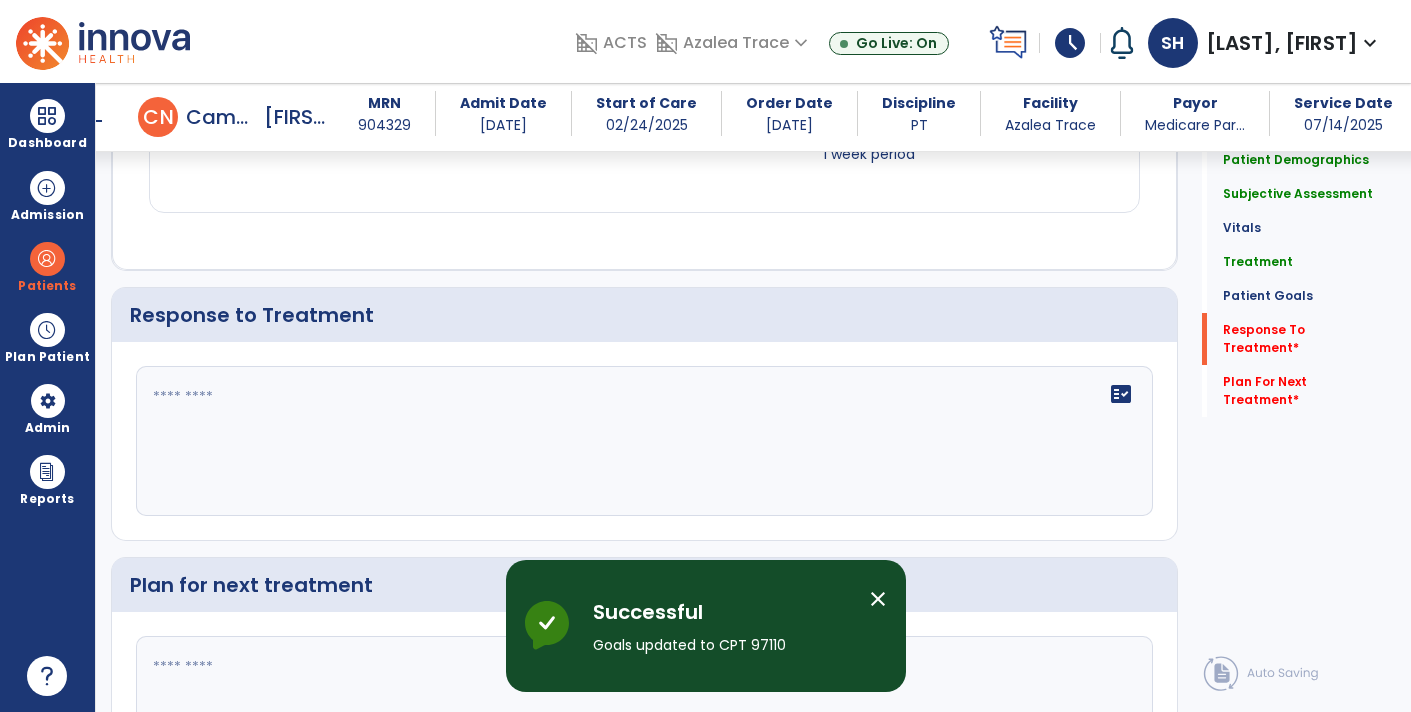 scroll, scrollTop: 2195, scrollLeft: 0, axis: vertical 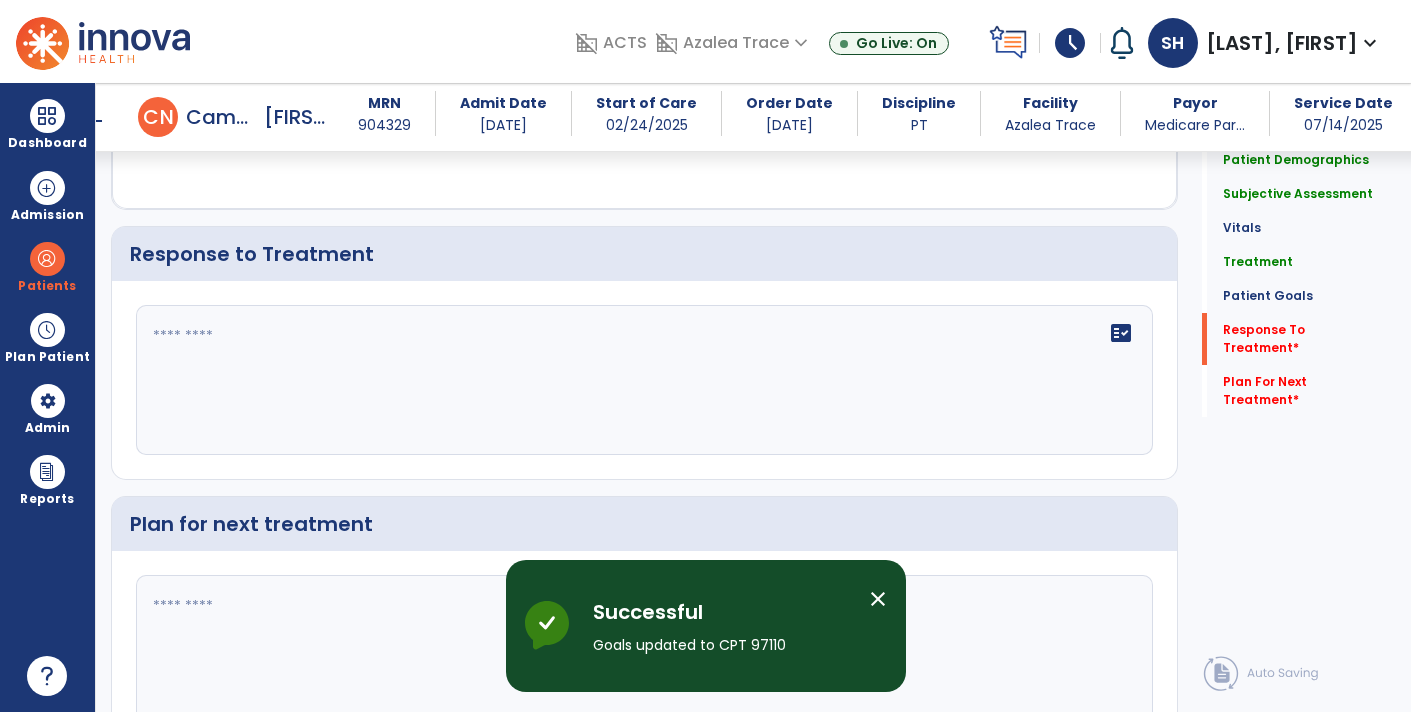 click on "close" at bounding box center (878, 599) 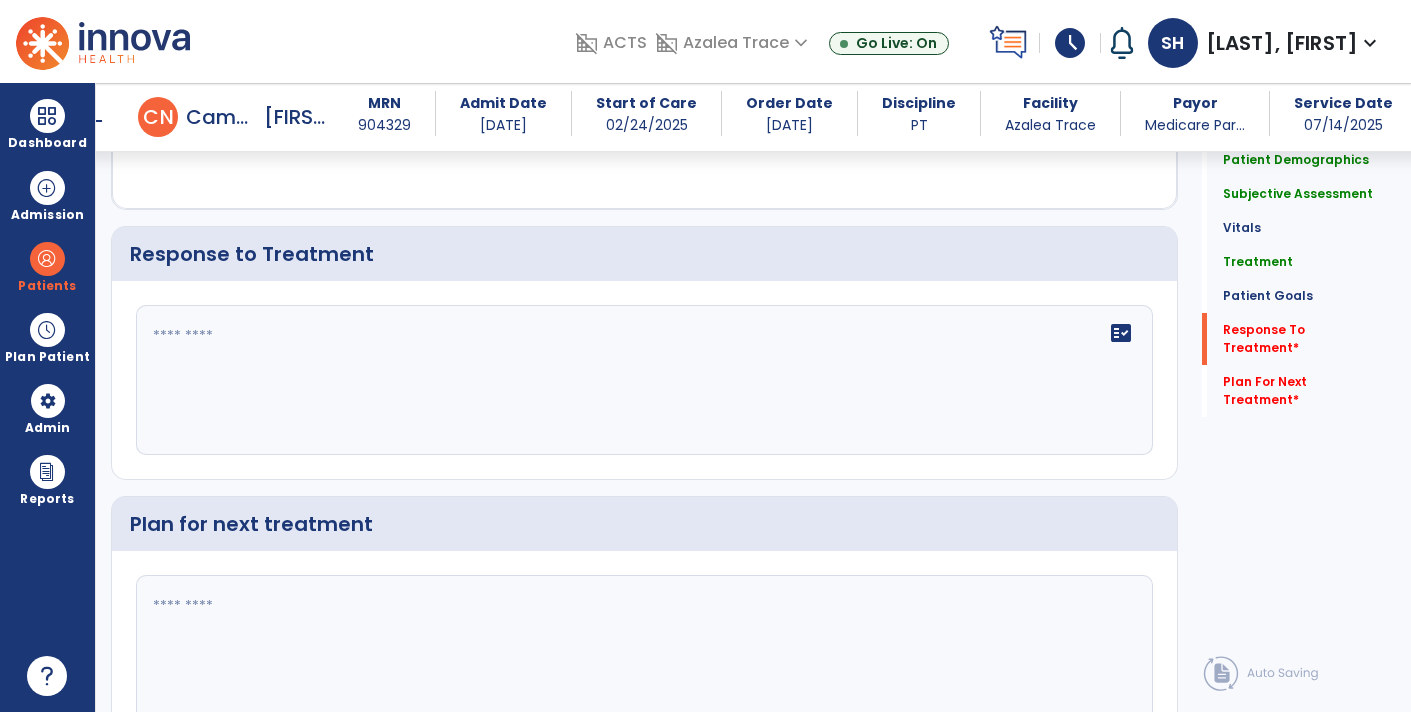 click on "fact_check" 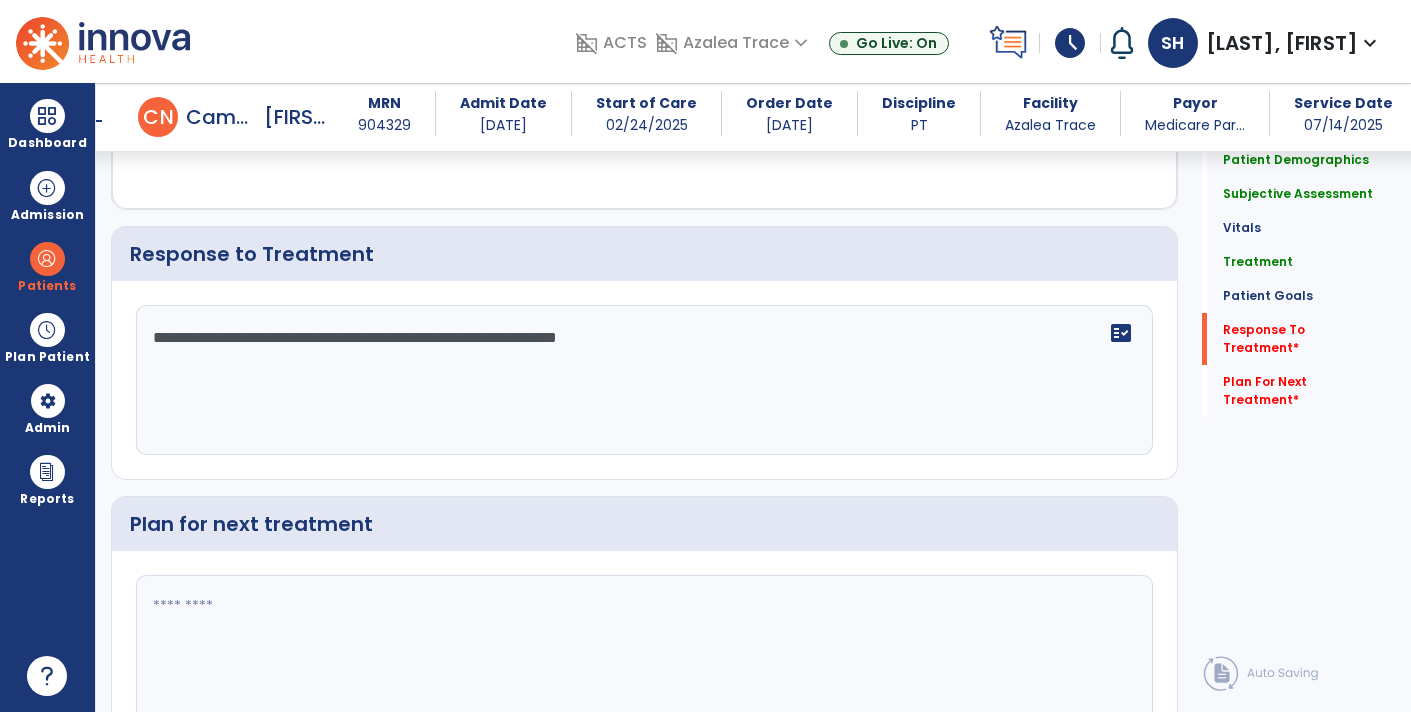 type on "**********" 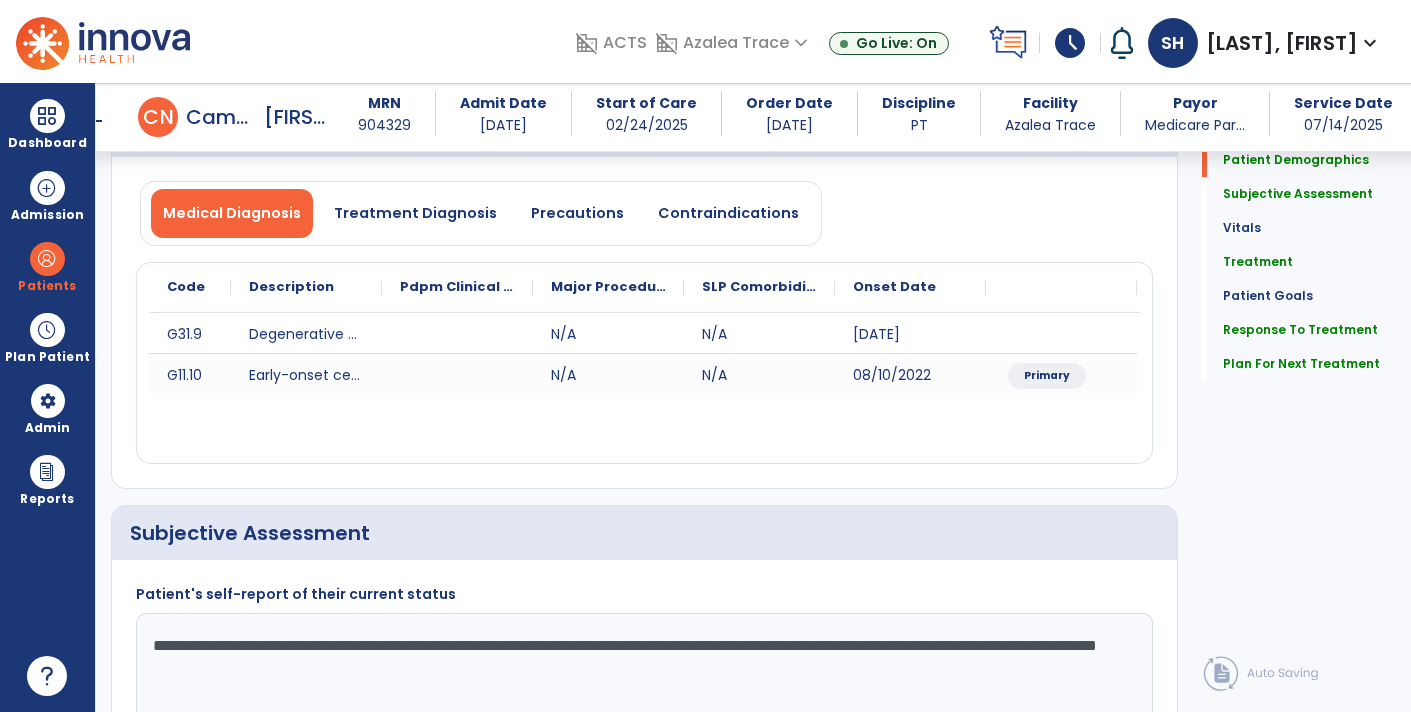 scroll, scrollTop: 0, scrollLeft: 0, axis: both 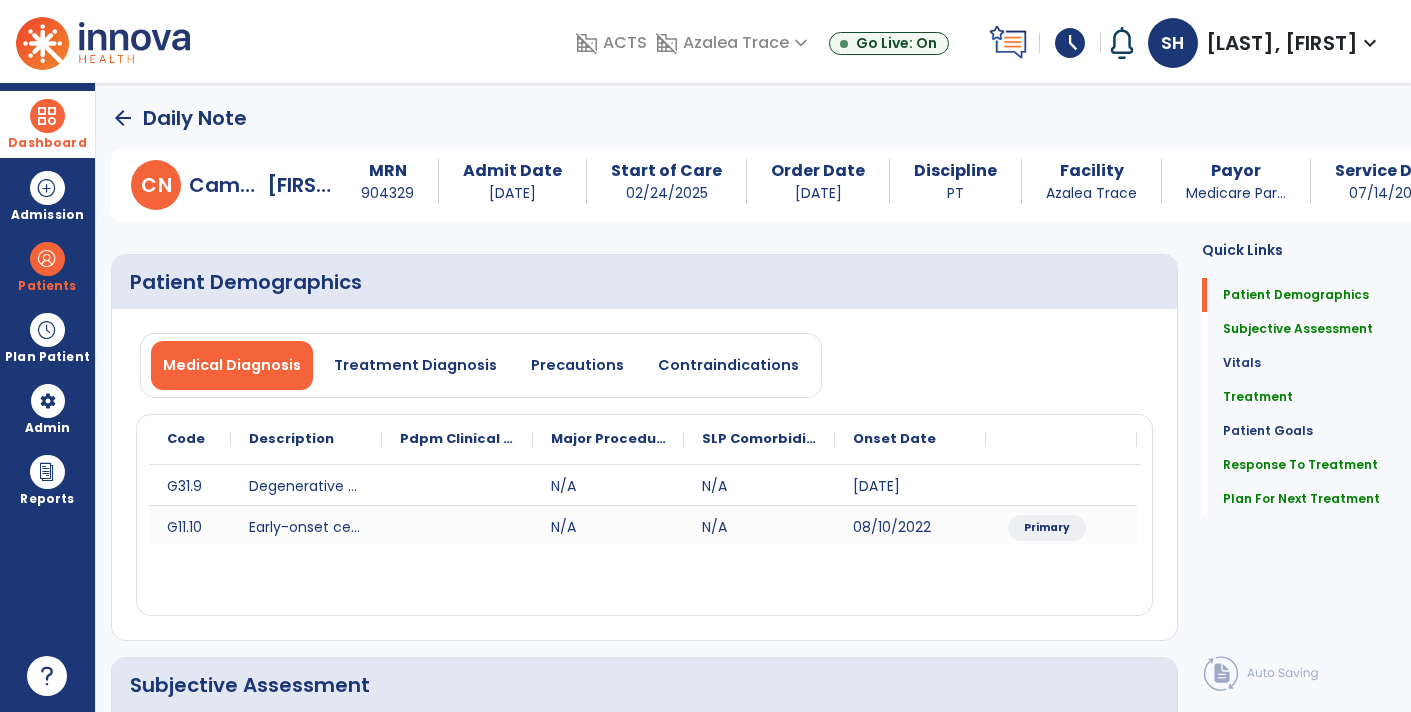 type on "**********" 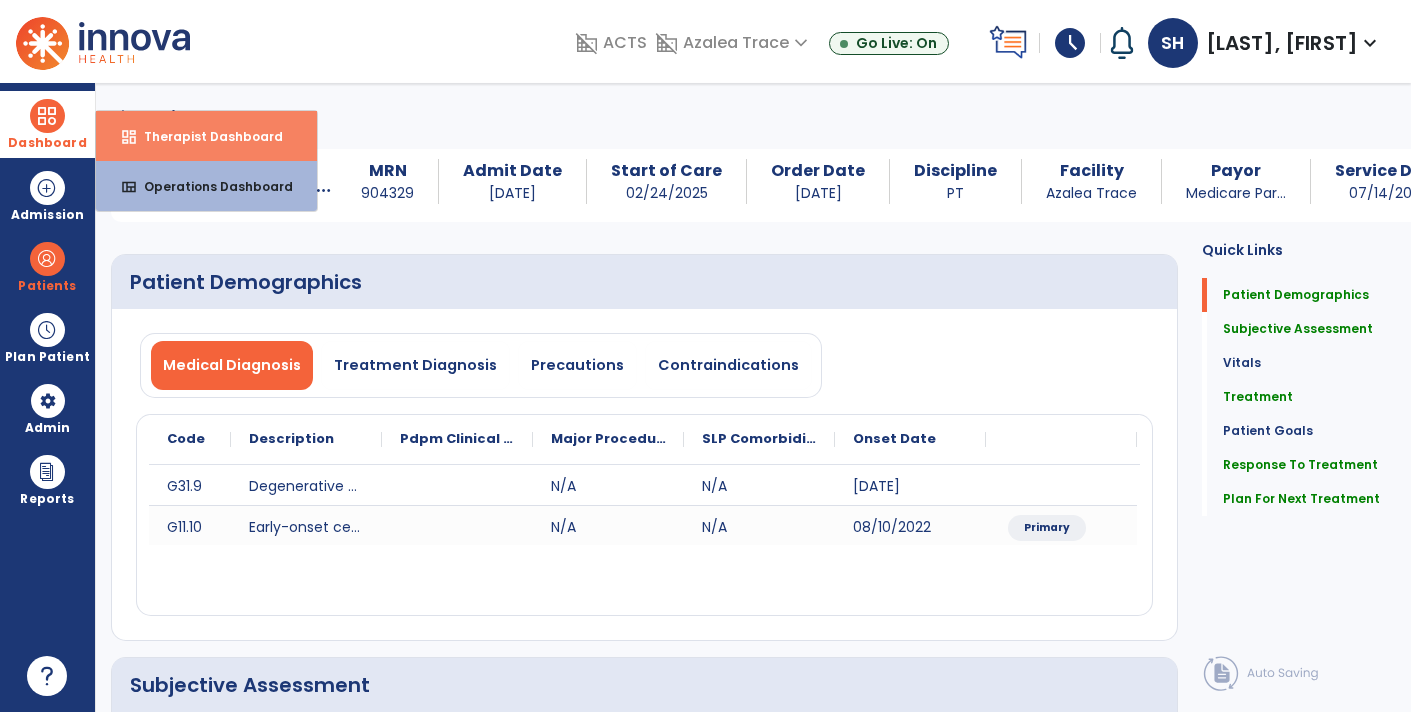click on "dashboard  Therapist Dashboard" at bounding box center [206, 136] 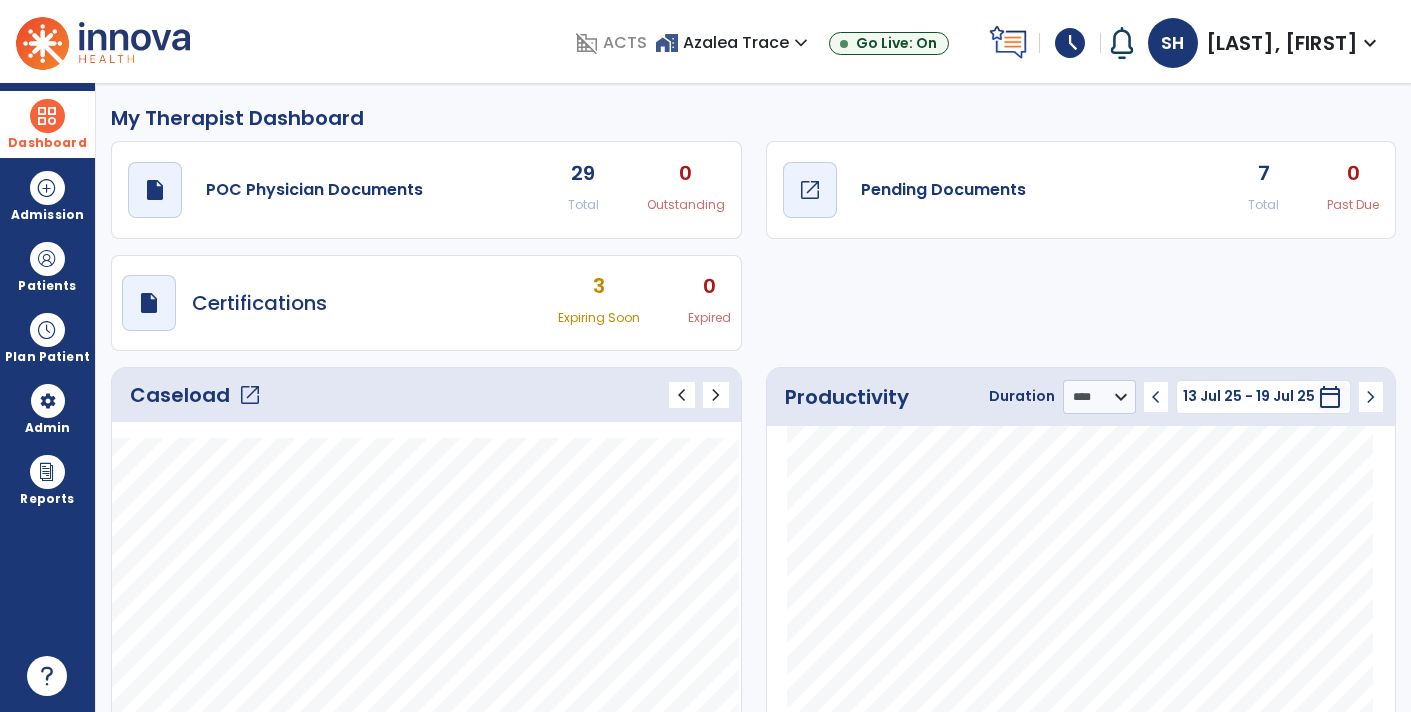 click on "Pending Documents" 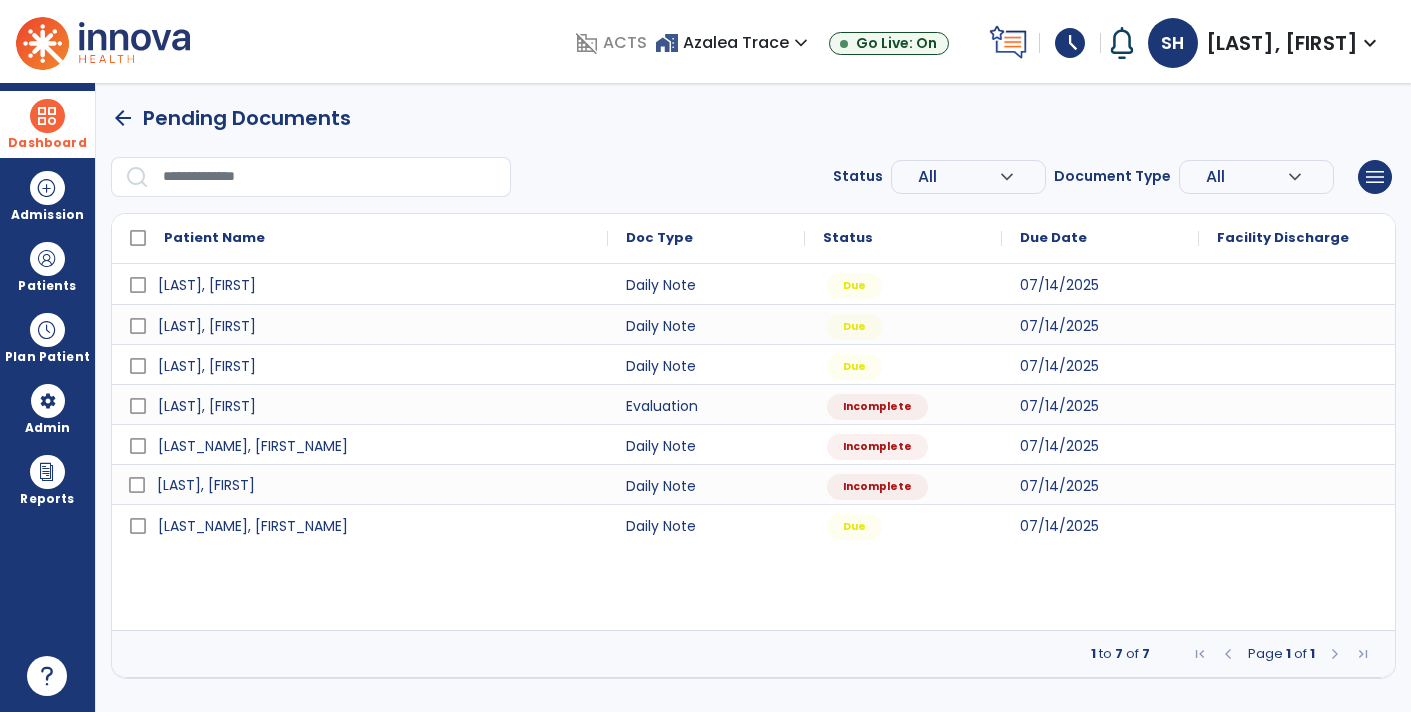 click on "[LAST], [FIRST]" at bounding box center (374, 485) 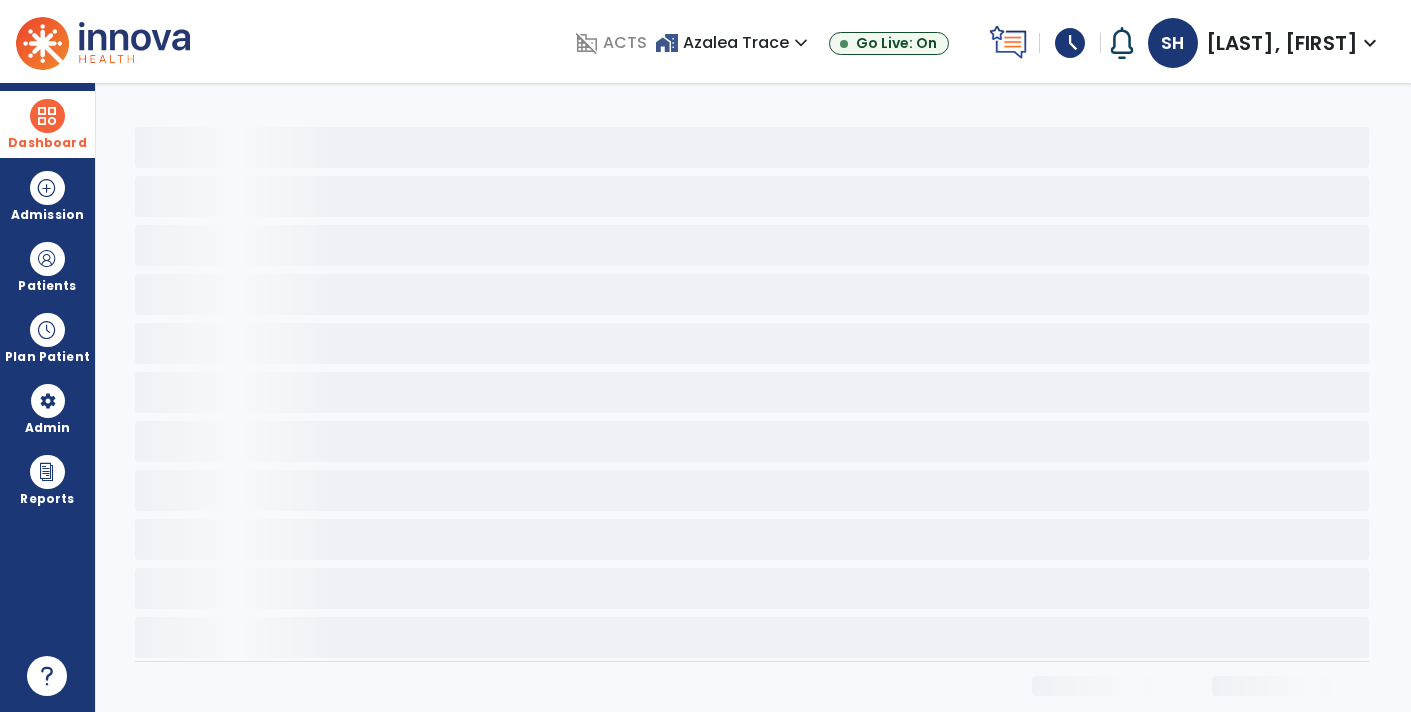 select on "*" 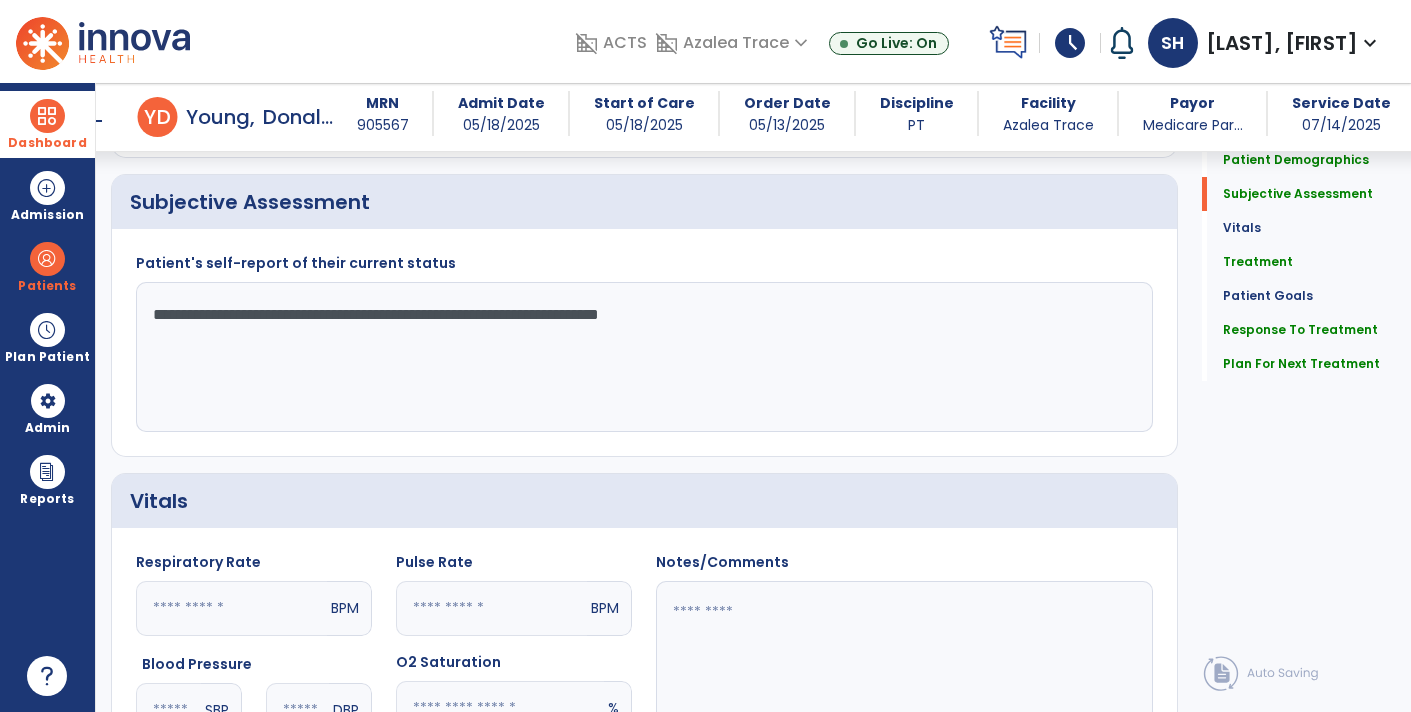 scroll, scrollTop: 485, scrollLeft: 0, axis: vertical 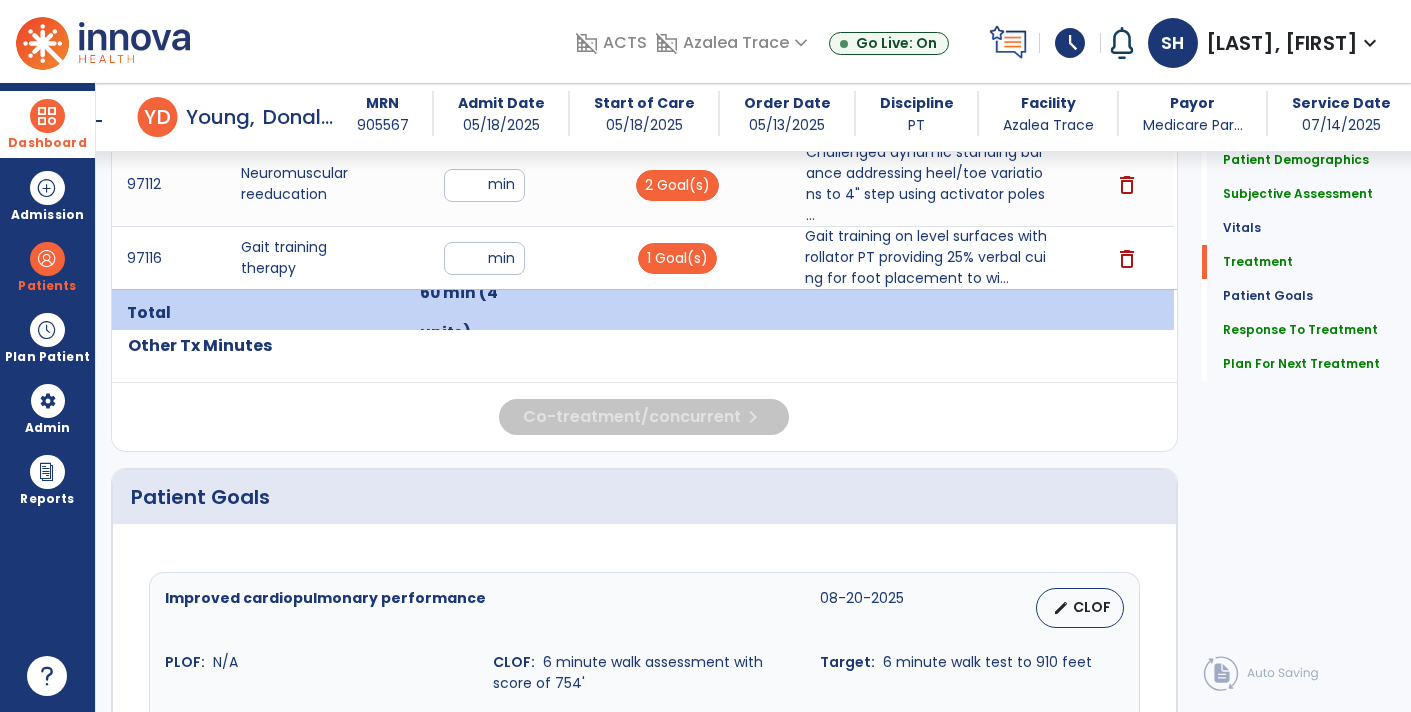 click on "Gait training on level surfaces with rollator PT providing 25% verbal cuing for foot placement to wi..." at bounding box center [926, 257] 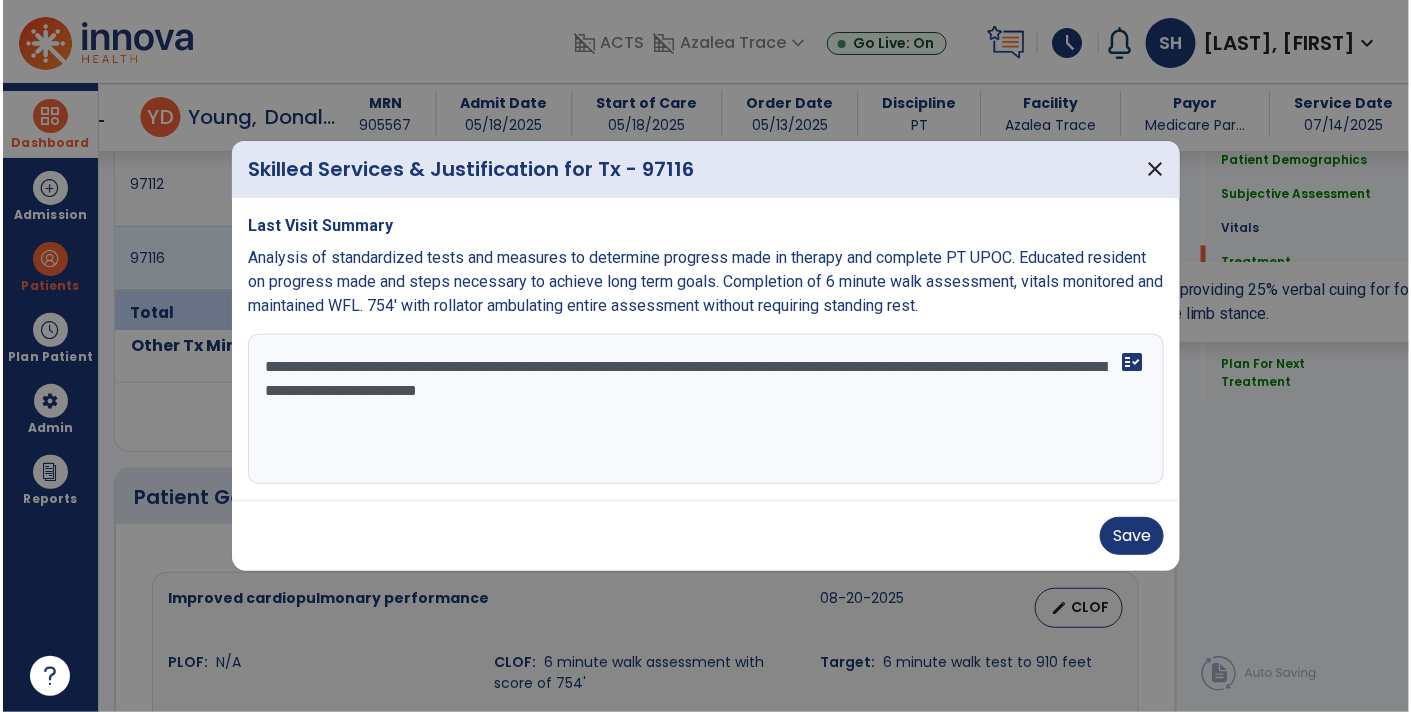scroll, scrollTop: 1408, scrollLeft: 0, axis: vertical 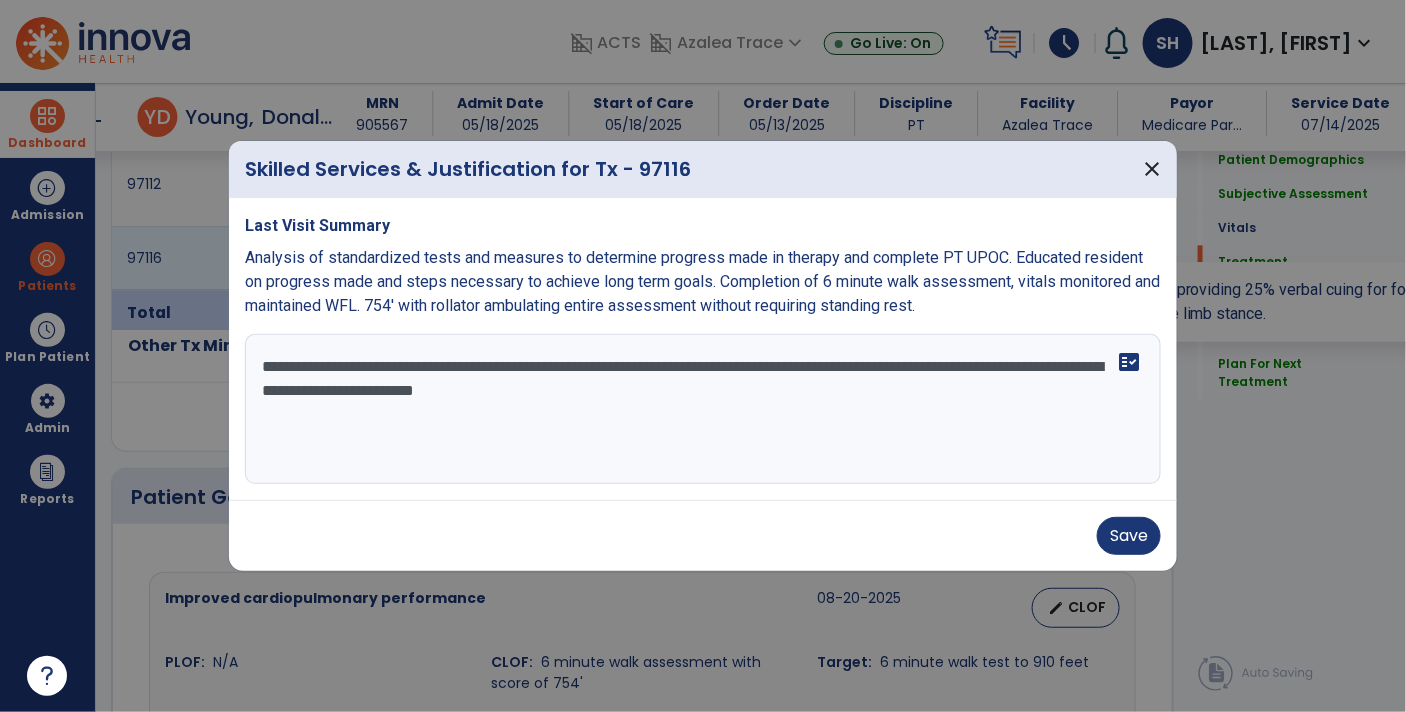 click on "**********" at bounding box center [703, 409] 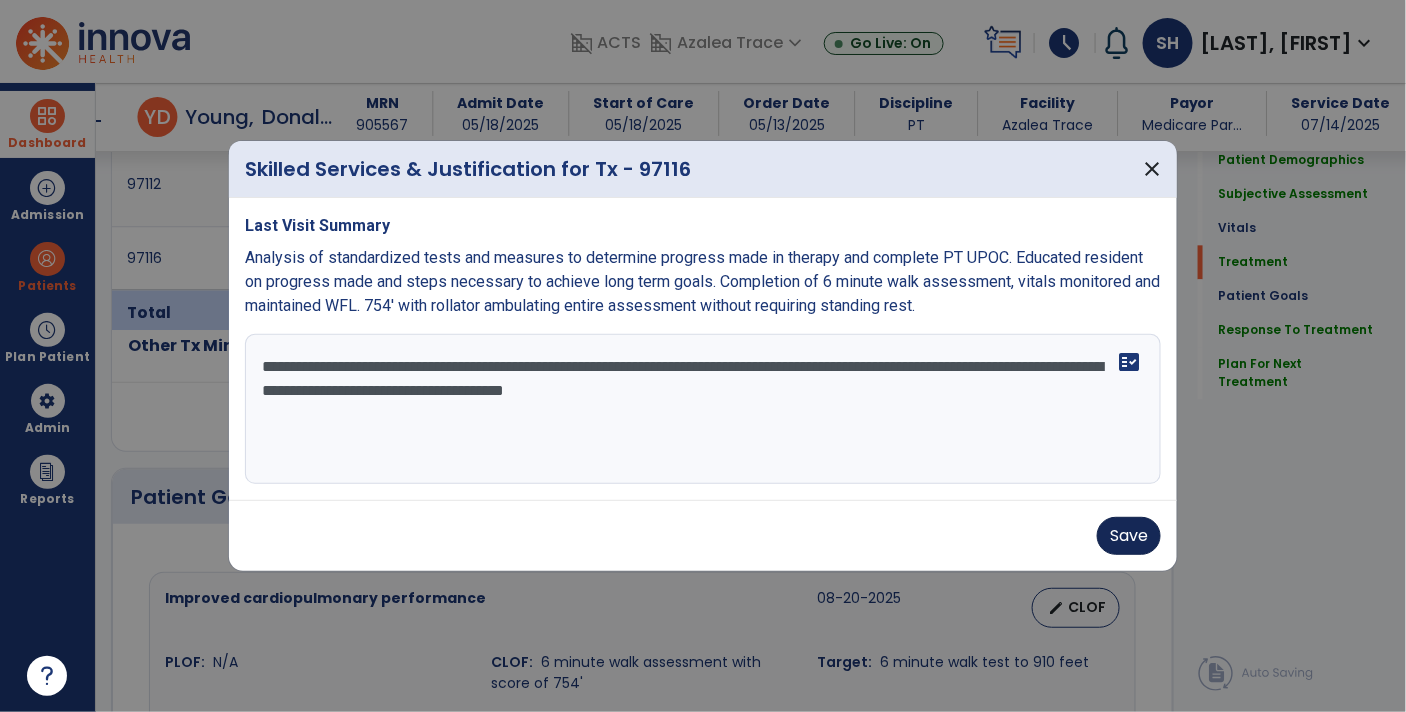 type on "**********" 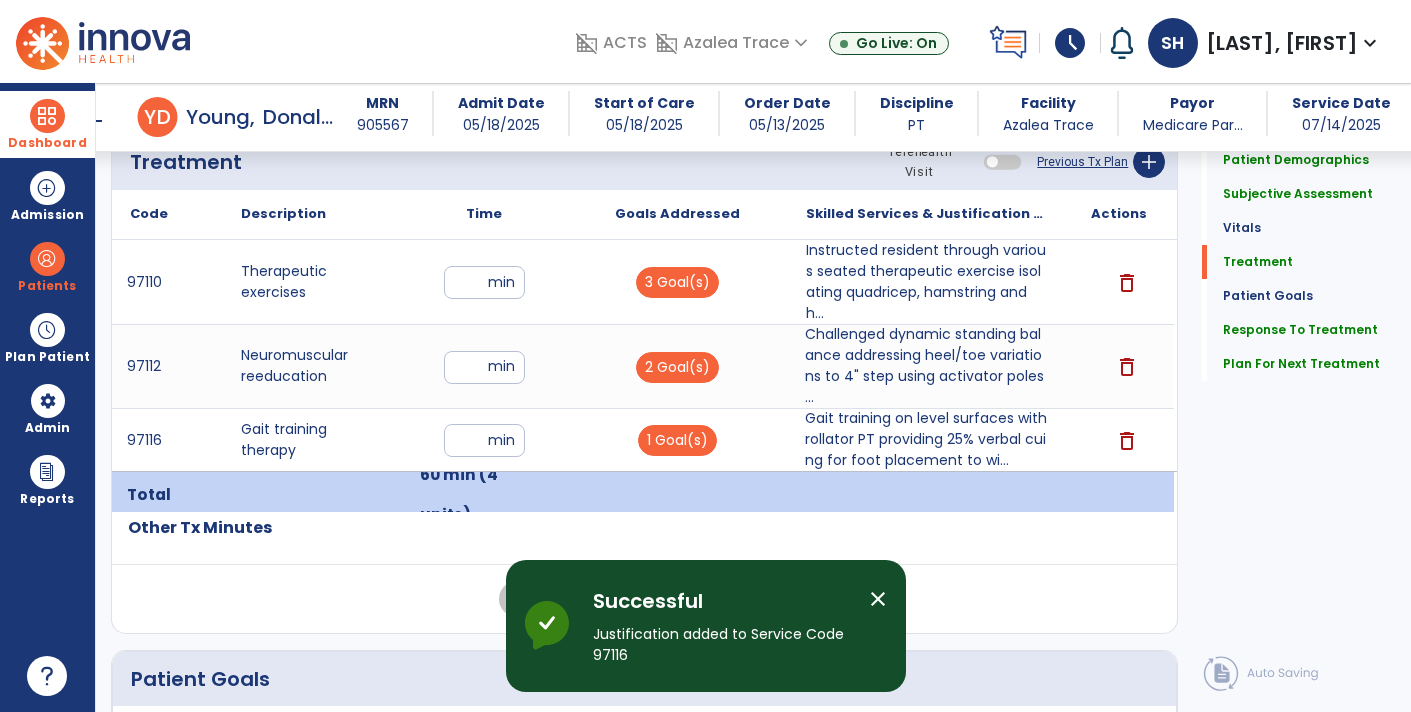 click on "Challenged dynamic standing balance addressing heel/toe variations to 4" step using activator poles ..." at bounding box center [926, 366] 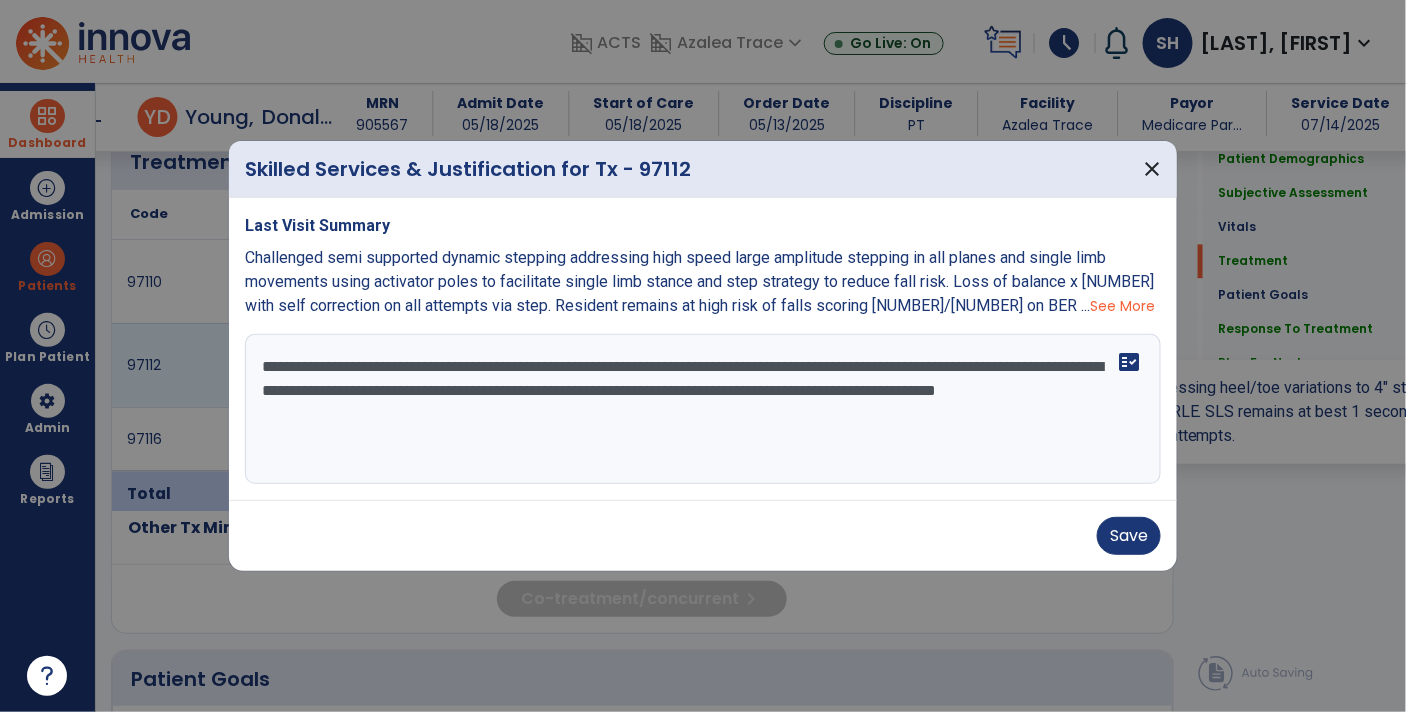 scroll, scrollTop: 1226, scrollLeft: 0, axis: vertical 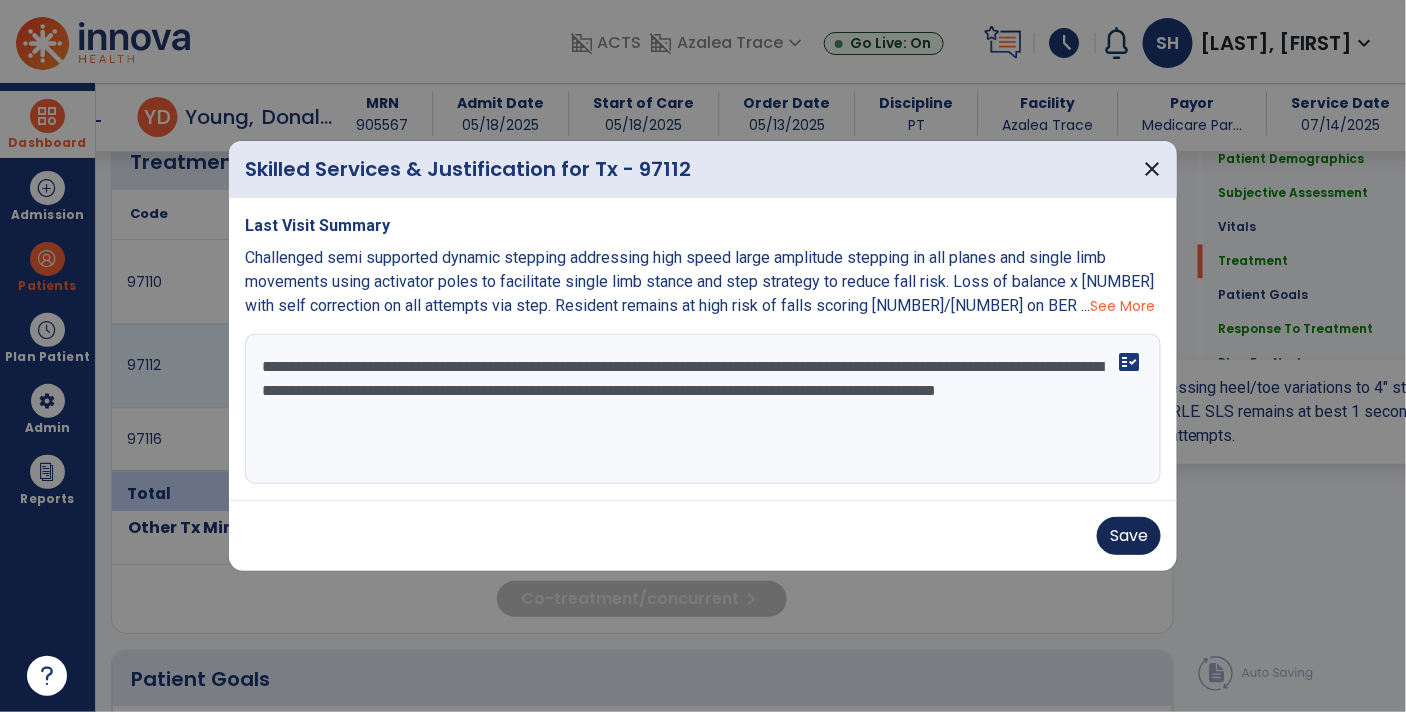 click on "Save" at bounding box center [1129, 536] 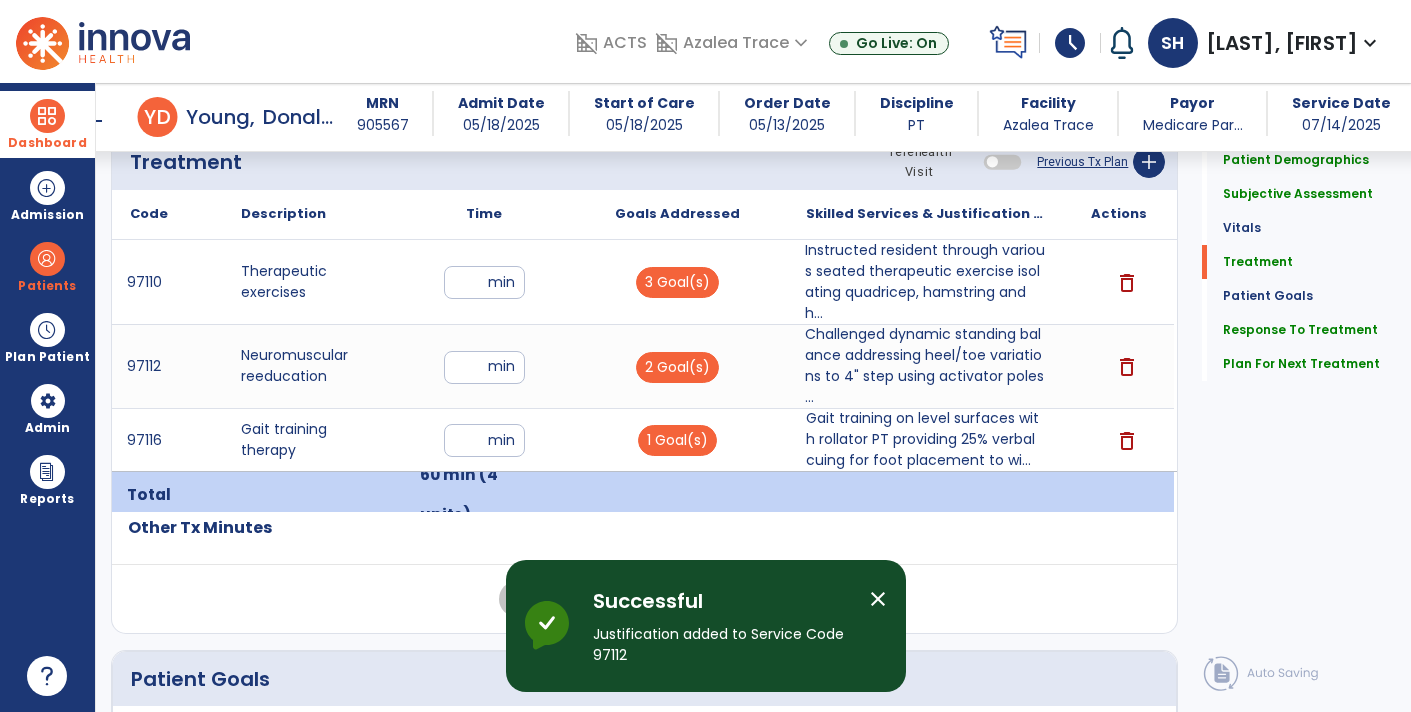 click on "Instructed resident through various seated therapeutic exercise isolating quadricep, hamstring and h..." at bounding box center [926, 282] 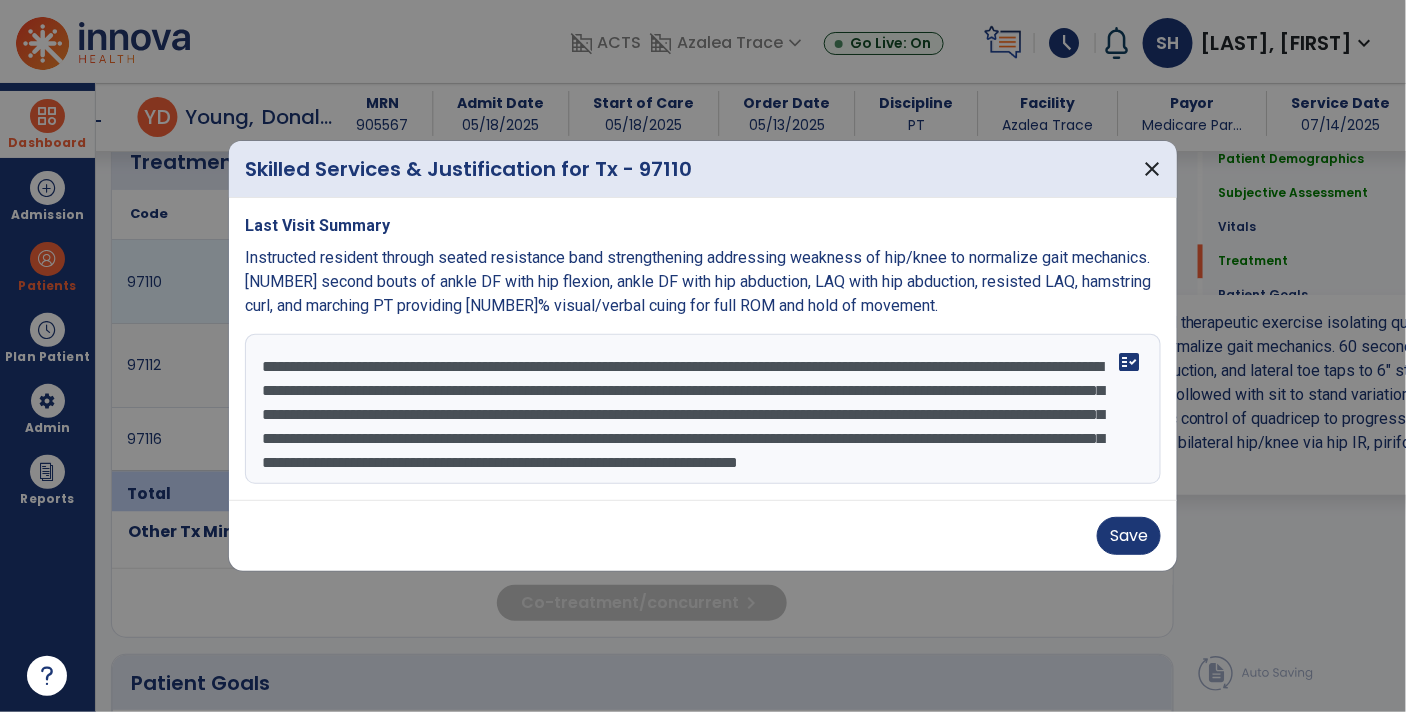 scroll, scrollTop: 1226, scrollLeft: 0, axis: vertical 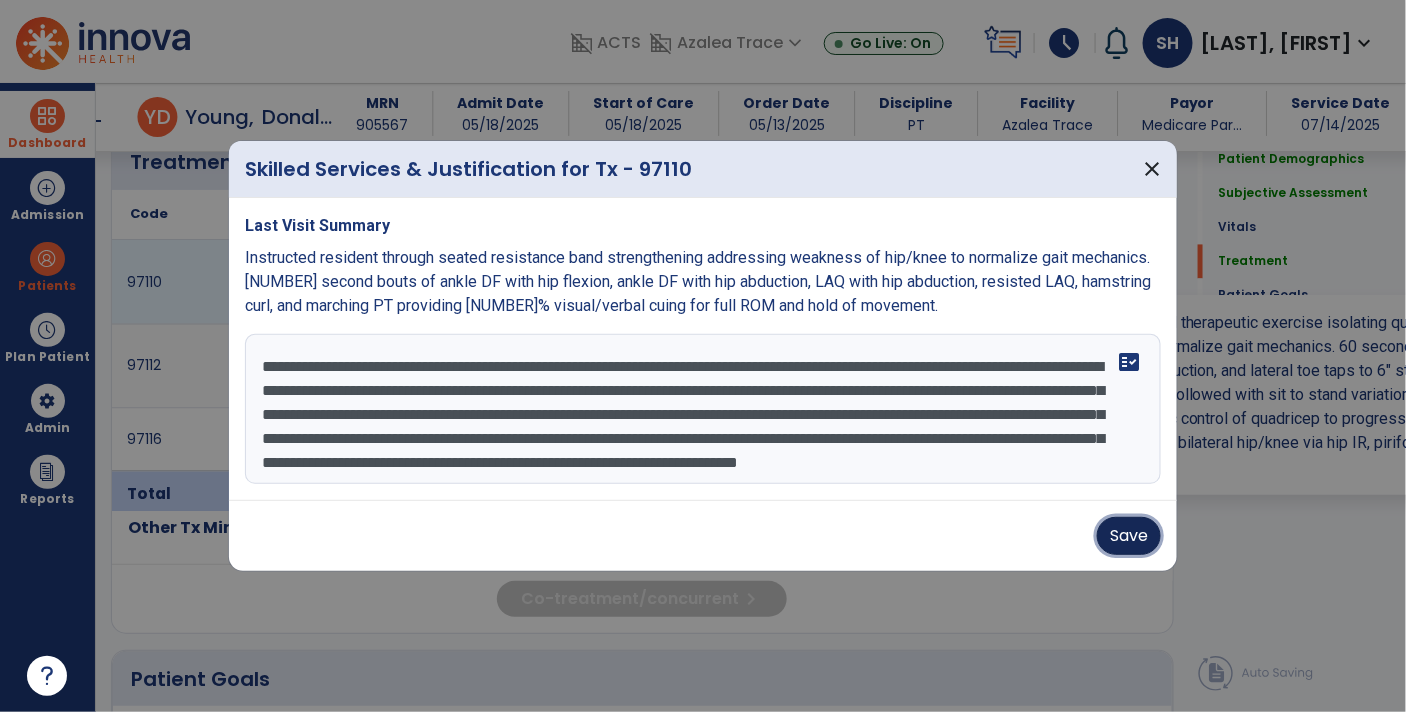 click on "Save" at bounding box center (1129, 536) 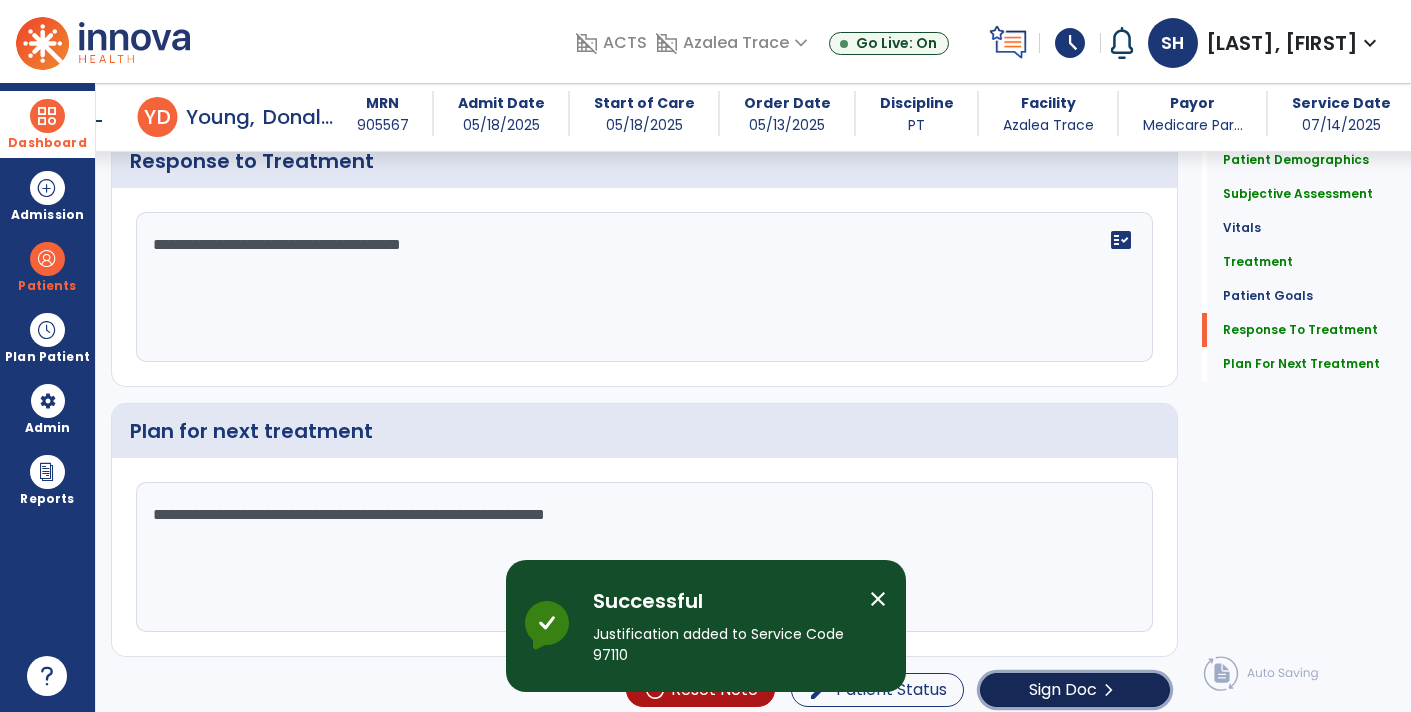 click on "Sign Doc" 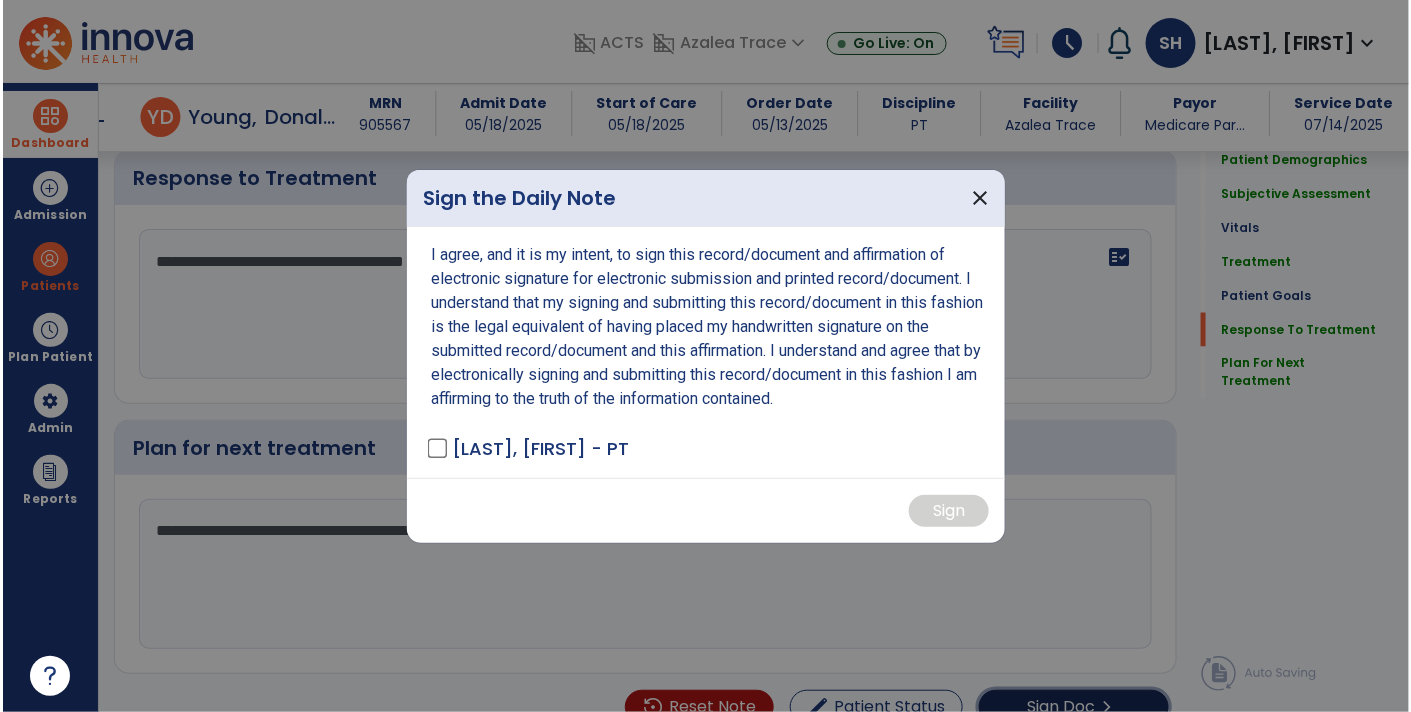 scroll, scrollTop: 3303, scrollLeft: 0, axis: vertical 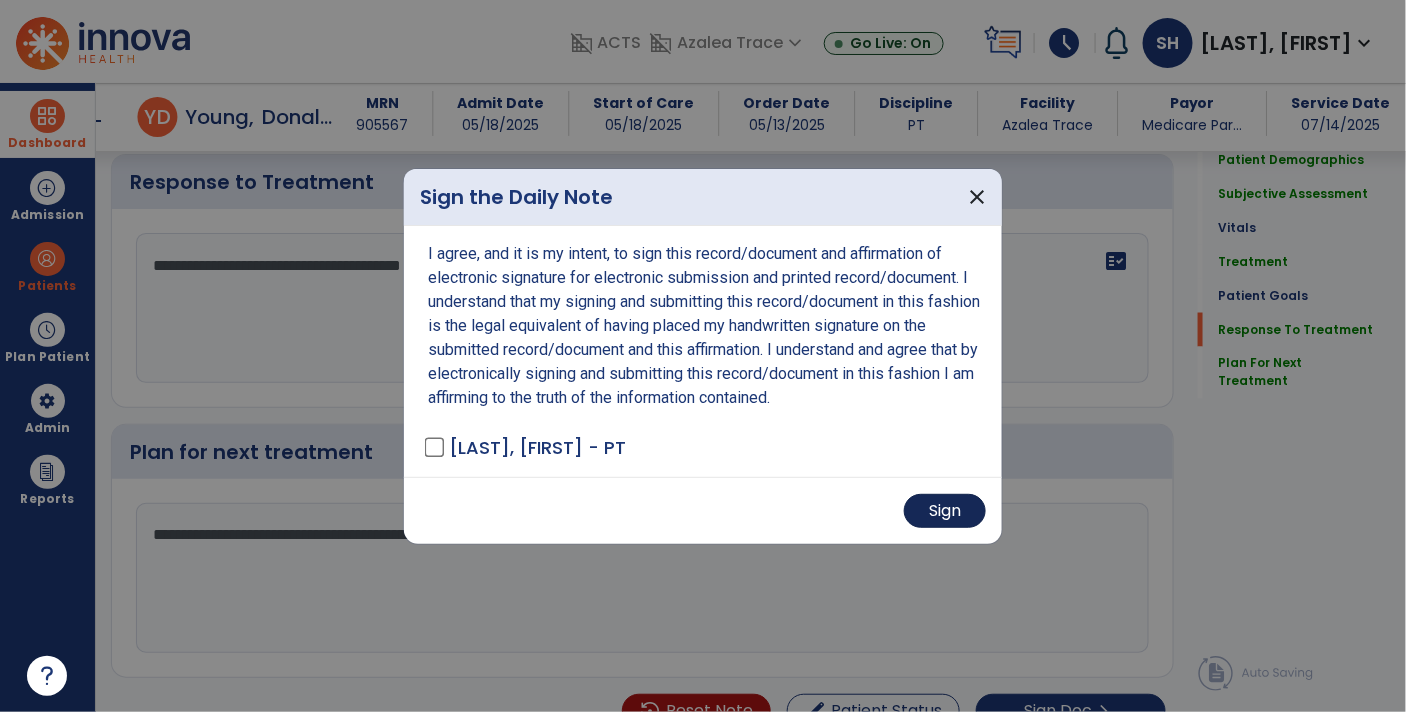 click on "Sign" at bounding box center (945, 511) 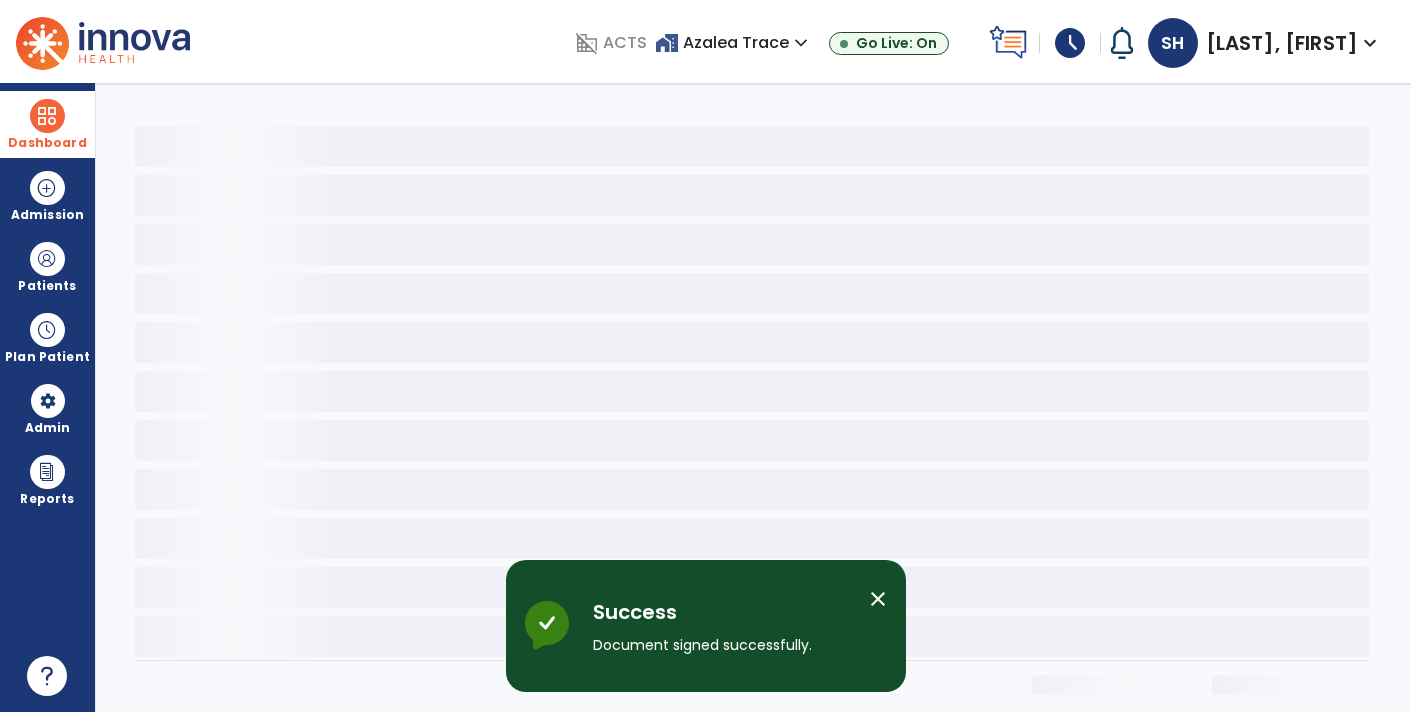 scroll, scrollTop: 0, scrollLeft: 0, axis: both 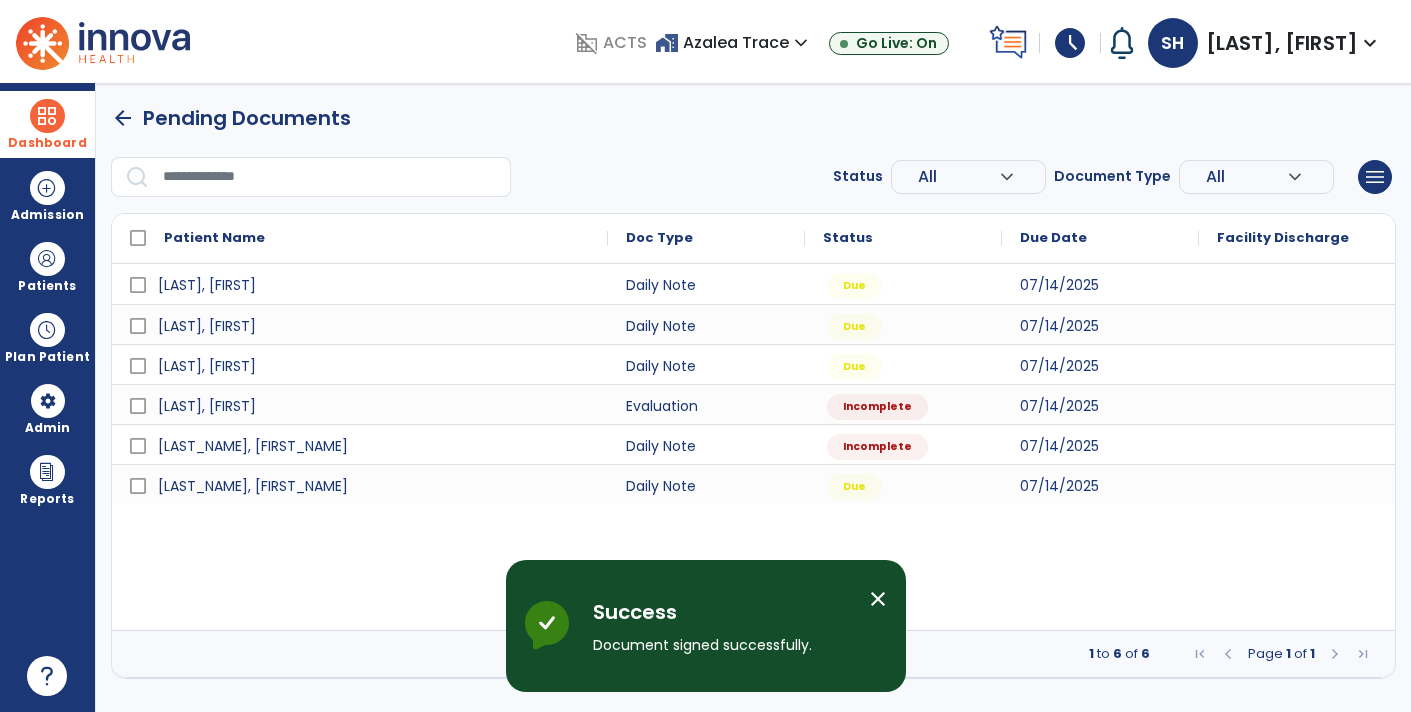 click on "close" at bounding box center [878, 599] 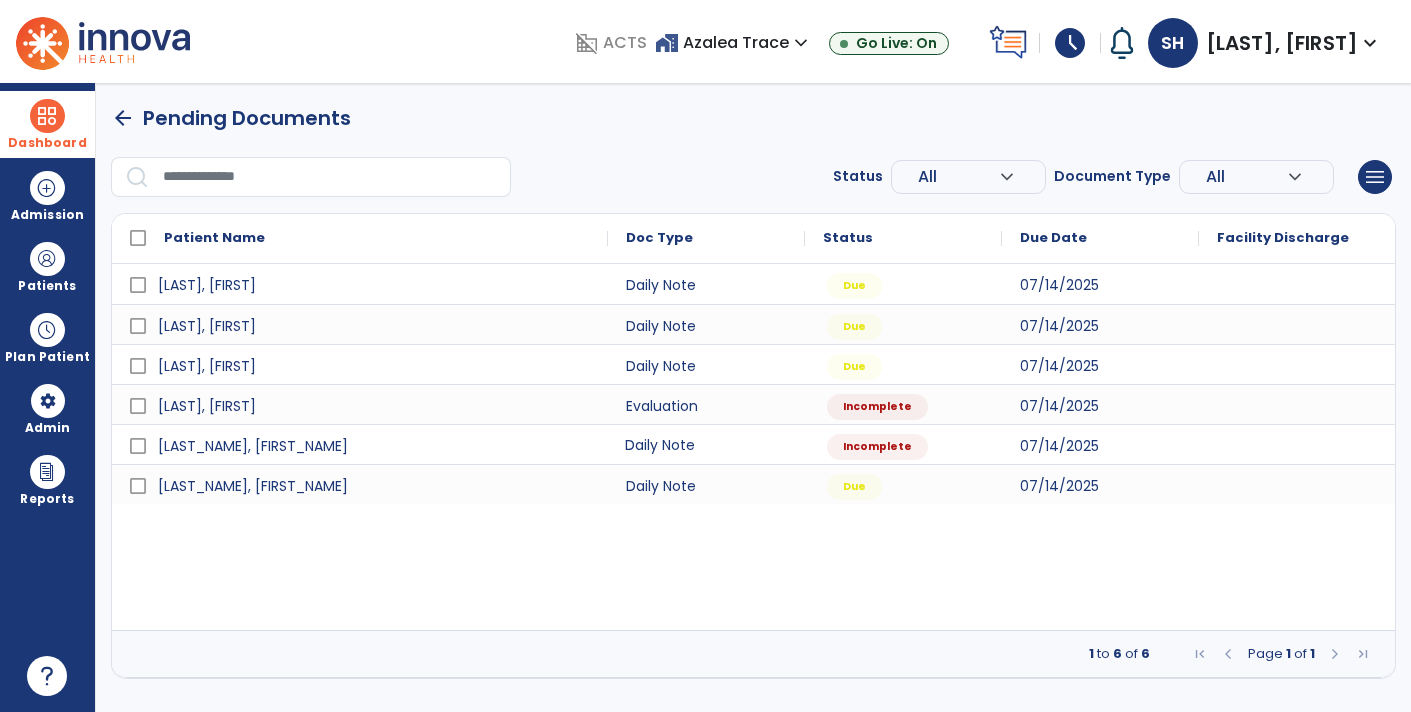 click on "Daily Note" at bounding box center [706, 444] 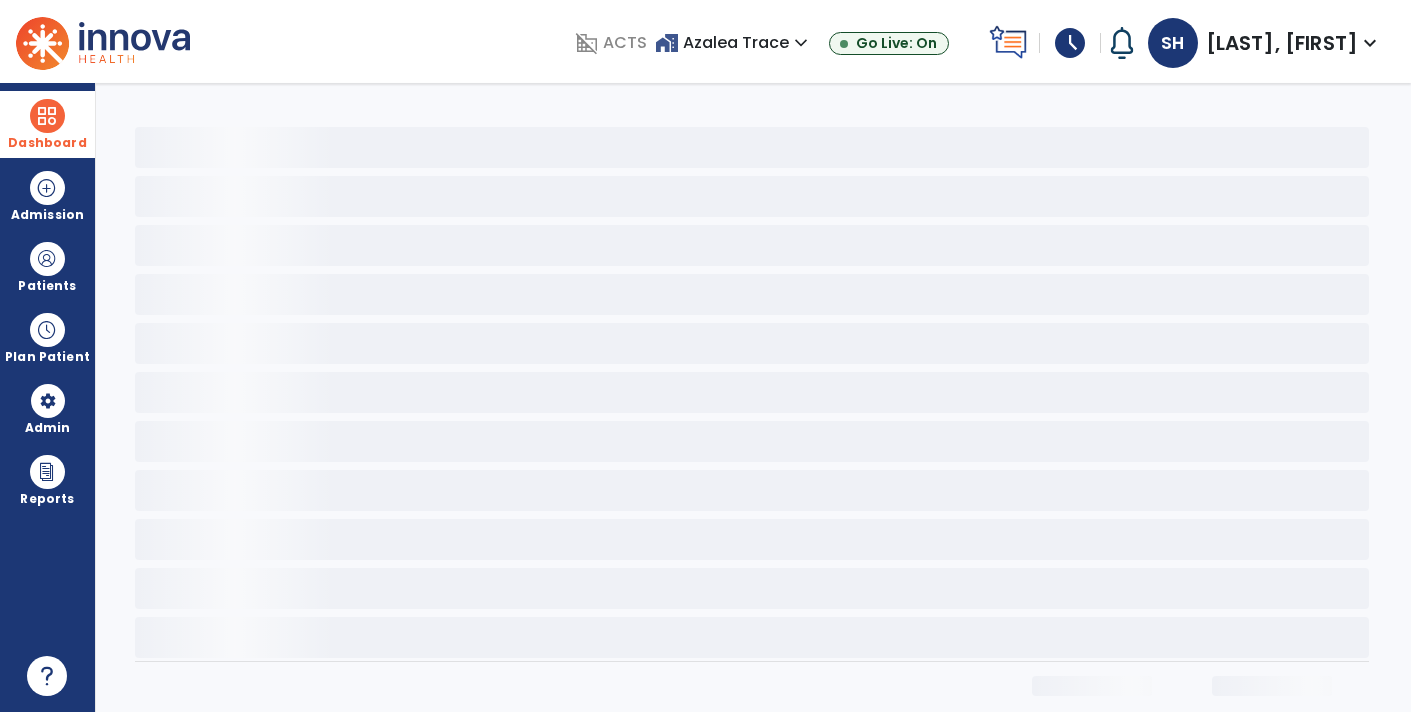select on "*" 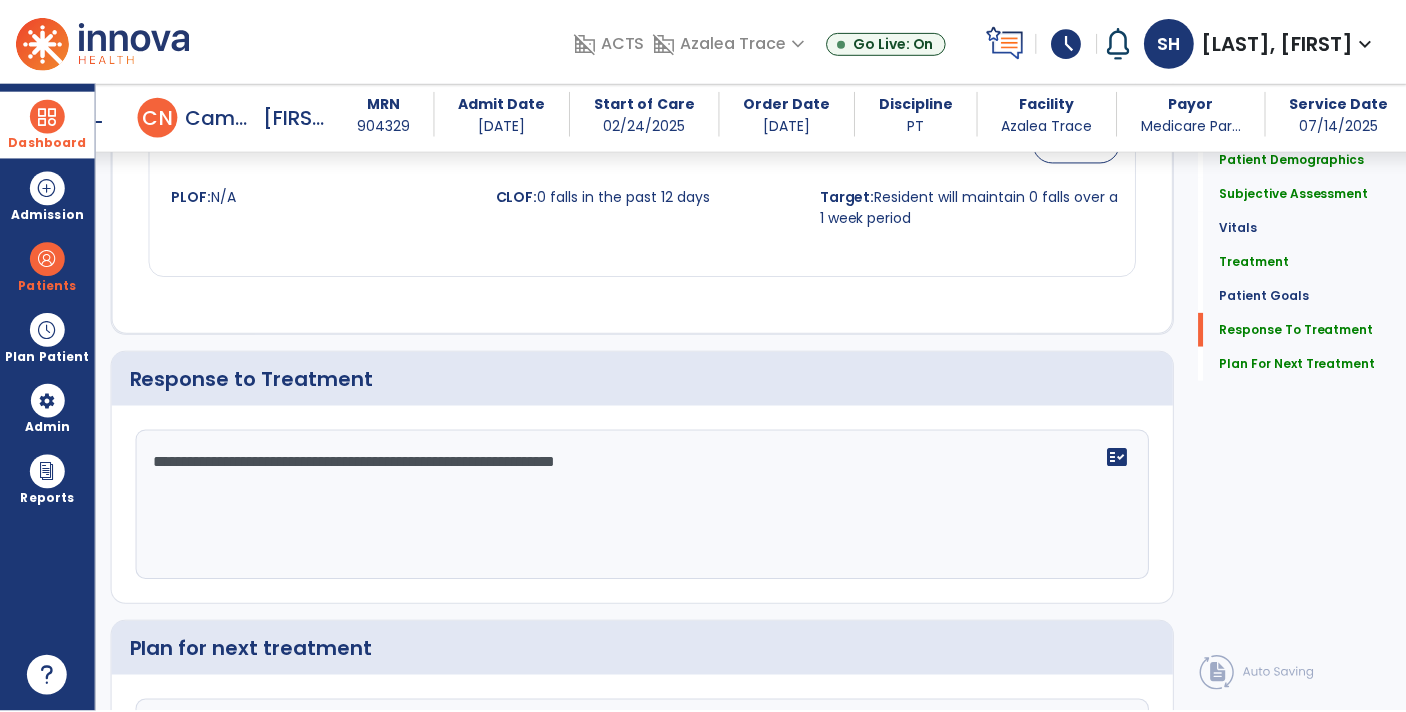 scroll, scrollTop: 2290, scrollLeft: 0, axis: vertical 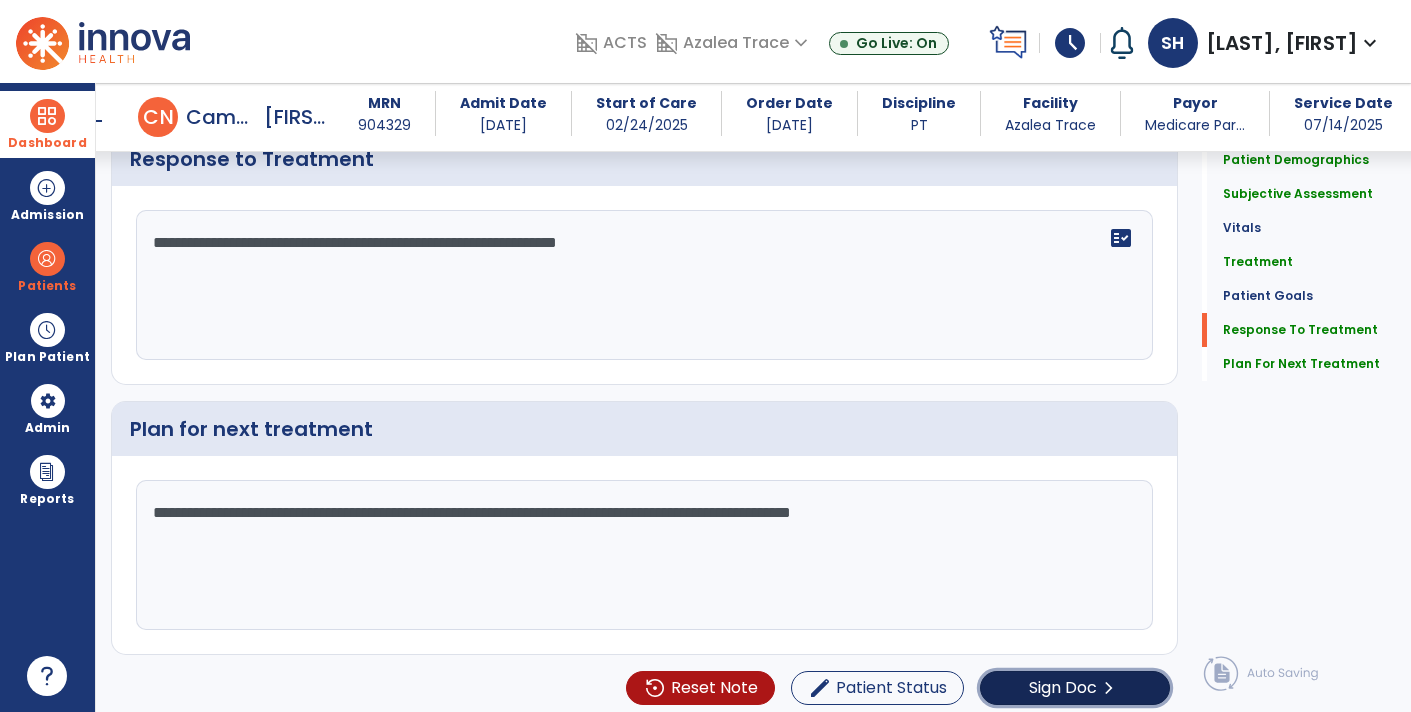 click on "Sign Doc" 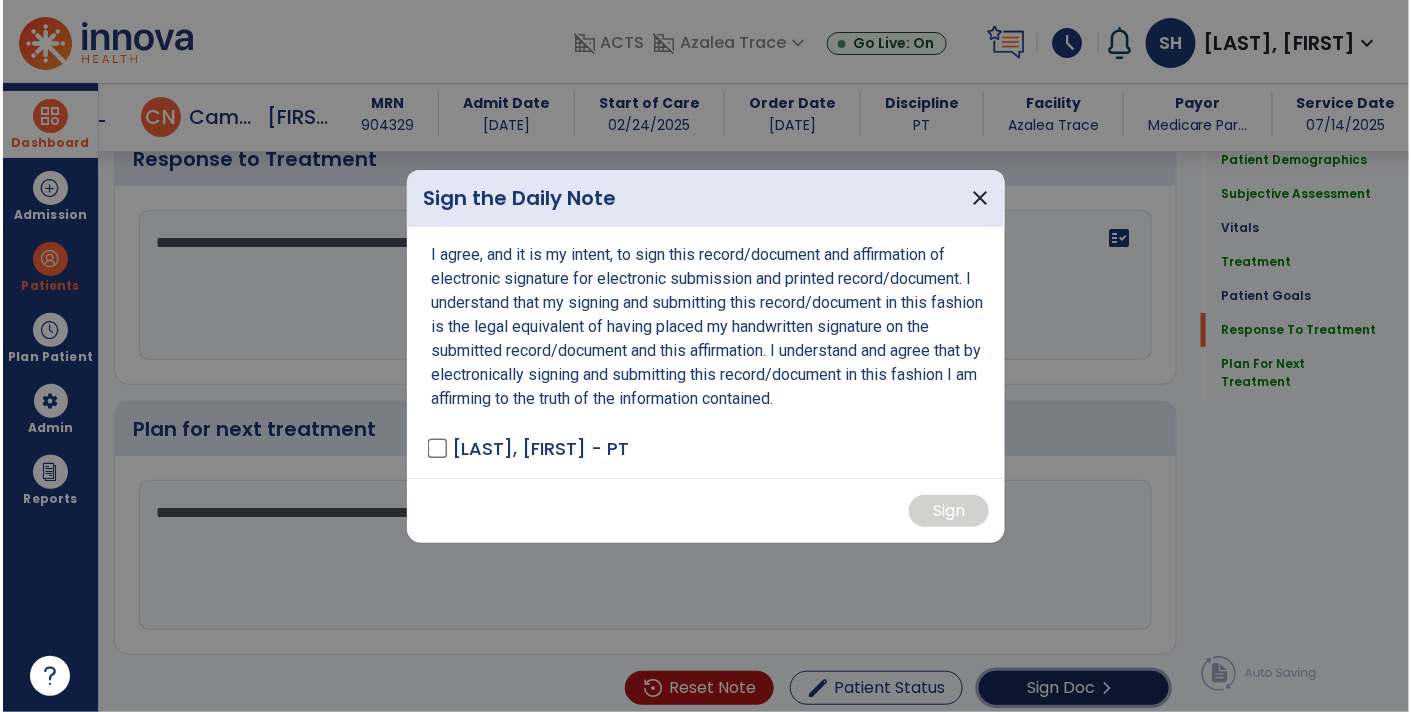 scroll, scrollTop: 2290, scrollLeft: 0, axis: vertical 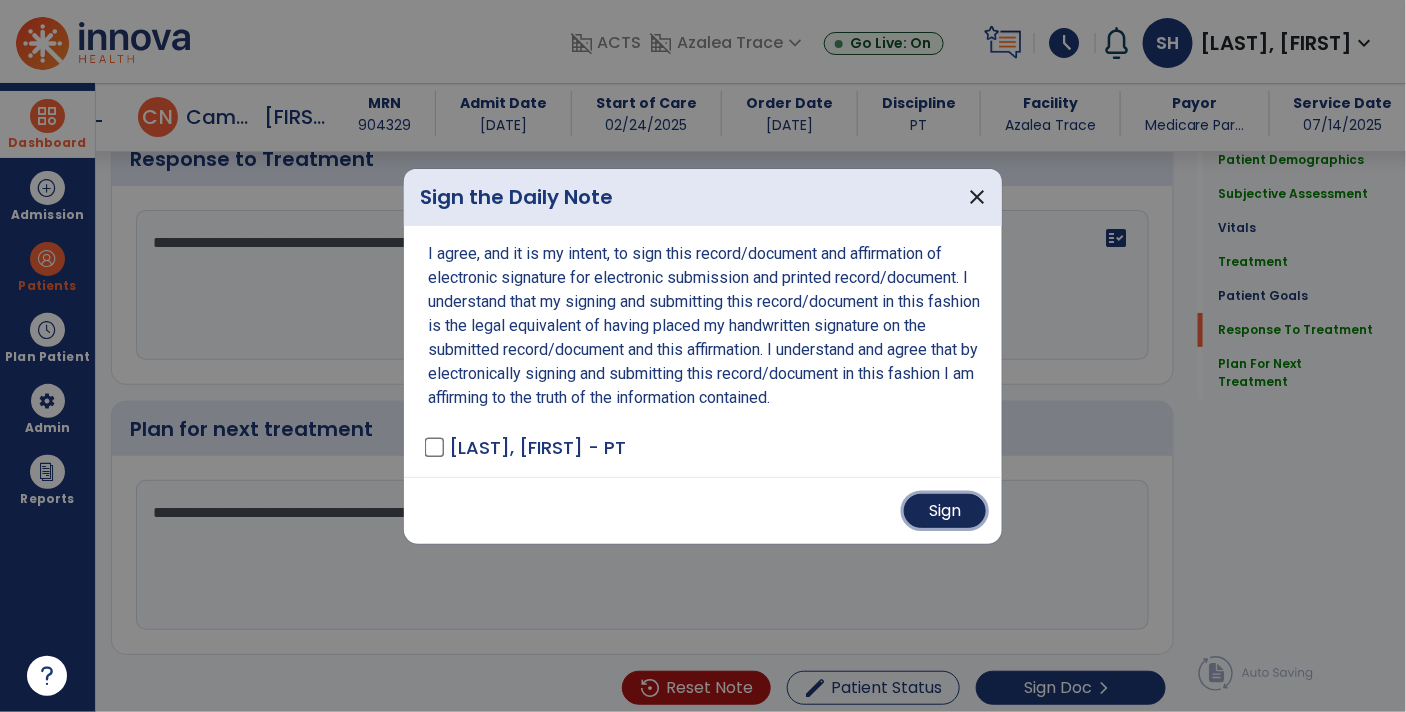 click on "Sign" at bounding box center [945, 511] 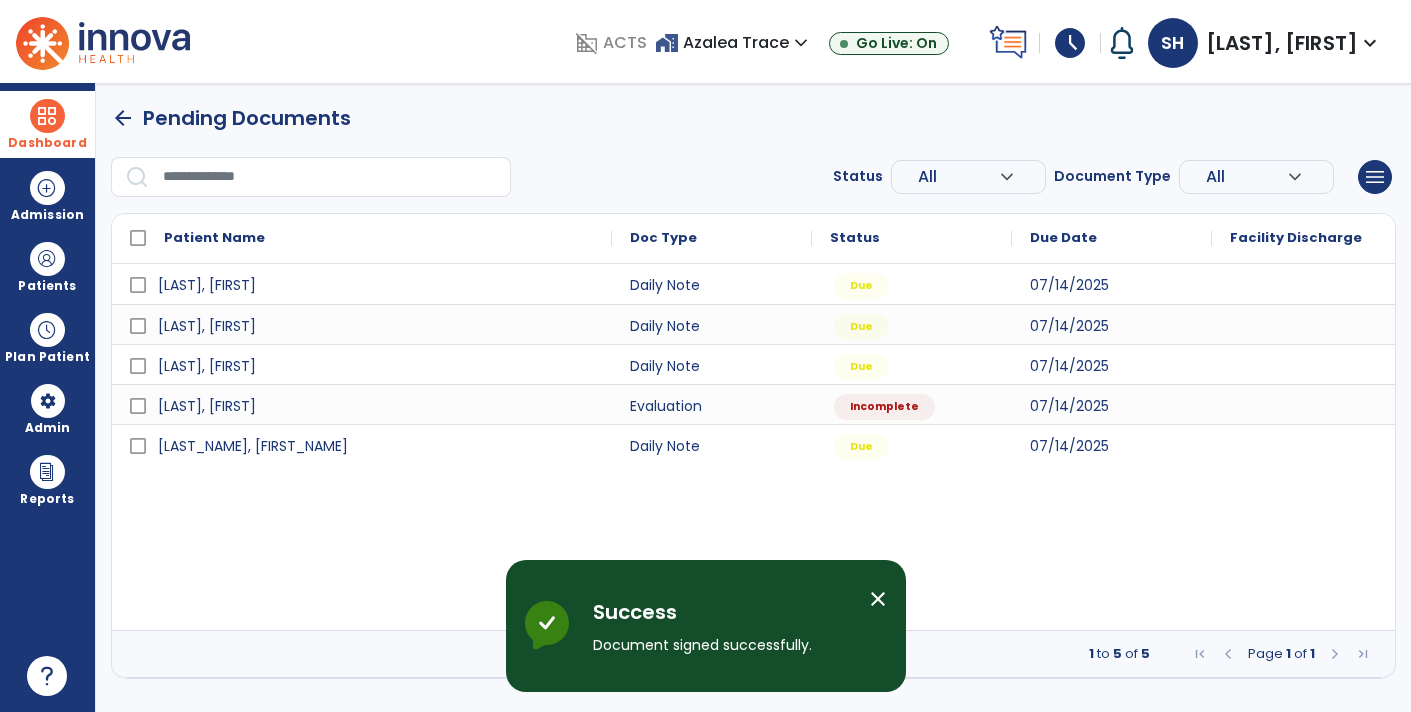 scroll, scrollTop: 0, scrollLeft: 0, axis: both 